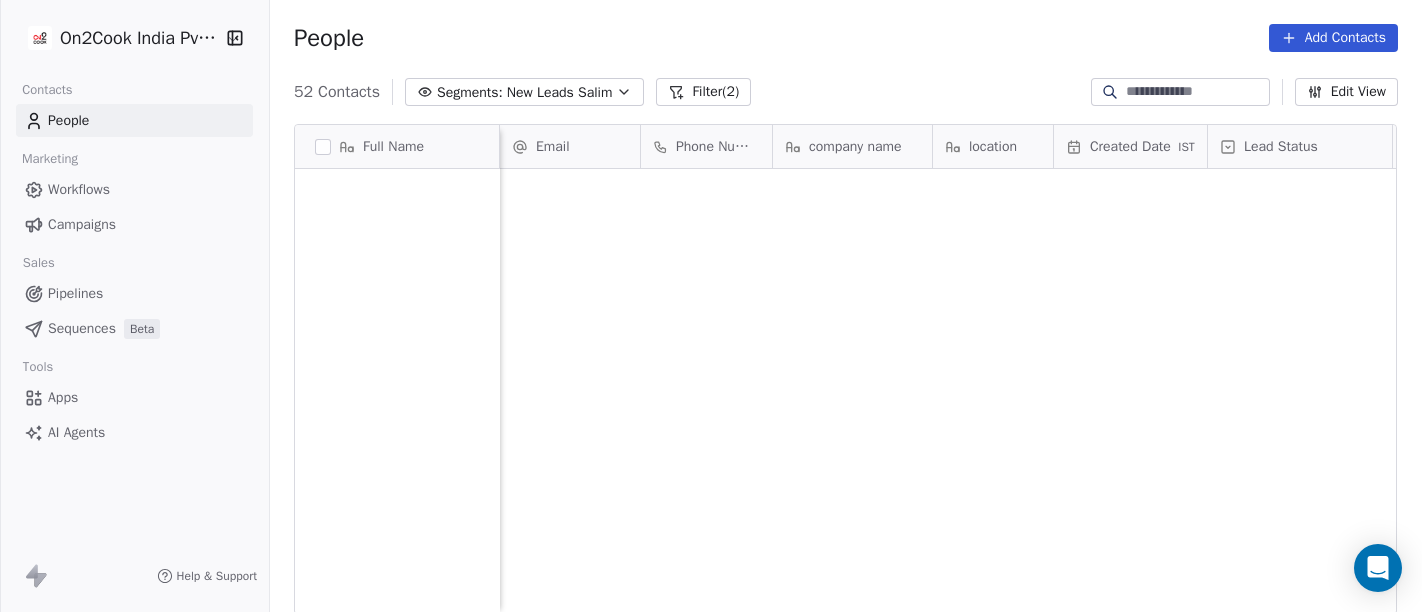 scroll, scrollTop: 0, scrollLeft: 0, axis: both 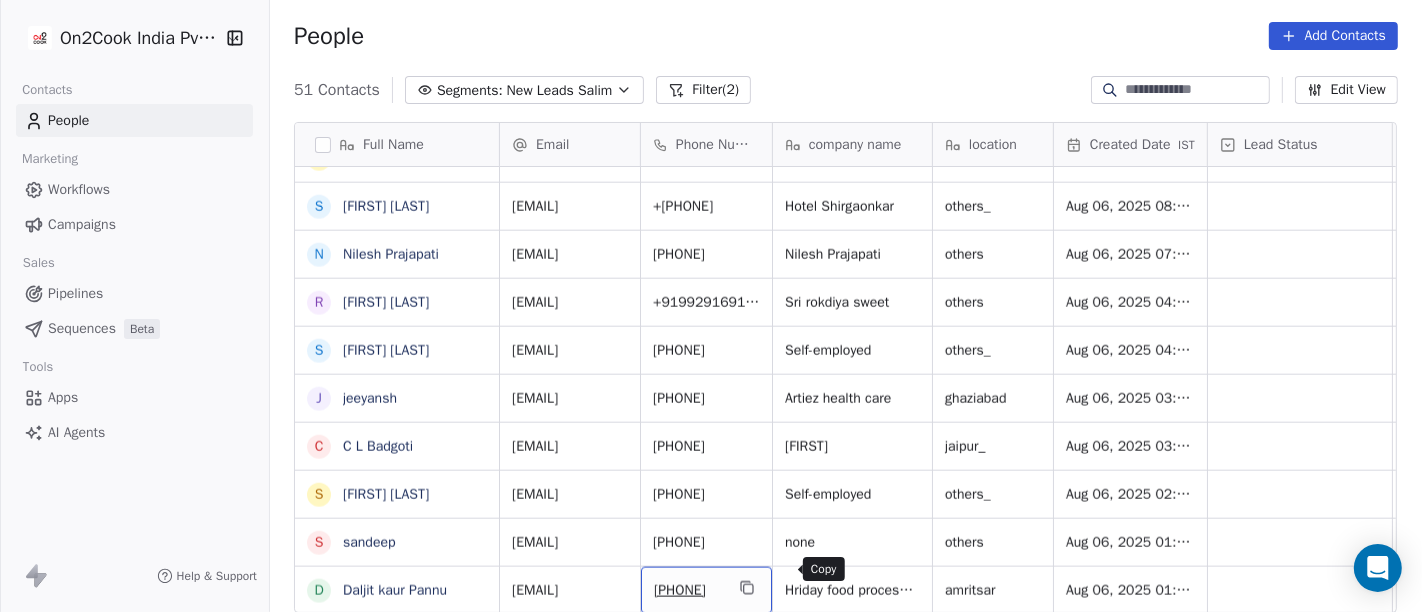 click 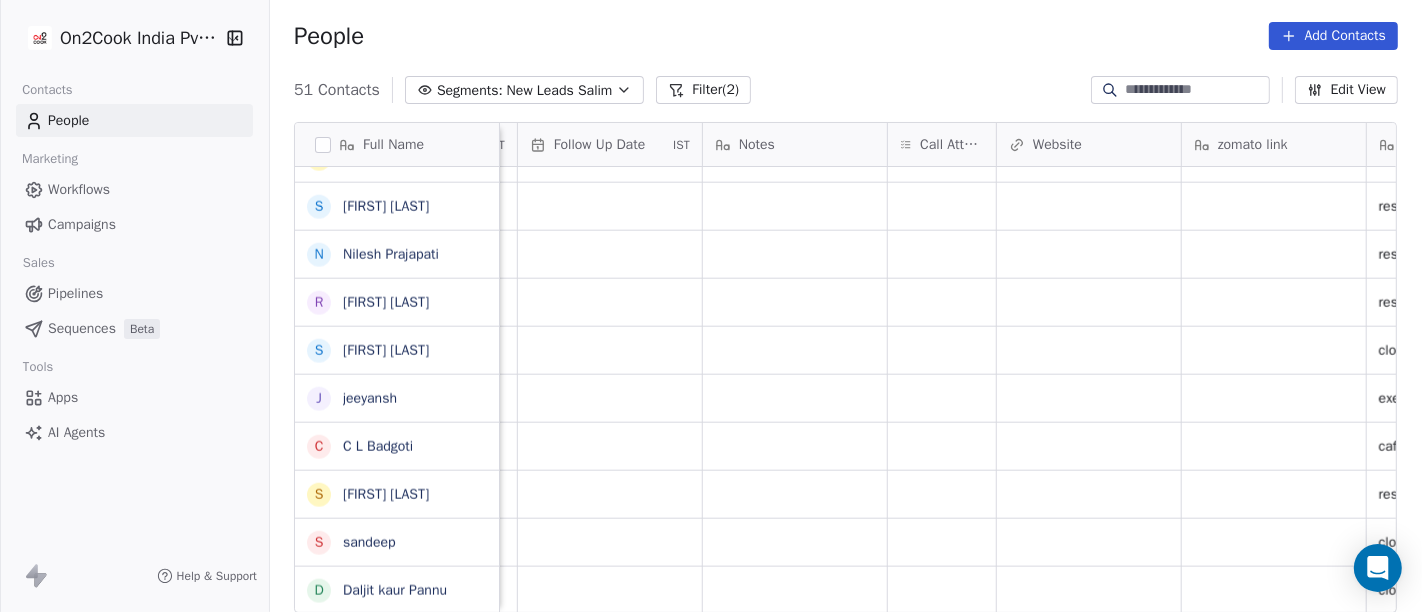 scroll, scrollTop: 17, scrollLeft: 1437, axis: both 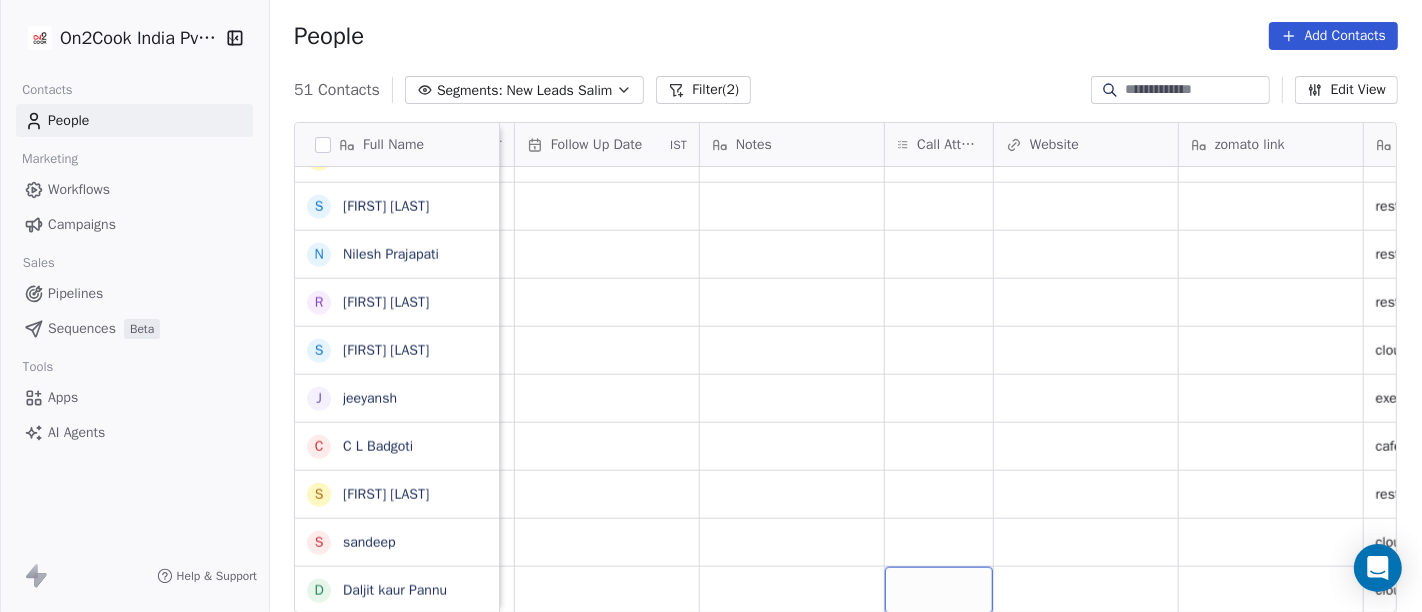click at bounding box center [939, 590] 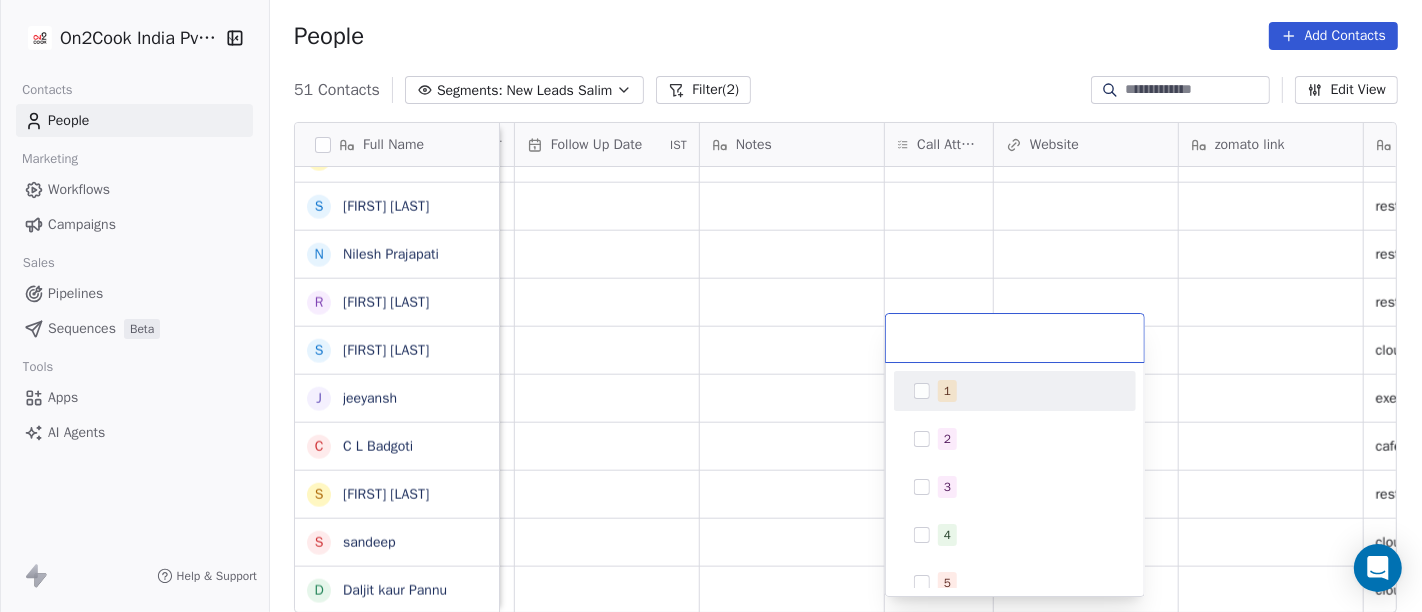 click on "1" at bounding box center [1027, 391] 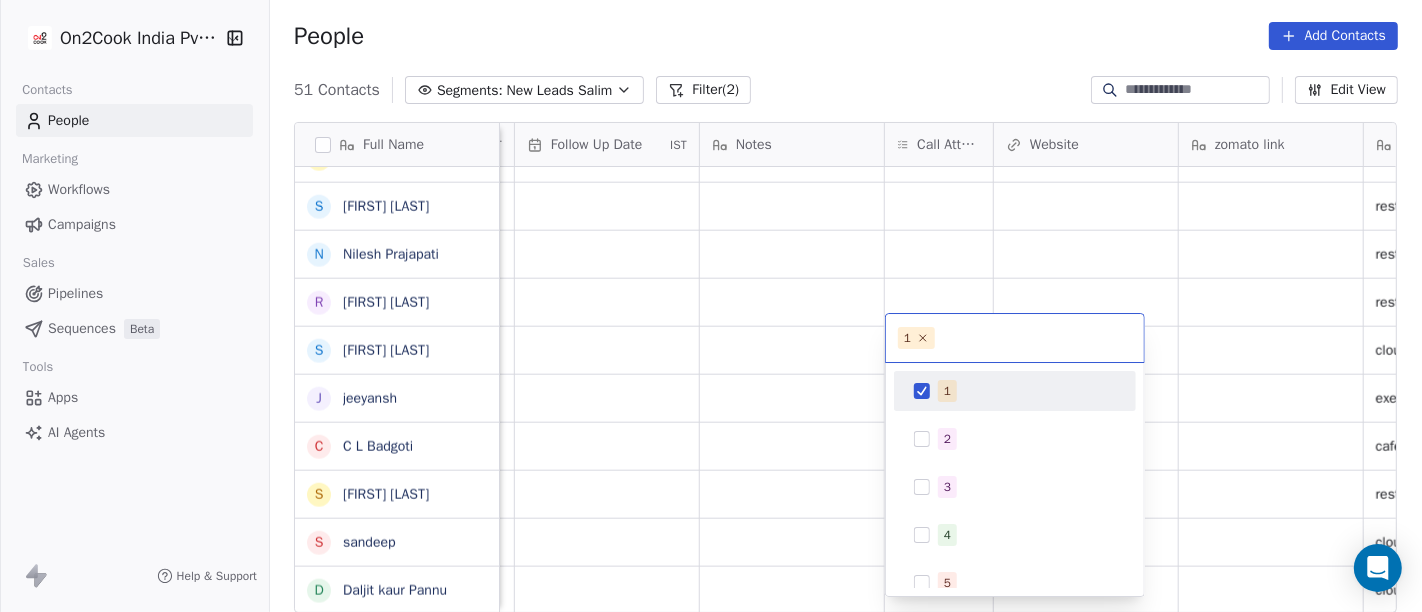 click on "On2Cook India Pvt. Ltd. Contacts People Marketing Workflows Campaigns Sales Pipelines Sequences Beta Tools Apps AI Agents Help & Support People Add Contacts 51 Contacts Segments: New Leads Salim Filter (2) Edit View Tag Add to Sequence Full Name A [LAST] K [LAST] [LAST] M [LAST] S [LAST] D [LAST] G [LAST] R [LAST] J [LAST] K [LAST] G [LAST] T [LAST] P [LAST] G [LAST] L L. K [LAST] A [LAST] D [LAST] P [LAST] o [LAST] J [LAST] A [LAST] S [LAST] N [LAST] R [LAST] S [LAST] j [LAST] C C L [LAST] S [LAST] s [LAST] D [LAST] k [LAST] B [LAST] Tags Assignee Sales Rep Last Activity Date IST Follow Up Date IST Notes Call Attempts Website zomato link outlet type Location Job Title Whastapp Message Salim executive_kitchens Salim restaurants Salim food_consultants Salim cloud_kitchen Salim cafeteria Salim cafeteria Salim Salim" at bounding box center (711, 306) 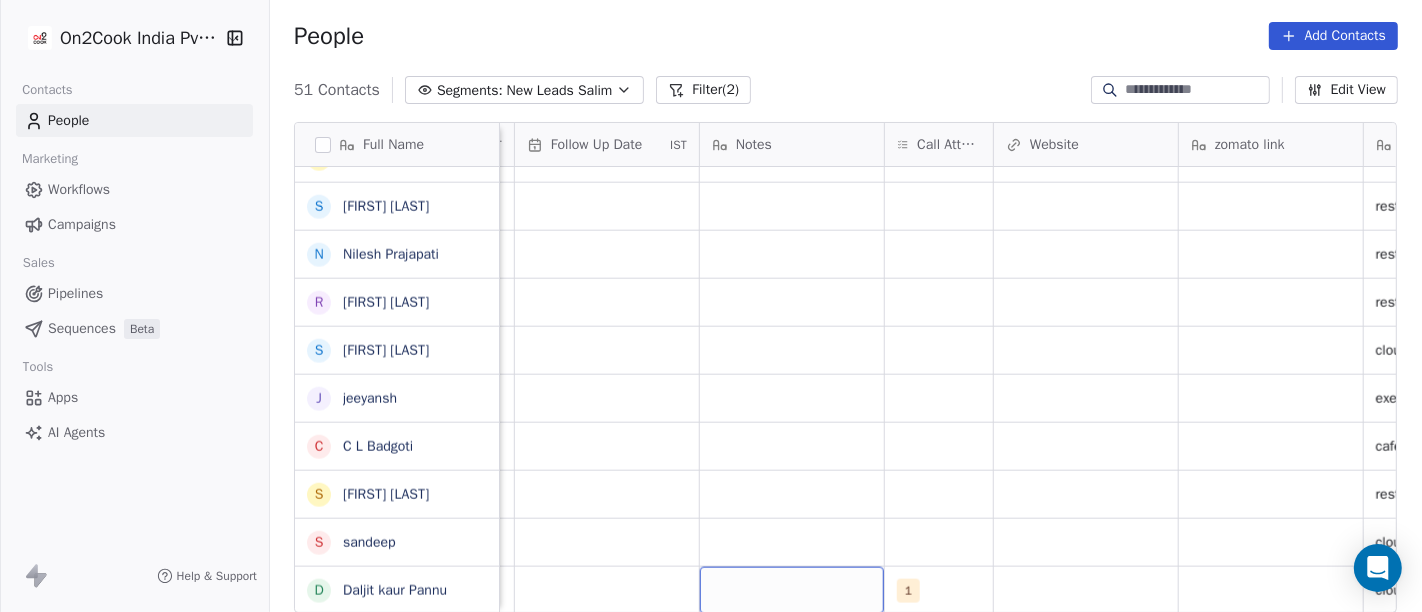 click at bounding box center (792, 590) 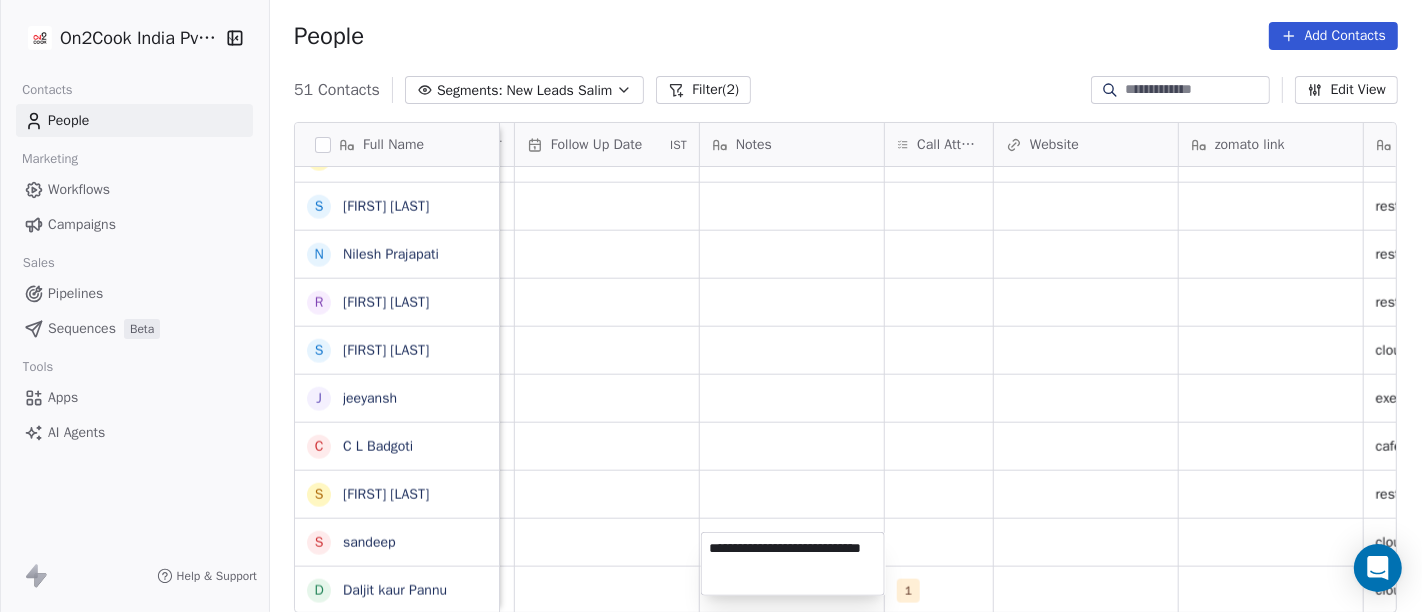 type on "**********" 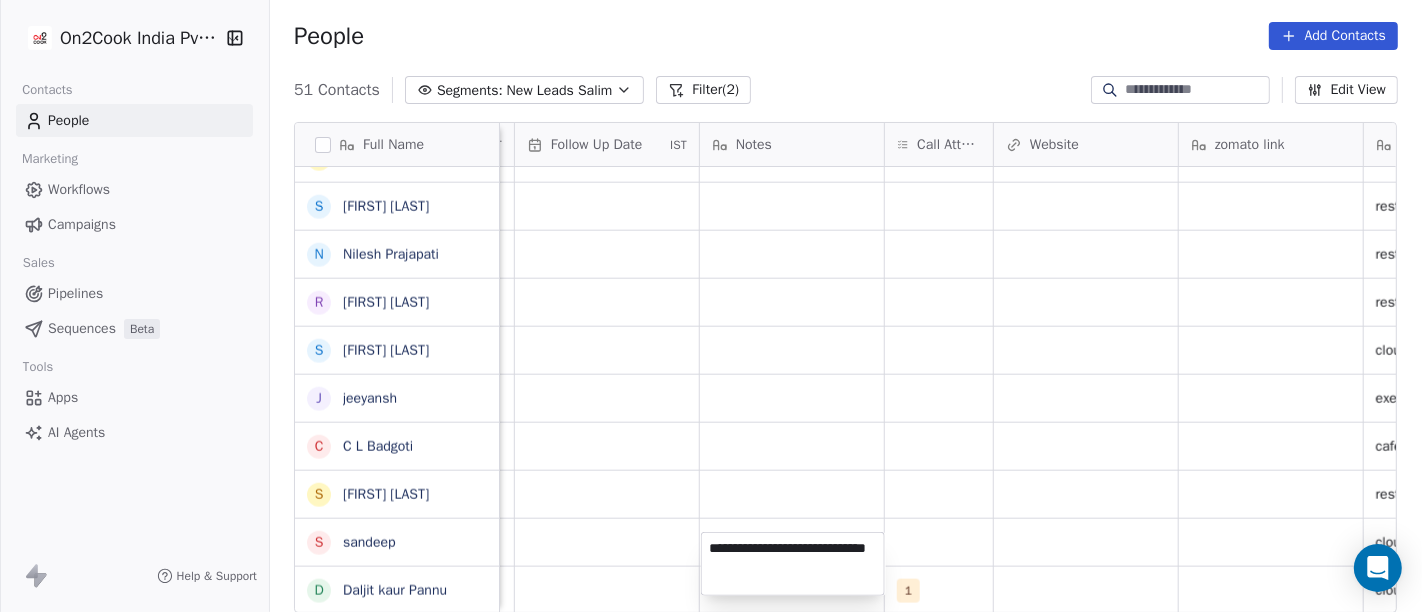 click on "On2Cook India Pvt. Ltd. Contacts People Marketing Workflows Campaigns Sales Pipelines Sequences Beta Tools Apps AI Agents Help & Support People Add Contacts 51 Contacts Segments: New Leads Salim Filter (2) Edit View Tag Add to Sequence Full Name A [LAST] K [LAST] [LAST] M [LAST] S [LAST] D [LAST] G [LAST] R [LAST] J [LAST] K [LAST] G [LAST] T [LAST] P [LAST] G [LAST] L L. K [LAST] A [LAST] D [LAST] P [LAST] o [LAST] J [LAST] A [LAST] S [LAST] N [LAST] R [LAST] S [LAST] j [LAST] C C L [LAST] S [LAST] s [LAST] D [LAST] k [LAST] B [LAST] Tags Assignee Sales Rep Last Activity Date IST Follow Up Date IST Notes Call Attempts Website zomato link outlet type Location Job Title Whastapp Message Salim executive_kitchens Salim restaurants Salim food_consultants Salim cloud_kitchen Salim cafeteria Salim cafeteria Salim Salim" at bounding box center [711, 306] 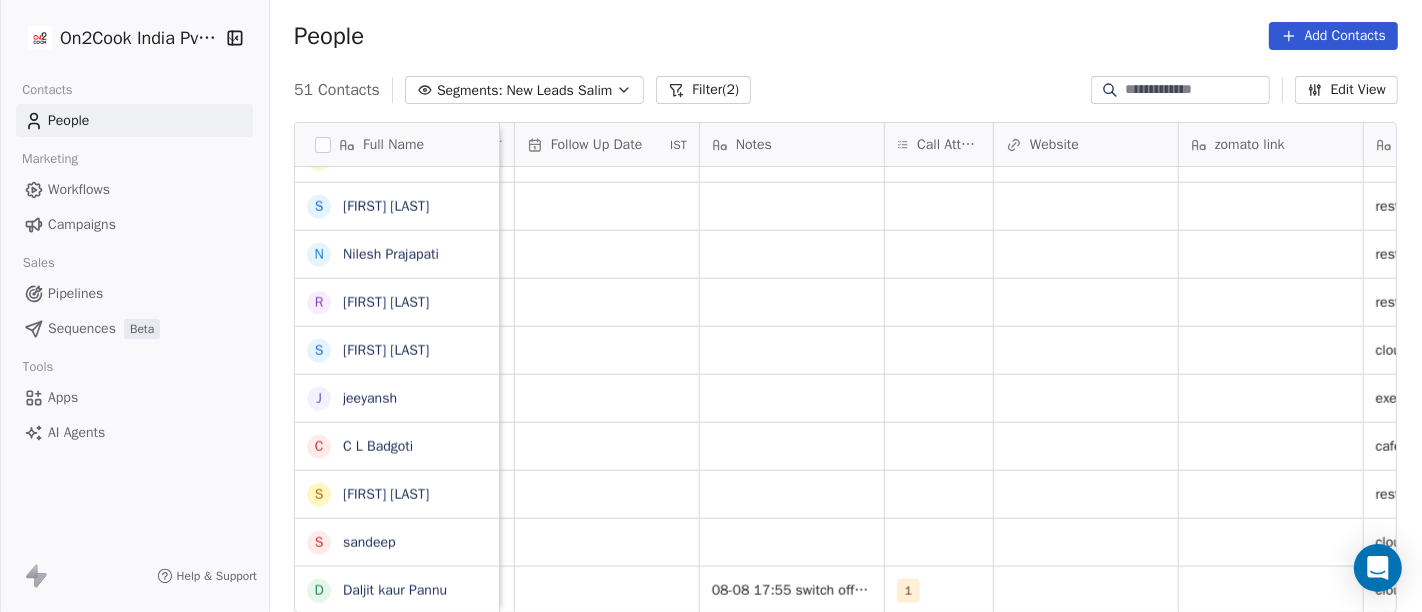 scroll, scrollTop: 17, scrollLeft: 1234, axis: both 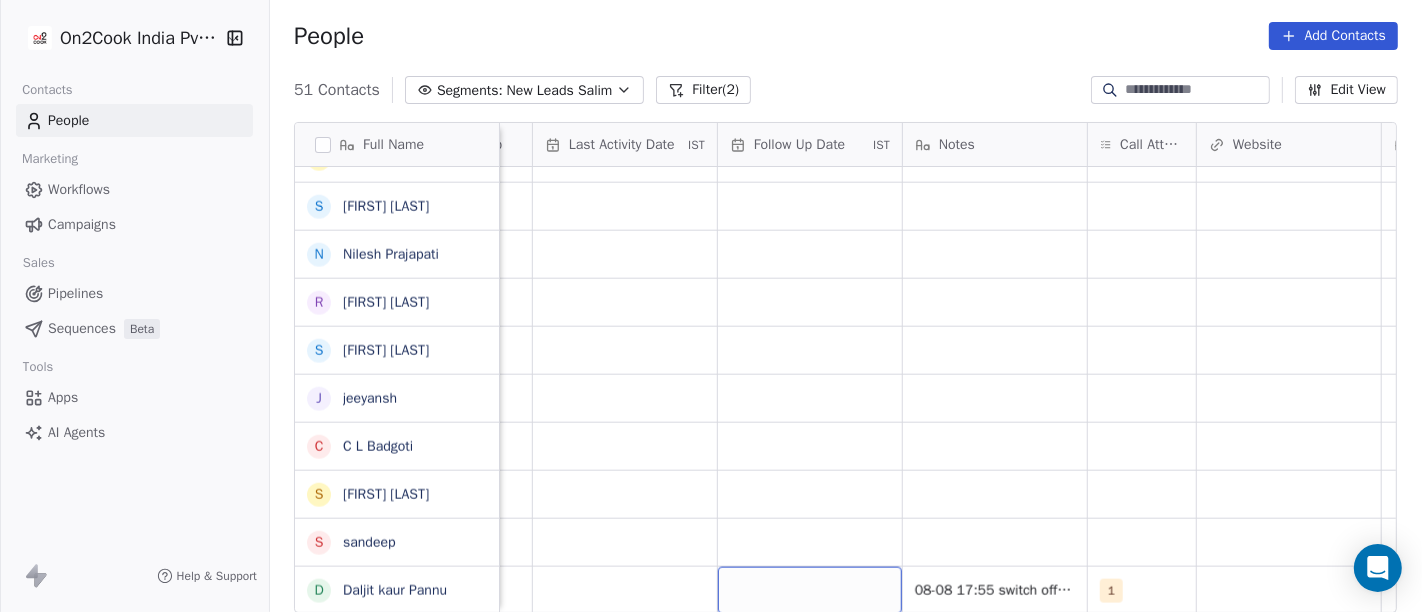 click at bounding box center (810, 590) 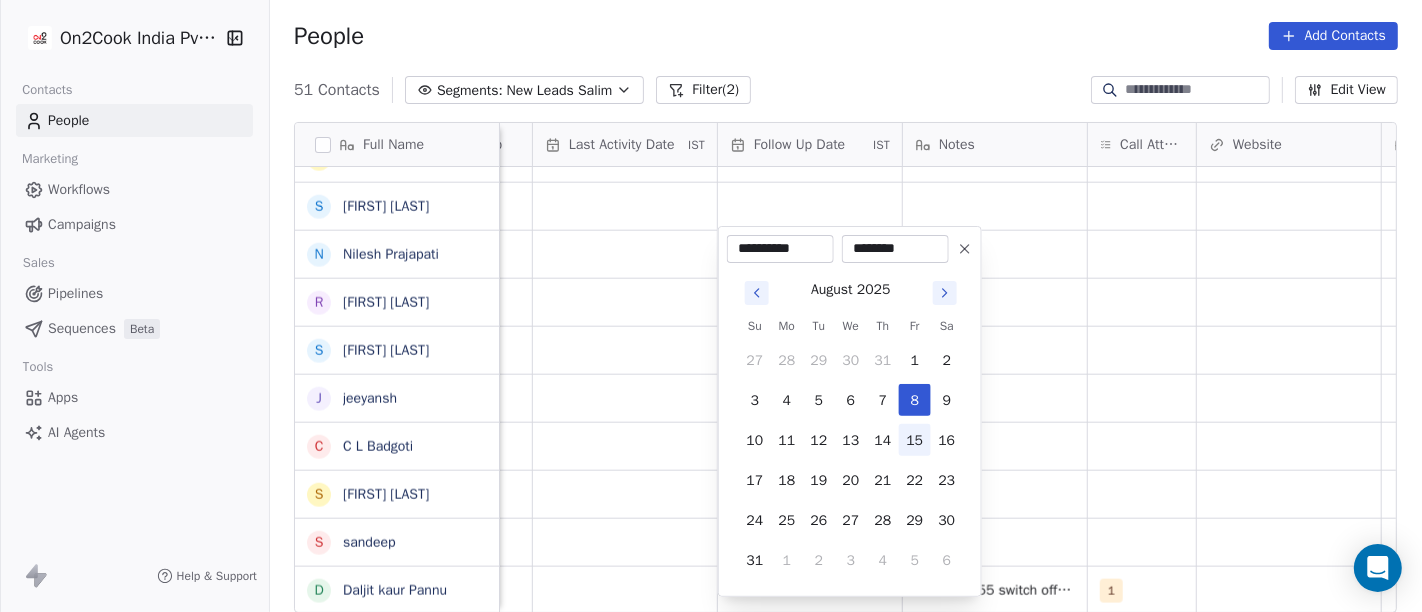 click on "15" at bounding box center (915, 440) 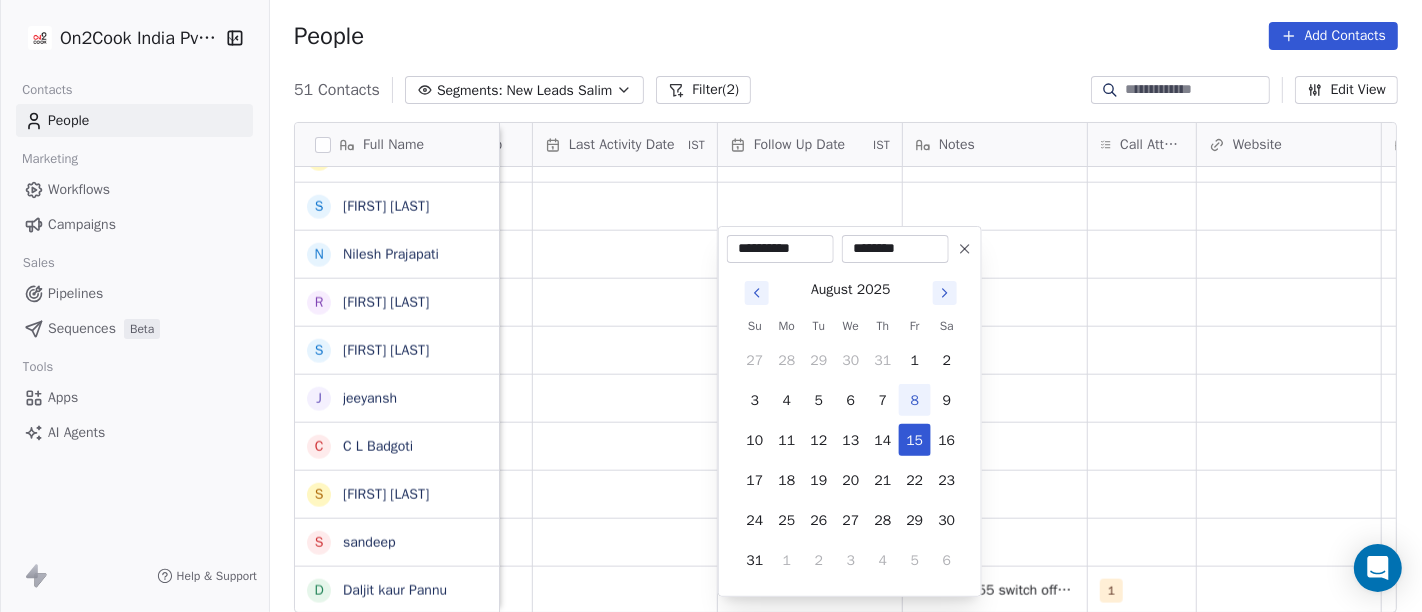 click on "On2Cook India Pvt. Ltd. Contacts People Marketing Workflows Campaigns Sales Pipelines Sequences Beta Tools Apps AI Agents Help & Support People Add Contacts 51 Contacts Segments: New Leads [NAME] Filter (2) Edit View Tag Add to Sequence Full Name A [FIRST] [LAST] K [FIRST] [LAST] Kayyum Khan M [FIRST] [LAST] Bhat S [FIRST] [LAST] Naaz D [FIRST] G [FIRST] [LAST] R [FIRST] [LAST] V [FIRST] [LAST] J [FIRST] [LAST] K [FIRST] [LAST] G [FIRST] [LAST] T [FIRST] [LAST] P [FIRST] [LAST] [LAST] G [FIRST].[LAST]. [LAST] L L. K [LAST] A [FIRST] [LAST] D [FIRST] P [FIRST] [LAST] Tags Assignee Sales Rep Last Activity Date IST Follow Up Date IST Notes Call Attempts Website zomato link outlet type Location Job Title [NAME] executive_kitchens [NAME] restaurants [NAME] food_consultants [NAME] cloud_kitchen [NAME] cafeteria [NAME] cafeteria [NAME] restaurants" at bounding box center [711, 306] 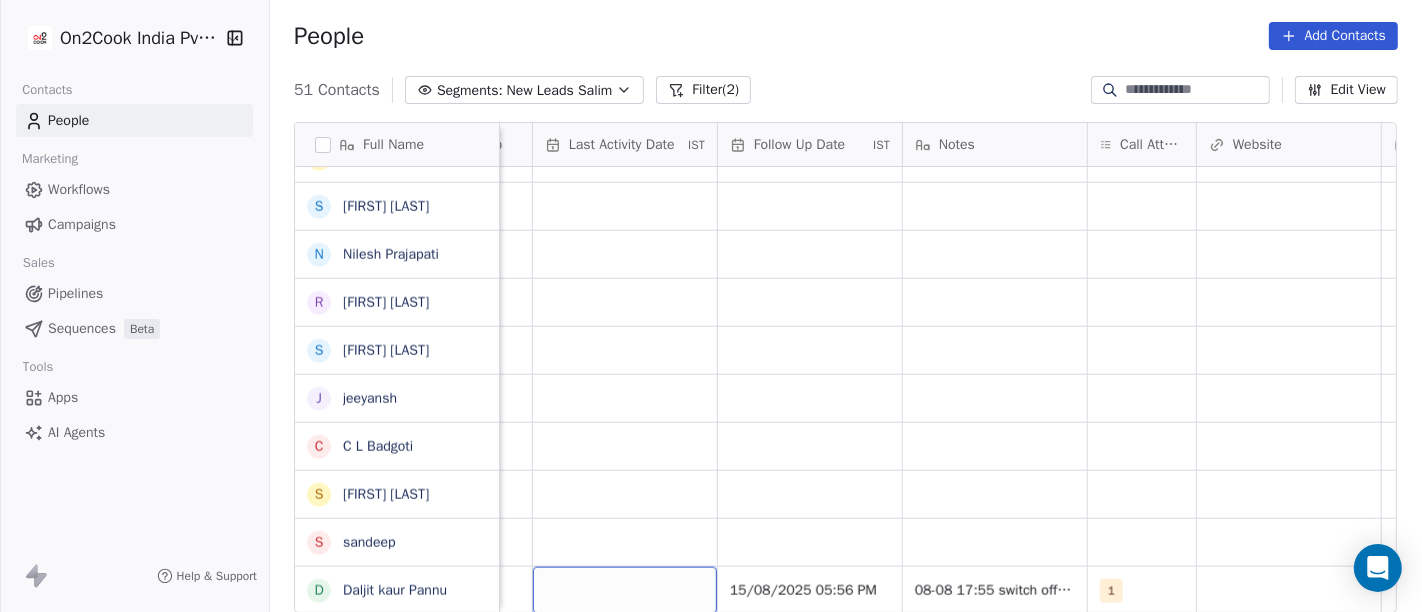 click at bounding box center [625, 590] 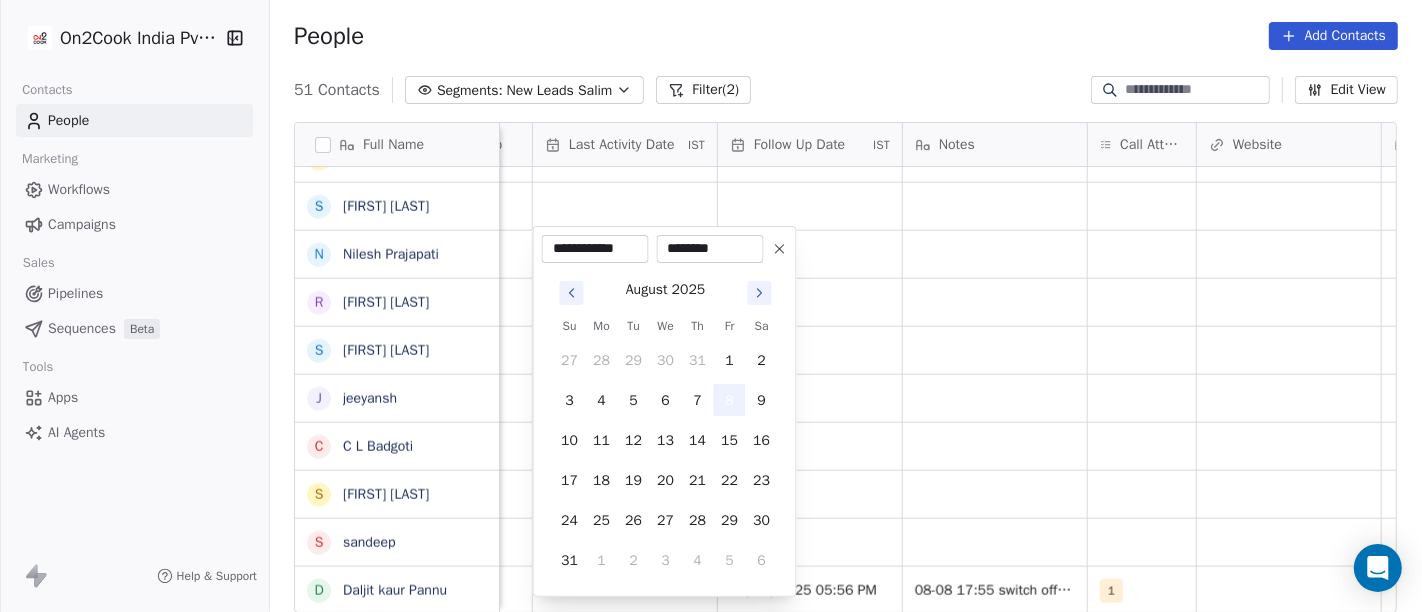 click on "8" at bounding box center [730, 400] 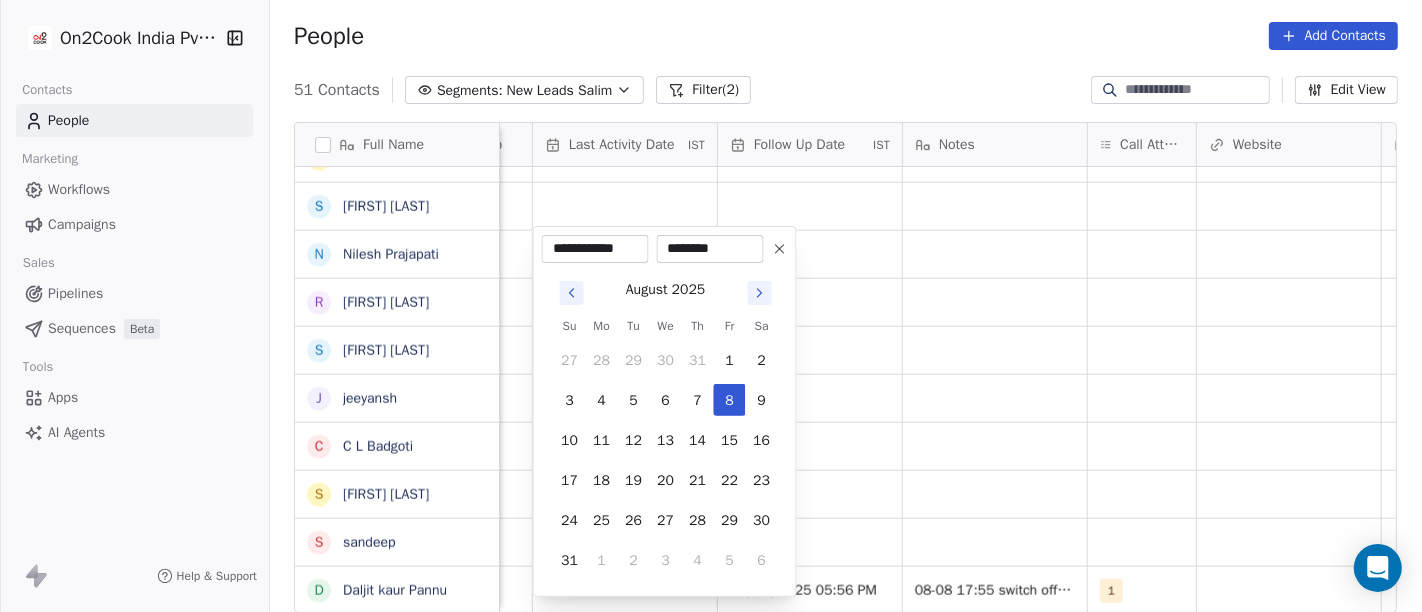 click on "On2Cook India Pvt. Ltd. Contacts People Marketing Workflows Campaigns Sales Pipelines Sequences Beta Tools Apps AI Agents Help & Support People Add Contacts 51 Contacts Segments: New Leads [NAME] Filter (2) Edit View Tag Add to Sequence Full Name A [FIRST] [LAST] K [FIRST] [LAST] Kayyum Khan M [FIRST] [LAST] Bhat S [FIRST] [LAST] Naaz D [FIRST] G [FIRST] [LAST] R [FIRST] [LAST] V [FIRST] [LAST] J [FIRST] [LAST] K [FIRST] [LAST] G [FIRST] [LAST] T [FIRST] [LAST] P [FIRST] [LAST] [LAST] G [FIRST].[LAST]. [LAST] L L. K [LAST] A [FIRST] [LAST] D [FIRST] P [FIRST] [LAST] Tags Assignee Sales Rep Last Activity Date IST Follow Up Date IST Notes Call Attempts Website zomato link outlet type Location Job Title [NAME] executive_kitchens [NAME] restaurants [NAME] food_consultants [NAME] cloud_kitchen [NAME] cafeteria [NAME] cafeteria [NAME] restaurants" at bounding box center (711, 306) 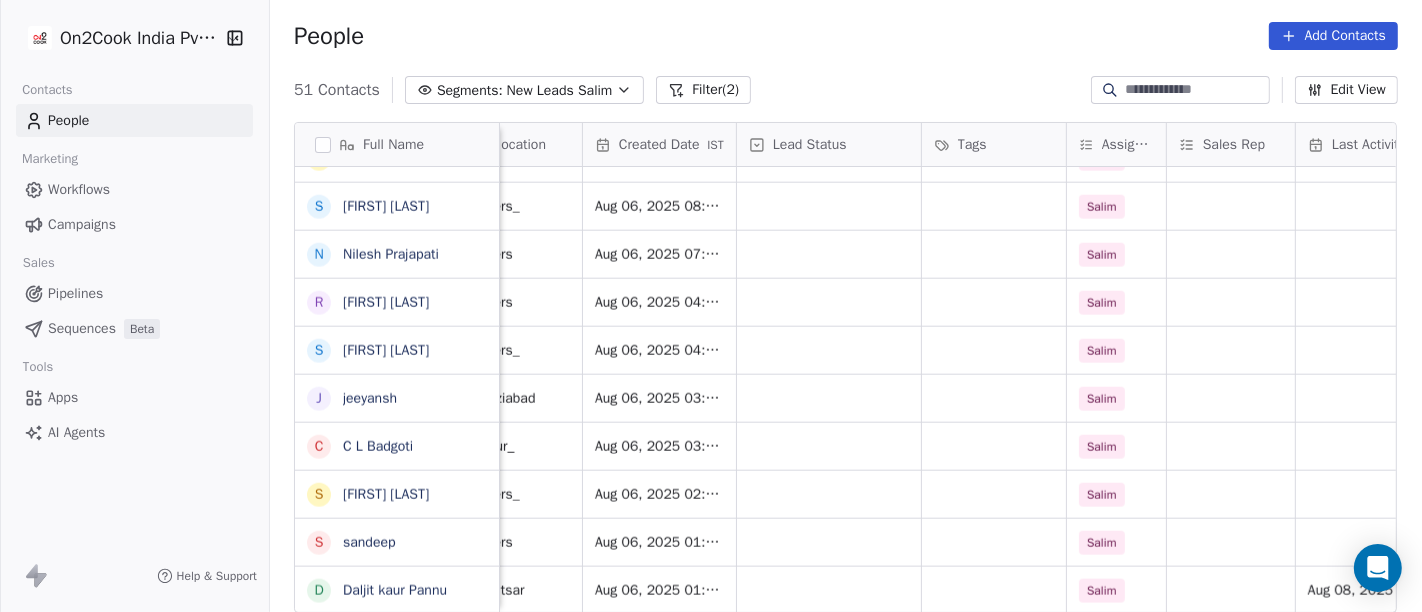 scroll, scrollTop: 17, scrollLeft: 470, axis: both 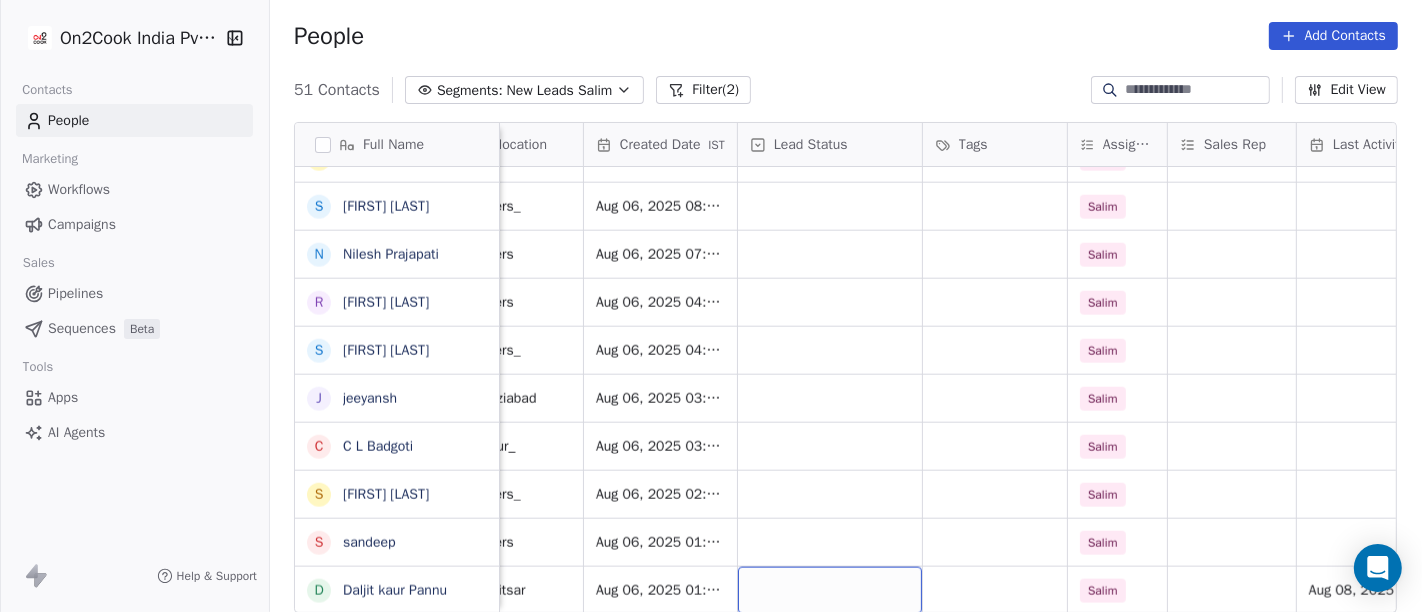 click at bounding box center (830, 590) 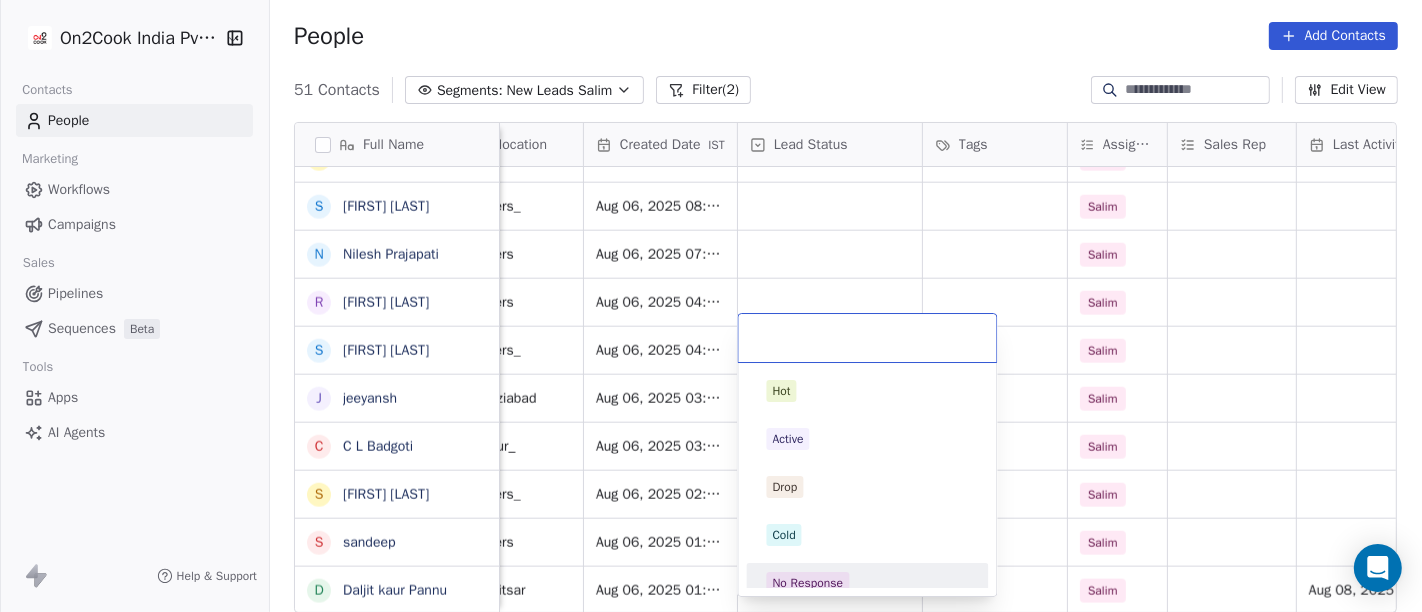 click on "No Response" at bounding box center (868, 583) 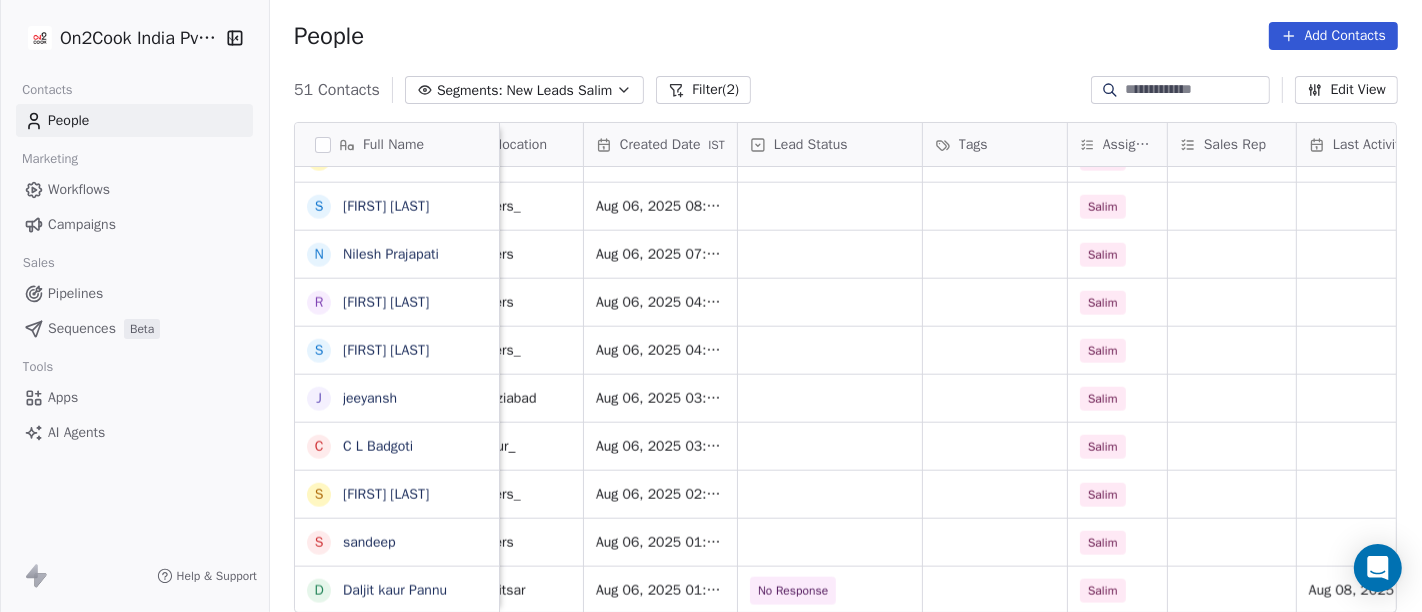 scroll, scrollTop: 17, scrollLeft: 0, axis: vertical 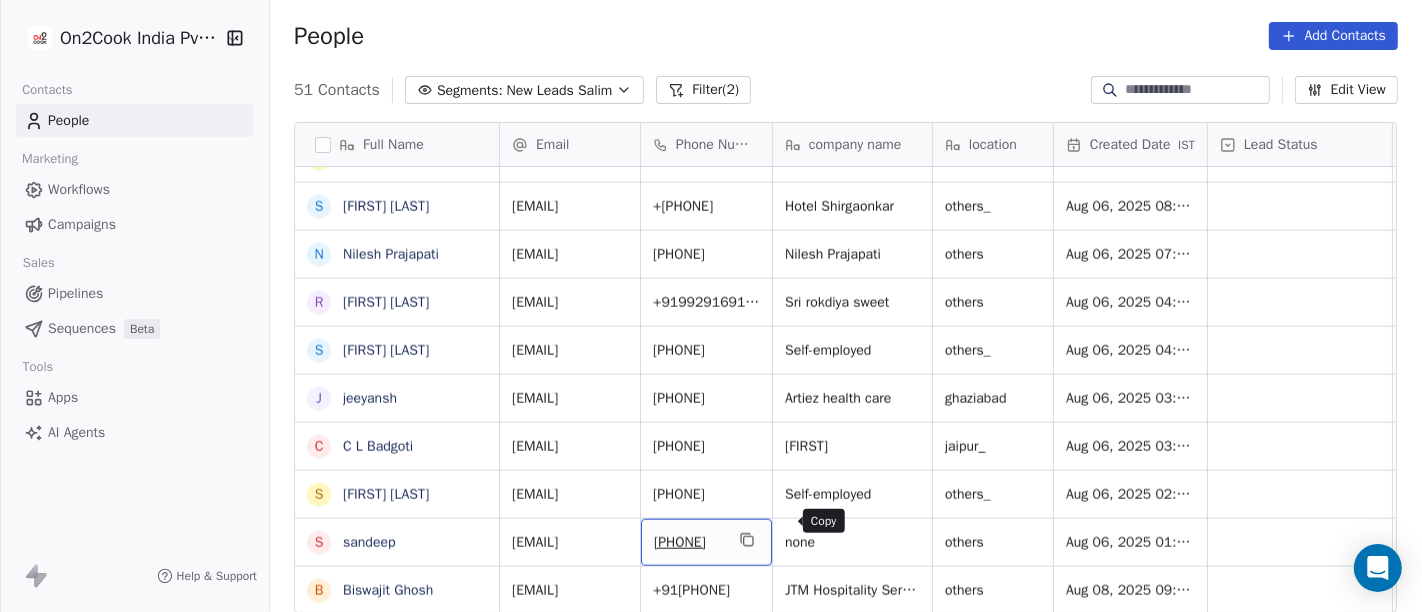 click 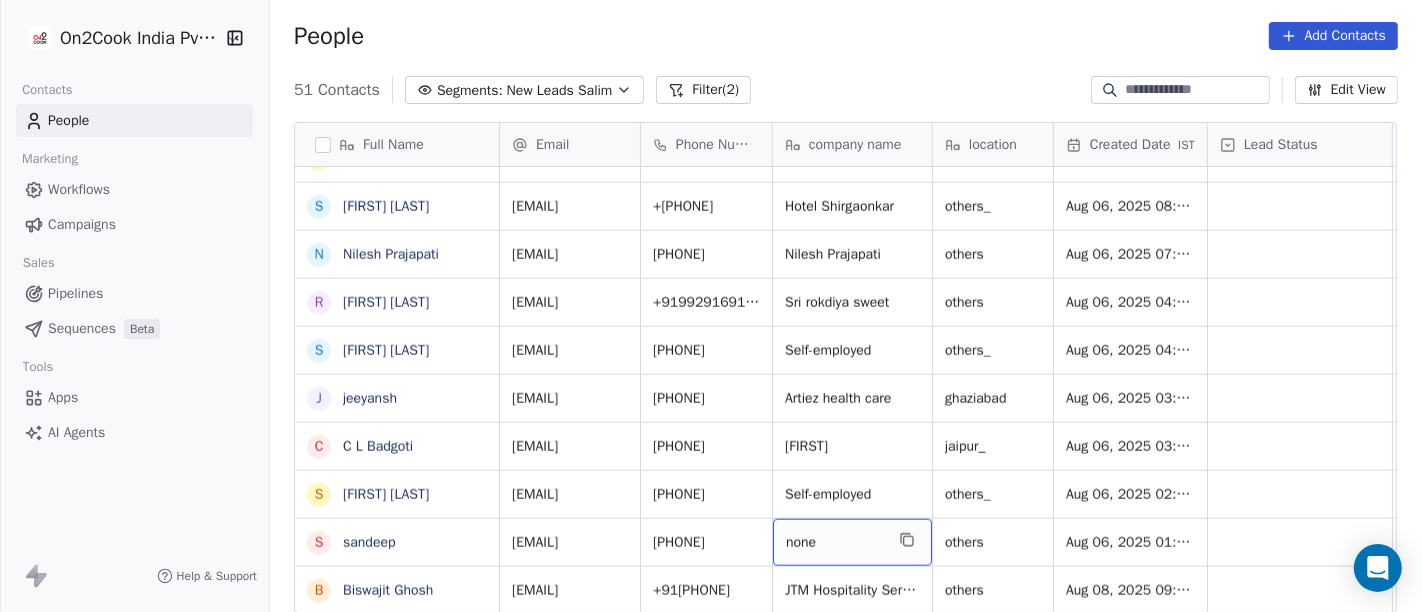 click on "none" at bounding box center (834, 543) 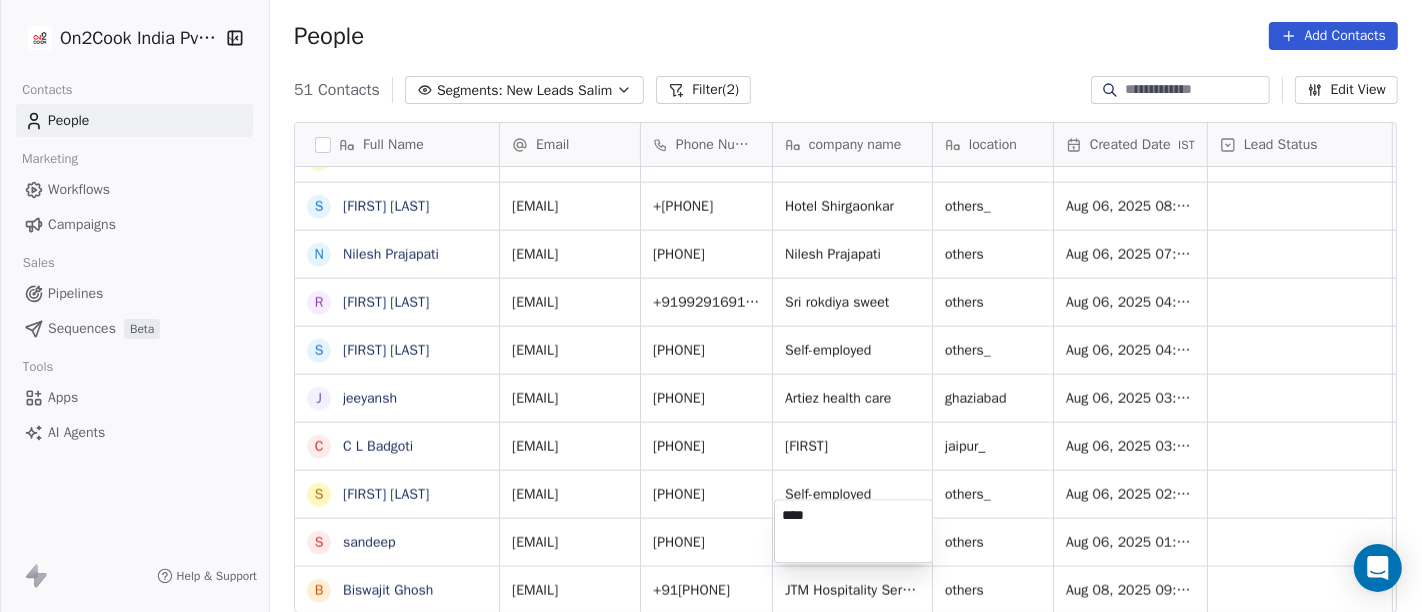 click on "****" at bounding box center [853, 531] 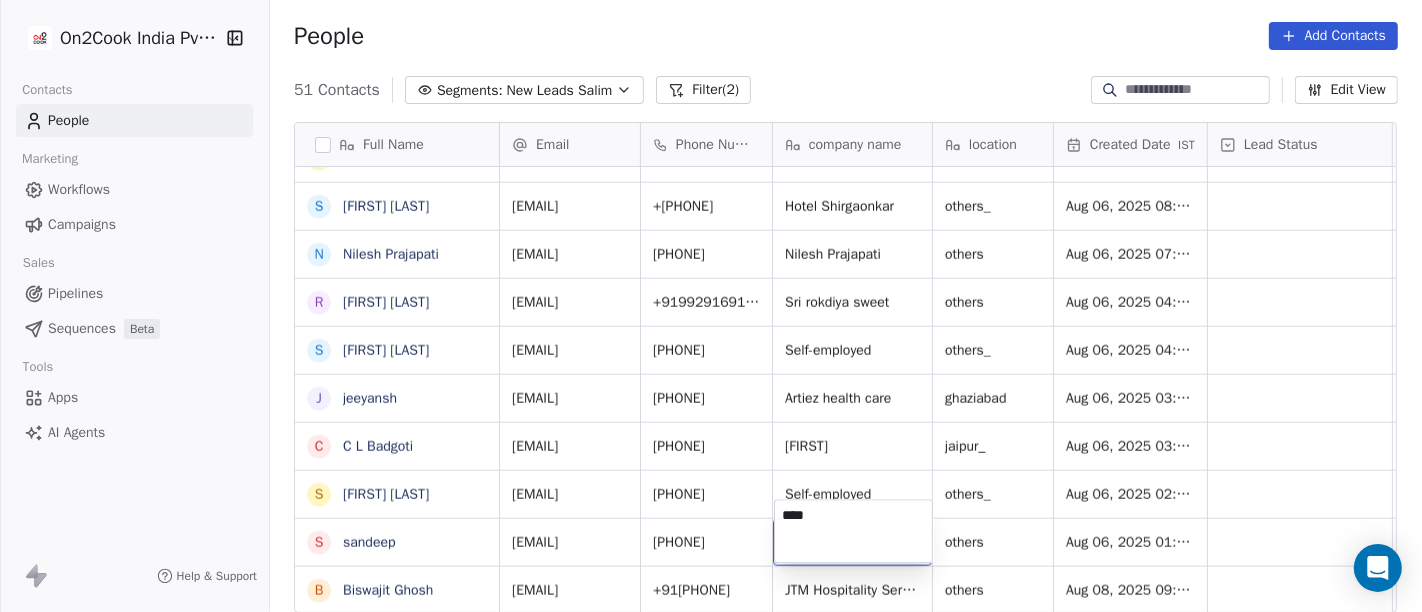 click on "On2Cook India Pvt. Ltd. Contacts People Marketing Workflows Campaigns Sales Pipelines Sequences Beta Tools Apps AI Agents Help & Support People Add Contacts 51 Contacts Segments: New Leads Salim Filter (2) Edit View Tag Add to Sequence Full Name A [LAST] K [LAST] [LAST] M [LAST] S [LAST] D [LAST] G [LAST] R [LAST] J [LAST] K [LAST] G [LAST] T [LAST] P [LAST] G [LAST] L L. K [LAST] A [LAST] D [LAST] P [LAST] o [LAST] J [LAST] A [LAST] S [LAST] N [LAST] R [LAST] S [LAST] j [LAST] C C L [LAST] S [LAST] s [LAST] D [LAST] k [LAST] B [LAST] Email Phone Number company name location Created Date IST Lead Status Tags Assignee Sales Rep Last Activity Date IST dranurag17@[EMAIL] +91[PHONE] PEH others Aug 07, 2025 02:02 PM Salim kkayyumkhan02@[EMAIL] +91[PHONE] Telecom Technician others Aug 07, 2025 01:49 PM Salim +91[PHONE] others" at bounding box center (711, 306) 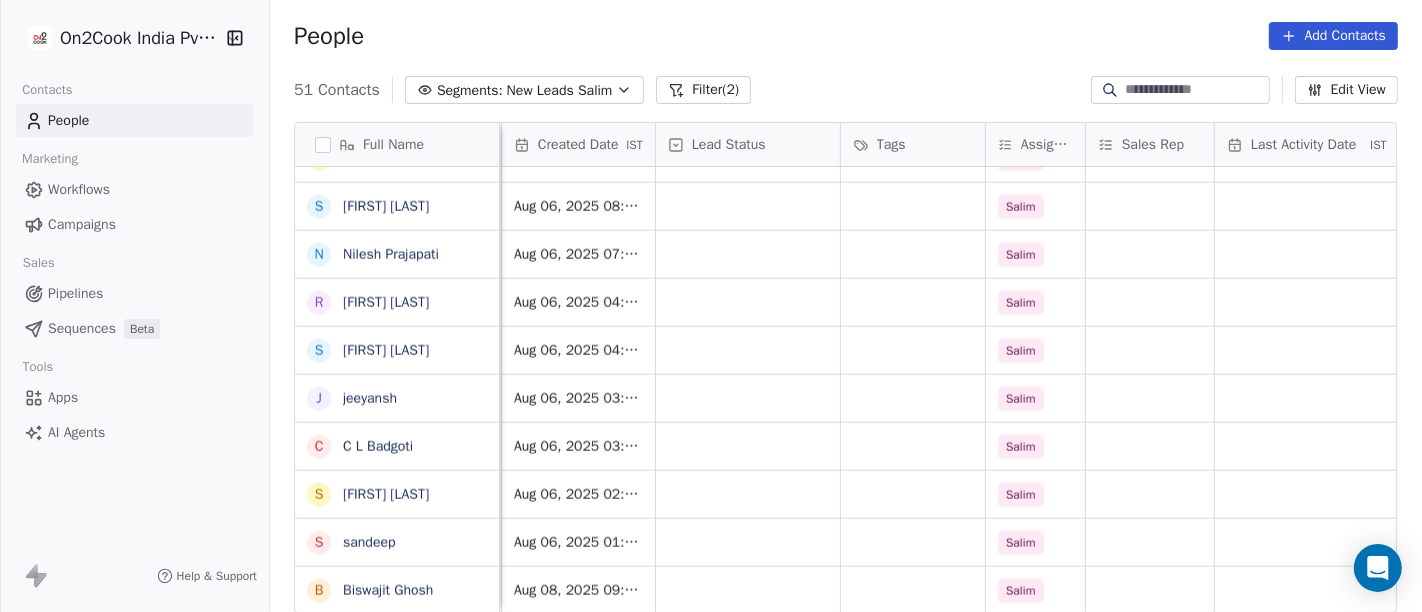 scroll, scrollTop: 17, scrollLeft: 557, axis: both 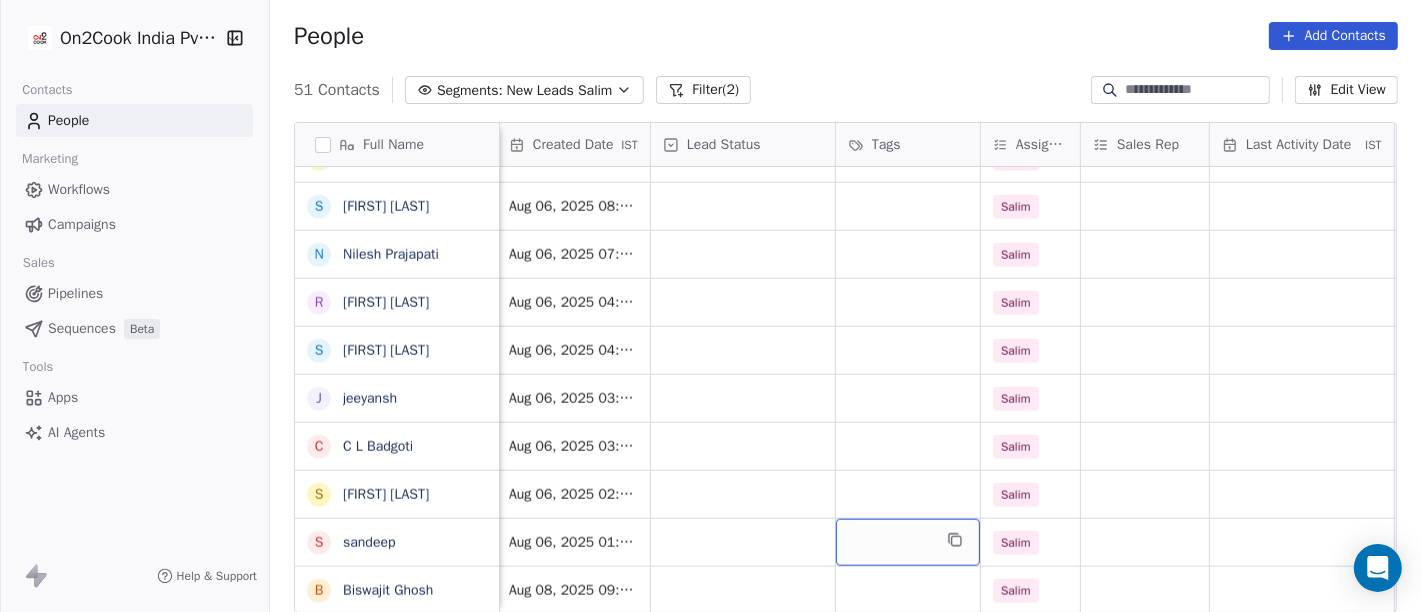 click at bounding box center [908, 542] 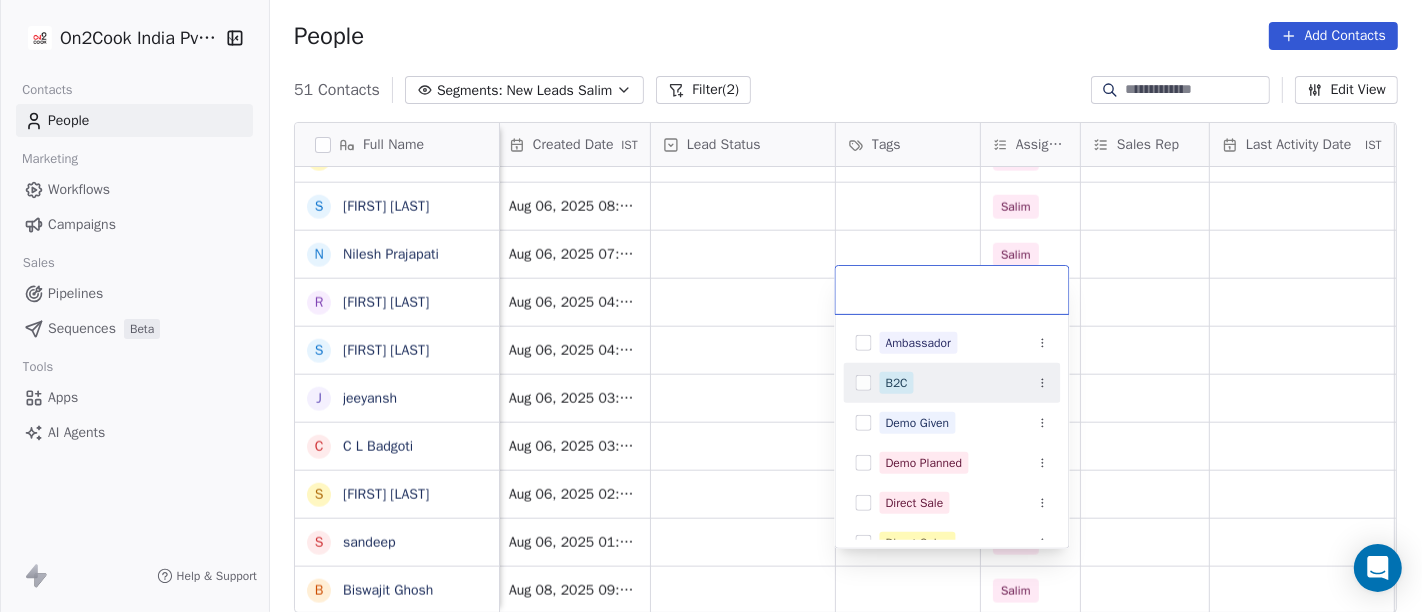 click on "B2C" at bounding box center [964, 383] 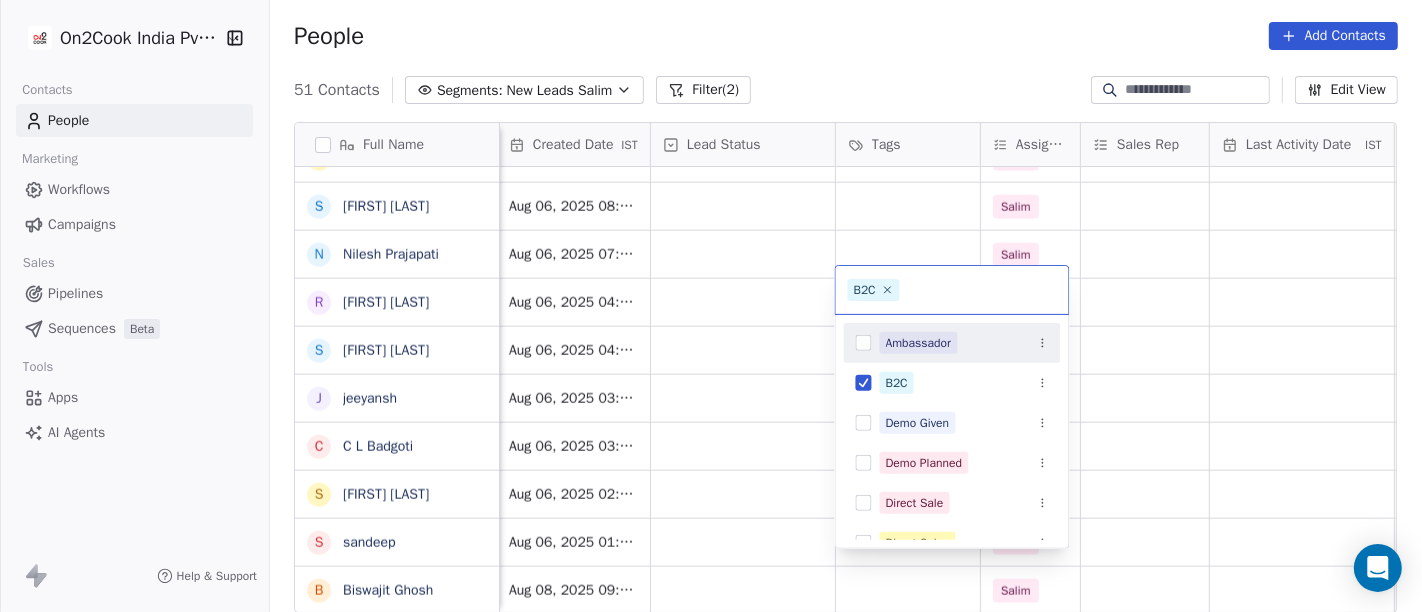 click on "On2Cook India Pvt. Ltd. Contacts People Marketing Workflows Campaigns Sales Pipelines Sequences Beta Tools Apps AI Agents Help & Support People  Add Contacts 51 Contacts Segments: New Leads Salim Filter  (2) Edit View Tag Add to Sequence Full Name A [LAST] [LAST] K [LAST] [LAST] [LAST] [LAST] M [LAST] [LAST] [LAST] S [LAST] [LAST] D [LAST] [LAST] G [LAST] [LAST] R [LAST] [LAST] J [LAST] [LAST] [LAST] [LAST] K [LAST] [LAST] G [LAST] [LAST] T [LAST] [LAST] P [LAST] [LAST] [LAST] [LAST] G [LAST] [LAST] [LAST] [LAST] L [LAST] [LAST] [LAST] [LAST] A [LAST] [LAST] D [LAST] [LAST] P [LAST] [LAST] o [LAST] [LAST] B [LAST] [LAST] Phone Number company name location Created Date IST Lead Status Tags Assignee Sales Rep Last Activity Date IST Follow Up Date IST Notes Call Attempts Website   +[PHONE] PEH others Aug 07, 2025 02:02 PM Salim   +[PHONE] Telecom Technician others Aug 07, 2025 01:49 PM Salim   +[PHONE] others" at bounding box center [711, 306] 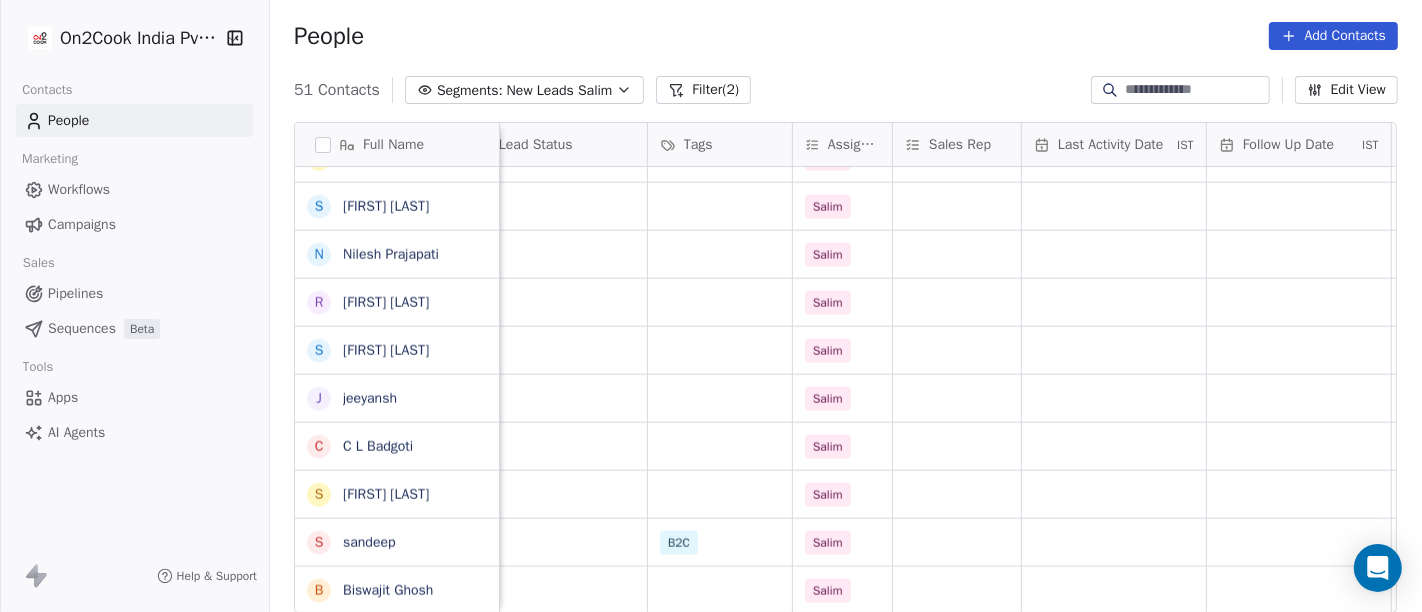 scroll, scrollTop: 17, scrollLeft: 744, axis: both 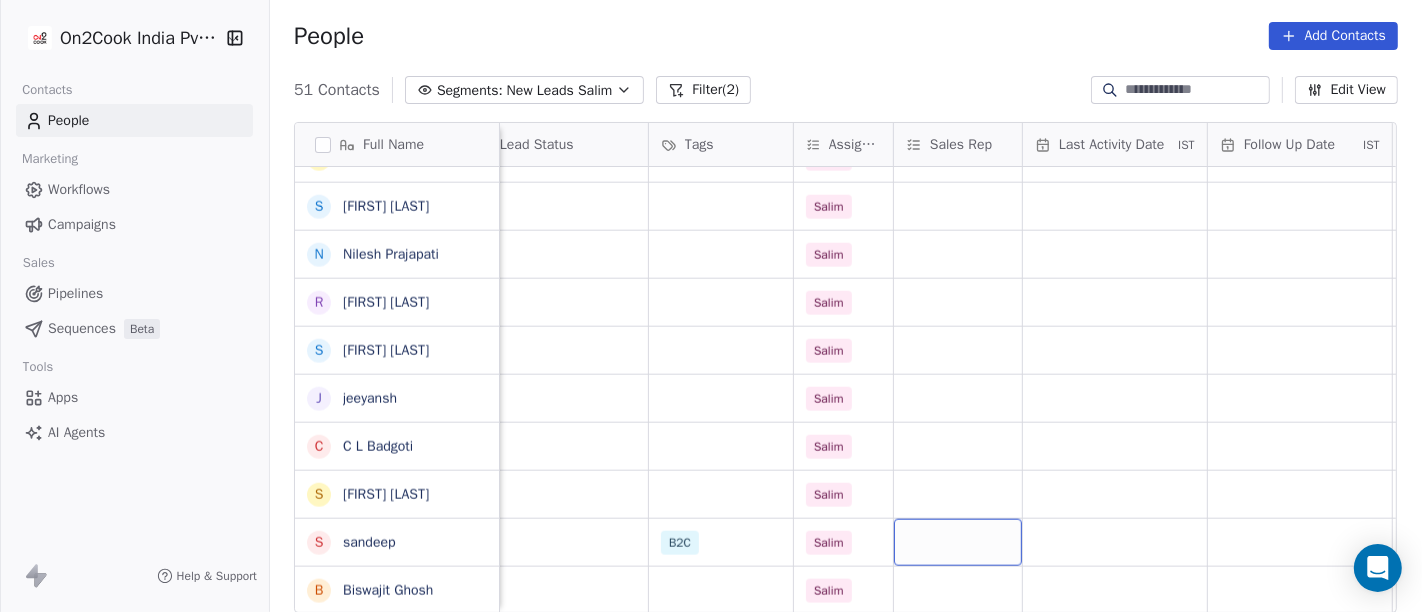 click at bounding box center (958, 542) 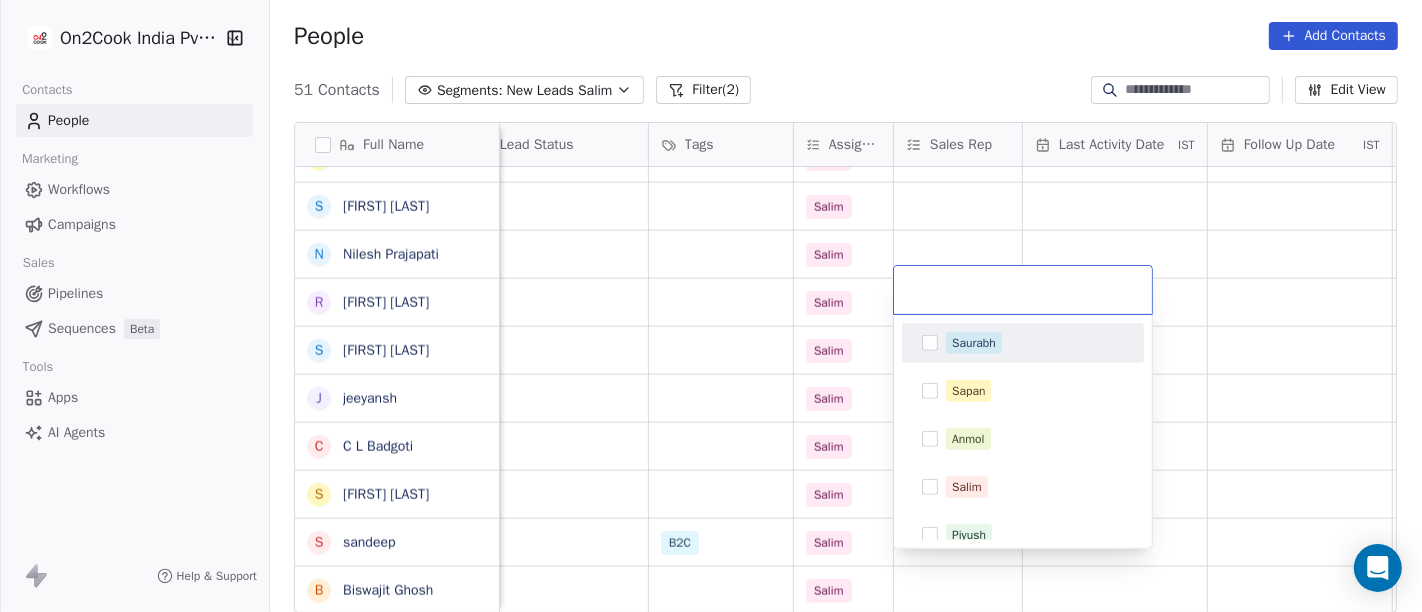 click on "On2Cook India Pvt. Ltd. Contacts People Marketing Workflows Campaigns Sales Pipelines Sequences Beta Tools Apps AI Agents Help & Support People Add Contacts 51 Contacts Segments: New Leads Salim Filter (2) Edit View Tag Add to Sequence Full Name A [LAST] K [LAST] K [LAST] M [LAST] [LAST] S [LAST] [LAST] D [LAST] G [LAST] R [LAST] V [LAST] K [LAST] J [LAST] [LAST] K [LAST] G [LAST] T [LAST] P [LAST] [LAST] G [LAST] L L. [LAST] A [LAST] D [LAST] P [LAST] o [LAST] J [LAST] A [LAST] S [LAST] N [LAST] R [LAST] S [LAST] j [LAST] C C [LAST] S [LAST] s [LAST] B [LAST] K [LAST] V [LAST] company name location Created Date IST Lead Status Tags Assignee Sales Rep Last Activity Date IST Follow Up Date IST Notes Call Attempts Website zomato link PEH Aug 07, 2025 02:02 PM Salim Telecom Technician Aug 07, 2025 01:49 PM Salim Bhat Healthy Foods Aug 07, 2025 01:40 PM" at bounding box center (711, 306) 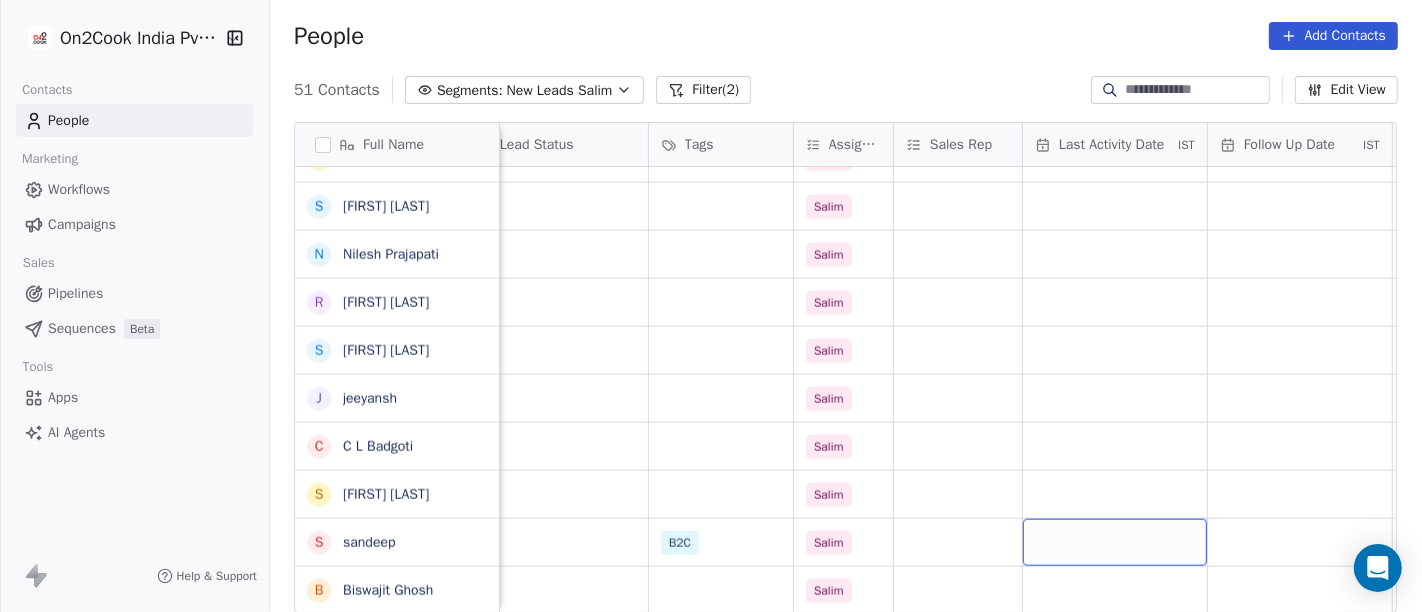 click at bounding box center (1115, 542) 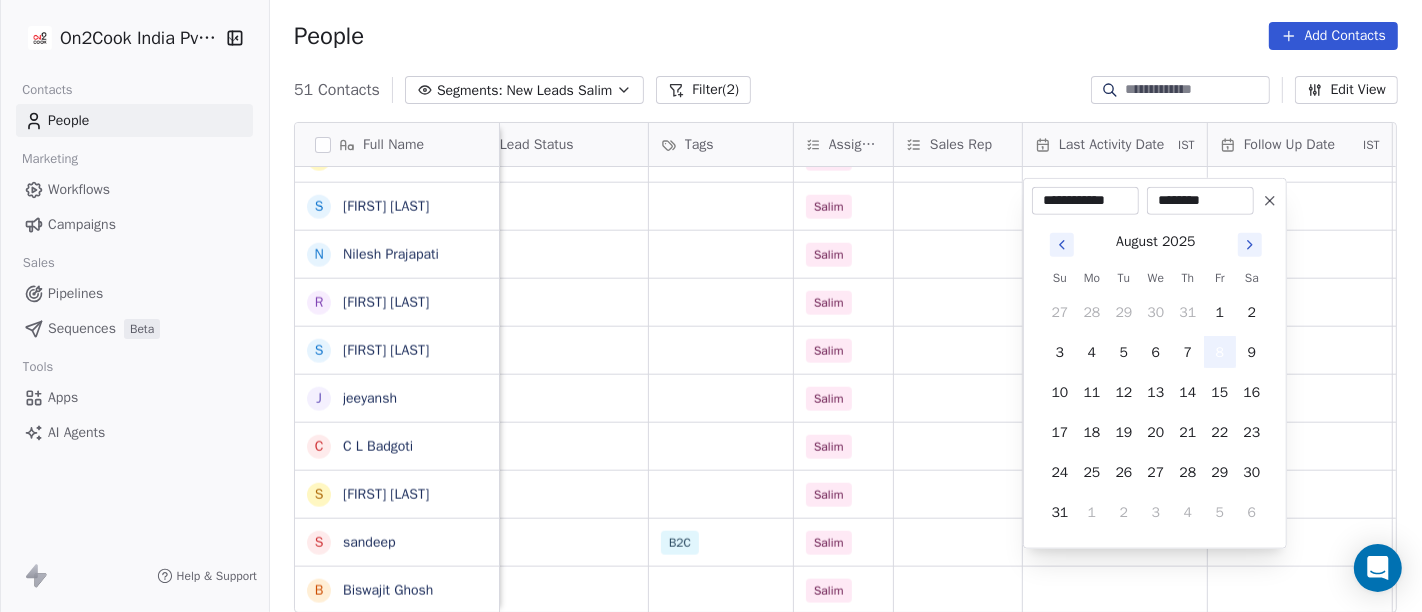 click on "8" at bounding box center [1220, 352] 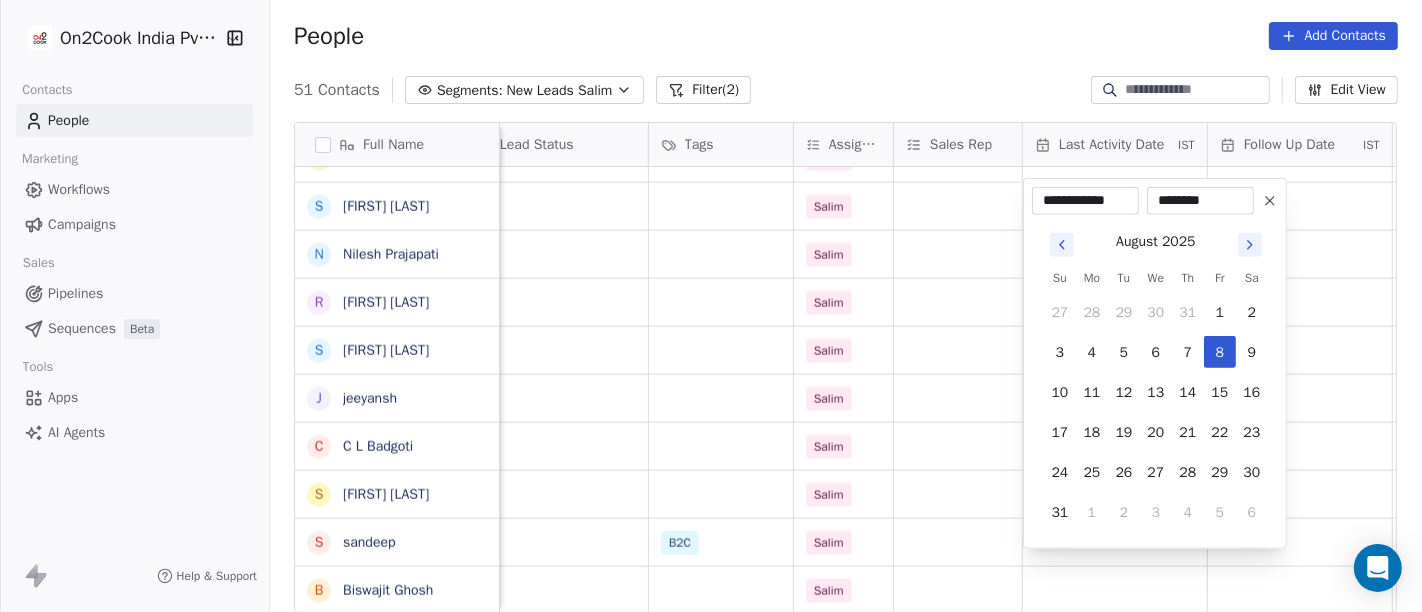click on "On2Cook India Pvt. Ltd. Contacts People Marketing Workflows Campaigns Sales Pipelines Sequences Beta Tools Apps AI Agents Help & Support People Add Contacts 51 Contacts Segments: New Leads Salim Filter (2) Edit View Tag Add to Sequence Full Name A [LAST] K [LAST] K [LAST] M [LAST] [LAST] S [LAST] [LAST] D [LAST] G [LAST] R [LAST] V [LAST] K [LAST] J [LAST] [LAST] K [LAST] G [LAST] T [LAST] P [LAST] [LAST] G [LAST] L L. [LAST] A [LAST] D [LAST] P [LAST] o [LAST] J [LAST] A [LAST] S [LAST] N [LAST] R [LAST] S [LAST] j [LAST] C C [LAST] S [LAST] s [LAST] B [LAST] K [LAST] V [LAST] company name location Created Date IST Lead Status Tags Assignee Sales Rep Last Activity Date IST Follow Up Date IST Notes Call Attempts Website zomato link PEH Aug 07, 2025 02:02 PM Salim Telecom Technician Aug 07, 2025 01:49 PM Salim Bhat Healthy Foods Aug 07, 2025 01:40 PM" at bounding box center [711, 306] 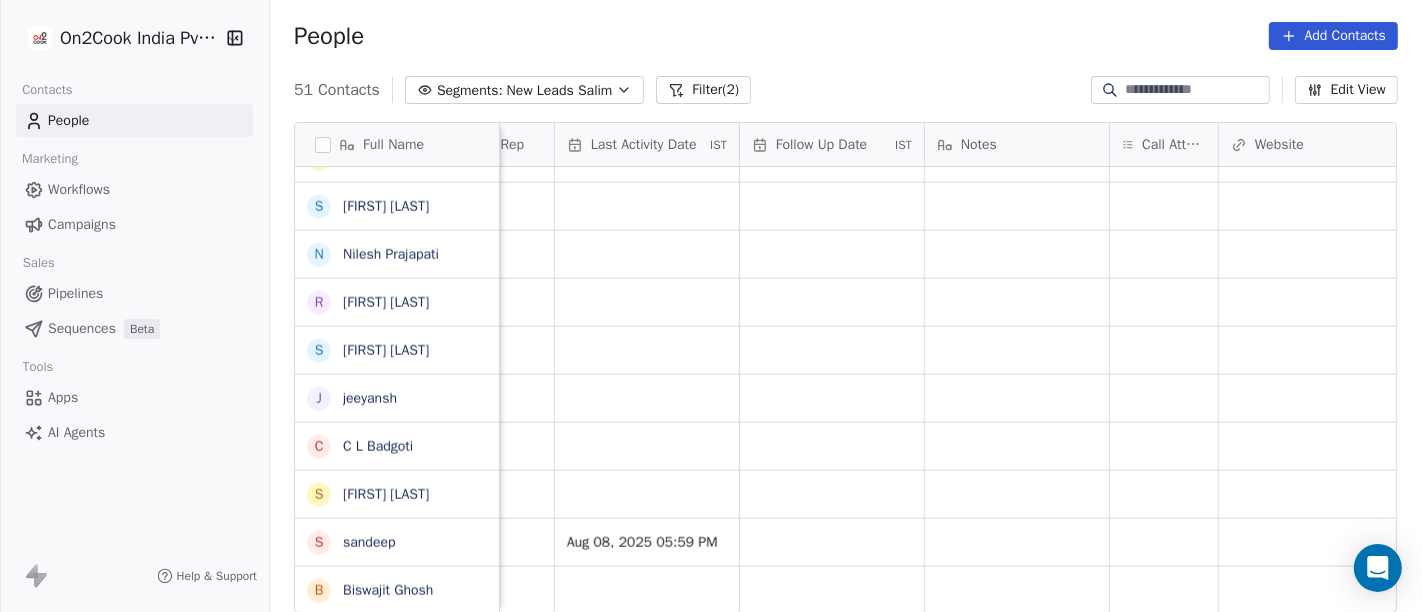 scroll, scrollTop: 17, scrollLeft: 1213, axis: both 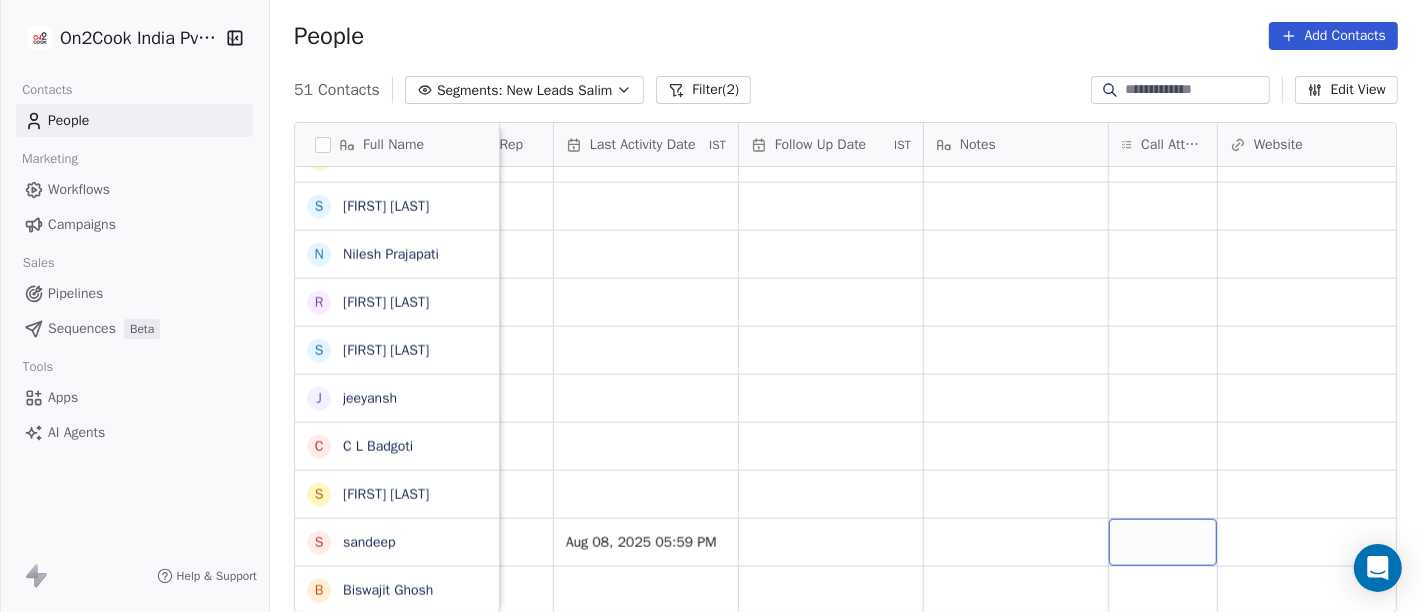 click at bounding box center [1163, 542] 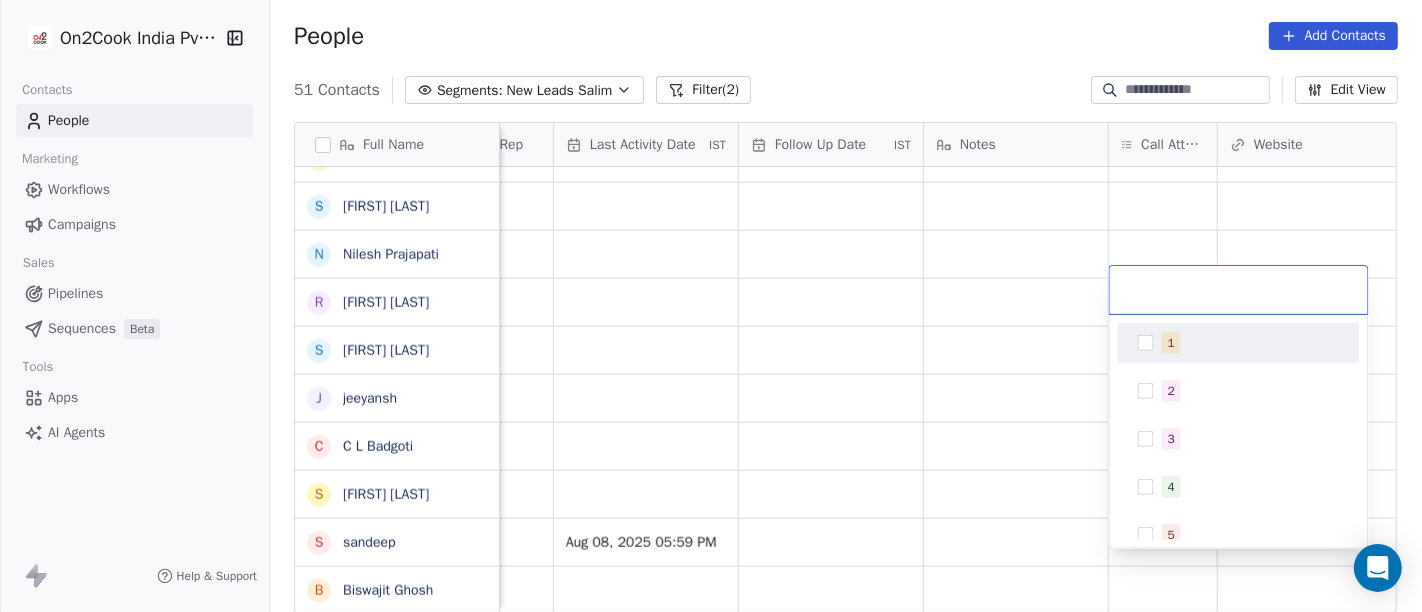click on "1" at bounding box center (1251, 343) 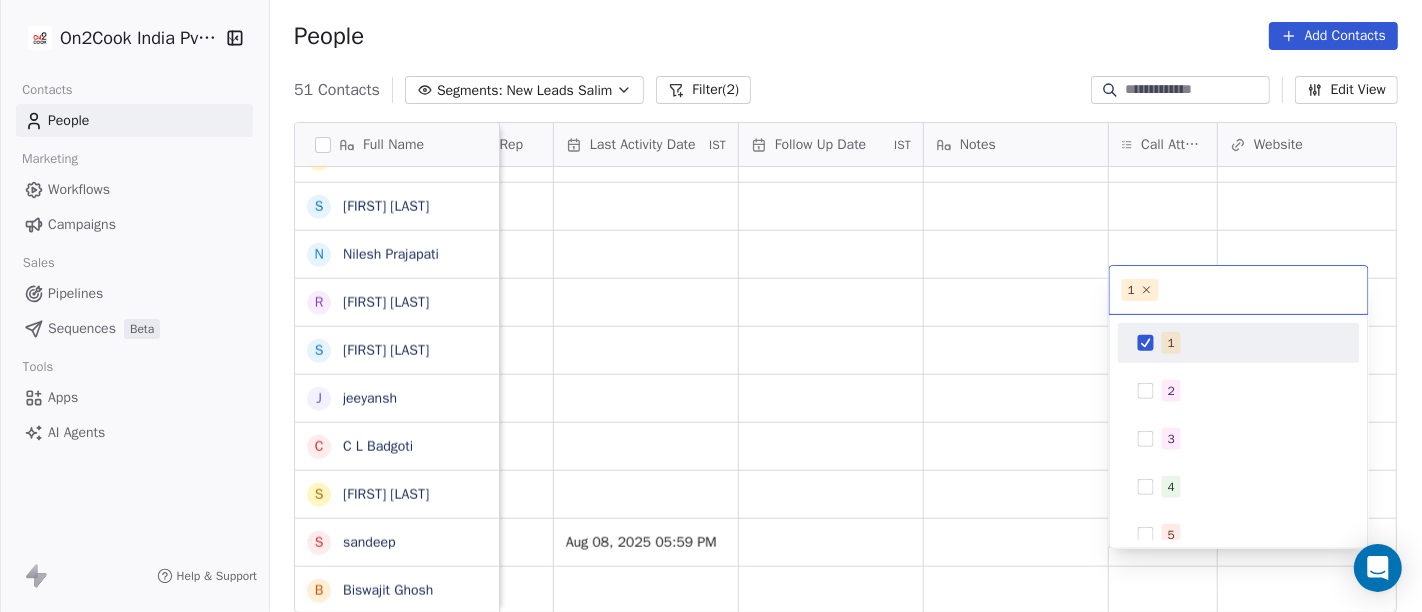 click on "On2Cook India Pvt. Ltd. Contacts People Marketing Workflows Campaigns Sales Pipelines Sequences Beta Tools Apps AI Agents Help & Support People Add Contacts 51 Contacts Segments: New Leads [NAME] Filter (2) Edit View Tag Add to Sequence Full Name A [FIRST] [LAST] K [FIRST] [LAST] Kayyum Khan M [FIRST] [LAST] Bhat S [FIRST] [LAST] Naaz D [FIRST] G [FIRST] [LAST] R [FIRST] [LAST] V [FIRST] [LAST] J [FIRST] [LAST] K [FIRST] [LAST] G [FIRST] [LAST] T [FIRST] [LAST] P [FIRST] [LAST] [LAST] G [FIRST].[LAST]. [LAST] L L. K [LAST] A [FIRST] [LAST] D [FIRST] P [FIRST] [LAST] o [FIRST] J [FIRST] A [FIRST] [LAST] S [FIRST] [LAST] N [FIRST] [LAST] R [FIRST] [LAST] S [FIRST] [LAST] j [FIRST] C C L [LAST] S [FIRST] [LAST] s [FIRST] D [FIRST] [LAST] Lead Status Tags Assignee Sales Rep Last Activity Date IST Follow Up Date IST Notes Call Attempts Website zomato link outlet type Location [NAME] executive_kitchens [NAME] restaurants [NAME] food_consultants [NAME] cloud_kitchen [NAME] cafeteria [NAME] cafeteria [NAME] restaurants [NAME]" at bounding box center [711, 306] 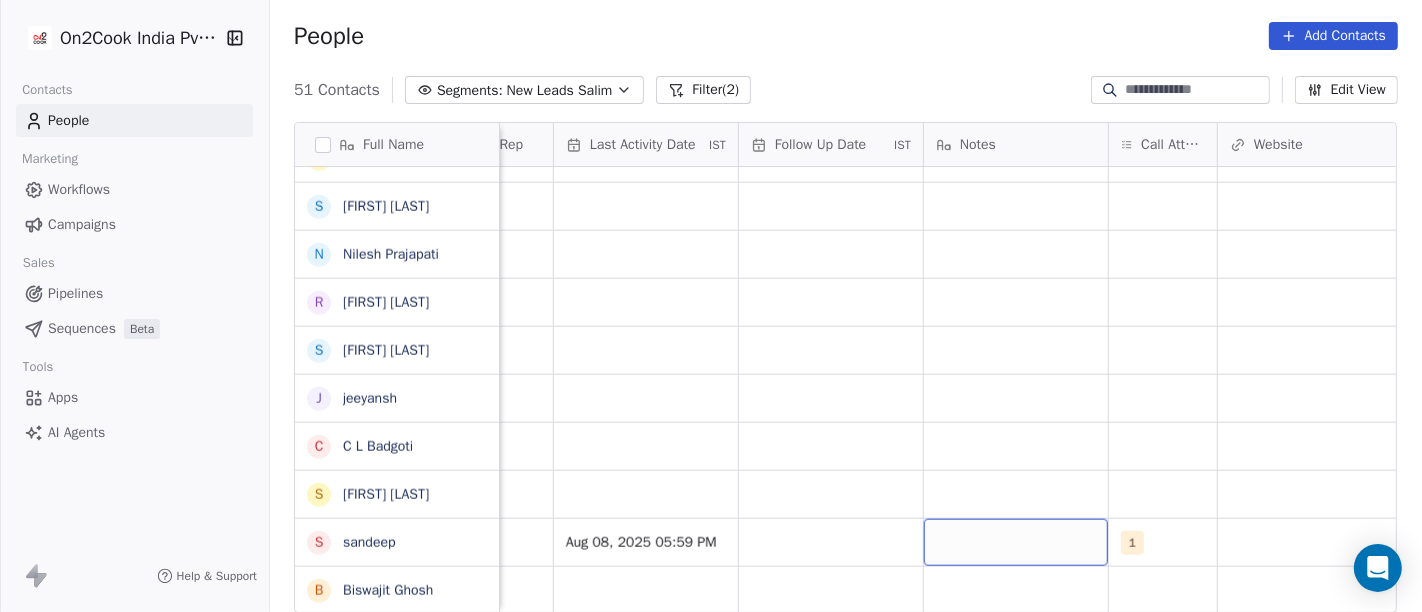 click at bounding box center (1016, 542) 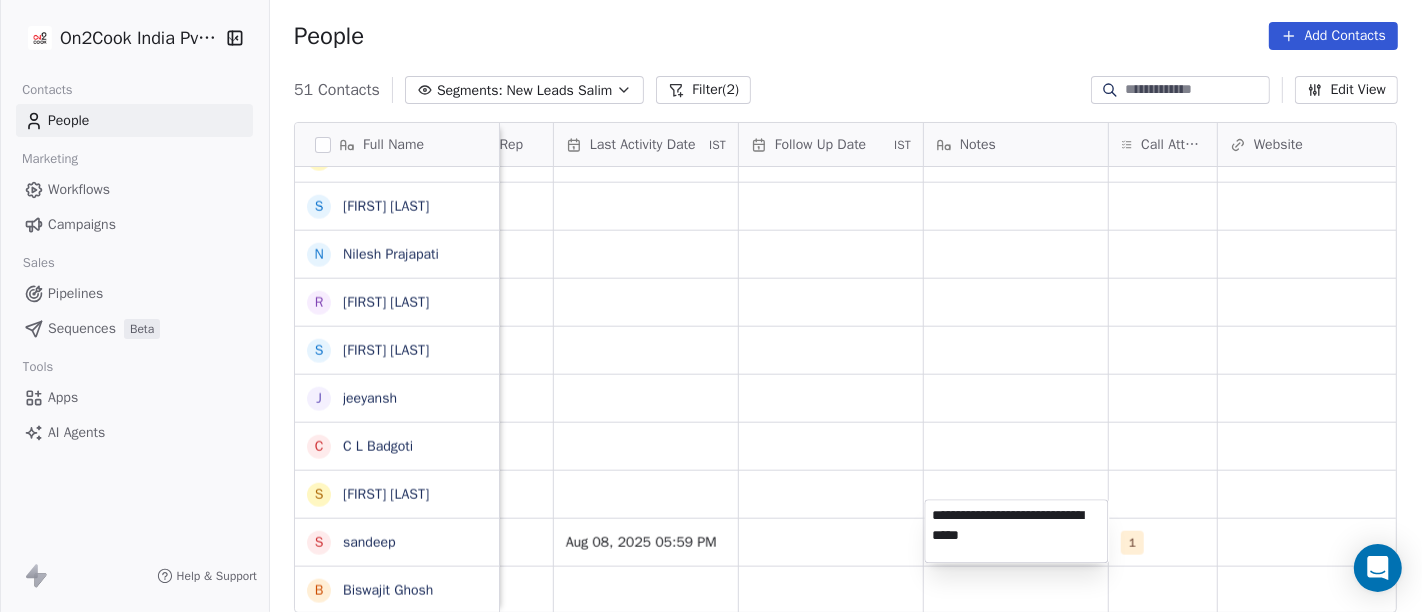 type on "**********" 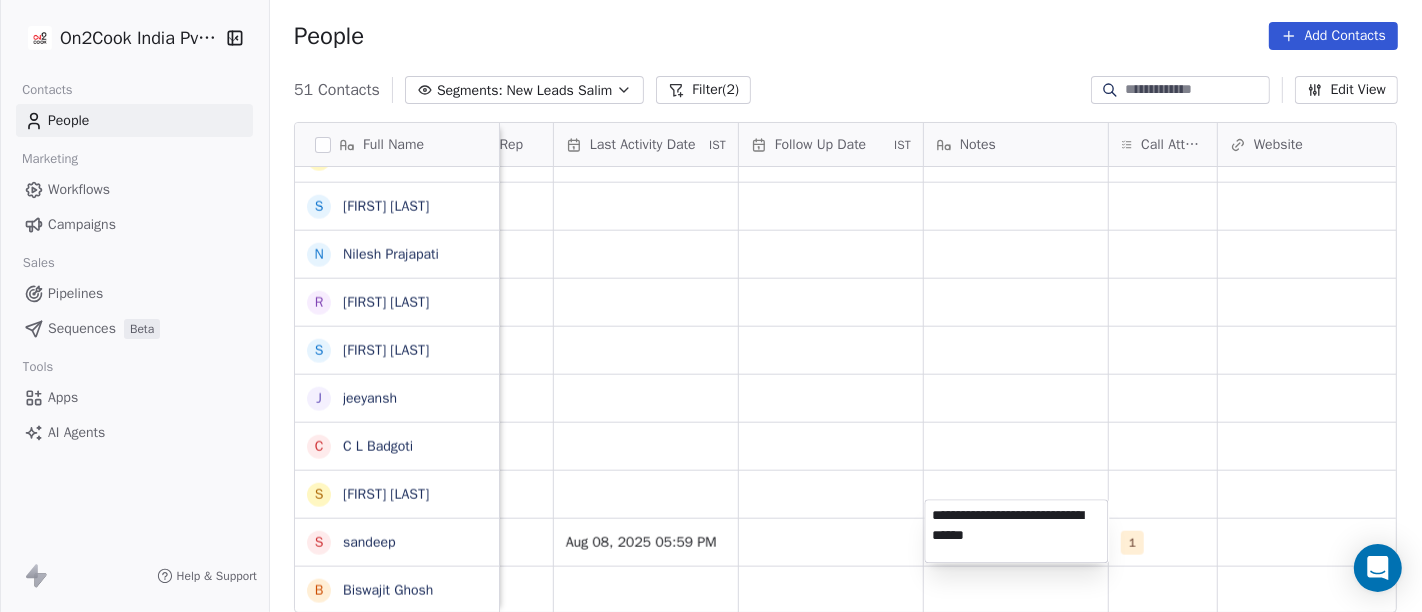click on "On2Cook India Pvt. Ltd. Contacts People Marketing Workflows Campaigns Sales Pipelines Sequences Beta Tools Apps AI Agents Help & Support People Add Contacts 51 Contacts Segments: New Leads [NAME] Filter (2) Edit View Tag Add to Sequence Full Name A [FIRST] [LAST] K [FIRST] [LAST] Kayyum Khan M [FIRST] [LAST] Bhat S [FIRST] [LAST] Naaz D [FIRST] G [FIRST] [LAST] R [FIRST] [LAST] V [FIRST] [LAST] J [FIRST] [LAST] K [FIRST] [LAST] G [FIRST] [LAST] T [FIRST] [LAST] P [FIRST] [LAST] [LAST] G [FIRST].[LAST]. [LAST] L L. K [LAST] A [FIRST] [LAST] D [FIRST] P [FIRST] [LAST] o [FIRST] J [FIRST] A [FIRST] [LAST] S [FIRST] [LAST] N [FIRST] [LAST] R [FIRST] [LAST] S [FIRST] [LAST] j [FIRST] C C L [LAST] S [FIRST] [LAST] s [FIRST] D [FIRST] [LAST] Lead Status Tags Assignee Sales Rep Last Activity Date IST Follow Up Date IST Notes Call Attempts Website zomato link outlet type Location [NAME] executive_kitchens [NAME] restaurants [NAME] food_consultants [NAME] cloud_kitchen [NAME] cafeteria [NAME] cafeteria [NAME] restaurants [NAME]" at bounding box center (711, 306) 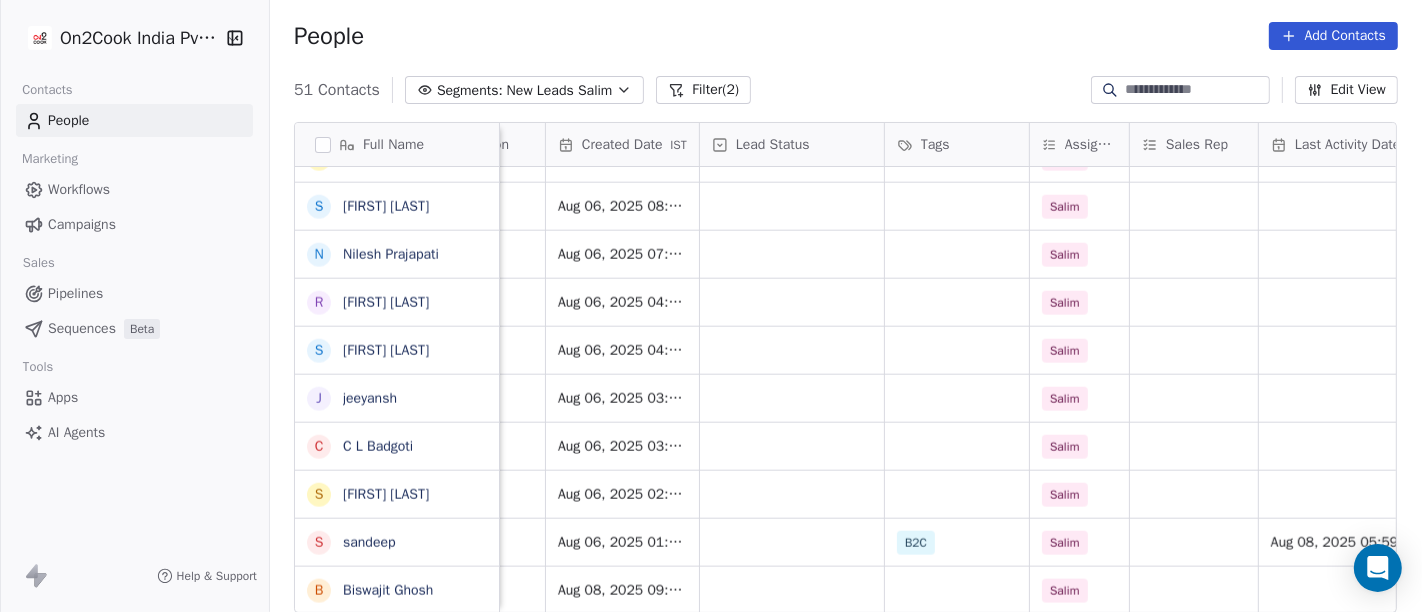 scroll, scrollTop: 17, scrollLeft: 506, axis: both 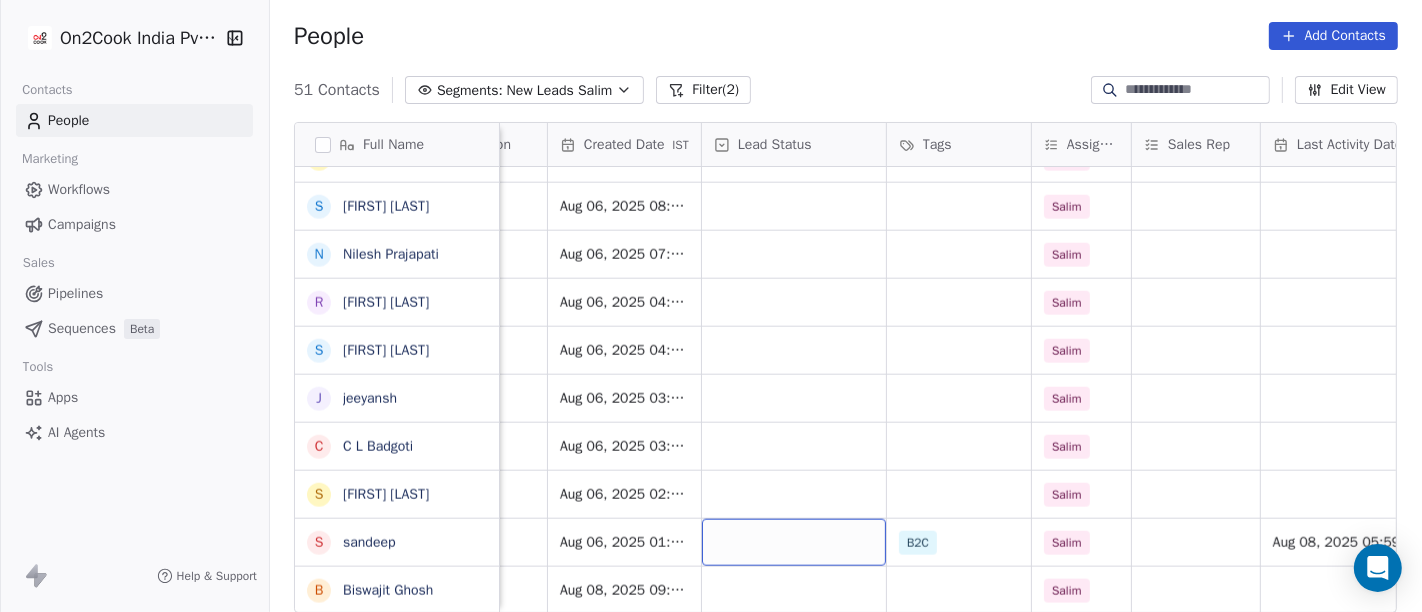 click at bounding box center [794, 542] 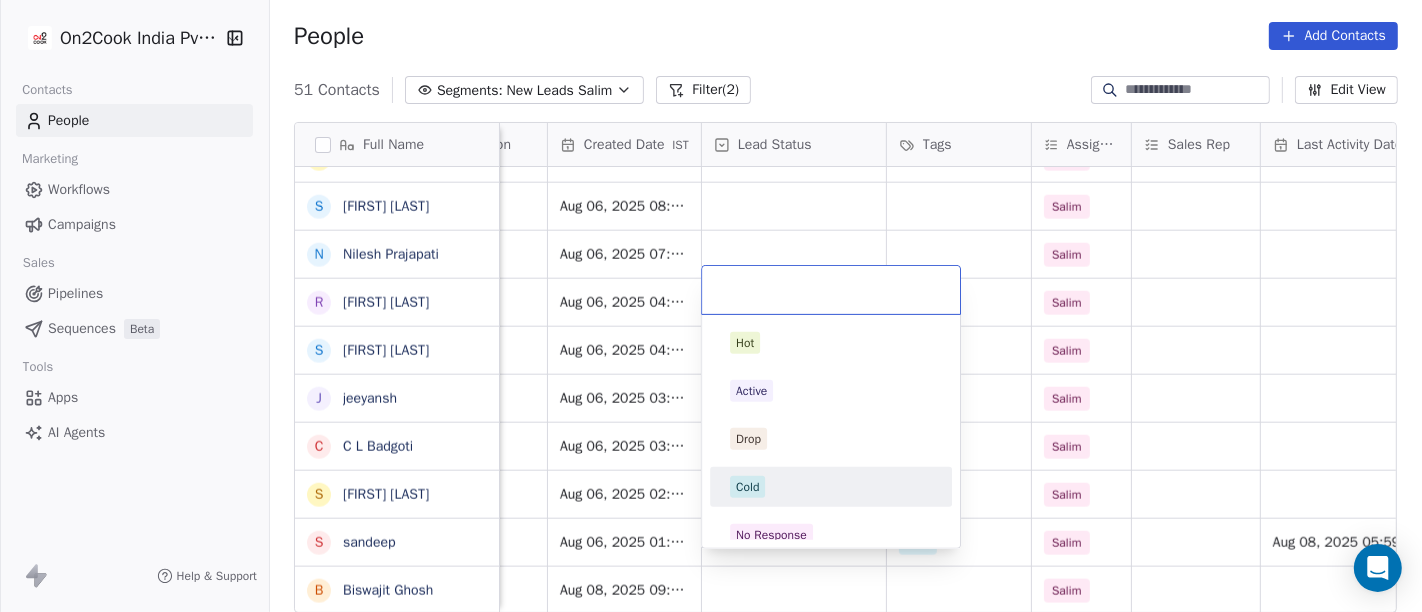 click on "Cold" at bounding box center [831, 487] 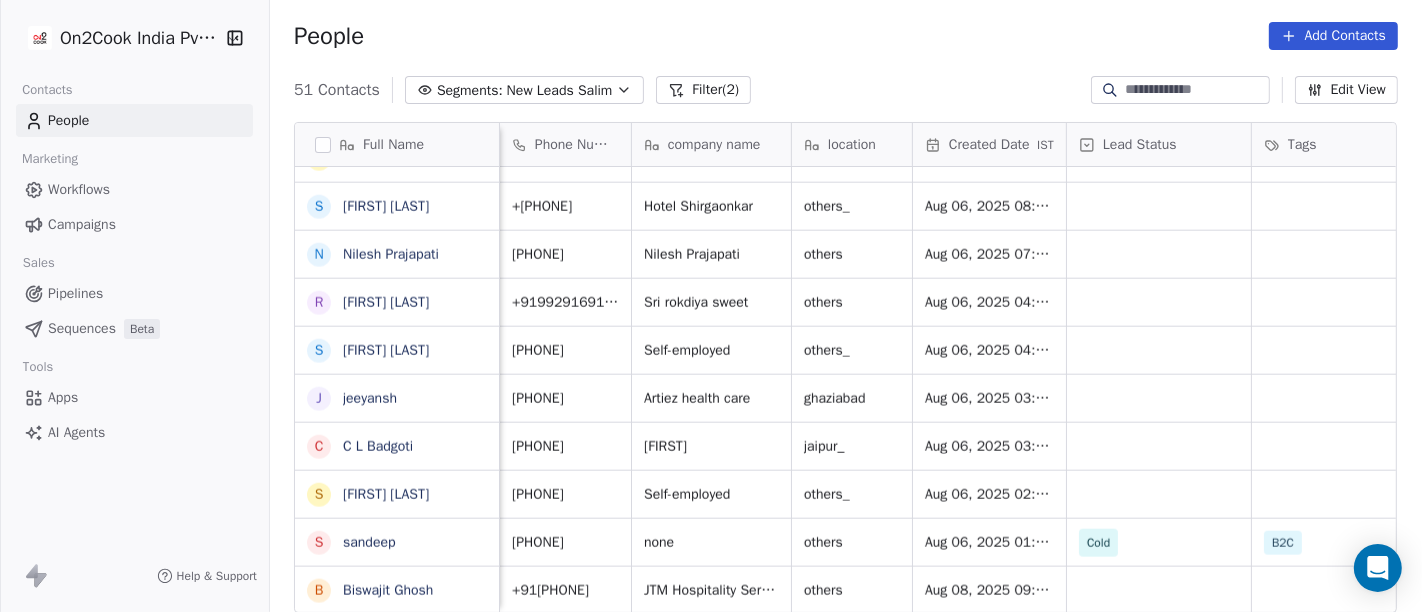 scroll, scrollTop: 17, scrollLeft: 0, axis: vertical 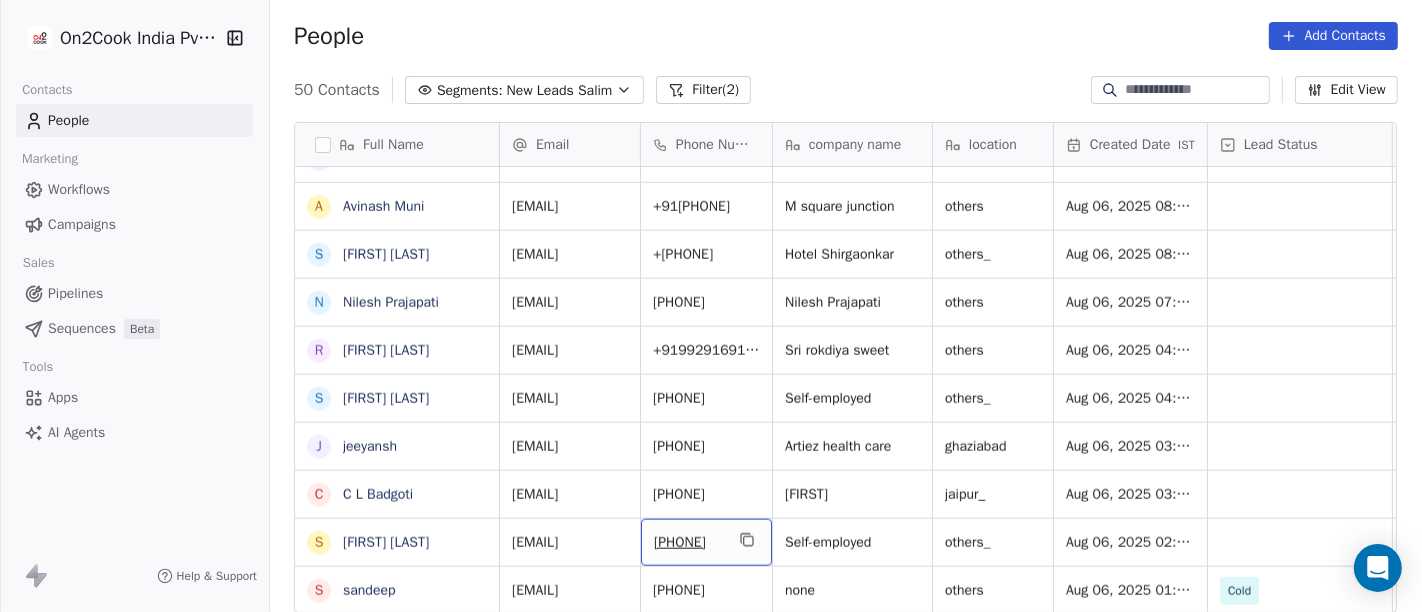 click on "[PHONE]" at bounding box center [706, 542] 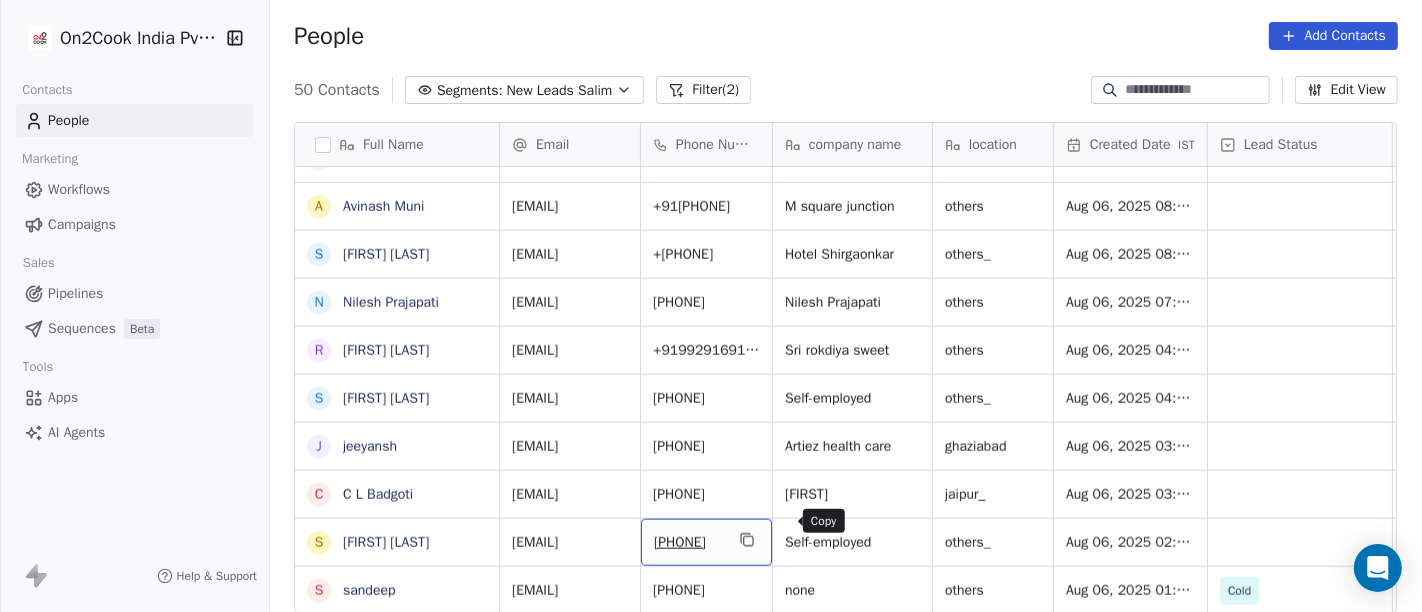 click 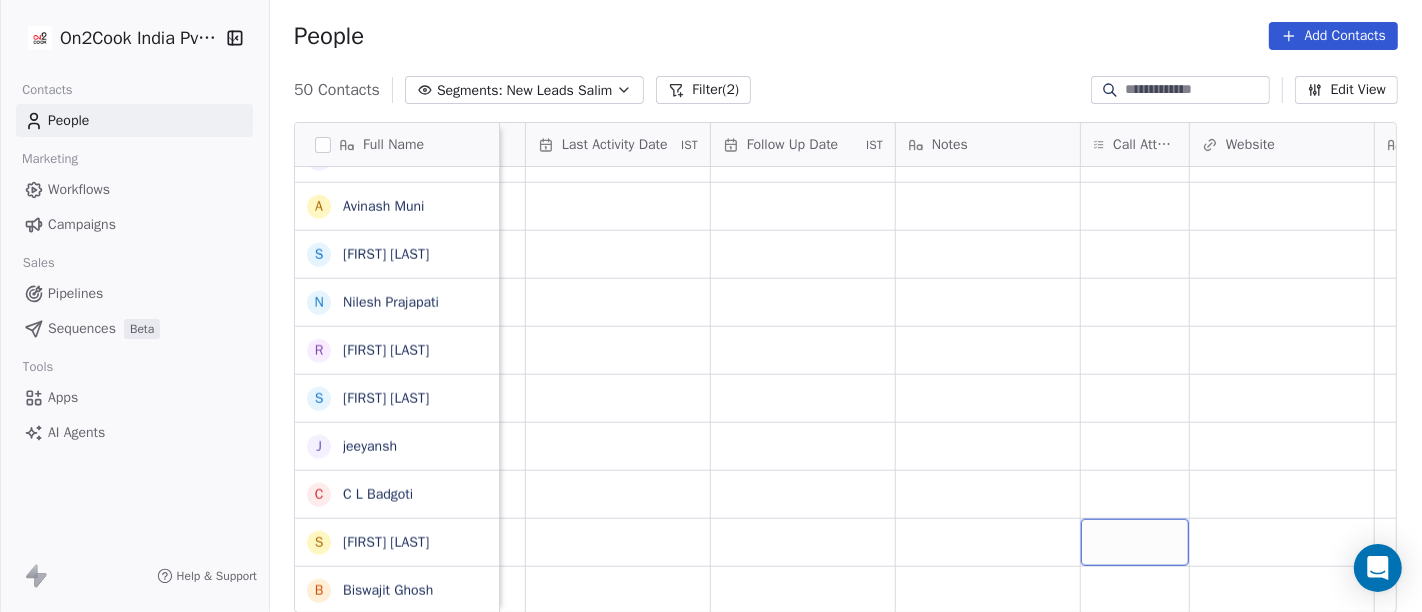 scroll, scrollTop: 17, scrollLeft: 1242, axis: both 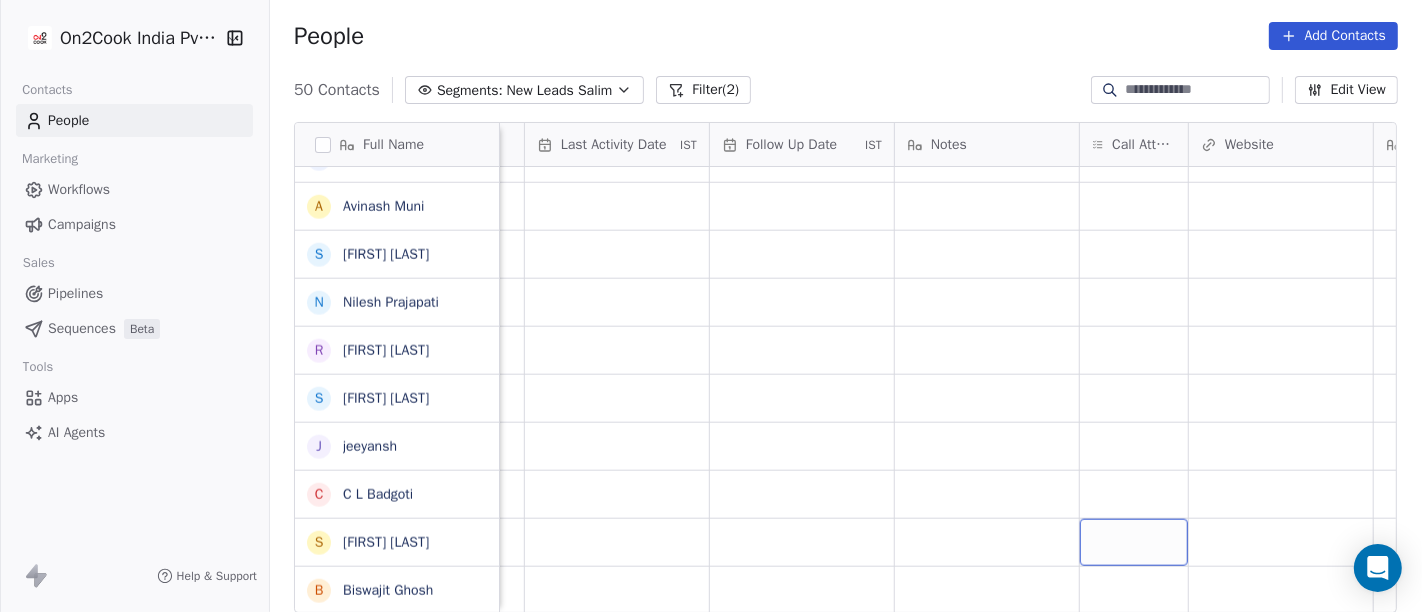 click at bounding box center (1134, 542) 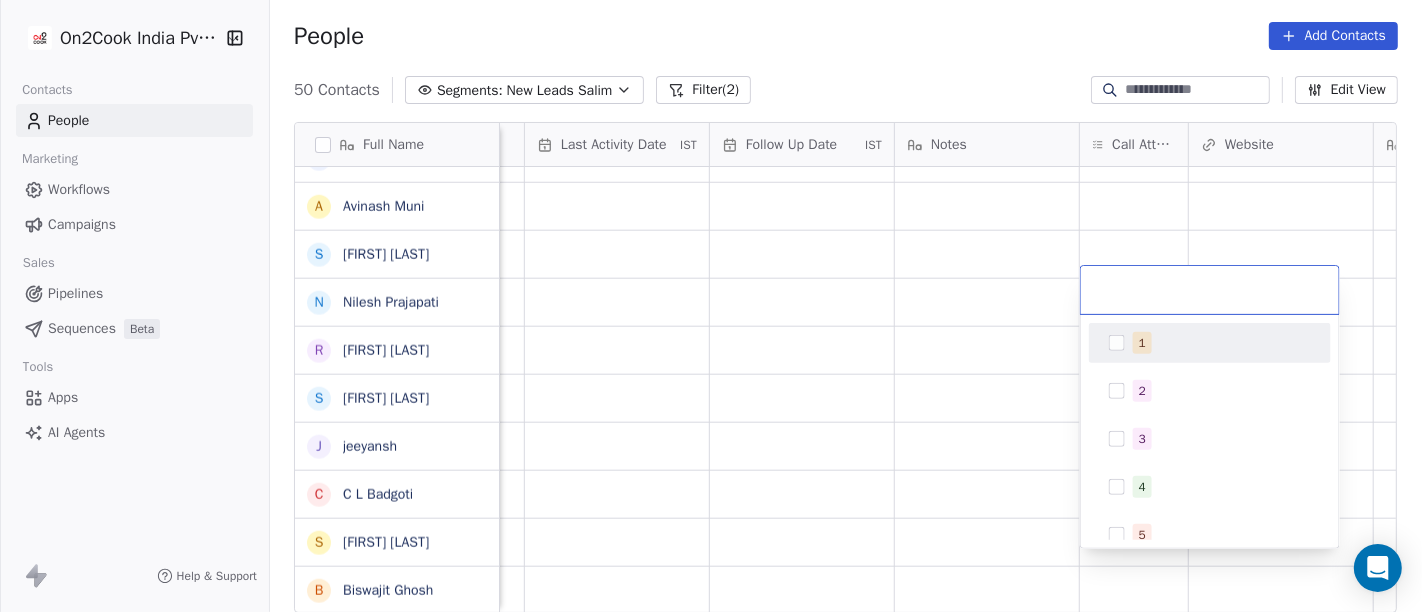 click on "1" at bounding box center (1210, 343) 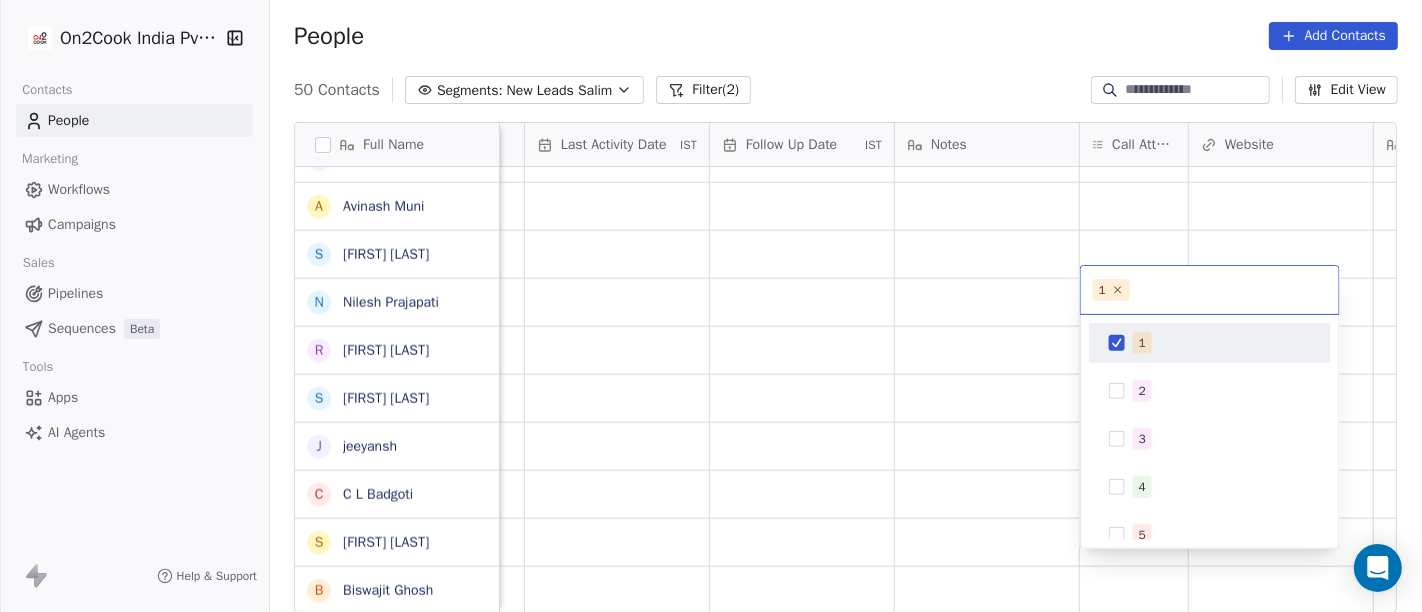 click on "On2Cook India Pvt. Ltd. Contacts People Marketing Workflows Campaigns Sales Pipelines Sequences Beta Tools Apps AI Agents Help & Support People  Add Contacts 50 Contacts Segments: New Leads Salim Filter  (2) Edit View Tag Add to Sequence Full Name S [LAST] S [LAST] A [LAST] [LAST] K [LAST] [LAST] [LAST] [LAST] M [LAST] [LAST] [LAST] S [LAST] [LAST] D [LAST] [LAST] G [LAST] [LAST] R [LAST] [LAST] J [LAST] [LAST] [LAST] [LAST] K [LAST] [LAST] G [LAST] [LAST] T [LAST] [LAST] P [LAST] [LAST] [LAST] [LAST] G [LAST] [LAST] [LAST] [LAST] L [LAST] [LAST] [LAST] [LAST] A [LAST] [LAST] D [LAST] [LAST] P [LAST] [LAST] o [LAST] J [LAST] [LAST] A [LAST] [LAST] S [LAST] [LAST] N [LAST] [LAST] R [LAST] [LAST] S [LAST] [LAST] j [LAST] C [LAST] [LAST] [LAST] [LAST] B [LAST] [LAST] K [LAST] [LAST] [LAST] Lead Status Tags Assignee Sales Rep Last Activity Date IST Follow Up Date IST Notes Call Attempts Website zomato link outlet type Location Job Title   Salim caterers   Salim caterers   Salim executive_kitchens   Salim restaurants   Salim food_consultants   Salim cloud_kitchen   Salim" at bounding box center [711, 306] 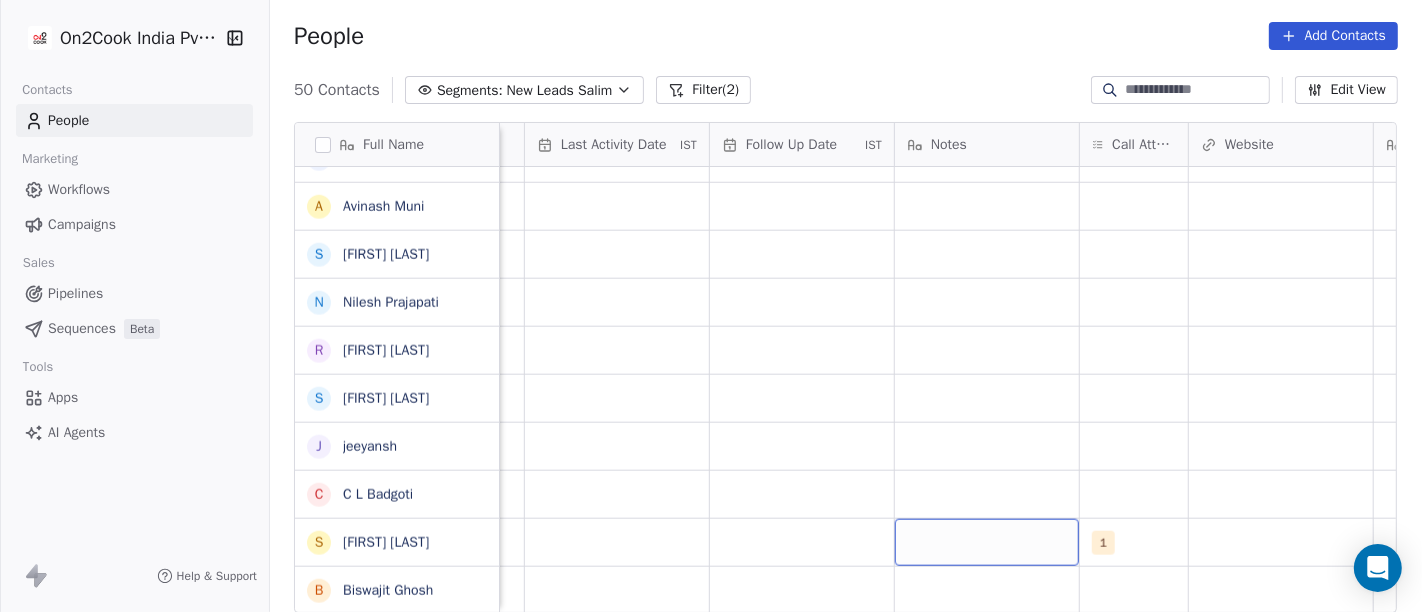 click at bounding box center (987, 542) 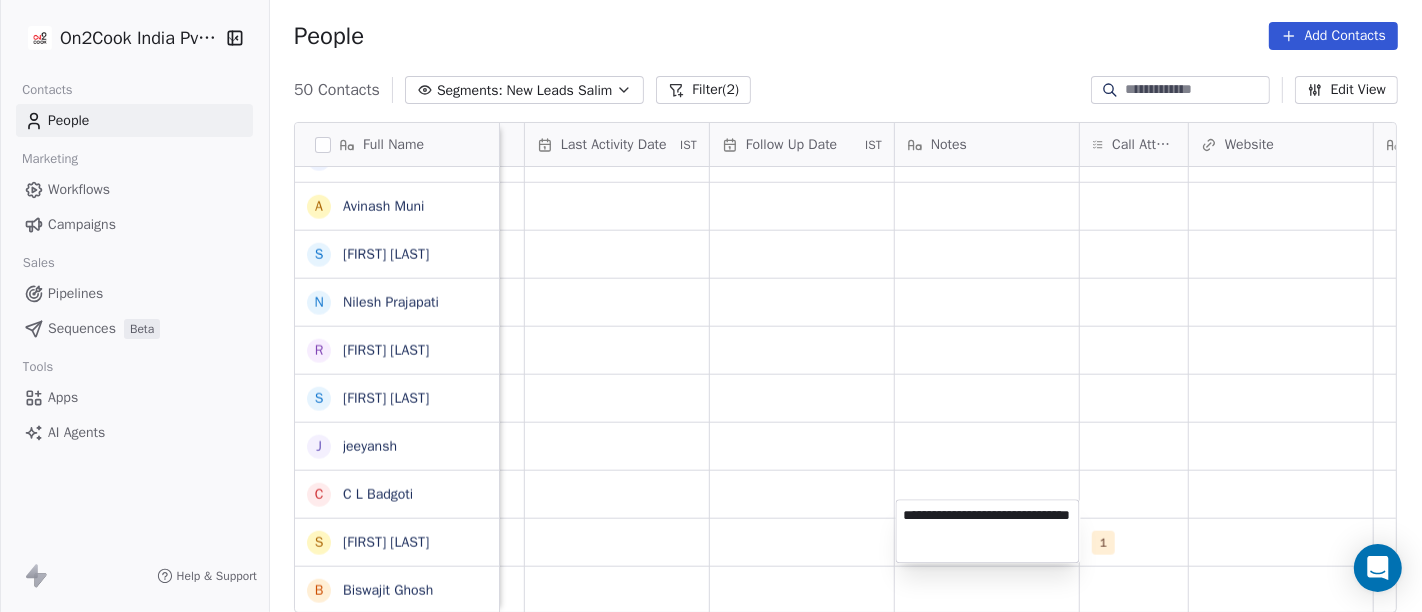 type on "**********" 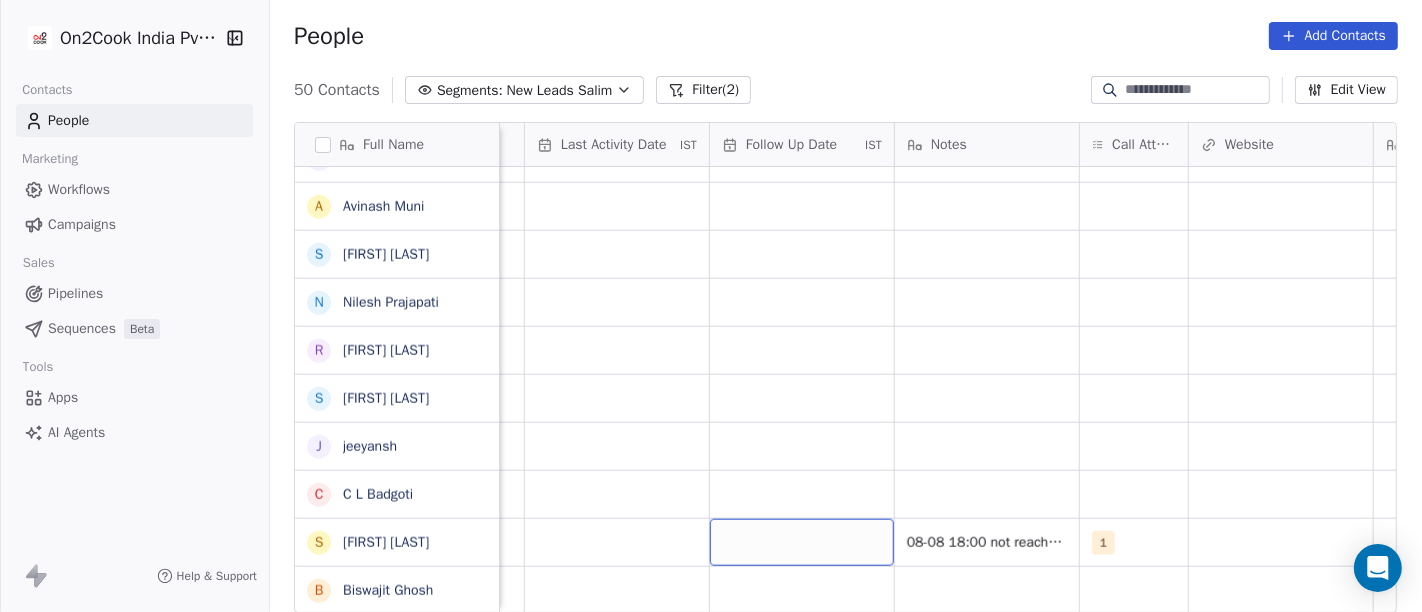 click at bounding box center [802, 542] 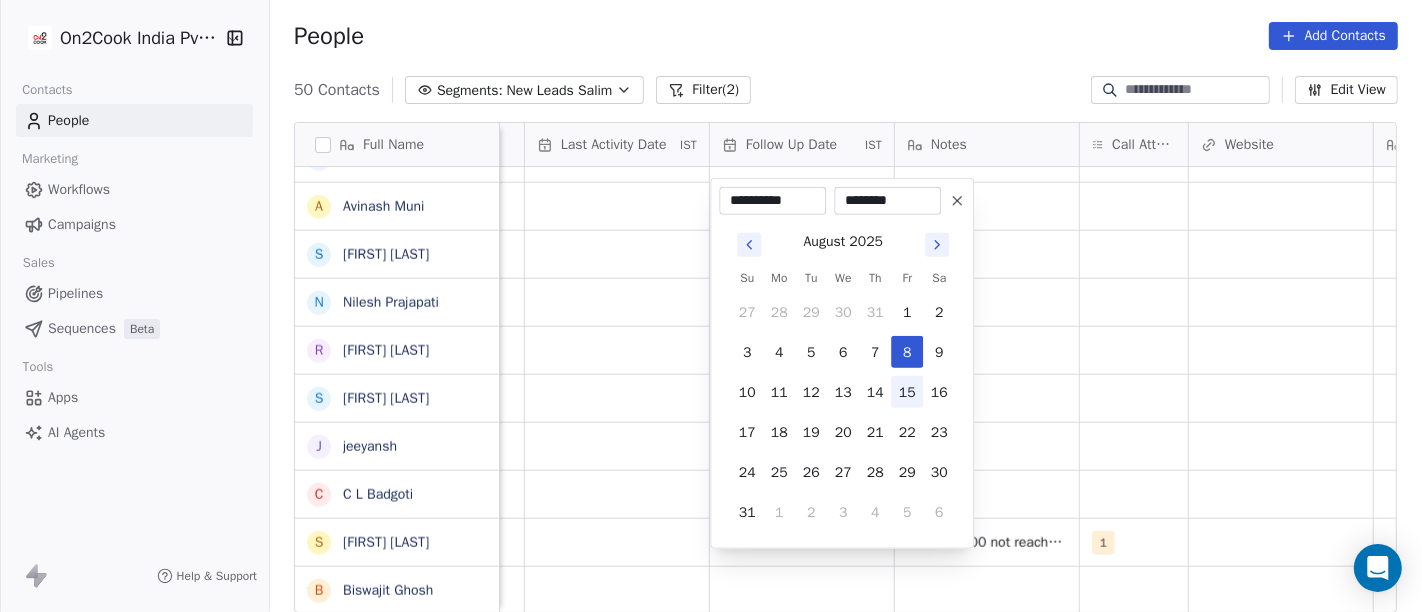 click on "15" at bounding box center [907, 392] 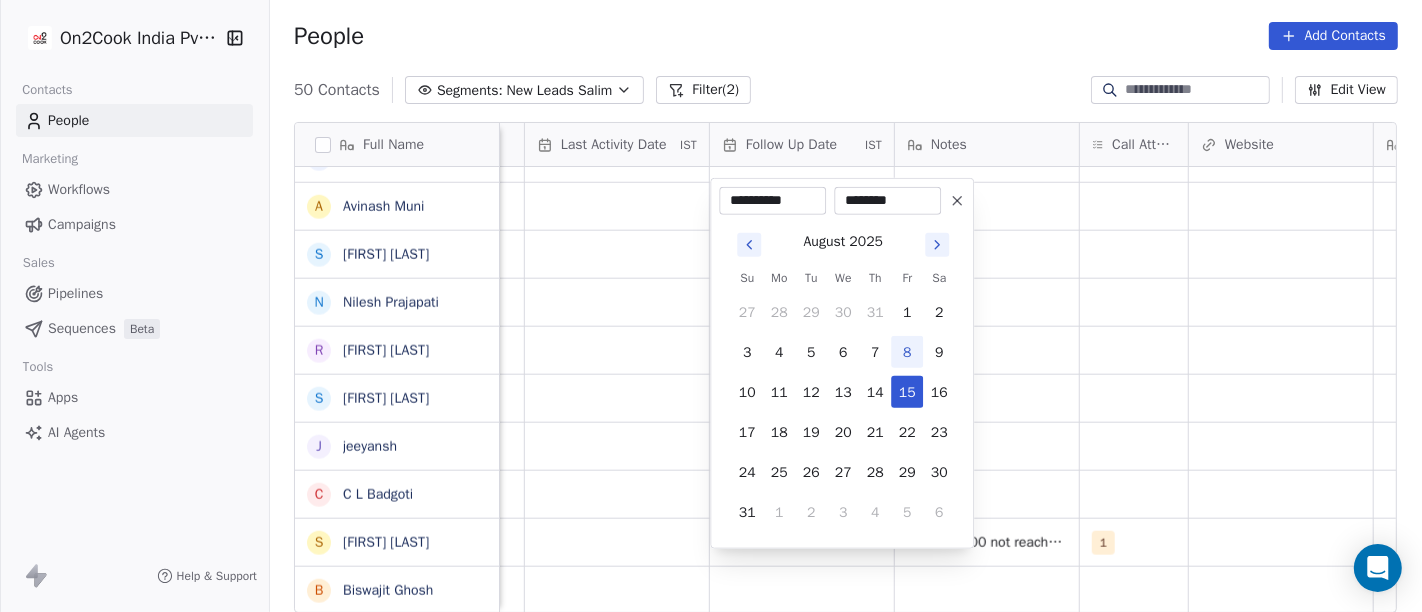 click on "On2Cook India Pvt. Ltd. Contacts People Marketing Workflows Campaigns Sales Pipelines Sequences Beta Tools Apps AI Agents Help & Support People  Add Contacts 50 Contacts Segments: New Leads Salim Filter  (2) Edit View Tag Add to Sequence Full Name S [LAST] S [LAST] A [LAST] [LAST] K [LAST] [LAST] [LAST] [LAST] M [LAST] [LAST] [LAST] S [LAST] [LAST] D [LAST] [LAST] G [LAST] [LAST] R [LAST] [LAST] J [LAST] [LAST] [LAST] [LAST] K [LAST] [LAST] G [LAST] [LAST] T [LAST] [LAST] P [LAST] [LAST] [LAST] [LAST] G [LAST] [LAST] [LAST] [LAST] L [LAST] [LAST] [LAST] [LAST] A [LAST] [LAST] D [LAST] [LAST] P [LAST] [LAST] o [LAST] J [LAST] [LAST] A [LAST] [LAST] S [LAST] [LAST] N [LAST] [LAST] R [LAST] [LAST] S [LAST] [LAST] j [LAST] C [LAST] [LAST] [LAST] [LAST] B [LAST] [LAST] K [LAST] [LAST] [LAST] Lead Status Tags Assignee Sales Rep Last Activity Date IST Follow Up Date IST Notes Call Attempts Website zomato link outlet type Location Job Title   Salim caterers   Salim caterers   Salim executive_kitchens   Salim restaurants   Salim food_consultants   Salim cloud_kitchen   Salim" at bounding box center (711, 306) 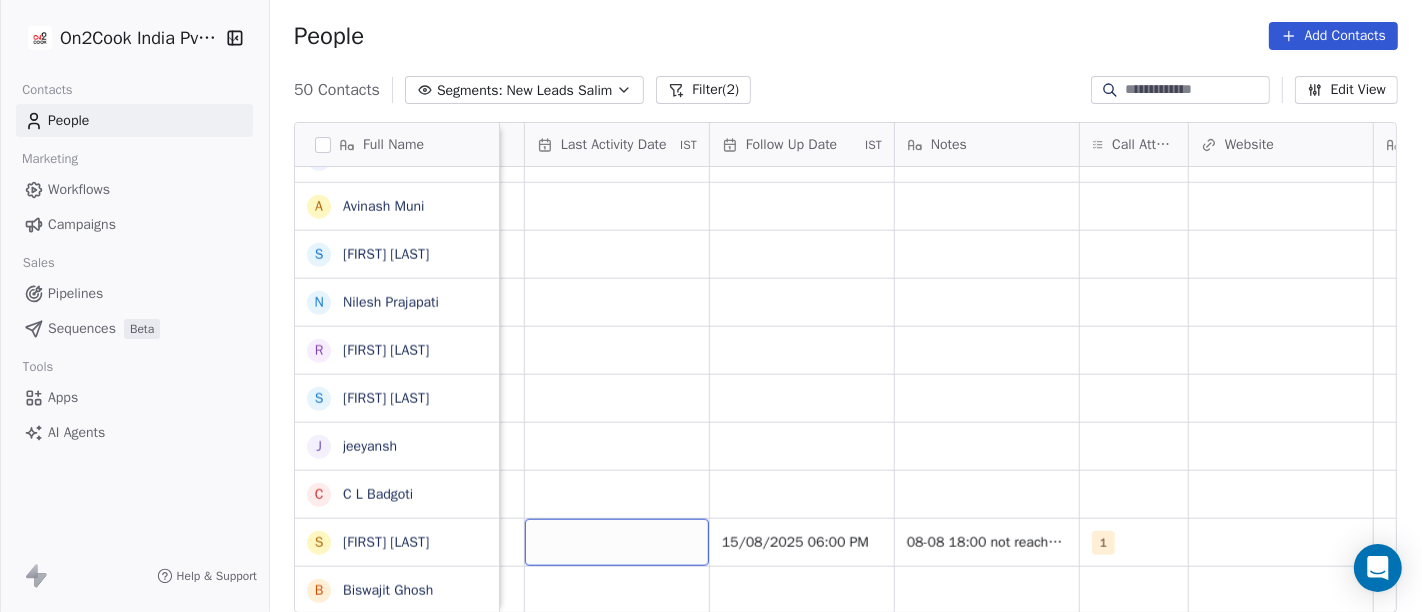 click at bounding box center (617, 542) 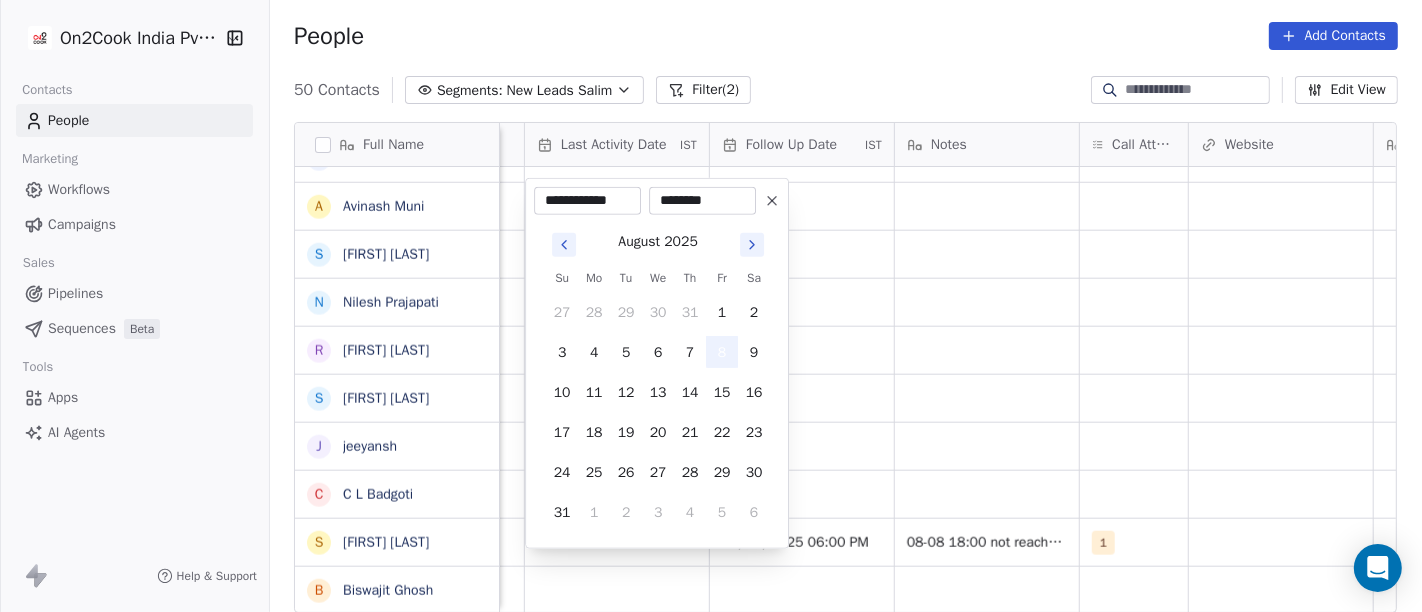 click on "8" at bounding box center (722, 352) 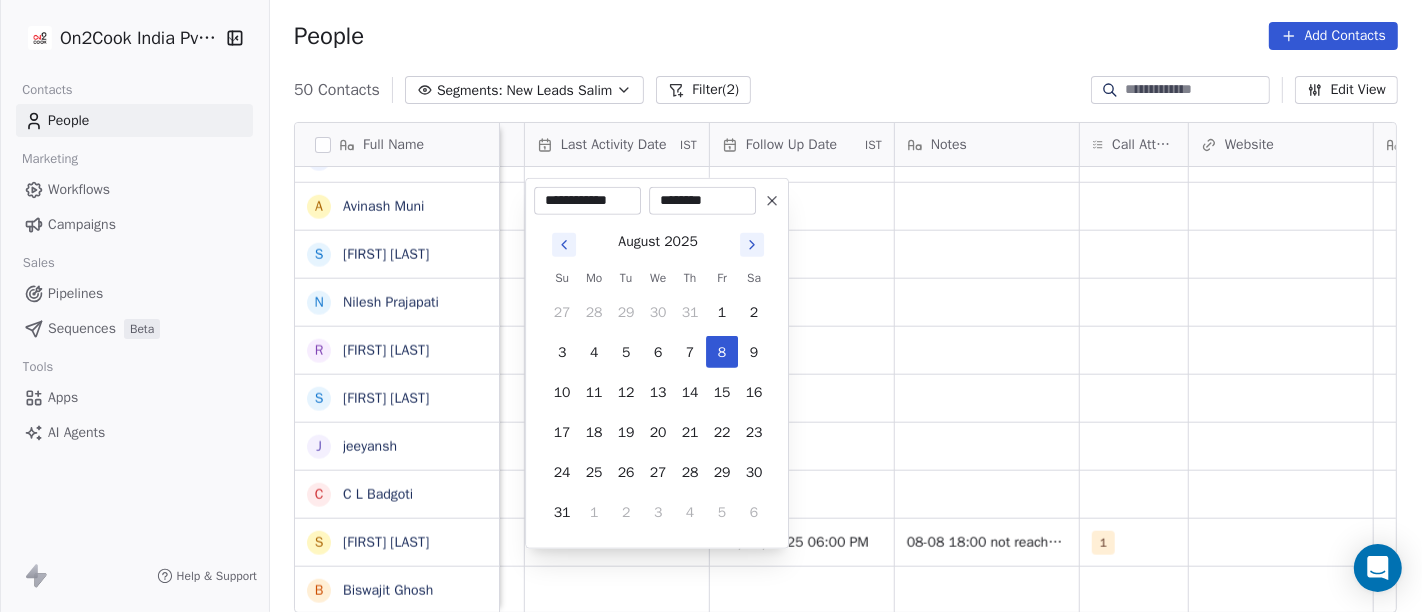 click on "On2Cook India Pvt. Ltd. Contacts People Marketing Workflows Campaigns Sales Pipelines Sequences Beta Tools Apps AI Agents Help & Support People  Add Contacts 50 Contacts Segments: New Leads Salim Filter  (2) Edit View Tag Add to Sequence Full Name S [LAST] S [LAST] A [LAST] [LAST] K [LAST] [LAST] [LAST] [LAST] M [LAST] [LAST] [LAST] S [LAST] [LAST] D [LAST] [LAST] G [LAST] [LAST] R [LAST] [LAST] J [LAST] [LAST] [LAST] [LAST] K [LAST] [LAST] G [LAST] [LAST] T [LAST] [LAST] P [LAST] [LAST] [LAST] [LAST] G [LAST] [LAST] [LAST] [LAST] L [LAST] [LAST] [LAST] [LAST] A [LAST] [LAST] D [LAST] [LAST] P [LAST] [LAST] o [LAST] J [LAST] [LAST] A [LAST] [LAST] S [LAST] [LAST] N [LAST] [LAST] R [LAST] [LAST] S [LAST] [LAST] j [LAST] C [LAST] [LAST] [LAST] [LAST] B [LAST] [LAST] K [LAST] [LAST] [LAST] Lead Status Tags Assignee Sales Rep Last Activity Date IST Follow Up Date IST Notes Call Attempts Website zomato link outlet type Location Job Title   Salim caterers   Salim caterers   Salim executive_kitchens   Salim restaurants   Salim food_consultants   Salim cloud_kitchen   Salim" at bounding box center [711, 306] 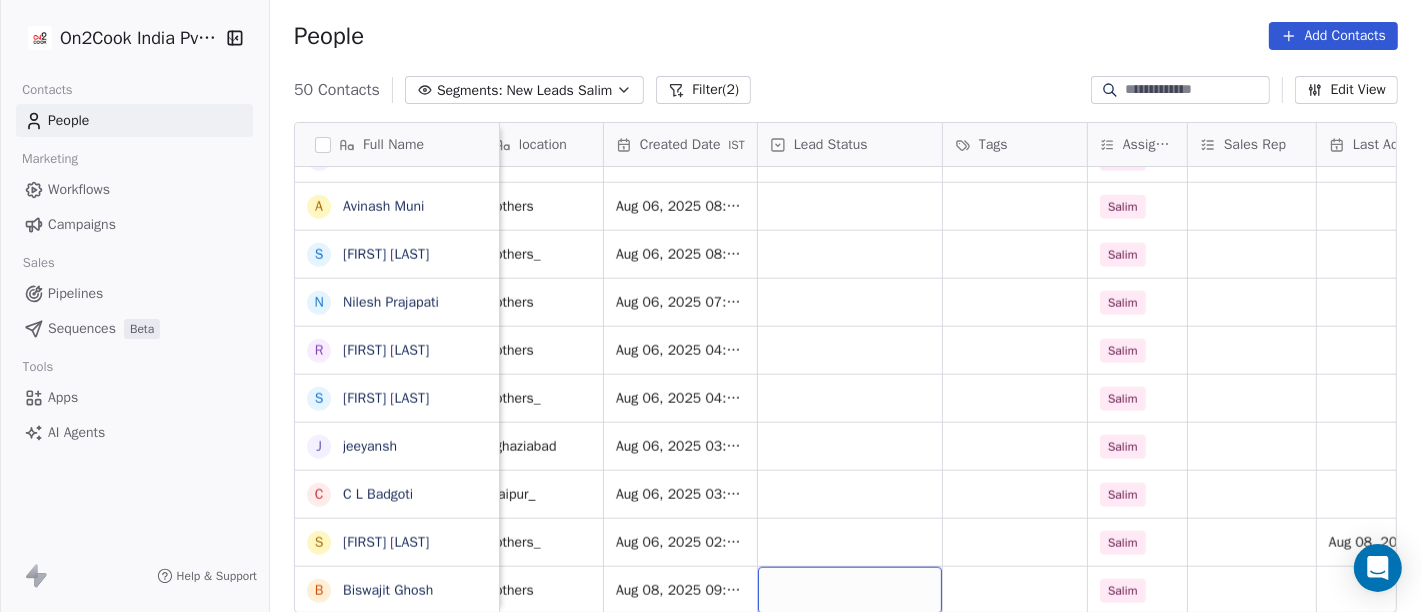 scroll, scrollTop: 17, scrollLeft: 448, axis: both 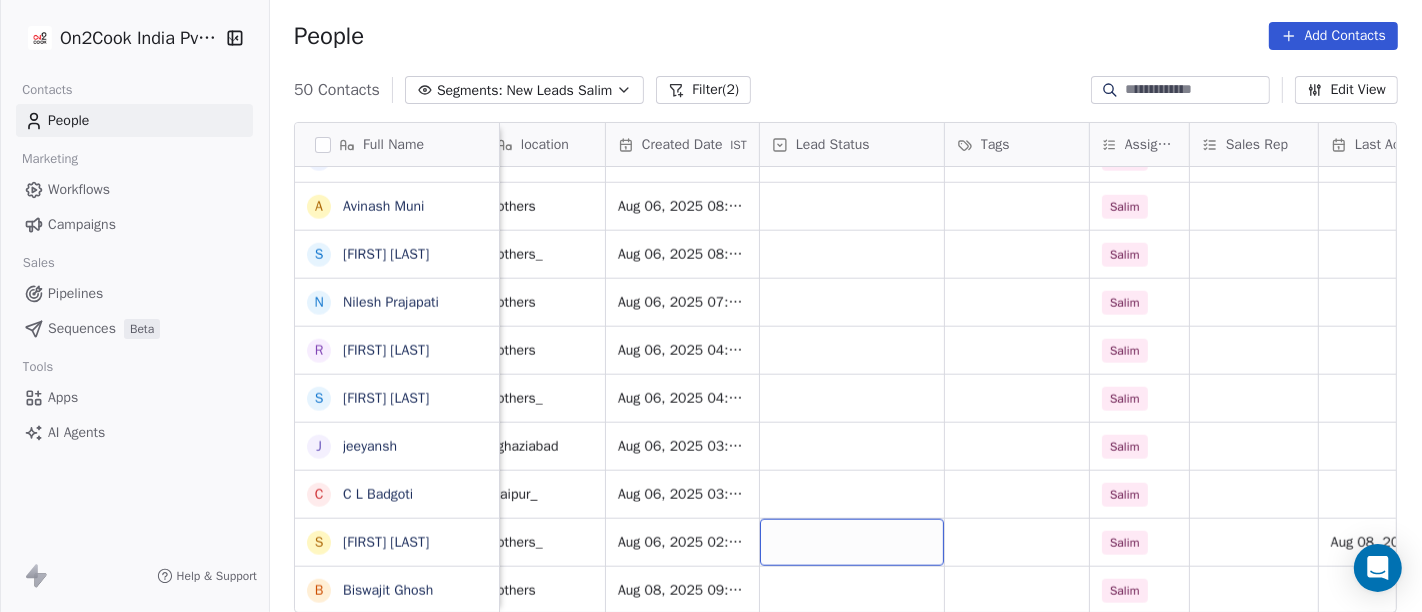 click at bounding box center (852, 542) 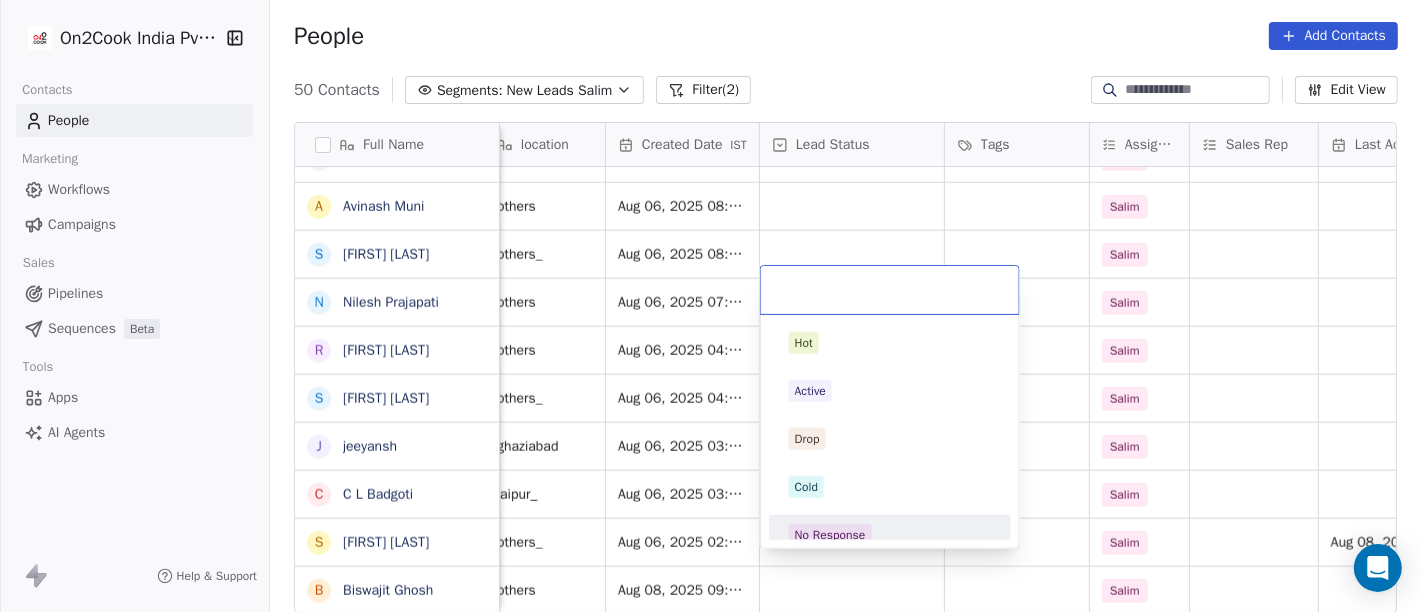 click on "No Response" at bounding box center (890, 535) 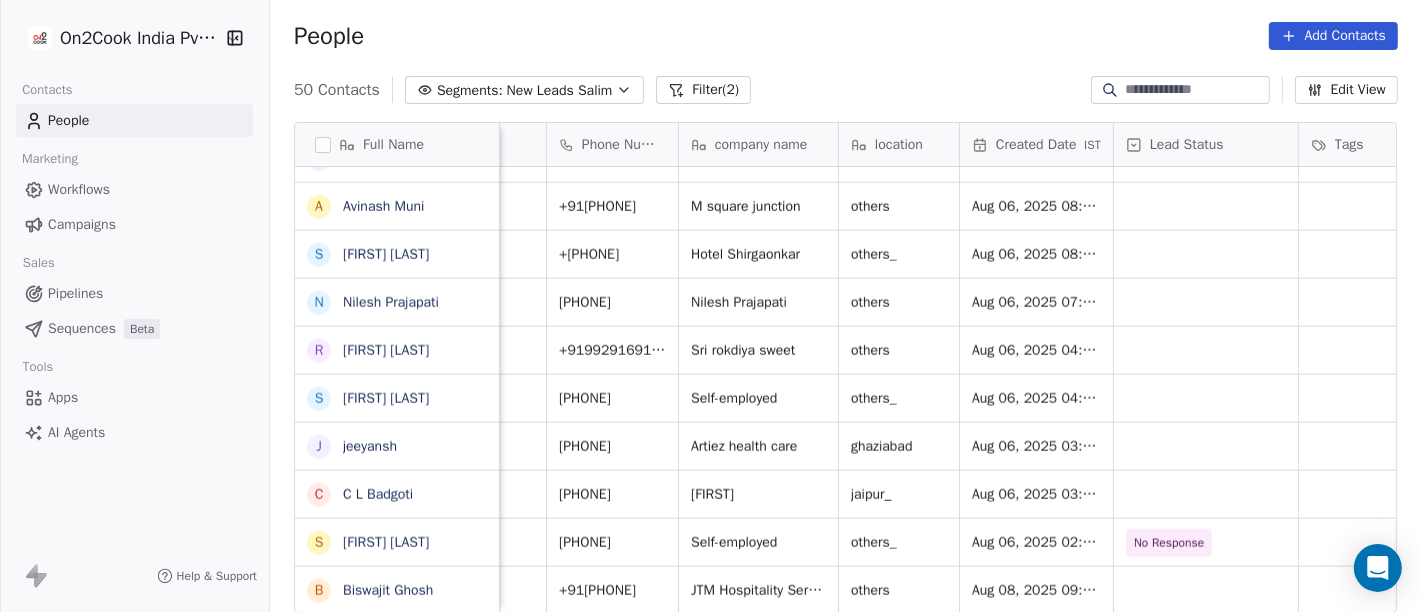 scroll, scrollTop: 17, scrollLeft: 0, axis: vertical 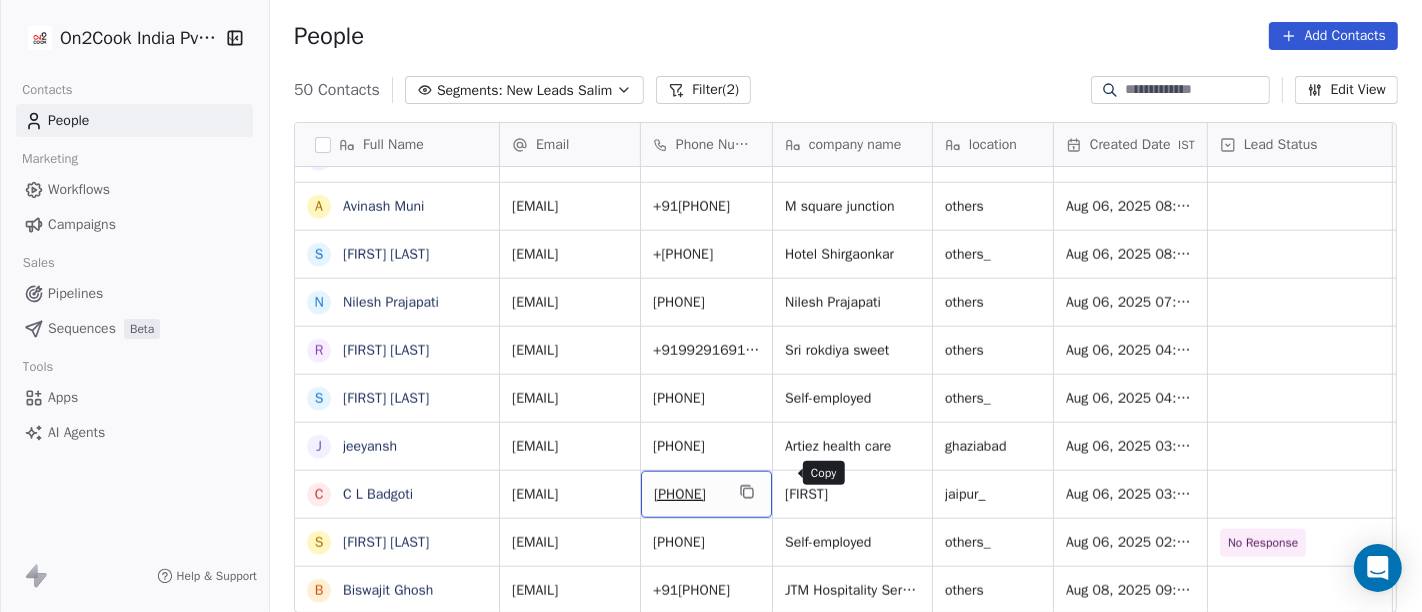 click 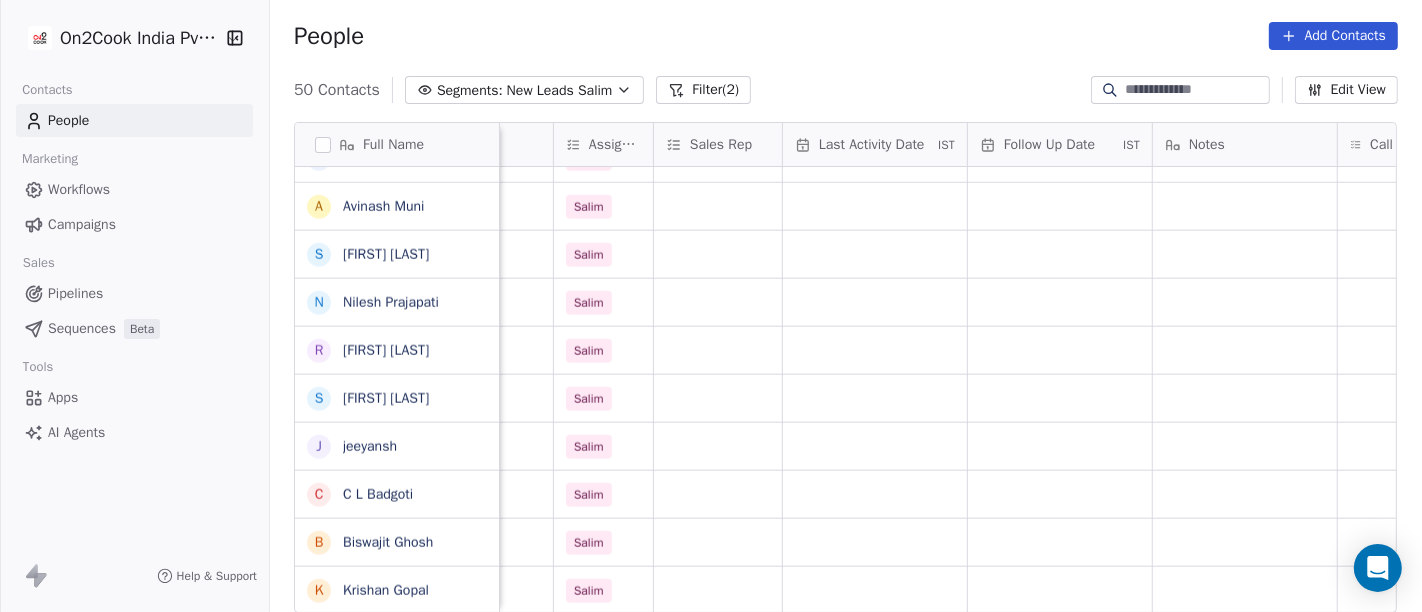 scroll, scrollTop: 17, scrollLeft: 1255, axis: both 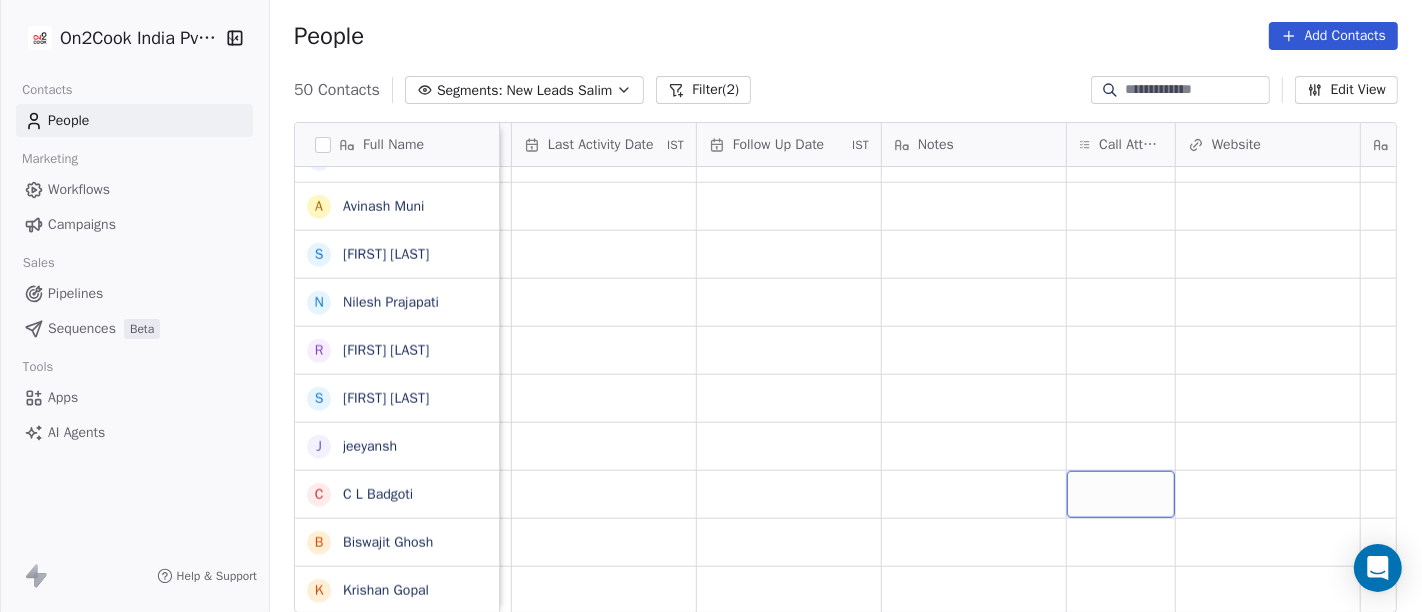 click at bounding box center [1121, 494] 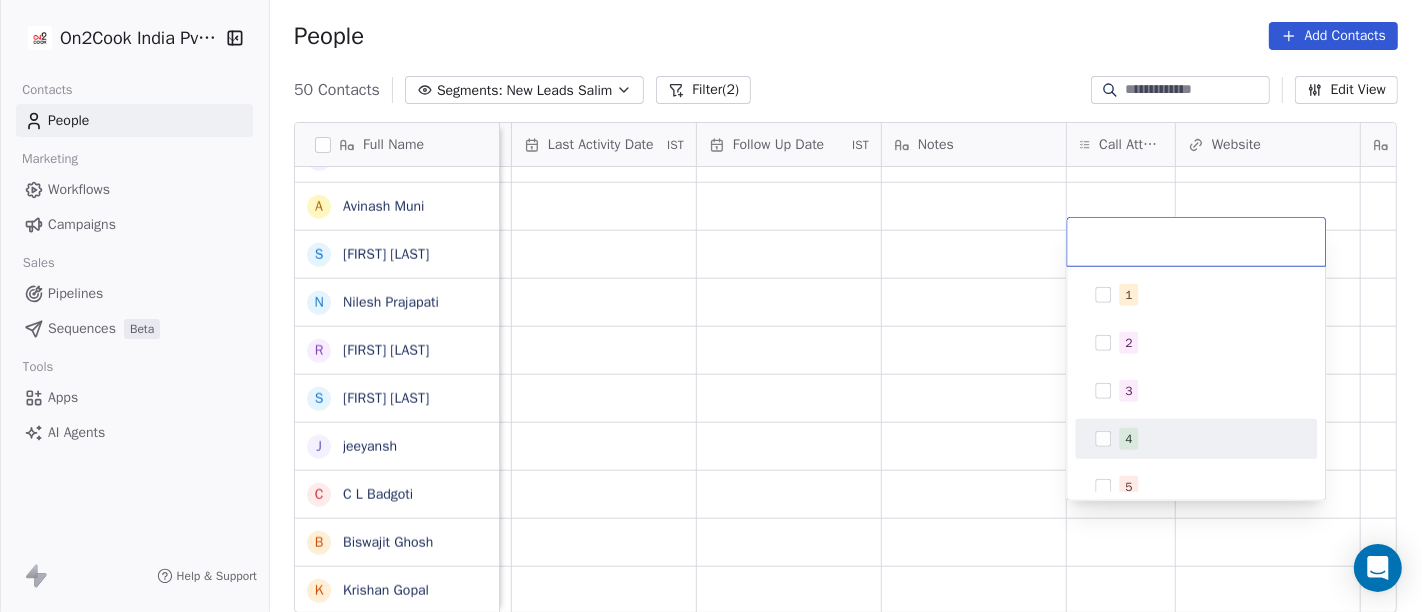 click on "On2Cook India Pvt. Ltd. Contacts People Marketing Workflows Campaigns Sales Pipelines Sequences Beta Tools Apps AI Agents Help & Support People  Add Contacts 50 Contacts Segments: New Leads Salim Filter  (2) Edit View Tag Add to Sequence Full Name S [LAST] [LAST] A [LAST] [LAST] K [LAST] [LAST] [LAST] [LAST] M [LAST] [LAST] [LAST] S [LAST] [LAST] D [LAST] [LAST] G [LAST] [LAST] R [LAST] [LAST] J [LAST] [LAST] [LAST] [LAST] K [LAST] [LAST] G [LAST] [LAST] T [LAST] [LAST] P [LAST] [LAST] [LAST] [LAST] G [LAST] [LAST] [LAST] [LAST] L [LAST] [LAST] [LAST] [LAST] A [LAST] [LAST] D [LAST] [LAST] P [LAST] [LAST] o [LAST] [LAST] J [LAST] [LAST] A [LAST] [LAST] S [LAST] [LAST] N [LAST] [LAST] R [LAST] [LAST] S [LAST] [LAST] j [LAST] [LAST] C [LAST] [LAST] [LAST] [LAST] B [LAST] [LAST] K [LAST] [LAST] [LAST] [LAST] Lead Status Tags Assignee Sales Rep Last Activity Date IST Follow Up Date IST Notes Call Attempts Website zomato link outlet type Location Job Title   Salim caterers   Salim executive_kitchens   Salim restaurants   Salim food_consultants   Salim cloud_kitchen   Salim cafeteria   Salim cafeteria" at bounding box center (711, 306) 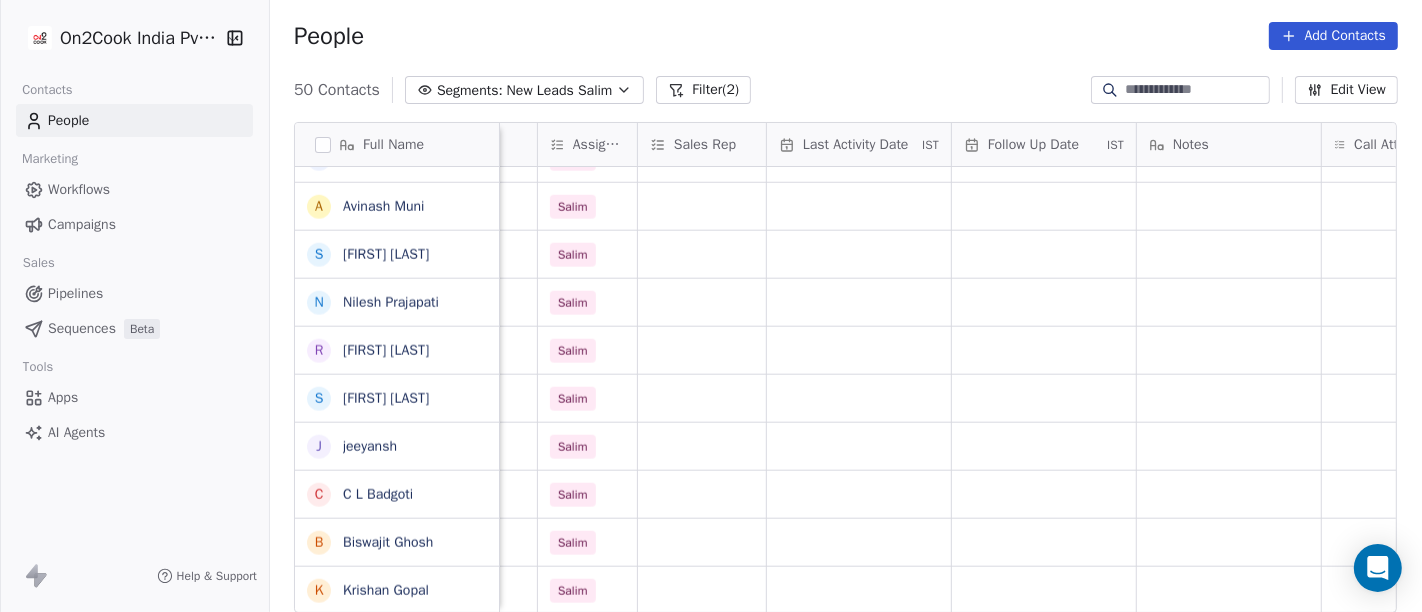 scroll, scrollTop: 17, scrollLeft: 1022, axis: both 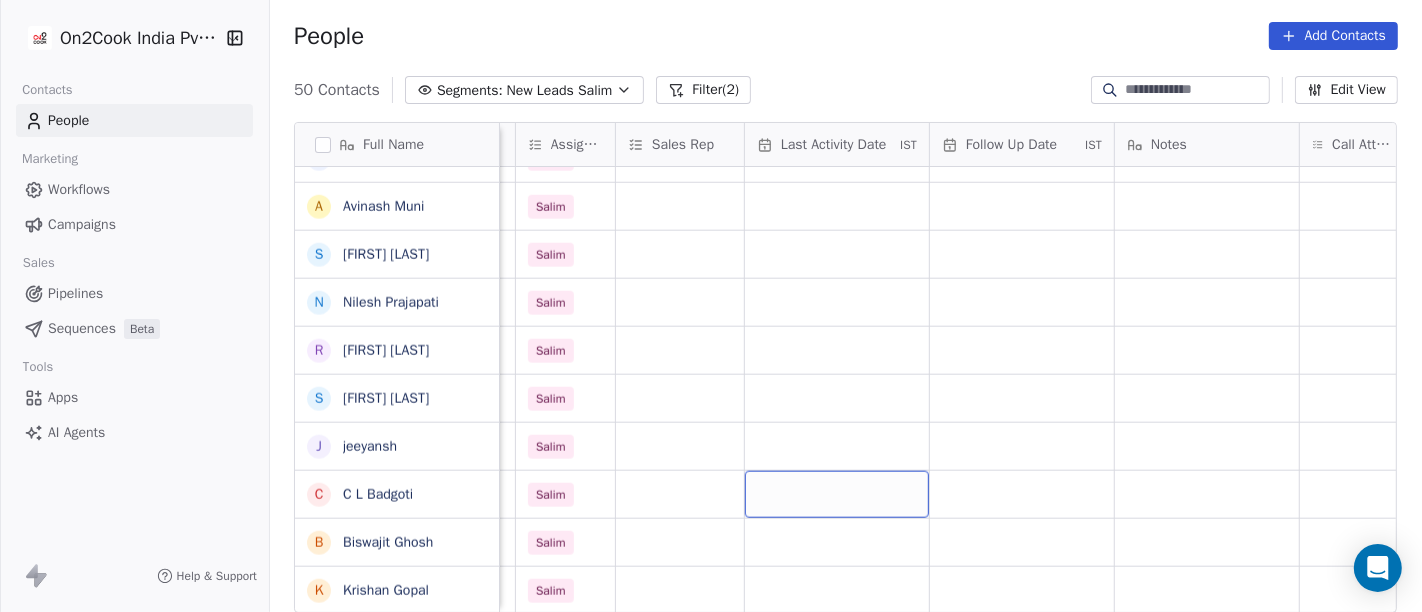 click at bounding box center [837, 494] 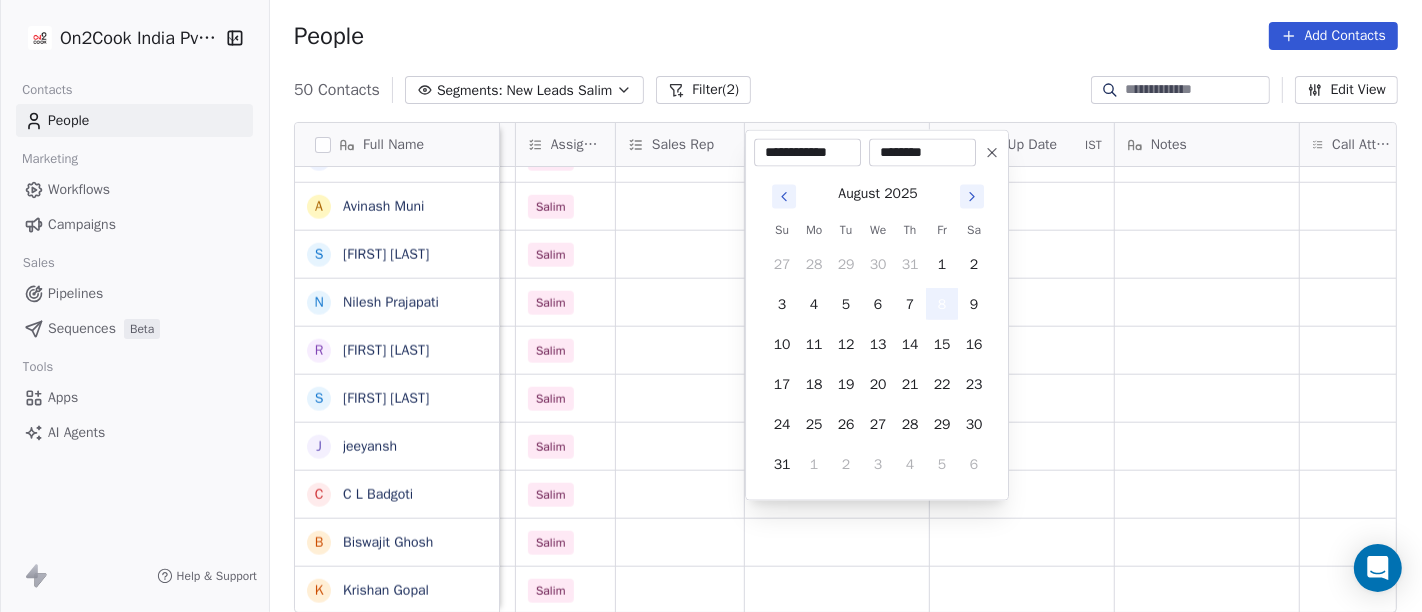 click on "8" at bounding box center (942, 304) 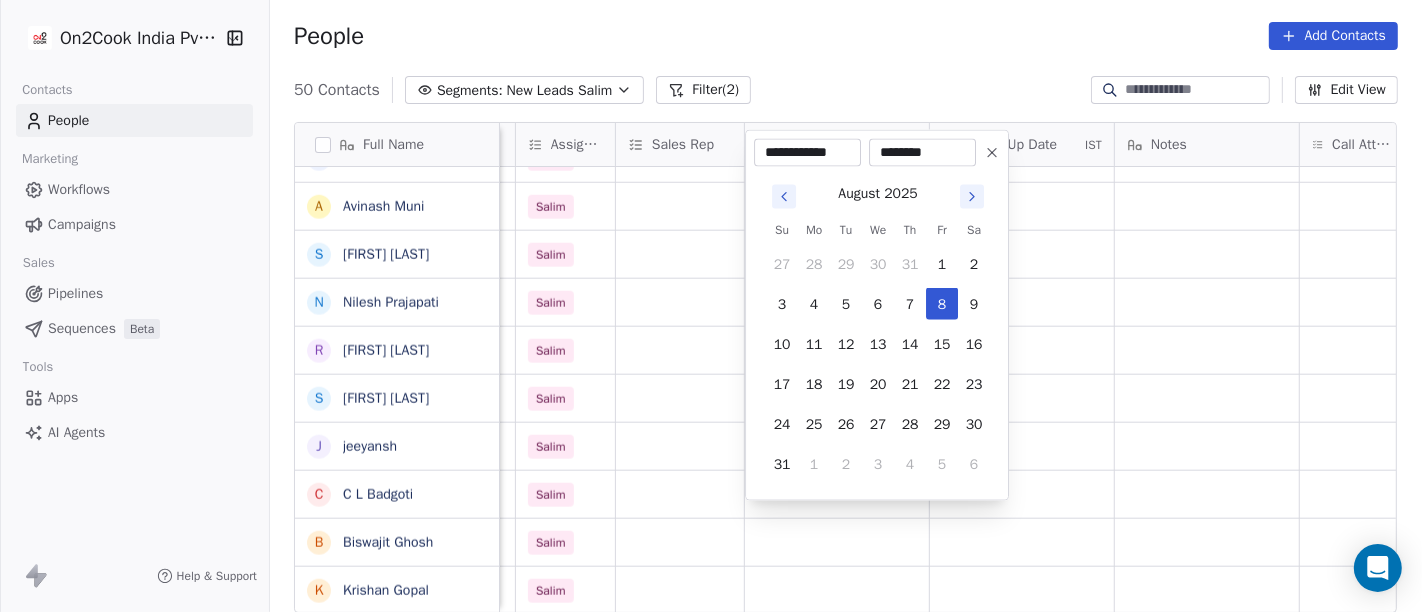 click on "On2Cook India Pvt. Ltd. Contacts People Marketing Workflows Campaigns Sales Pipelines Sequences Beta Tools Apps AI Agents Help & Support People Add Contacts 50 Contacts Segments: New Leads Salim Filter (2) Edit View Tag Add to Sequence Full Name S [LAST] [LAST] A [LAST] [LAST] K [LAST] [LAST] [LAST] M [LAST] [LAST] [LAST] S [LAST] [LAST] [LAST] D [LAST] G [LAST] R [LAST] V [LAST] K [LAST] J [LAST] [LAST] K [LAST] G [LAST] T [LAST] P [LAST] [LAST] G [LAST] L L. [LAST] A [LAST] D [LAST] P [LAST] o [LAST] J [LAST] A [LAST] S [LAST] N [LAST] R [LAST] S [LAST] j [LAST] C C [LAST] [LAST] B [LAST] K [LAST] V [LAST] Lead Status Tags Assignee Sales Rep Last Activity Date IST Follow Up Date IST Notes Call Attempts Website zomato link outlet type Location Job Title [LOCATION] Aug 07, 2025 02:11 PM Salim caterers others Aug 07, 2025 02:02 PM Salim executive_kitchens others Aug 07, 2025 01:49 PM Salim" at bounding box center (711, 306) 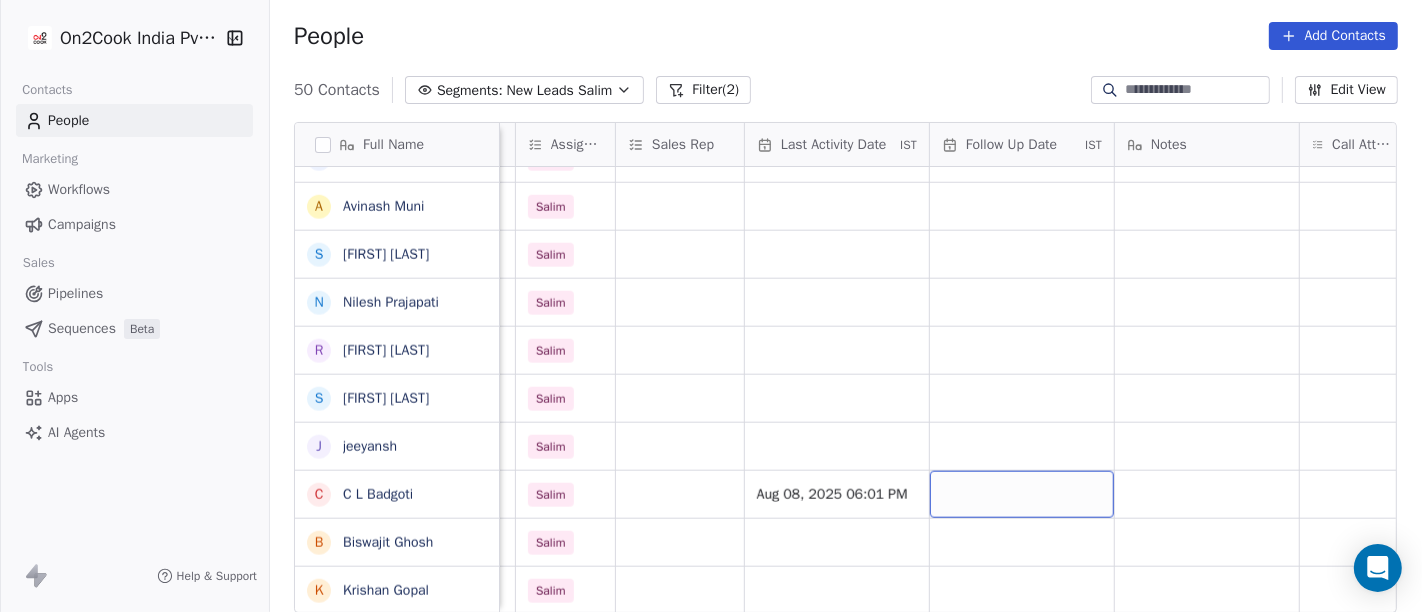 click at bounding box center (1022, 494) 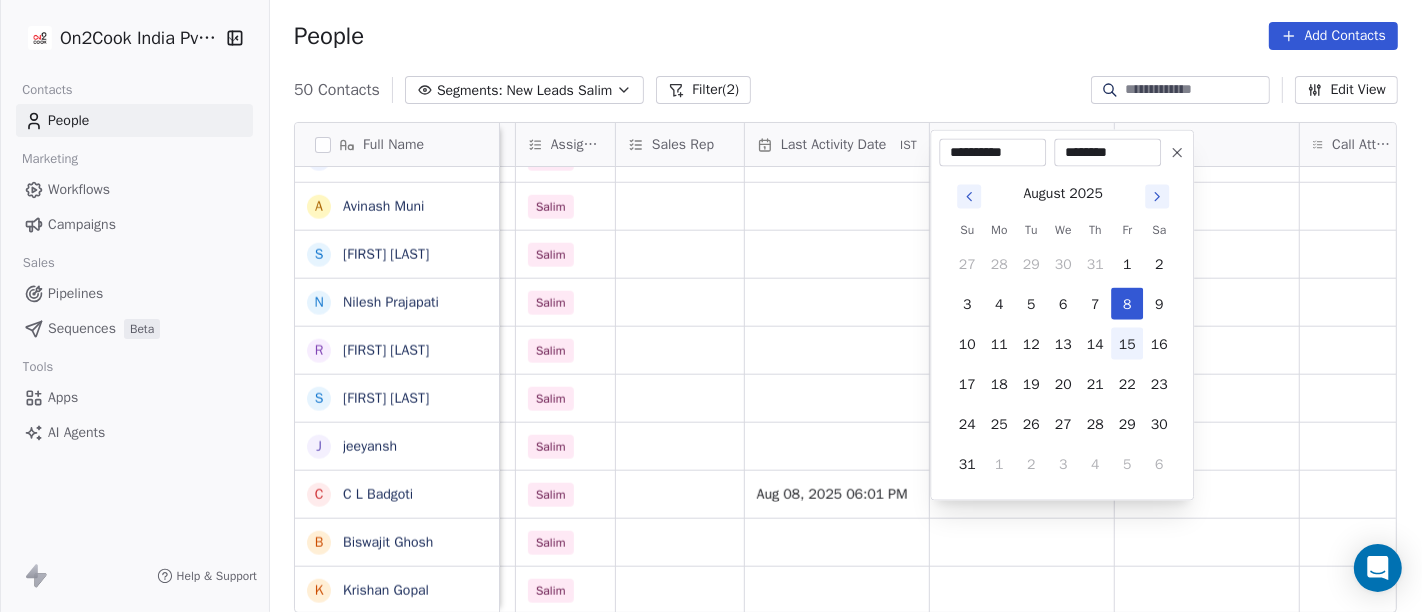 click on "15" at bounding box center [1127, 344] 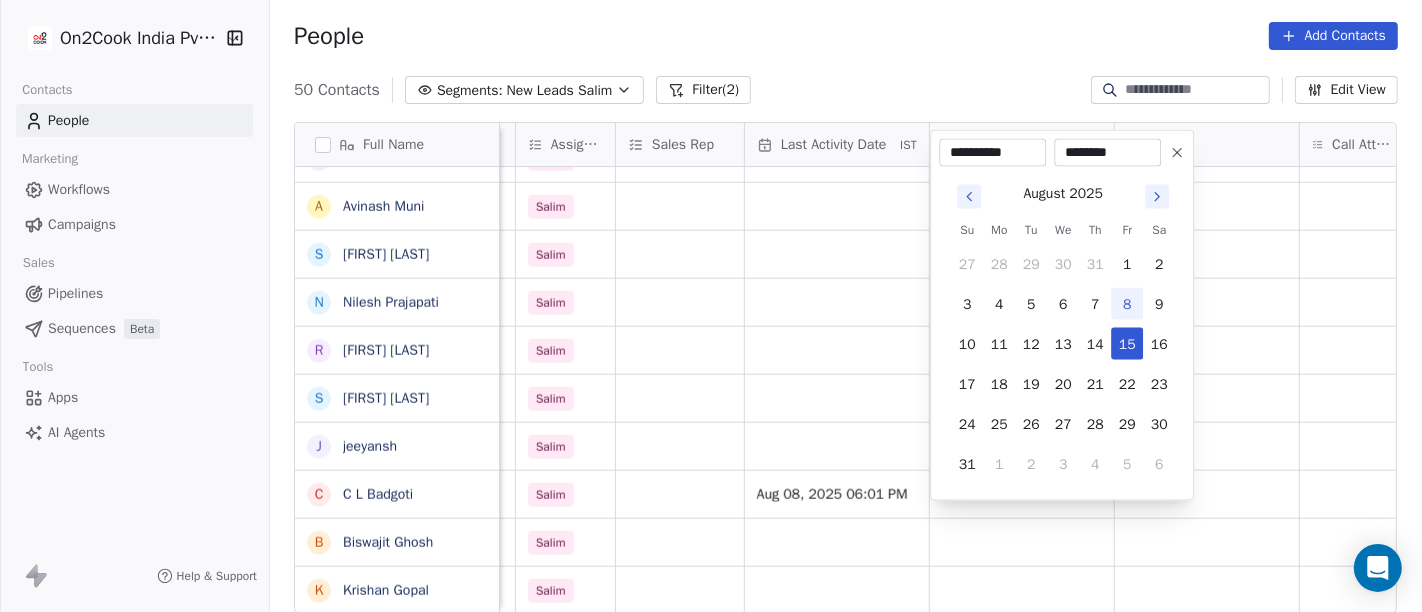 click on "On2Cook India Pvt. Ltd. Contacts People Marketing Workflows Campaigns Sales Pipelines Sequences Beta Tools Apps AI Agents Help & Support People Add Contacts 50 Contacts Segments: New Leads Salim Filter (2) Edit View Tag Add to Sequence Full Name S [LAST] [LAST] A [LAST] [LAST] K [LAST] [LAST] [LAST] M [LAST] [LAST] [LAST] S [LAST] [LAST] [LAST] D [LAST] G [LAST] R [LAST] V [LAST] K [LAST] J [LAST] [LAST] K [LAST] G [LAST] T [LAST] P [LAST] [LAST] G [LAST] L L. [LAST] A [LAST] D [LAST] P [LAST] o [LAST] J [LAST] A [LAST] S [LAST] N [LAST] R [LAST] S [LAST] j [LAST] C C [LAST] [LAST] B [LAST] K [LAST] V [LAST] Lead Status Tags Assignee Sales Rep Last Activity Date IST Follow Up Date IST Notes Call Attempts Website zomato link outlet type Location Job Title [LOCATION] Aug 07, 2025 02:11 PM Salim caterers others Aug 07, 2025 02:02 PM Salim executive_kitchens others Aug 07, 2025 01:49 PM Salim" at bounding box center (711, 306) 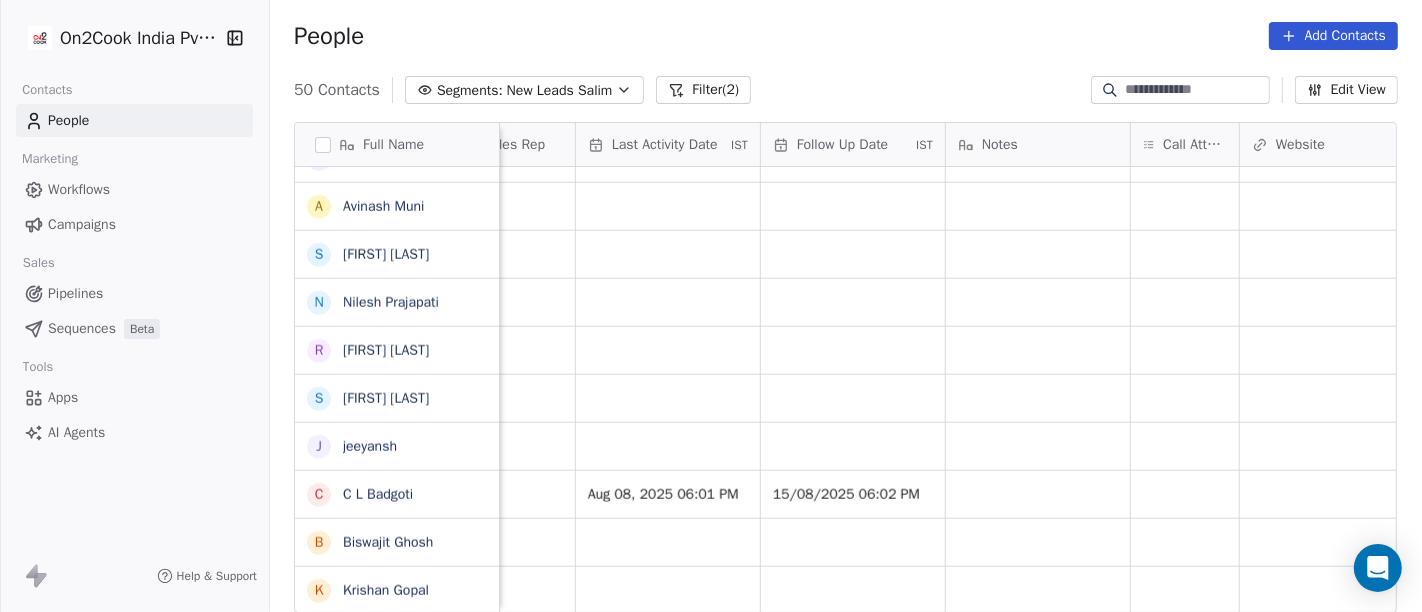 scroll, scrollTop: 17, scrollLeft: 1211, axis: both 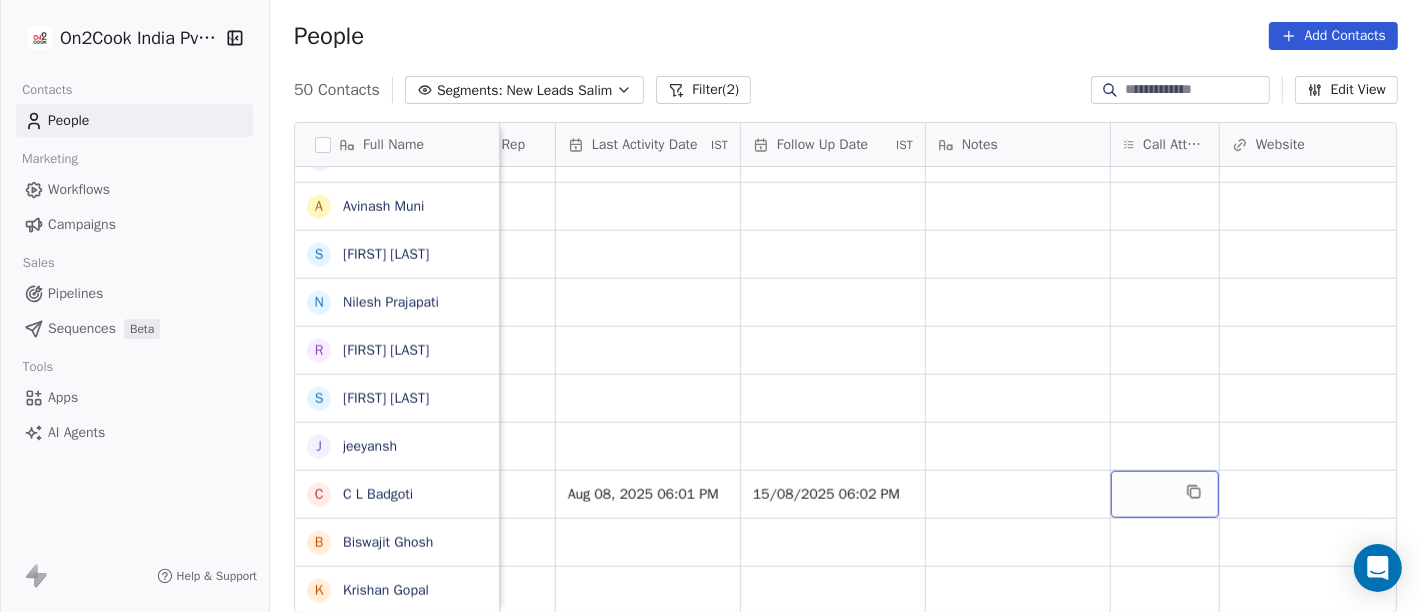 click at bounding box center (1165, 494) 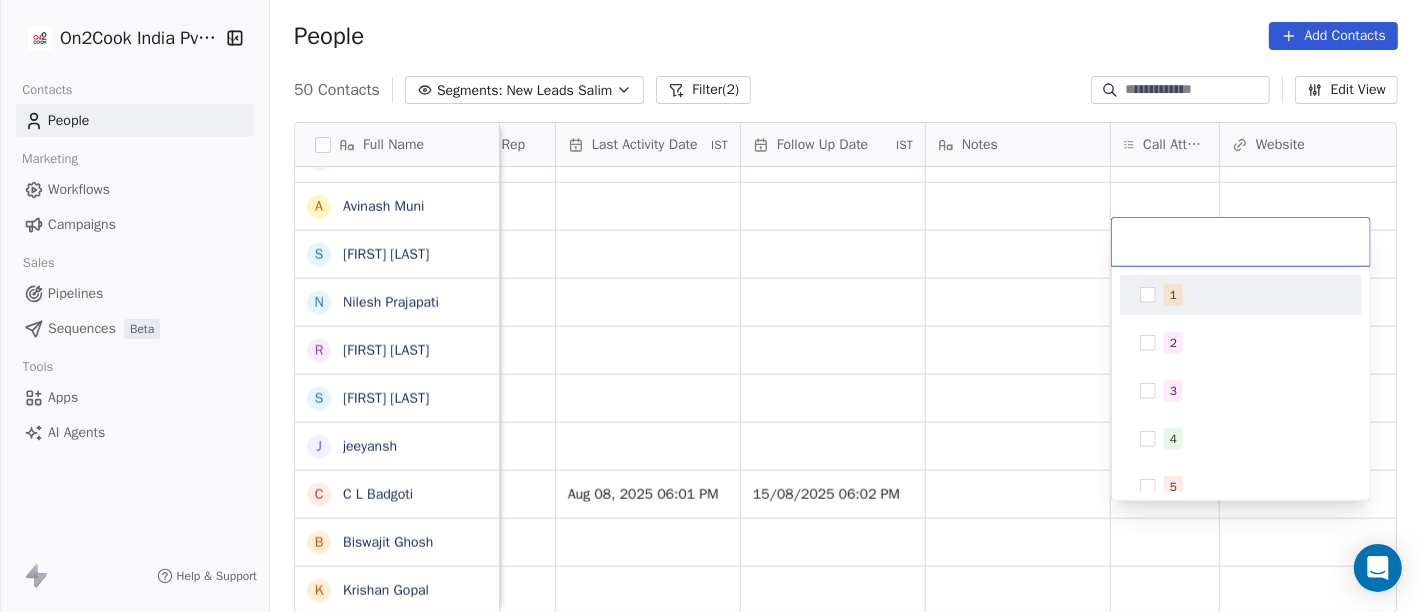 click at bounding box center (1148, 295) 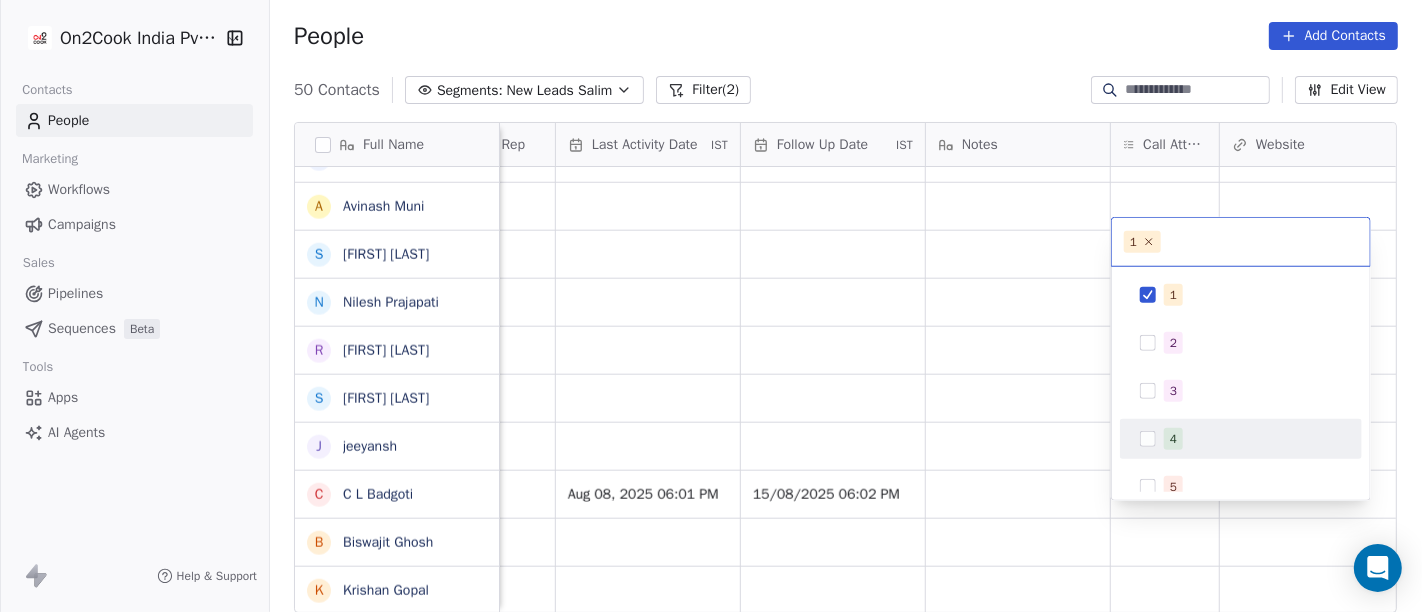 click on "On2Cook India Pvt. Ltd. Contacts People Marketing Workflows Campaigns Sales Pipelines Sequences Beta Tools Apps AI Agents Help & Support People Add Contacts 50 Contacts Segments: New Leads Salim Filter (2) Edit View Tag Add to Sequence Full Name S [LAST] A [LAST] K [LAST] [LAST] M [LAST] S [LAST] D [LAST] G [LAST] R [LAST] J [LAST] K [LAST] G [LAST] T [LAST] P [LAST] G [LAST] L L. K [LAST] A [LAST] D [LAST] P [LAST] o [LAST] J [LAST] A [LAST] S [LAST] N [LAST] R [LAST] S [LAST] j [LAST] C C L [LAST] B [LAST] K [LAST] G [LAST] V [LAST] Tags Assignee Sales Rep Last Activity Date IST Follow Up Date IST Notes Call Attempts Website zomato link outlet type Location Salim caterers Salim caterers Salim executive_kitchens Salim restaurants Salim food_consultants Salim cloud_kitchen Salim cafeteria Salim cafeteria Salim restaurants Salim restaurants Salim cloud_kitchen Salim cloud_kitchen Salim restaurants Salim cloud_kitchen Salim food_consultants Salim cloud_kitchen Salim executive_kitchens Salim restaurants Salim cloud_kitchen Salim cloud_kitchen Salim cloud_kitchen Salim cloud_kitchen Salim restaurants Salim restaurants Salim restaurants Salim cloud_kitchen Salim executive_kitchens Salim cafeteria Salim" at bounding box center [711, 306] 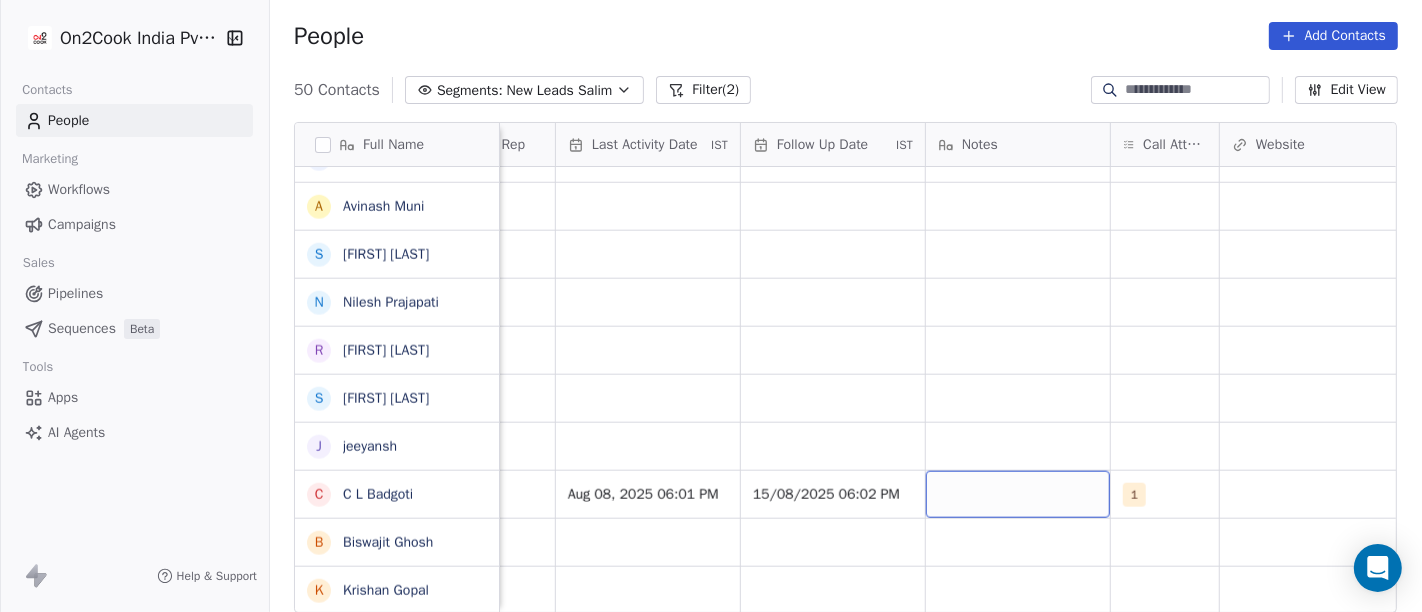 click at bounding box center (1018, 494) 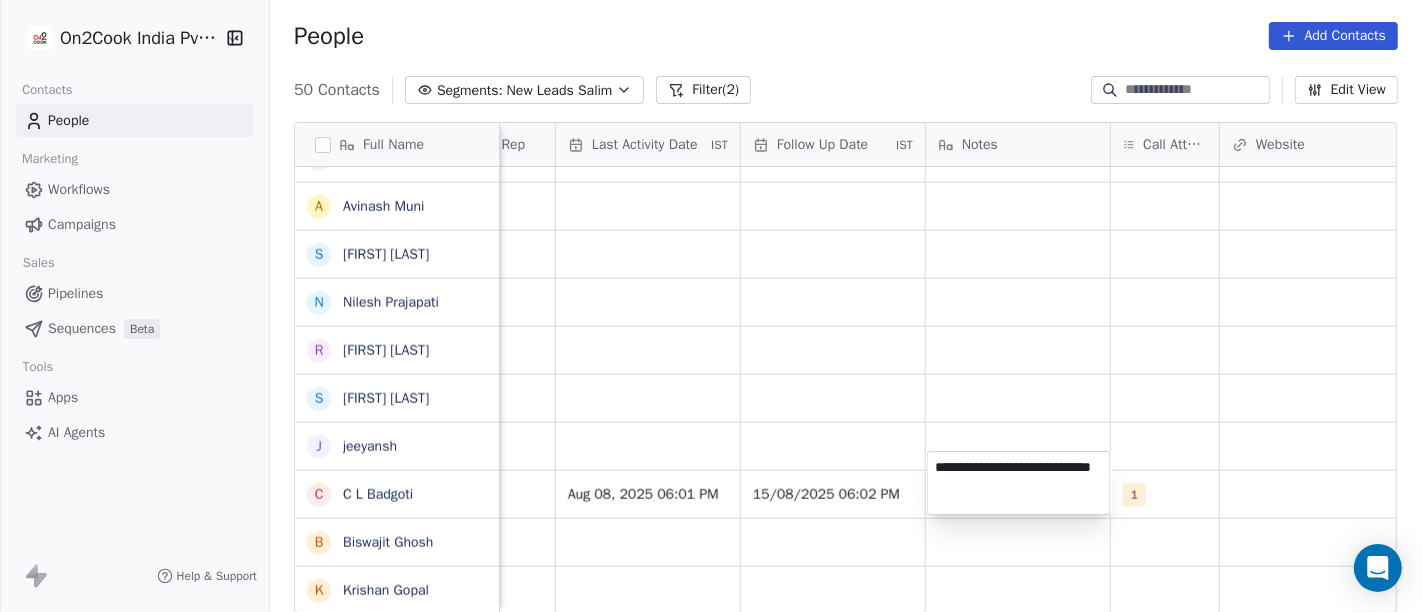 type on "**********" 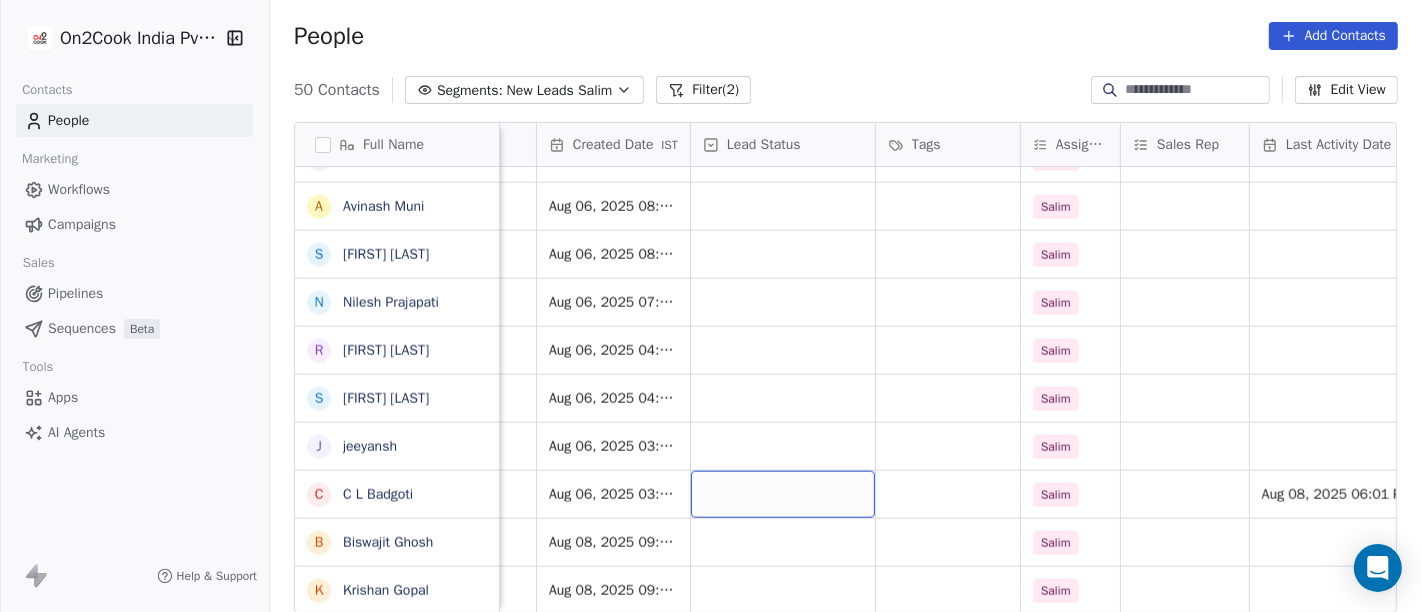 scroll, scrollTop: 17, scrollLeft: 515, axis: both 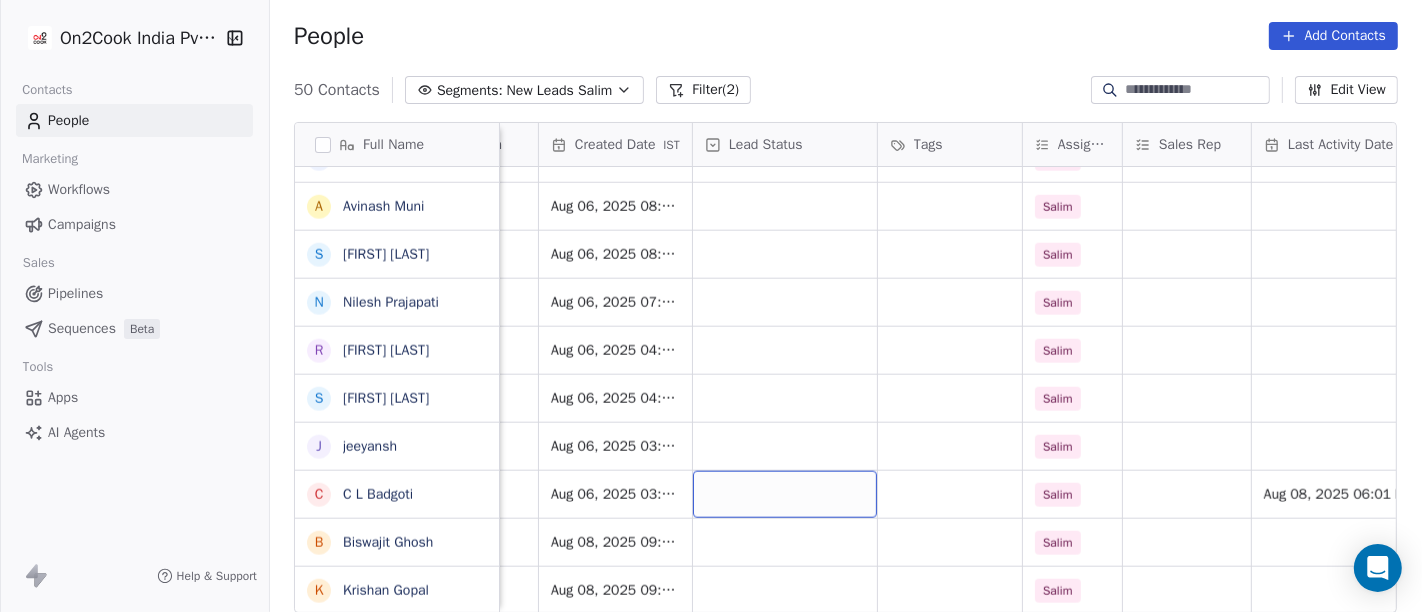 click at bounding box center [785, 494] 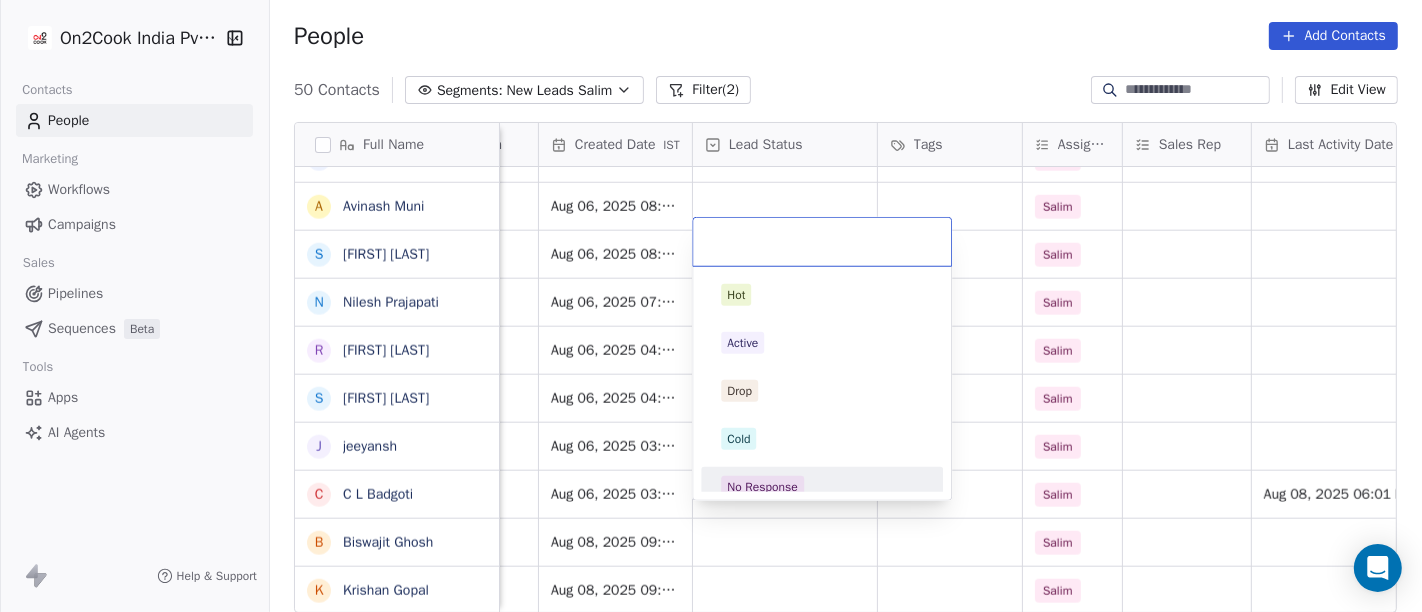 click on "No Response" at bounding box center [762, 487] 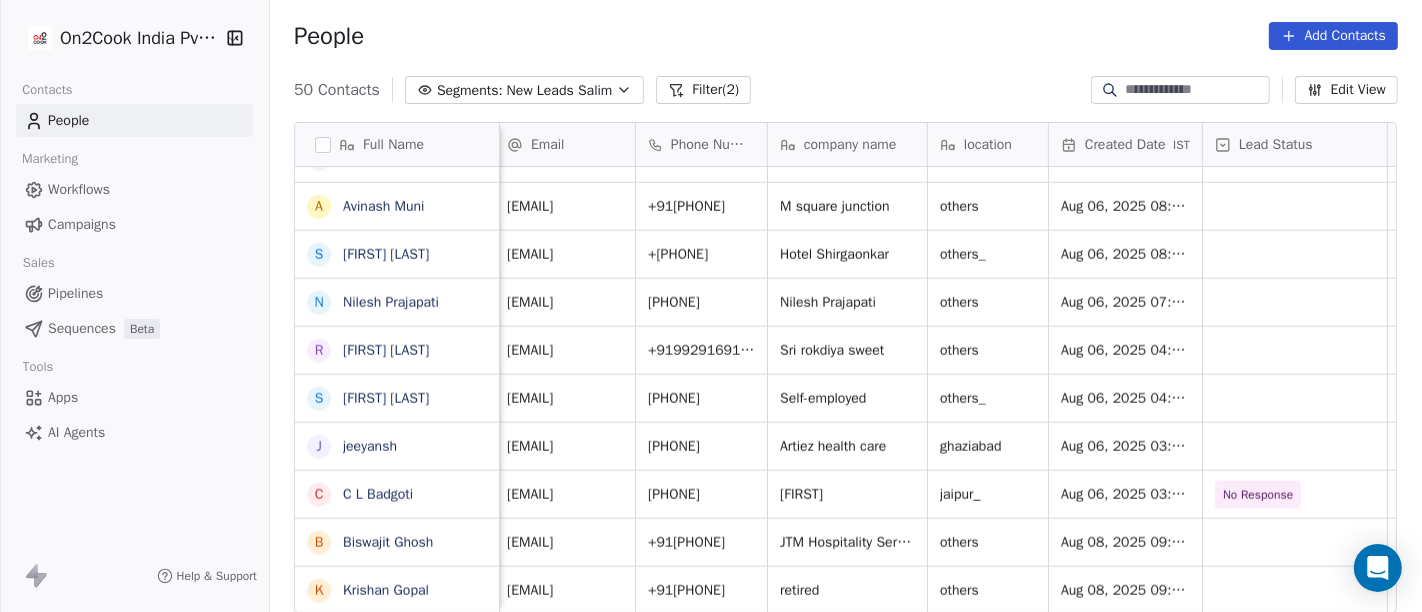 scroll, scrollTop: 17, scrollLeft: 0, axis: vertical 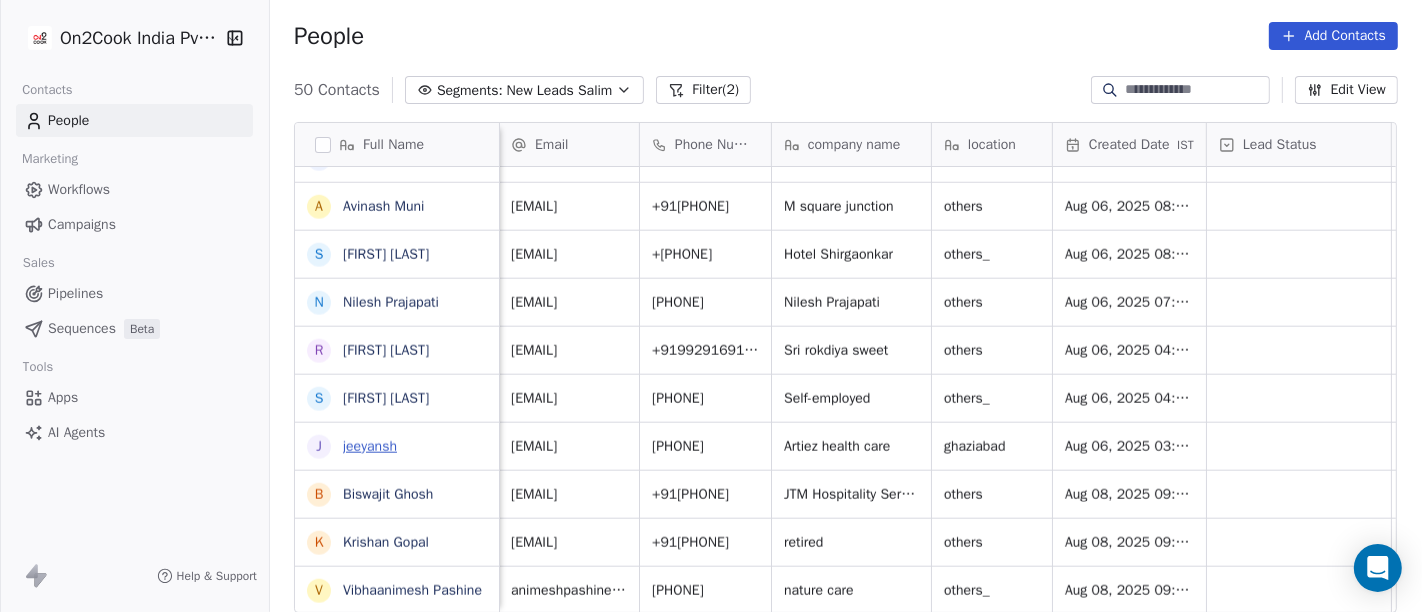 click on "jeeyansh" at bounding box center (370, 446) 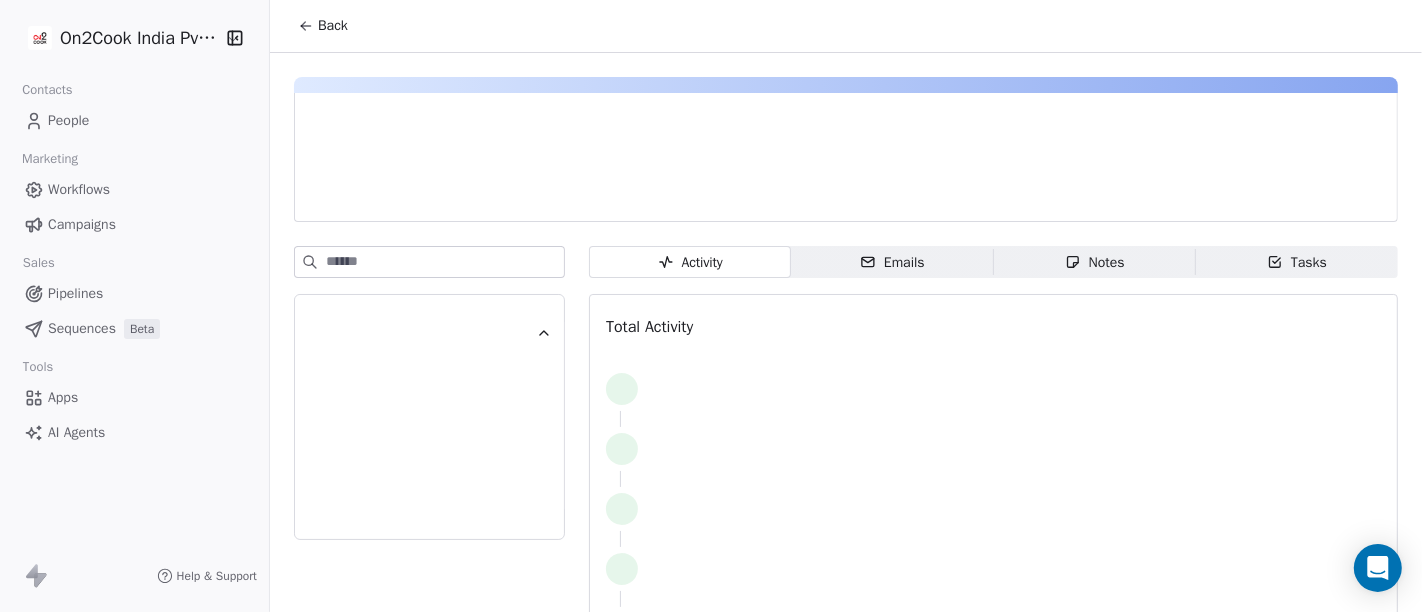 click on "Back" at bounding box center [333, 26] 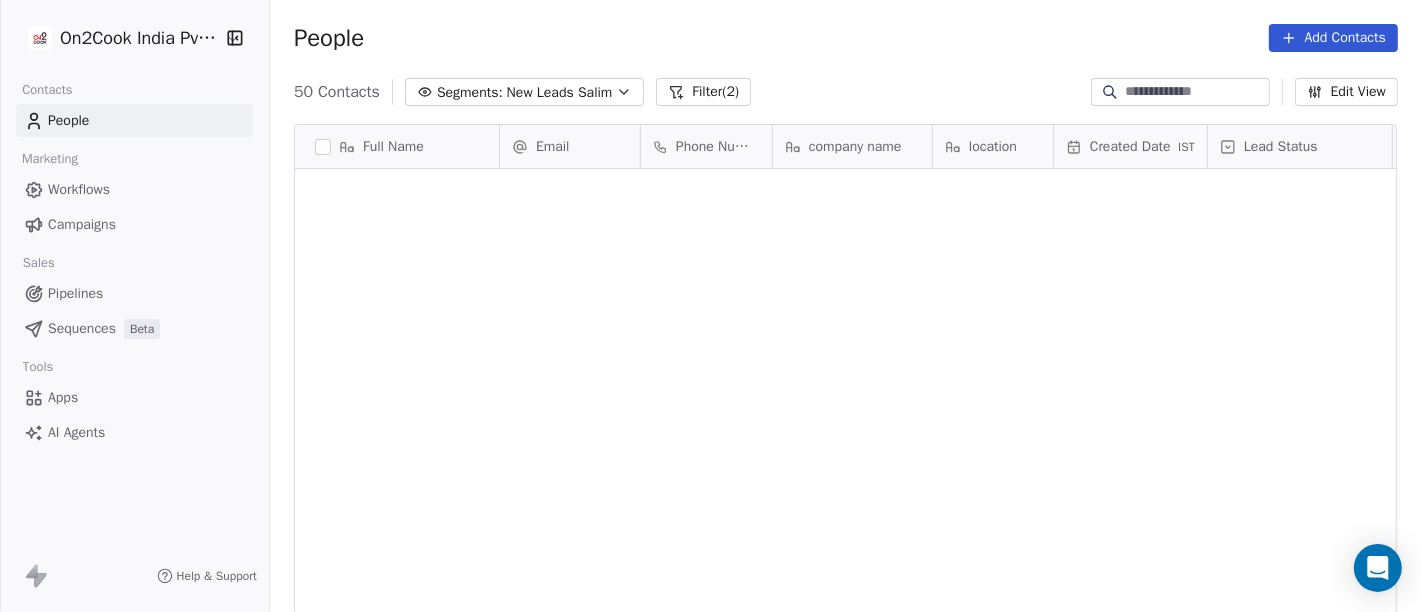 scroll, scrollTop: 1953, scrollLeft: 0, axis: vertical 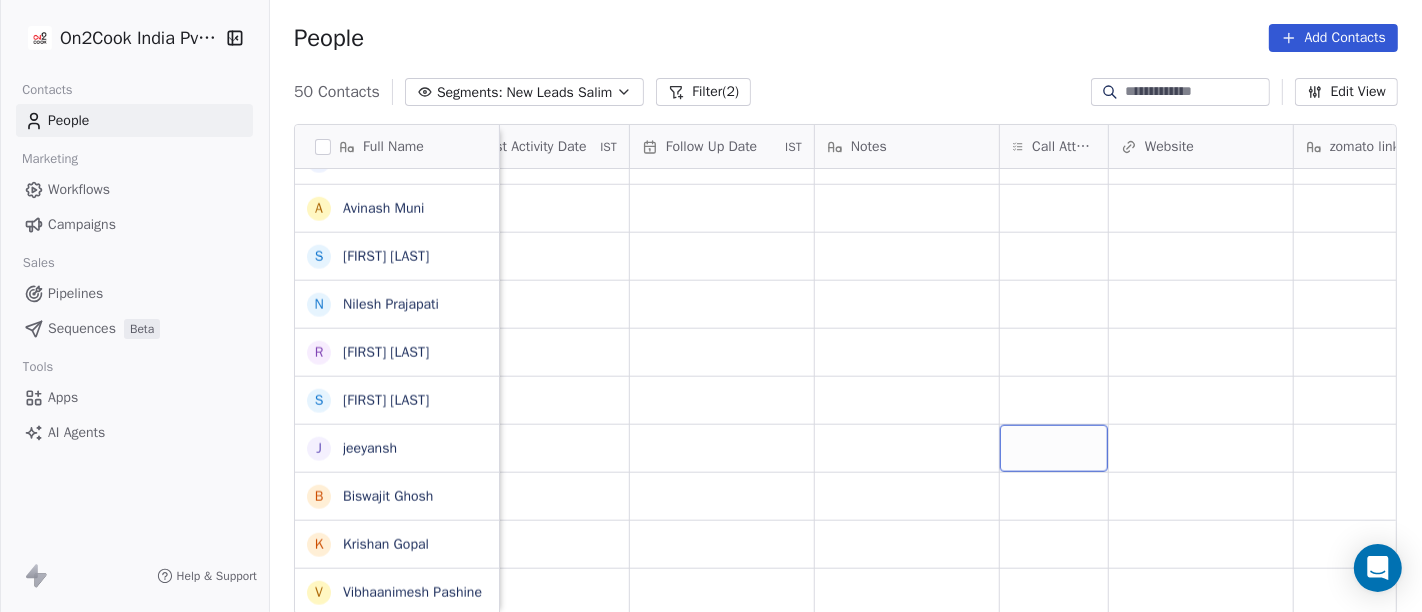 click at bounding box center [1054, 448] 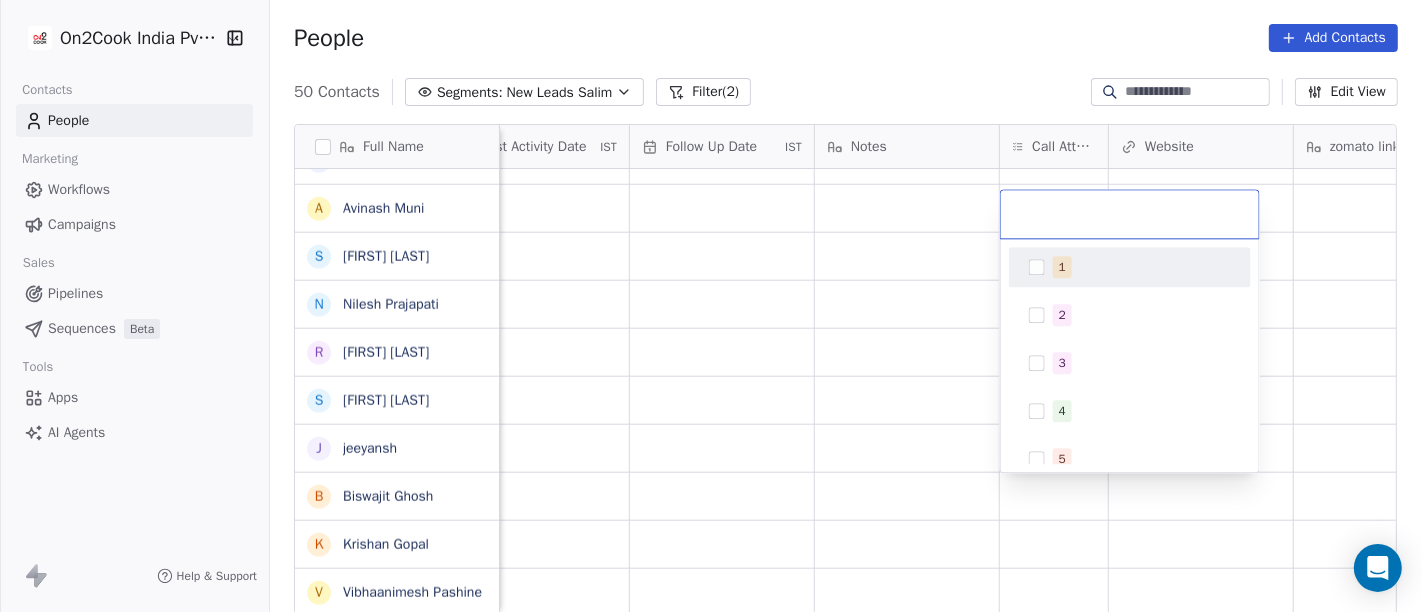 click on "1" at bounding box center [1062, 267] 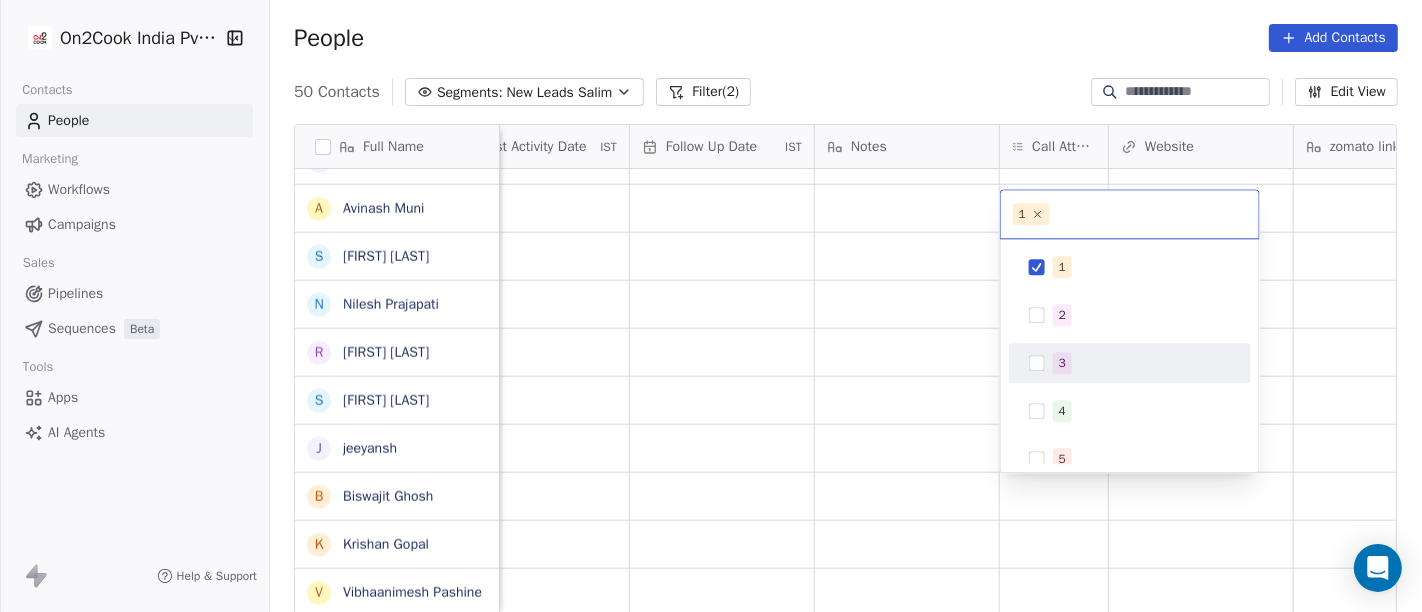 click on "On2Cook India Pvt. Ltd. Contacts People Marketing Workflows Campaigns Sales Pipelines Sequences Beta Tools Apps AI Agents Help & Support People Add Contacts 50 Contacts Segments: New Leads Salim Filter (2) Edit View Tag Add to Sequence Full Name S [LAST] S [LAST] A [LAST] K [LAST] [LAST] M [LAST] S [LAST] D [LAST] G [LAST] R [LAST] J [LAST] K [LAST] G [LAST] T [LAST] P [LAST] G [LAST] L L. K [LAST] A [LAST] D [LAST] P [LAST] o [LAST] J [LAST] A [LAST] S [LAST] N [LAST] R [LAST] S [LAST] j [LAST] B [LAST] K [LAST] V [LAST] Tags Assignee Sales Rep Last Activity Date IST Follow Up Date IST Notes Call Attempts Website zomato link outlet type Location Job Title Salim caterers Salim caterers Salim executive_kitchens Salim restaurants Salim food_consultants Salim Salim" at bounding box center [711, 306] 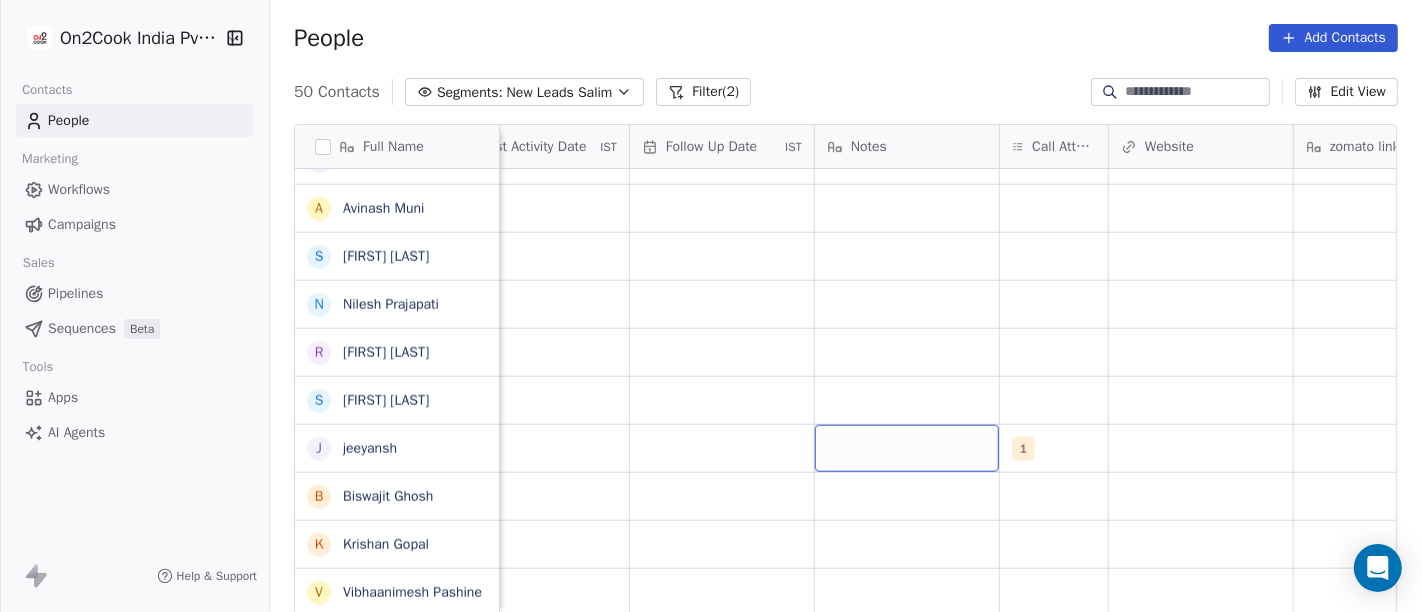 click at bounding box center (907, 448) 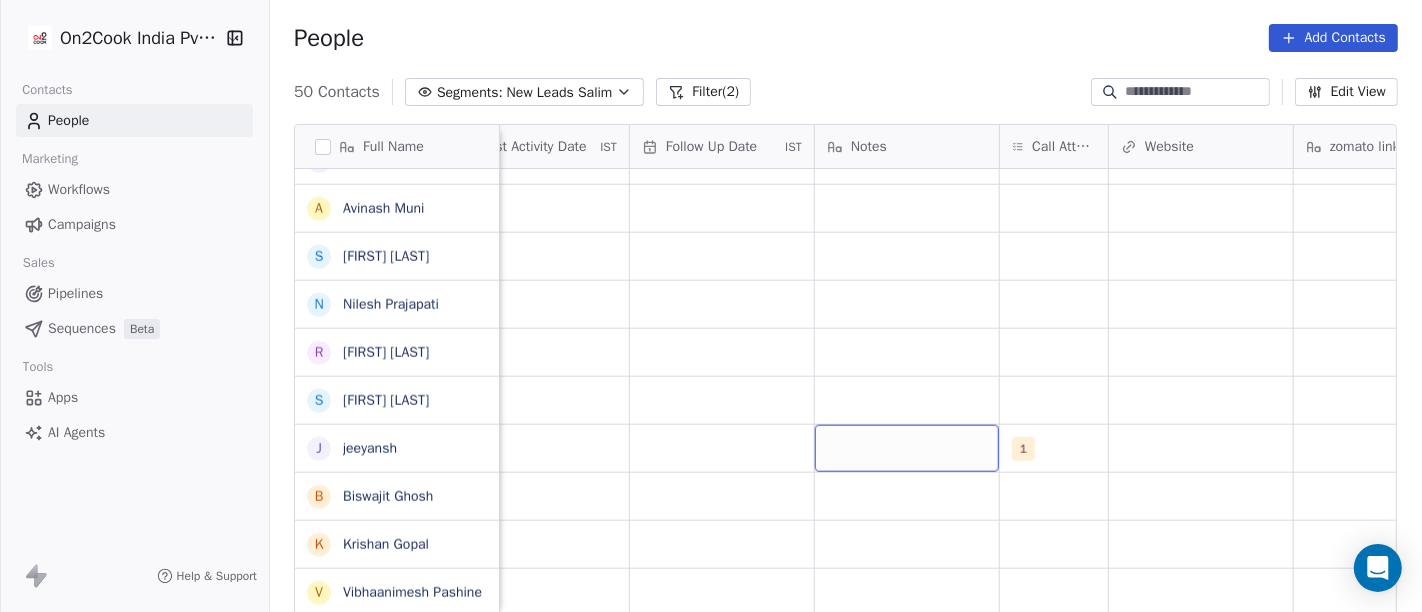click at bounding box center (907, 448) 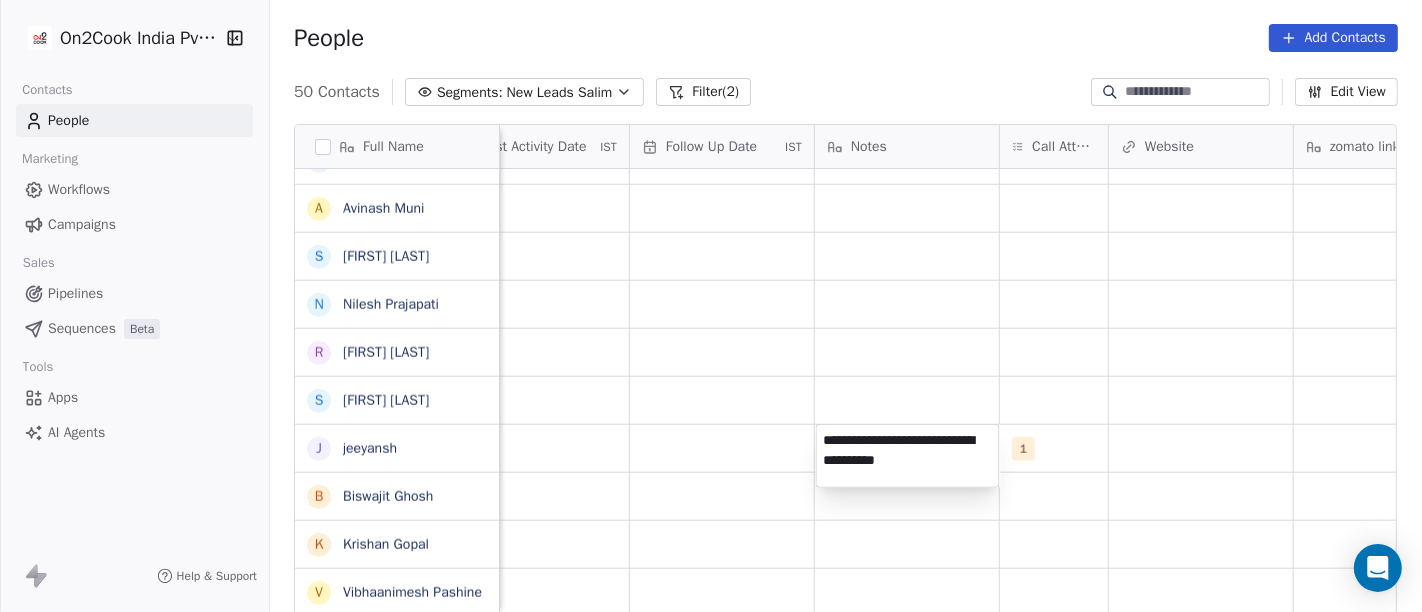 type on "**********" 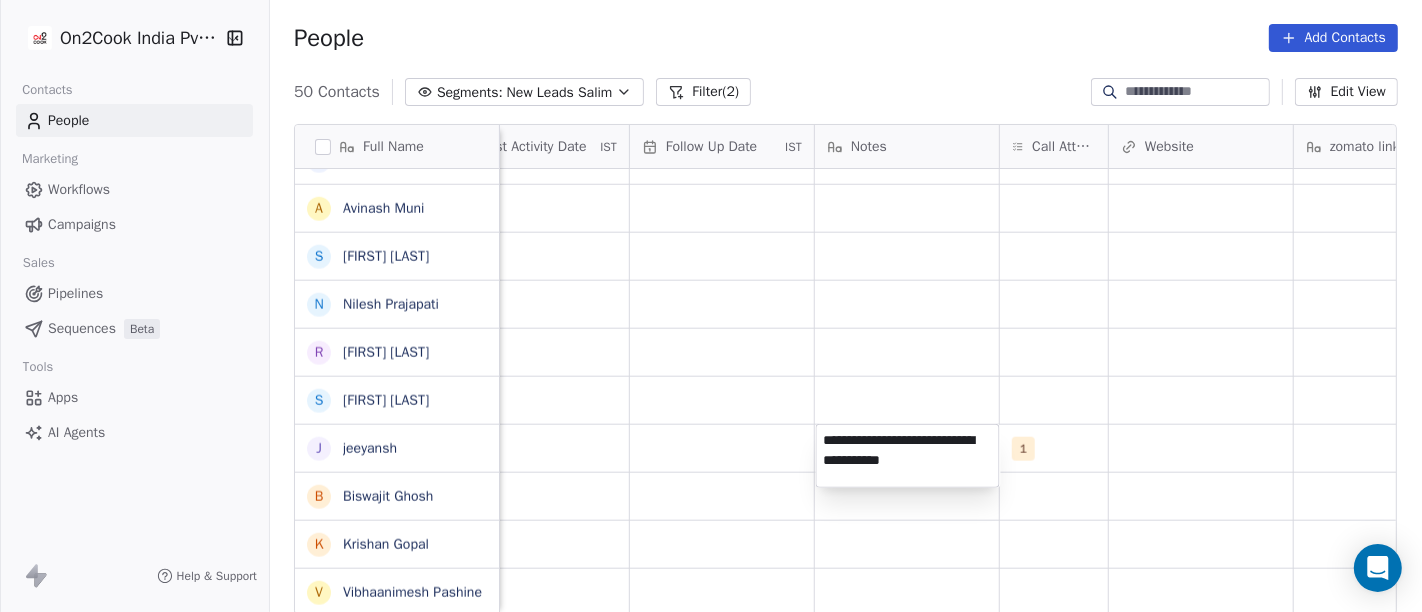 click on "On2Cook India Pvt. Ltd. Contacts People Marketing Workflows Campaigns Sales Pipelines Sequences Beta Tools Apps AI Agents Help & Support People Add Contacts 50 Contacts Segments: New Leads Salim Filter (2) Edit View Tag Add to Sequence Full Name S [LAST] S [LAST] A [LAST] K [LAST] [LAST] M [LAST] S [LAST] D [LAST] G [LAST] R [LAST] J [LAST] K [LAST] G [LAST] T [LAST] P [LAST] G [LAST] L L. K [LAST] A [LAST] D [LAST] P [LAST] o [LAST] J [LAST] A [LAST] S [LAST] N [LAST] R [LAST] S [LAST] j [LAST] B [LAST] K [LAST] V [LAST] Tags Assignee Sales Rep Last Activity Date IST Follow Up Date IST Notes Call Attempts Website zomato link outlet type Location Job Title Salim caterers Salim caterers Salim executive_kitchens Salim restaurants Salim food_consultants Salim Salim" at bounding box center [711, 306] 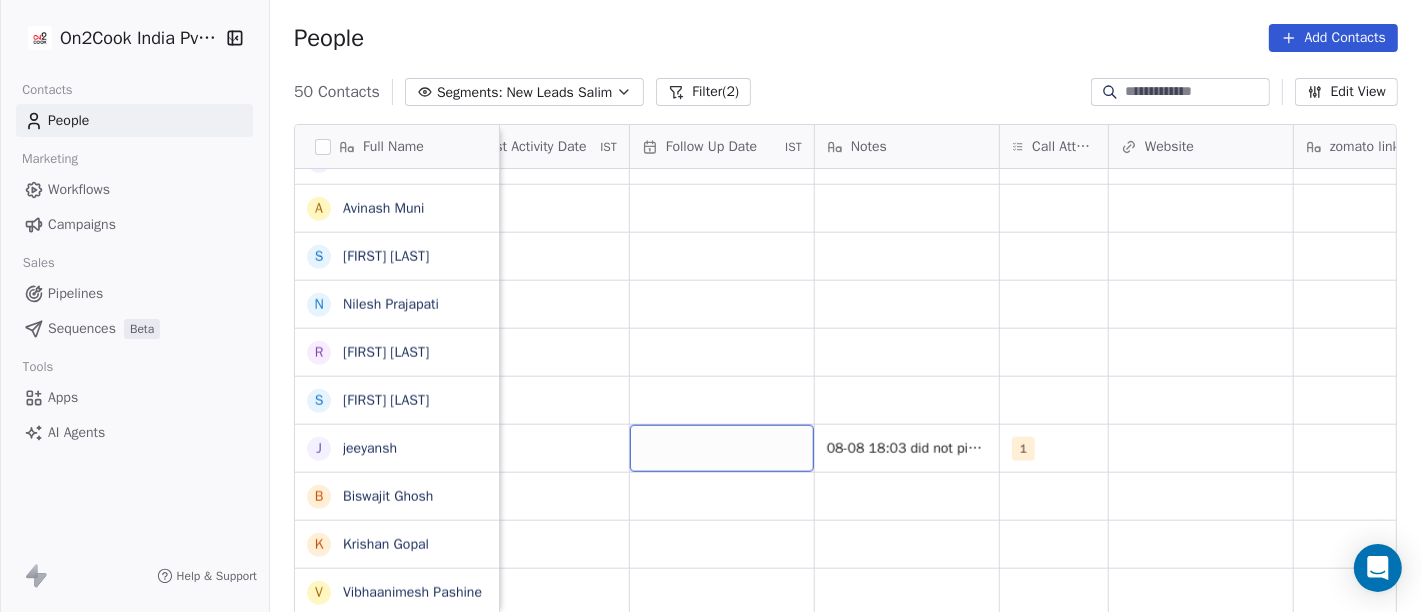 click at bounding box center (722, 448) 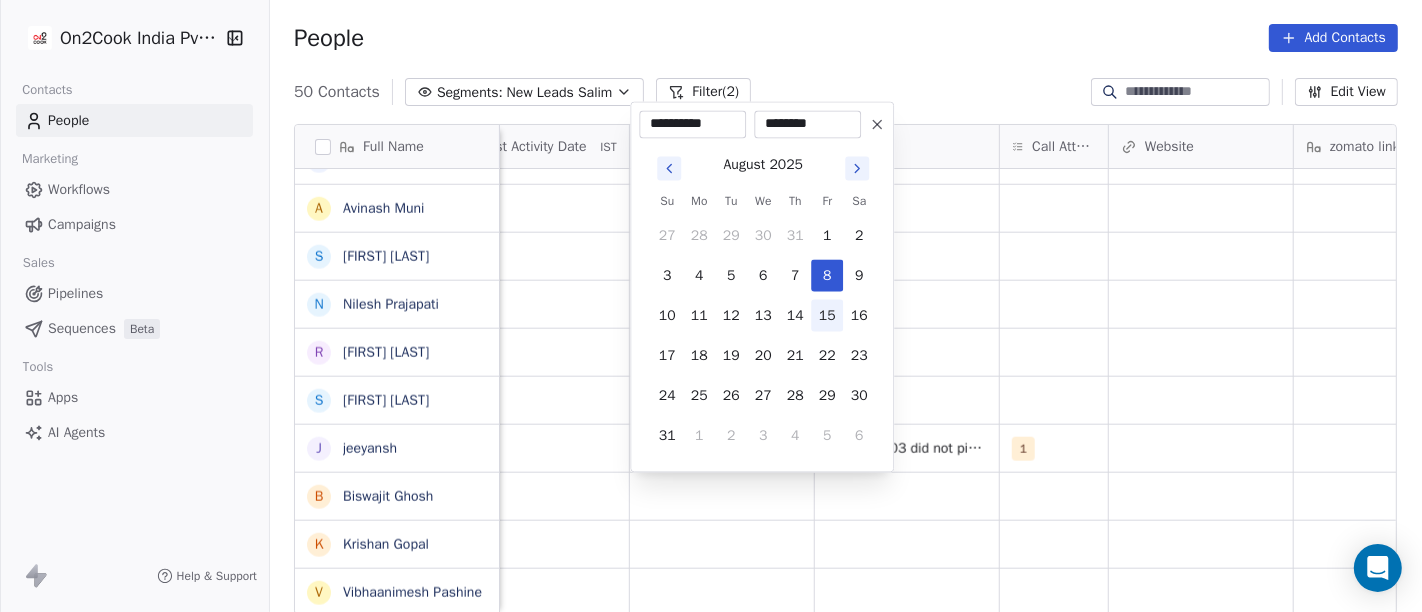 click on "15" at bounding box center (827, 315) 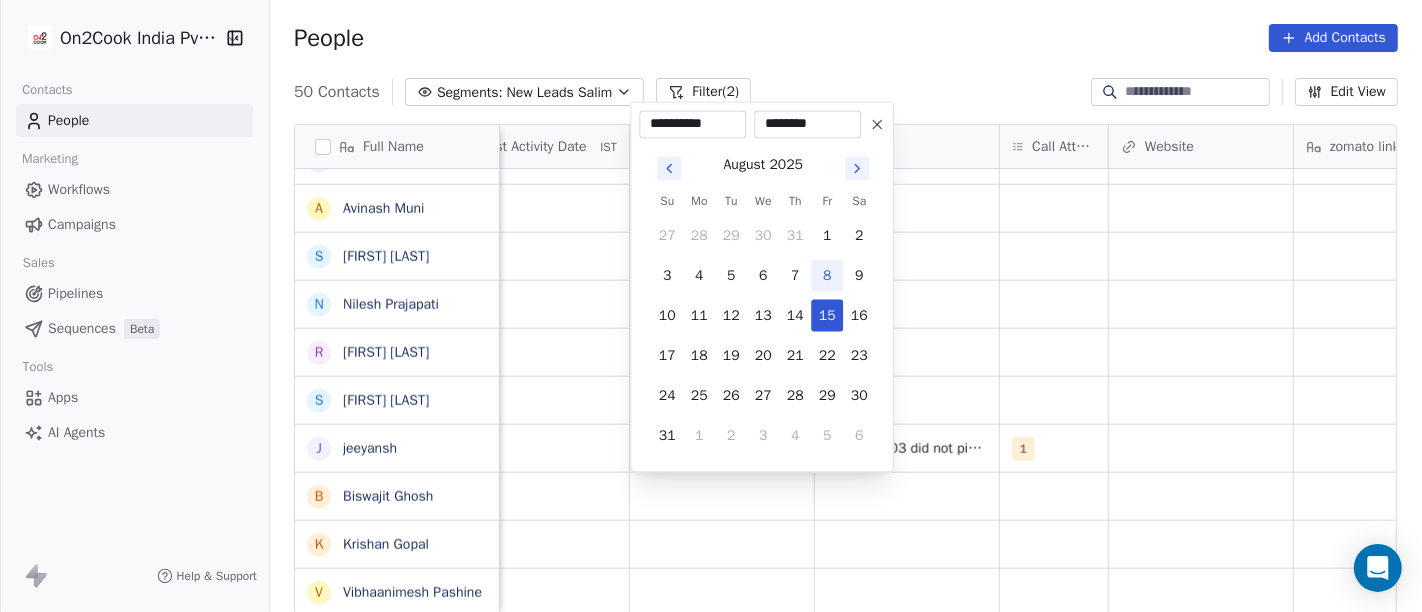 click on "On2Cook India Pvt. Ltd. Contacts People Marketing Workflows Campaigns Sales Pipelines Sequences Beta Tools Apps AI Agents Help & Support People Add Contacts 50 Contacts Segments: New Leads Salim Filter (2) Edit View Tag Add to Sequence Full Name S [LAST] S [LAST] A [LAST] K [LAST] [LAST] M [LAST] S [LAST] D [LAST] G [LAST] R [LAST] J [LAST] K [LAST] G [LAST] T [LAST] P [LAST] G [LAST] L L. K [LAST] A [LAST] D [LAST] P [LAST] o [LAST] J [LAST] A [LAST] S [LAST] N [LAST] R [LAST] S [LAST] j [LAST] B [LAST] K [LAST] V [LAST] Tags Assignee Sales Rep Last Activity Date IST Follow Up Date IST Notes Call Attempts Website zomato link outlet type Location Job Title Salim caterers Salim caterers Salim executive_kitchens Salim restaurants Salim food_consultants Salim Salim" at bounding box center [711, 306] 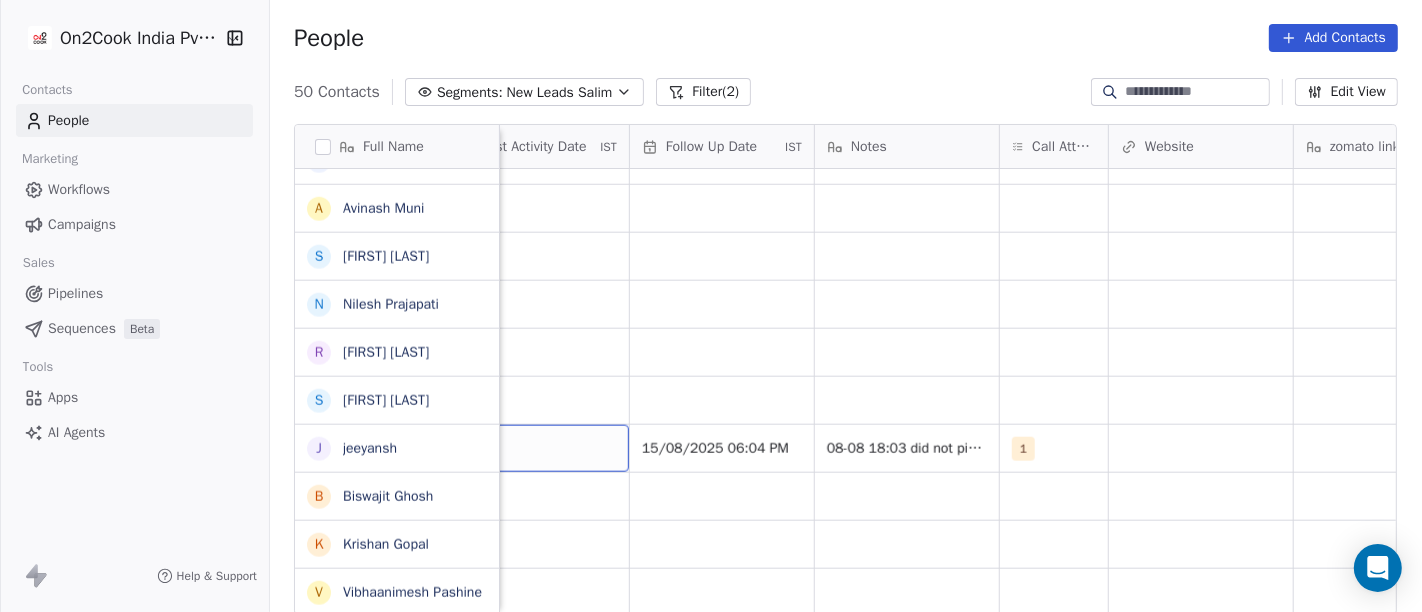 scroll, scrollTop: 0, scrollLeft: 1266, axis: horizontal 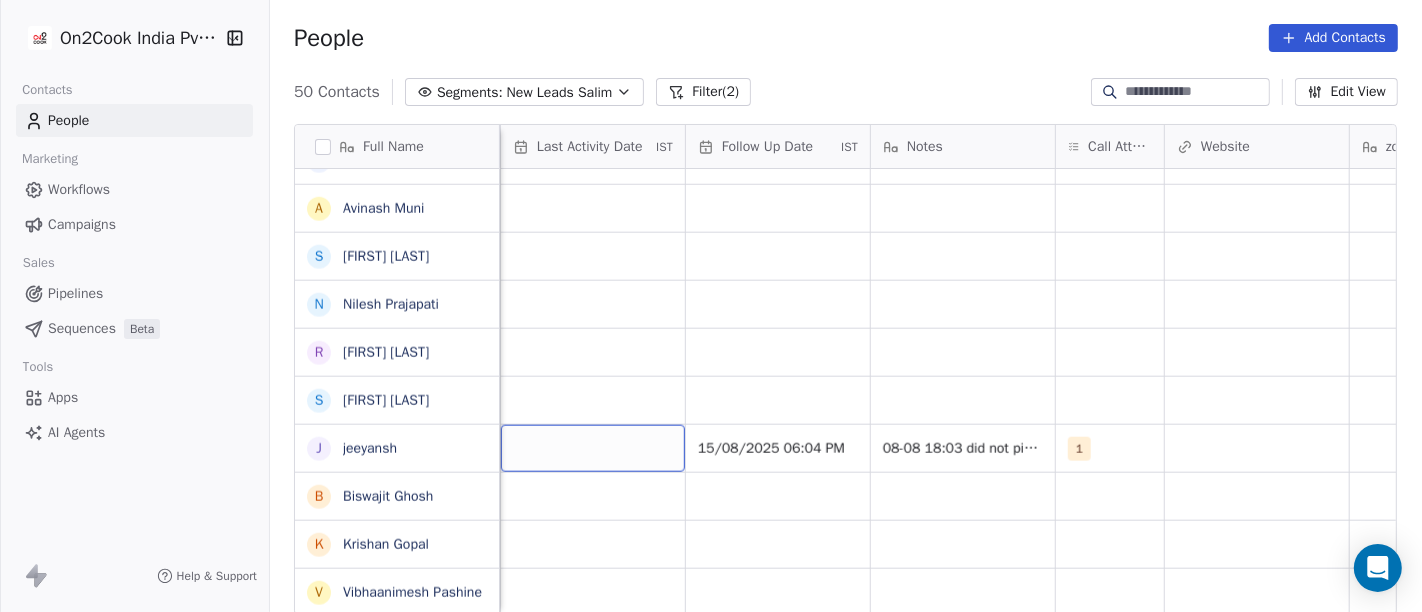click at bounding box center [593, 448] 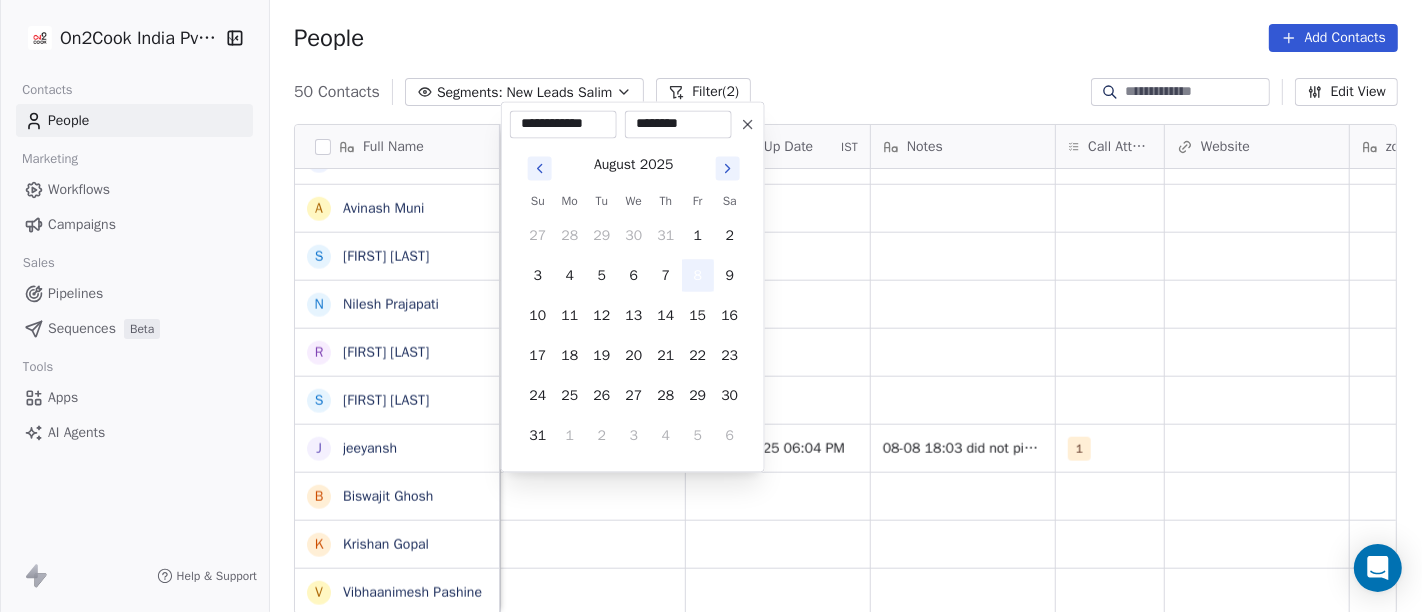 click on "8" at bounding box center (698, 275) 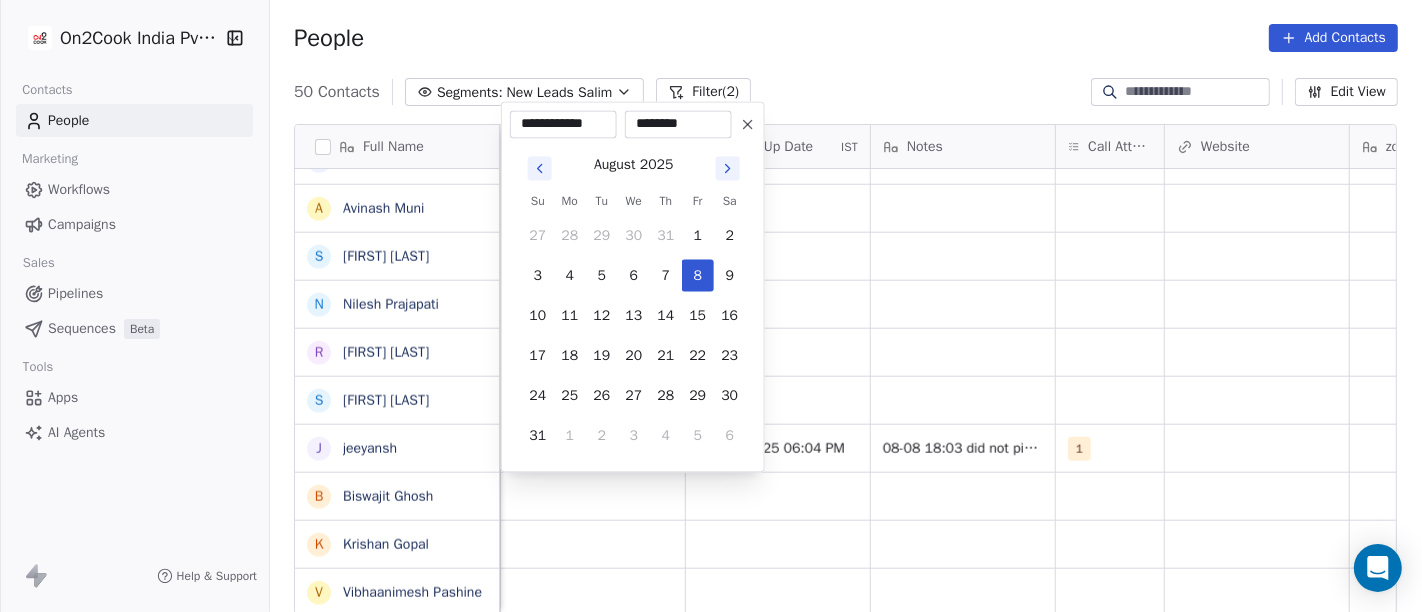 click on "On2Cook India Pvt. Ltd. Contacts People Marketing Workflows Campaigns Sales Pipelines Sequences Beta Tools Apps AI Agents Help & Support People Add Contacts 50 Contacts Segments: New Leads Salim Filter (2) Edit View Tag Add to Sequence Full Name S [LAST] S [LAST] A [LAST] K [LAST] K [LAST] M [LAST] [LAST] S [LAST] [LAST] D [LAST] G [LAST] R [LAST] V [LAST] K [LAST] J [LAST] [LAST] K [LAST] G [LAST] T [LAST] P [LAST] [LAST] G [LAST] L L. [LAST] A [LAST] D [LAST] P [LAST] o [LAST] J [LAST] A [LAST] S [LAST] N [LAST] R [LAST] S [LAST] j [LAST] B [LAST] K [LAST] V [LAST] Lead Status Tags Assignee Sales Rep Last Activity Date IST Follow Up Date IST Notes Call Attempts Website zomato link outlet type Location Job Title Salim caterers Salim caterers Salim executive_kitchens Salim restaurants Salim food_consultants Salim cloud_kitchen" at bounding box center (711, 306) 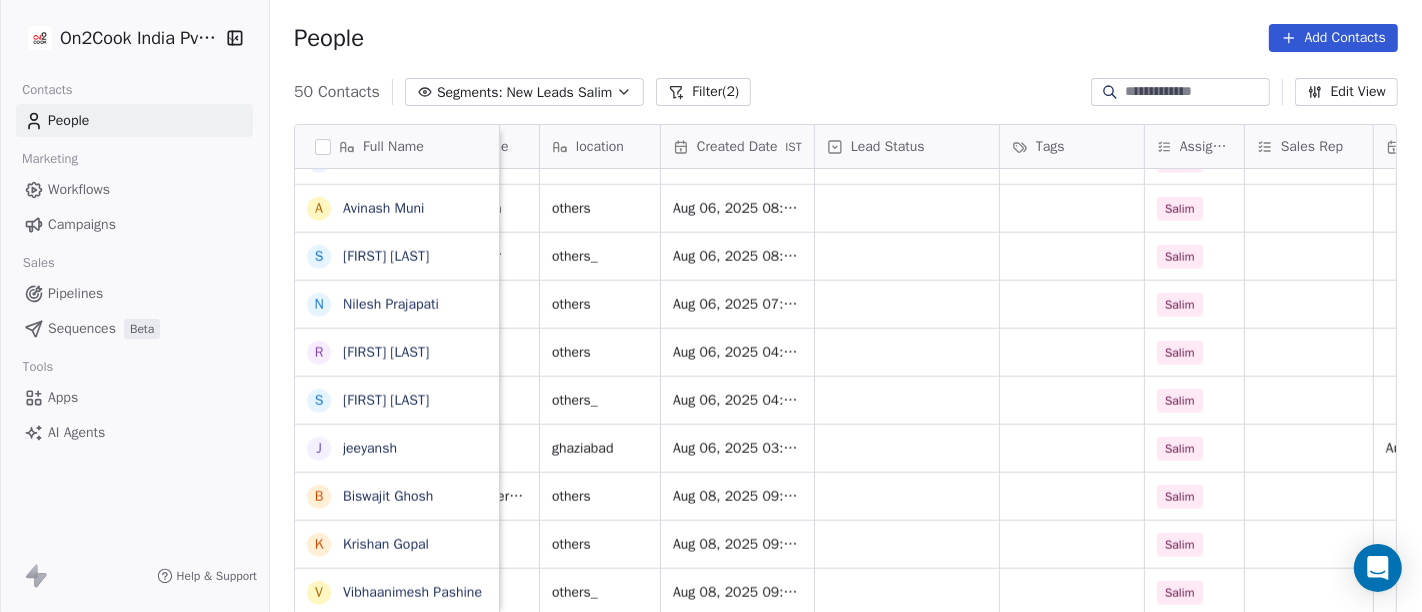 scroll, scrollTop: 0, scrollLeft: 391, axis: horizontal 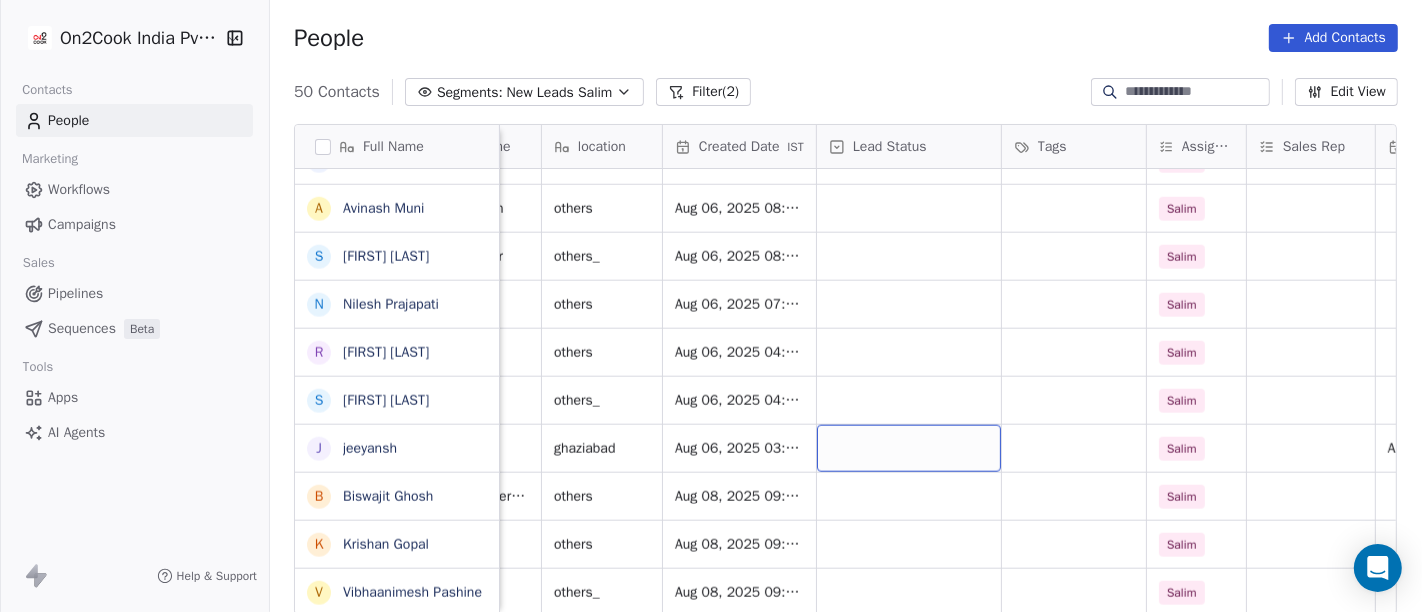 click at bounding box center (909, 448) 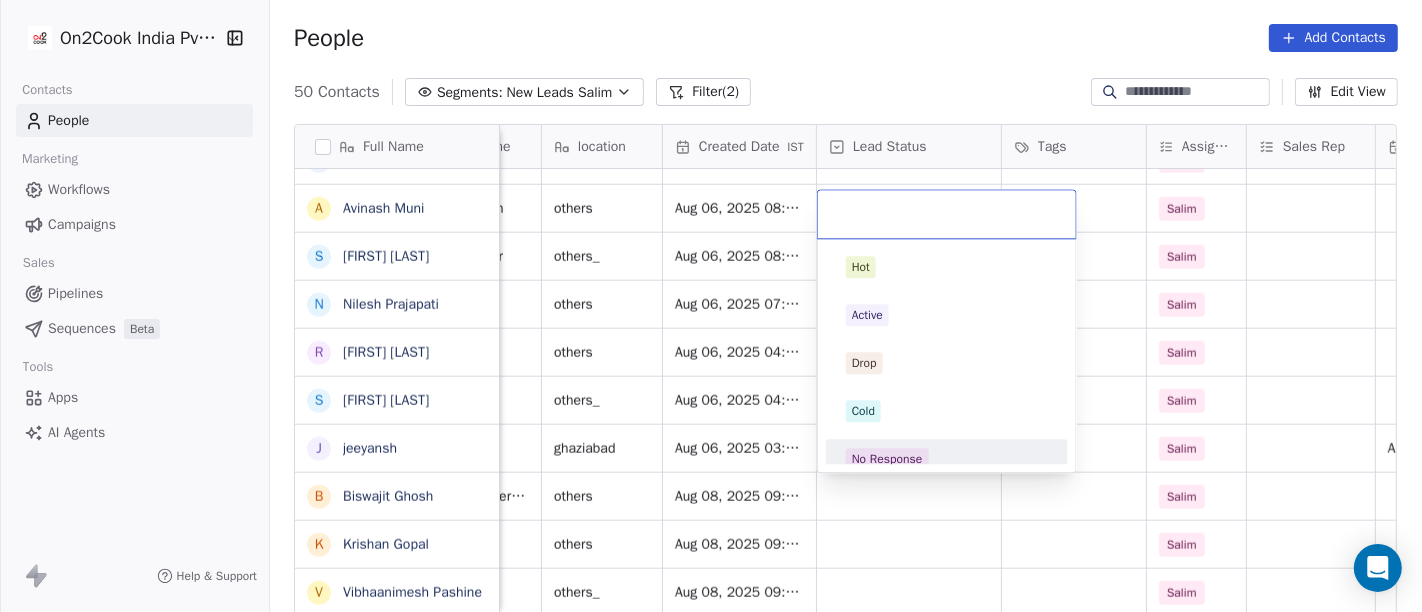 click on "No Response" at bounding box center (887, 459) 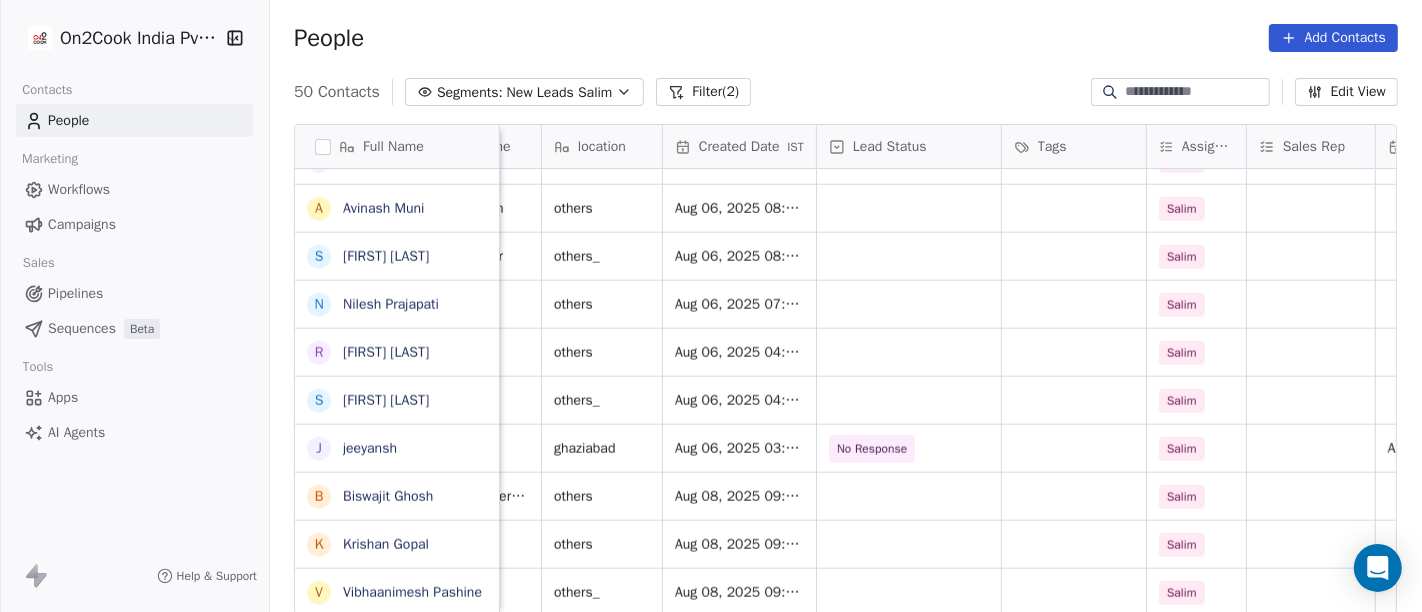 scroll, scrollTop: 0, scrollLeft: 0, axis: both 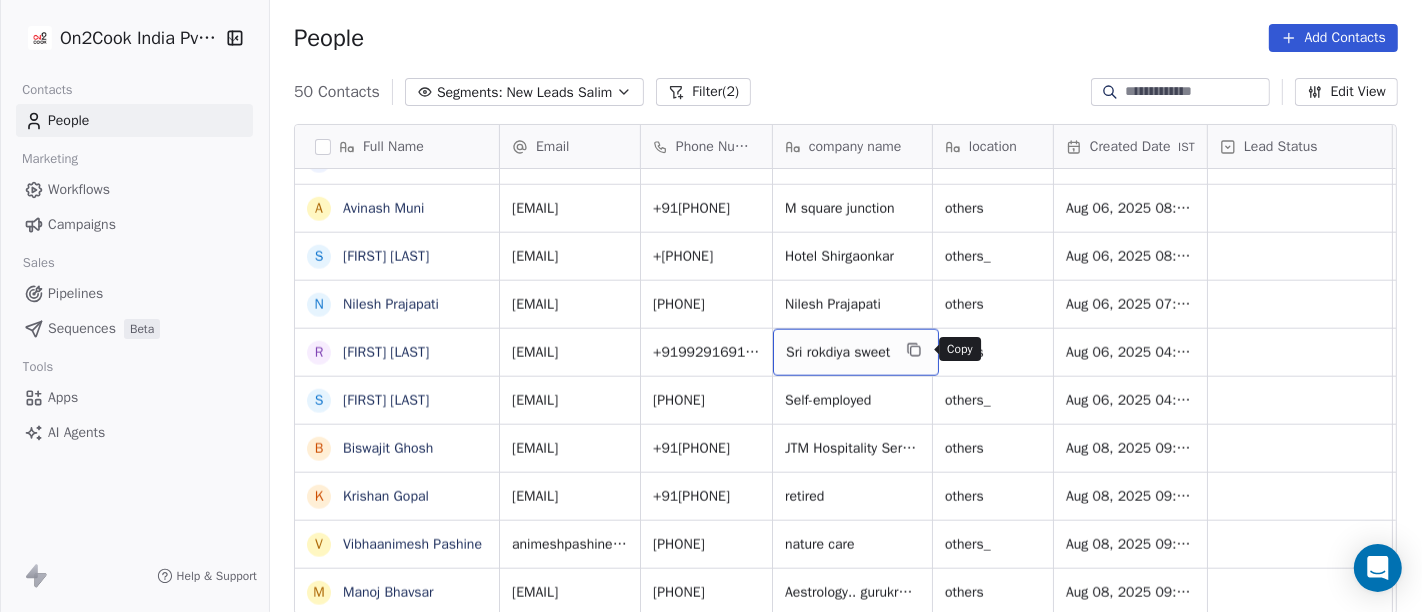 click 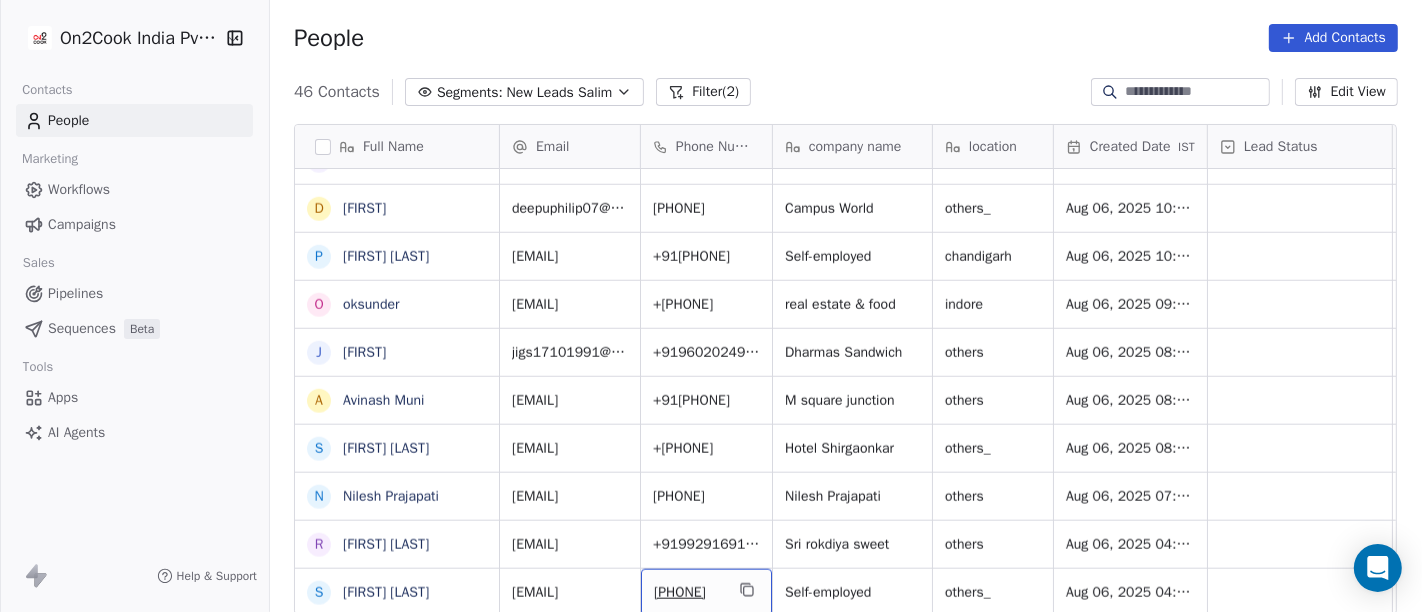 scroll, scrollTop: 1761, scrollLeft: 0, axis: vertical 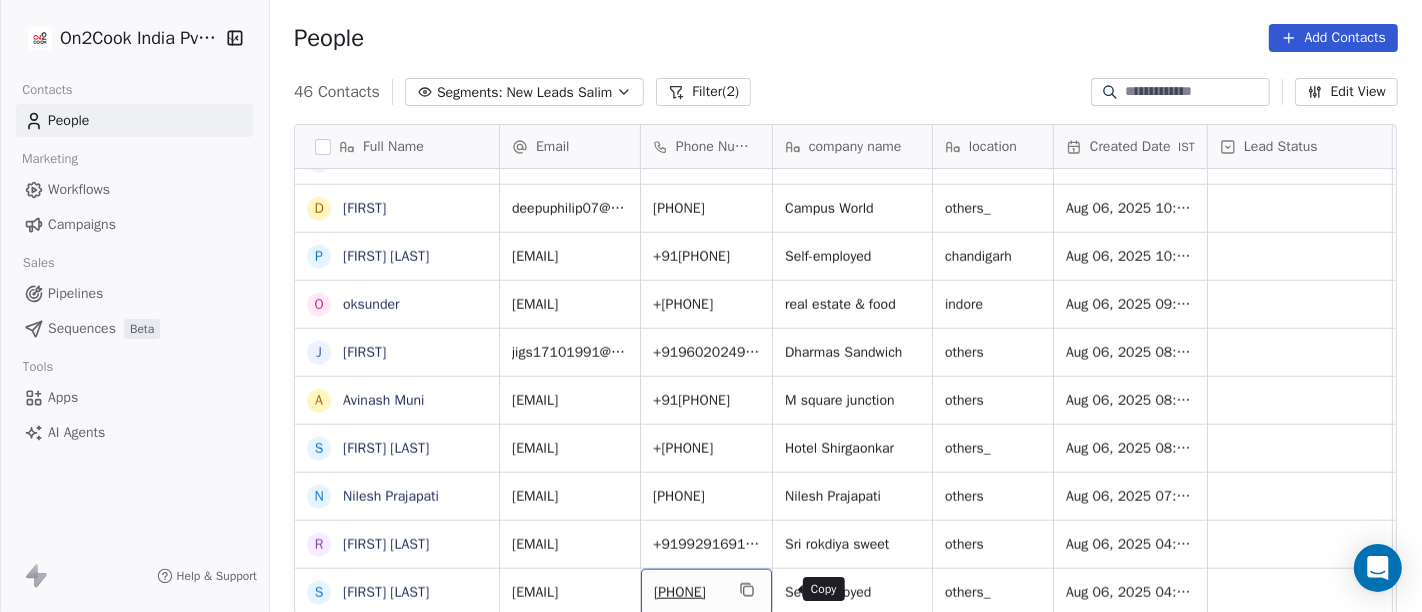 click 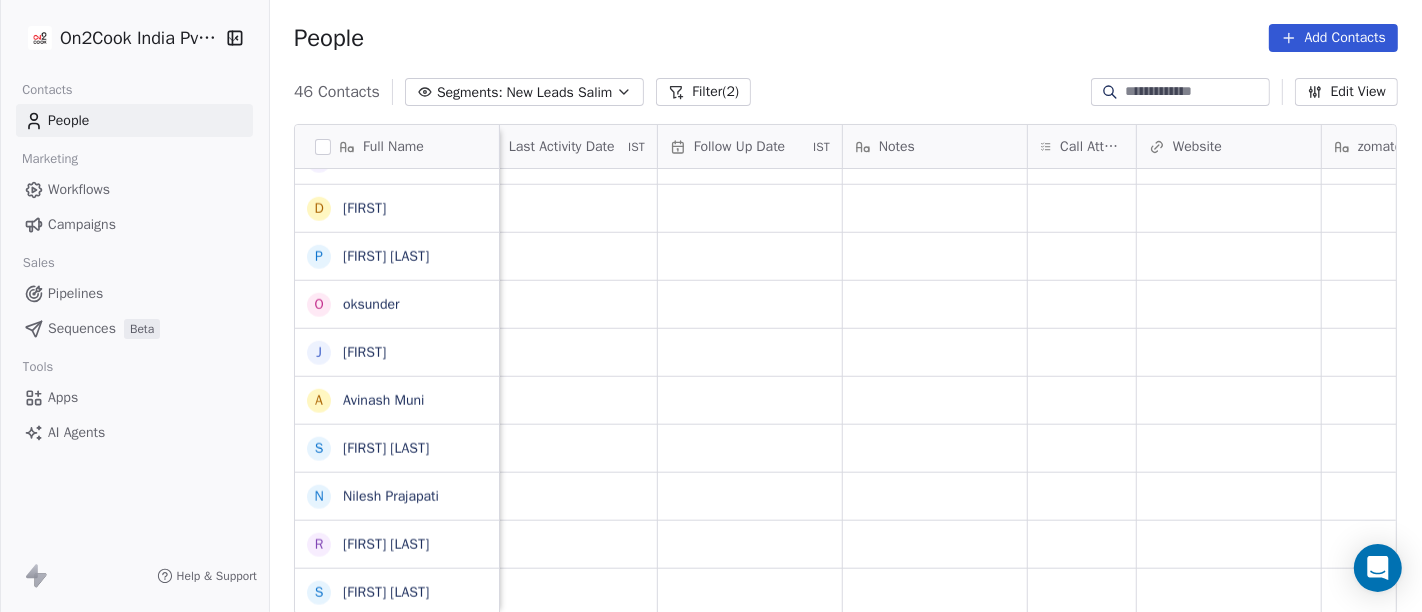 scroll, scrollTop: 17, scrollLeft: 1293, axis: both 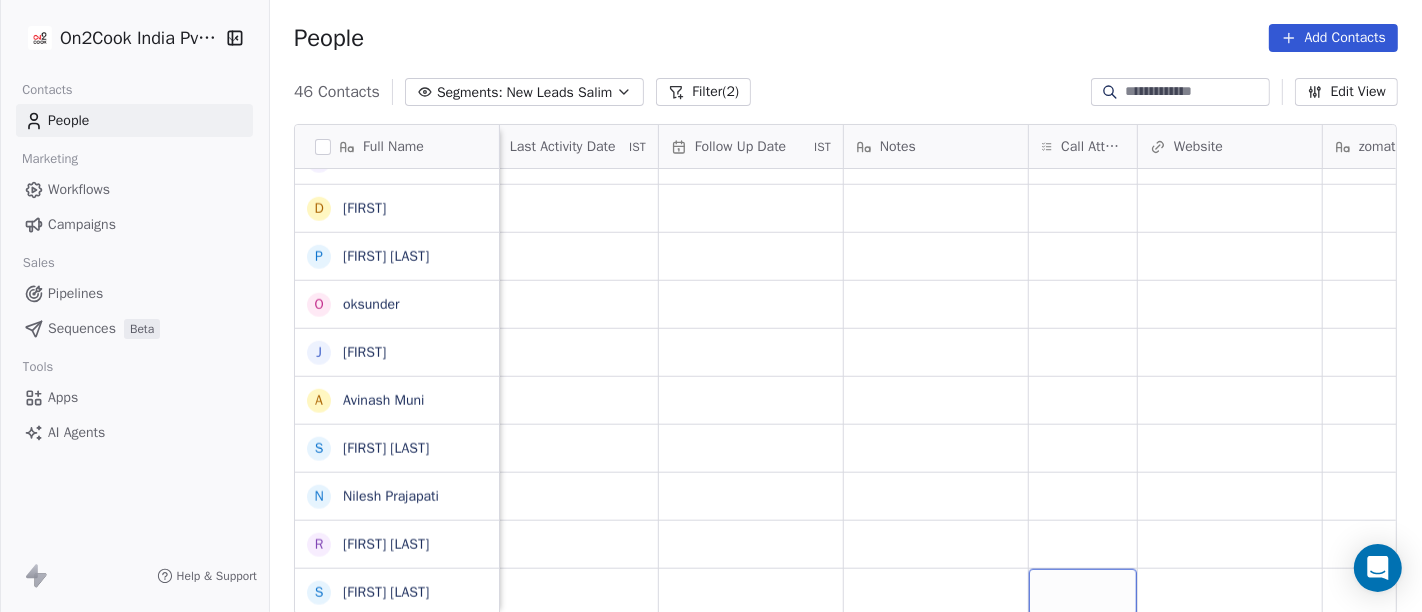 click at bounding box center (1083, 592) 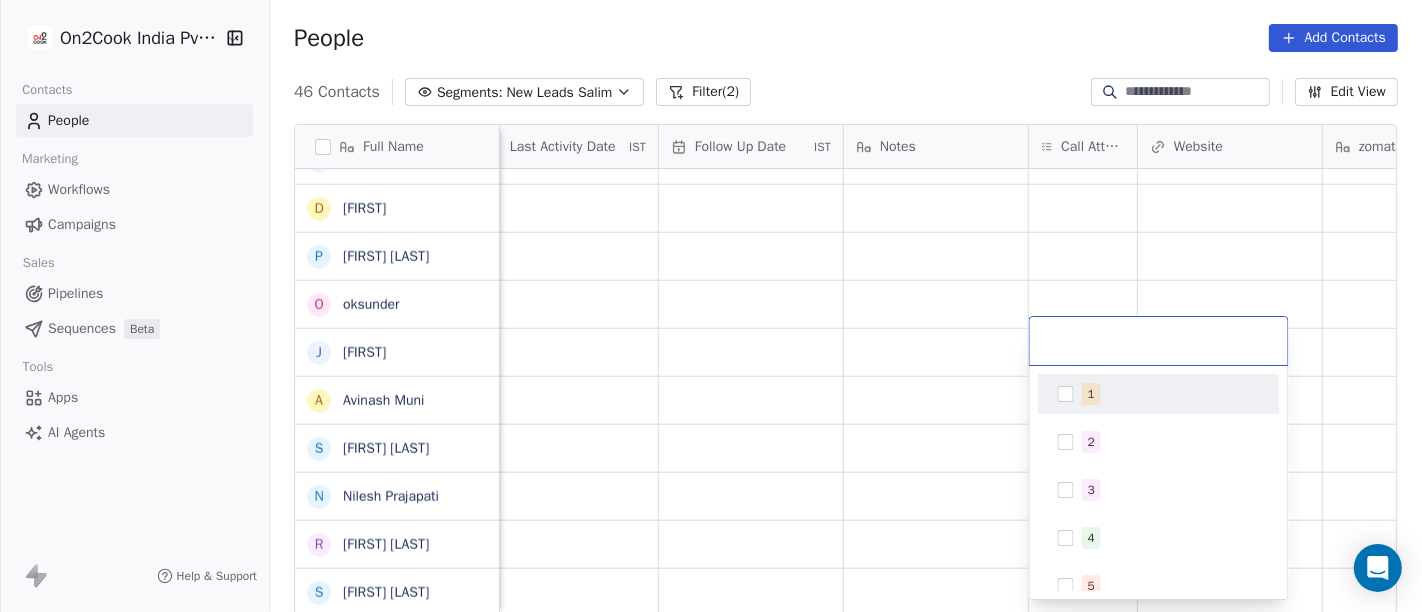 click on "1" at bounding box center [1171, 394] 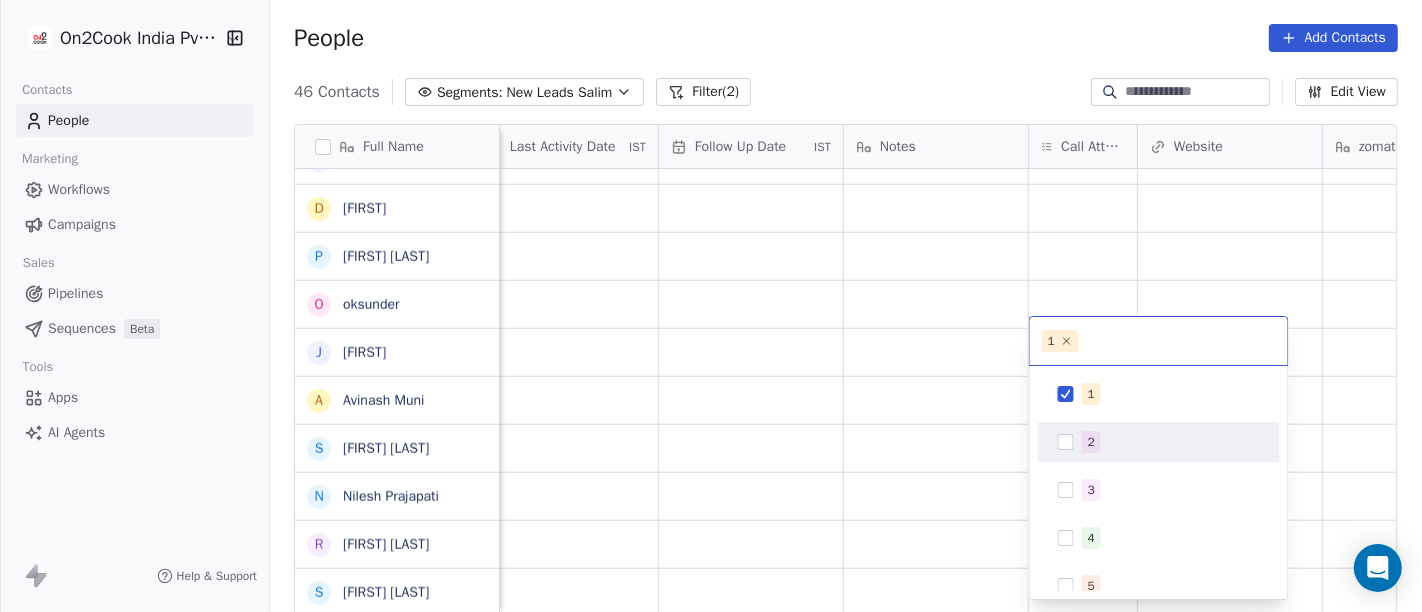 click on "On2Cook India Pvt. Ltd. Contacts People Marketing Workflows Campaigns Sales Pipelines Sequences Beta Tools Apps AI Agents Help & Support People Add Contacts 46 Contacts Segments: New Leads Salim Filter (2) Edit View Tag Add to Sequence Full Name V [LAST] [LAST] K [LAST] [LAST] S [LAST] [LAST] S [LAST] [LAST] S [LAST] [LAST] S [LAST] [LAST] A [LAST] [LAST] K [LAST] [LAST] [LAST] [LAST] M [LAST] [LAST] [LAST] S [LAST] [LAST] D [LAST] [LAST] G [LAST] [LAST] R [LAST] [LAST] J [LAST] [LAST] [LAST] [LAST] K [LAST] [LAST] G [LAST] [LAST] T [LAST] [LAST] P [LAST] [LAST] [LAST] [LAST] G [LAST] [LAST] L [LAST] [LAST] [LAST] [LAST] A [LAST] [LAST] D [LAST] [LAST] P [LAST] [LAST] o [LAST] J [LAST] [LAST] A [LAST] [LAST] S [LAST] [LAST] N [LAST] [LAST] R [LAST] [LAST] S [LAST] [LAST] Tags Assignee Sales Rep Last Activity Date IST Follow Up Date IST Notes Call Attempts Website zomato link outlet type Location Job Title Salim food_consultants Salim cloud_kitchen Salim cloud_kitchen Salim caterers Salim caterers Salim executive_kitchens Salim restaurants Salim Salim" at bounding box center [711, 306] 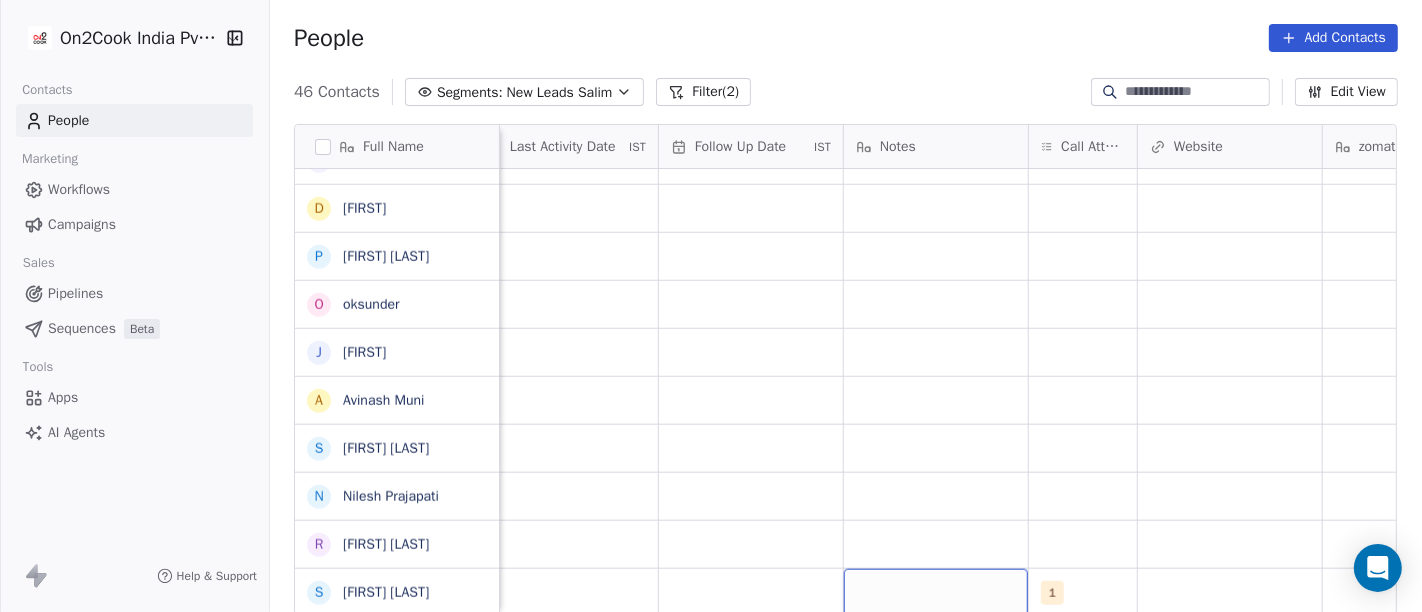 click at bounding box center [936, 592] 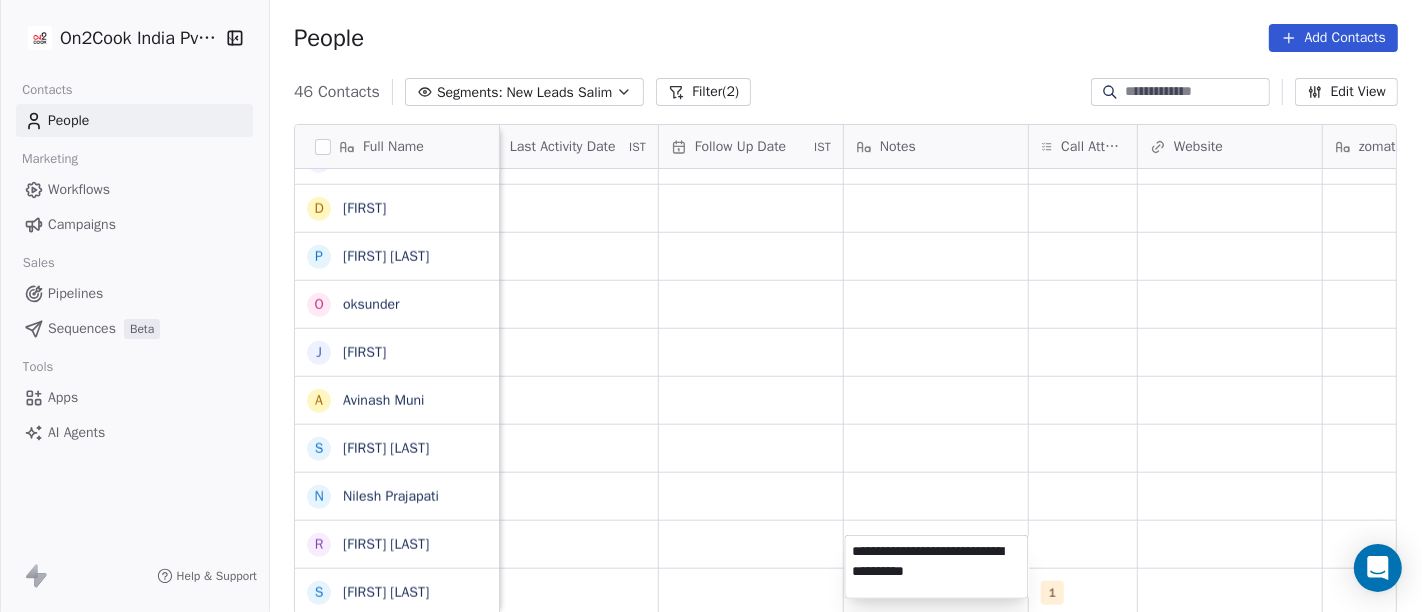 type on "**********" 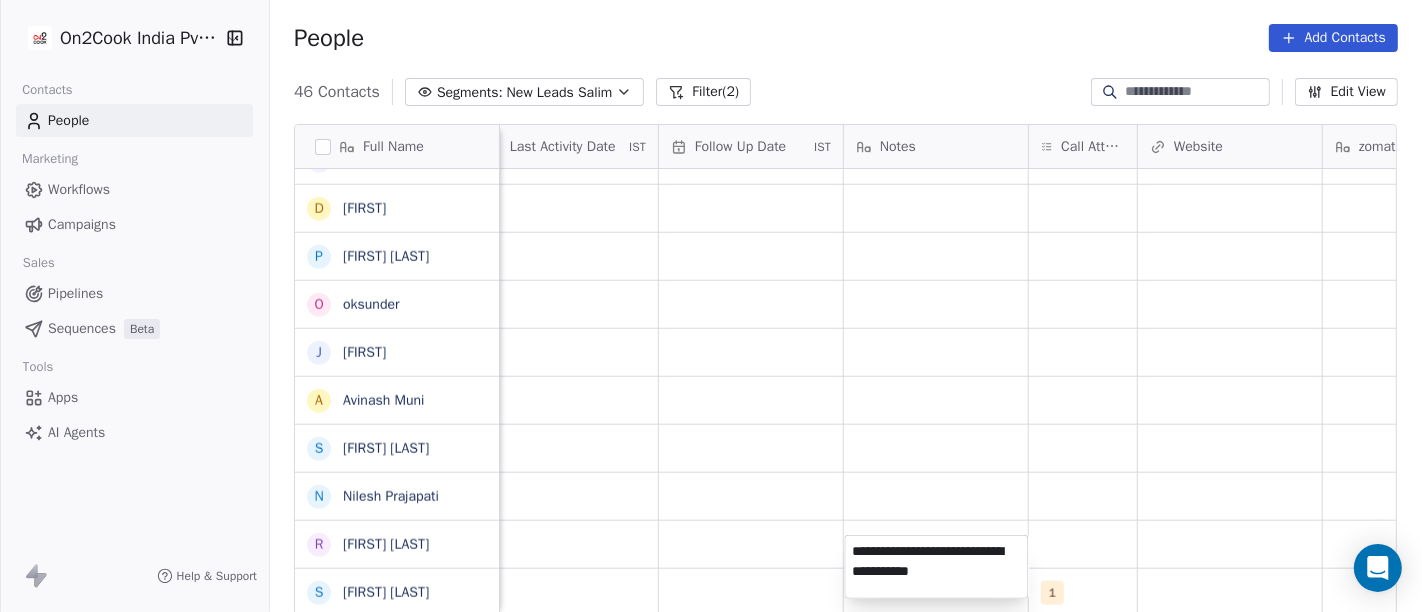 click on "On2Cook India Pvt. Ltd. Contacts People Marketing Workflows Campaigns Sales Pipelines Sequences Beta Tools Apps AI Agents Help & Support People Add Contacts 46 Contacts Segments: New Leads Salim Filter (2) Edit View Tag Add to Sequence Full Name V [LAST] [LAST] K [LAST] [LAST] S [LAST] [LAST] S [LAST] [LAST] S [LAST] [LAST] S [LAST] [LAST] A [LAST] [LAST] K [LAST] [LAST] [LAST] [LAST] M [LAST] [LAST] [LAST] S [LAST] [LAST] D [LAST] [LAST] G [LAST] [LAST] R [LAST] [LAST] J [LAST] [LAST] [LAST] [LAST] K [LAST] [LAST] G [LAST] [LAST] T [LAST] [LAST] P [LAST] [LAST] [LAST] [LAST] G [LAST] [LAST] L [LAST] [LAST] [LAST] [LAST] A [LAST] [LAST] D [LAST] [LAST] P [LAST] [LAST] o [LAST] J [LAST] [LAST] A [LAST] [LAST] S [LAST] [LAST] N [LAST] [LAST] R [LAST] [LAST] S [LAST] [LAST] Tags Assignee Sales Rep Last Activity Date IST Follow Up Date IST Notes Call Attempts Website zomato link outlet type Location Job Title Salim food_consultants Salim cloud_kitchen Salim cloud_kitchen Salim caterers Salim caterers Salim executive_kitchens Salim restaurants Salim Salim" at bounding box center (711, 306) 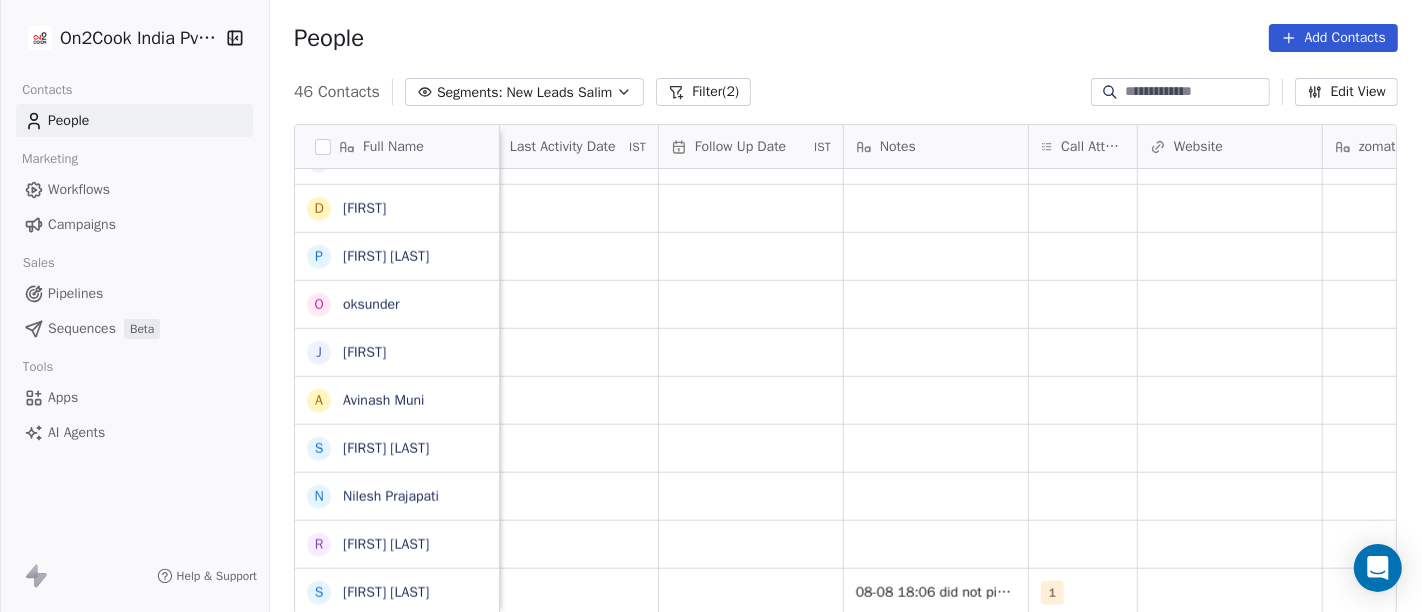 scroll, scrollTop: 17, scrollLeft: 1266, axis: both 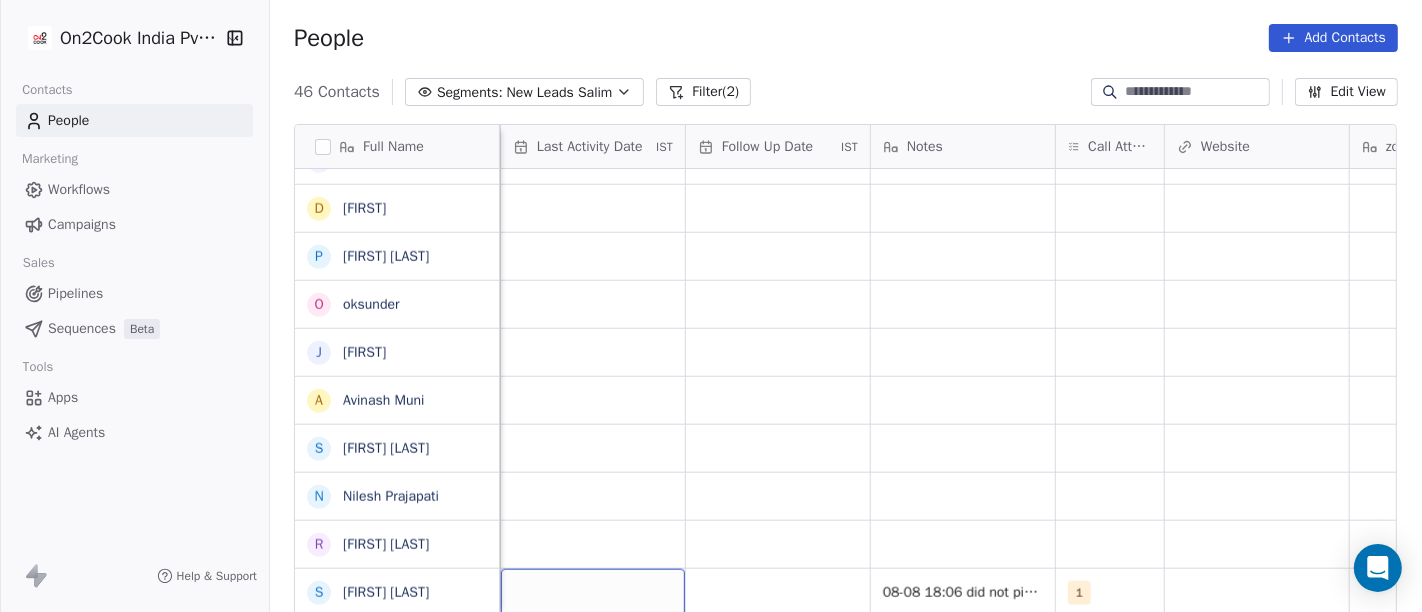 click at bounding box center (593, 592) 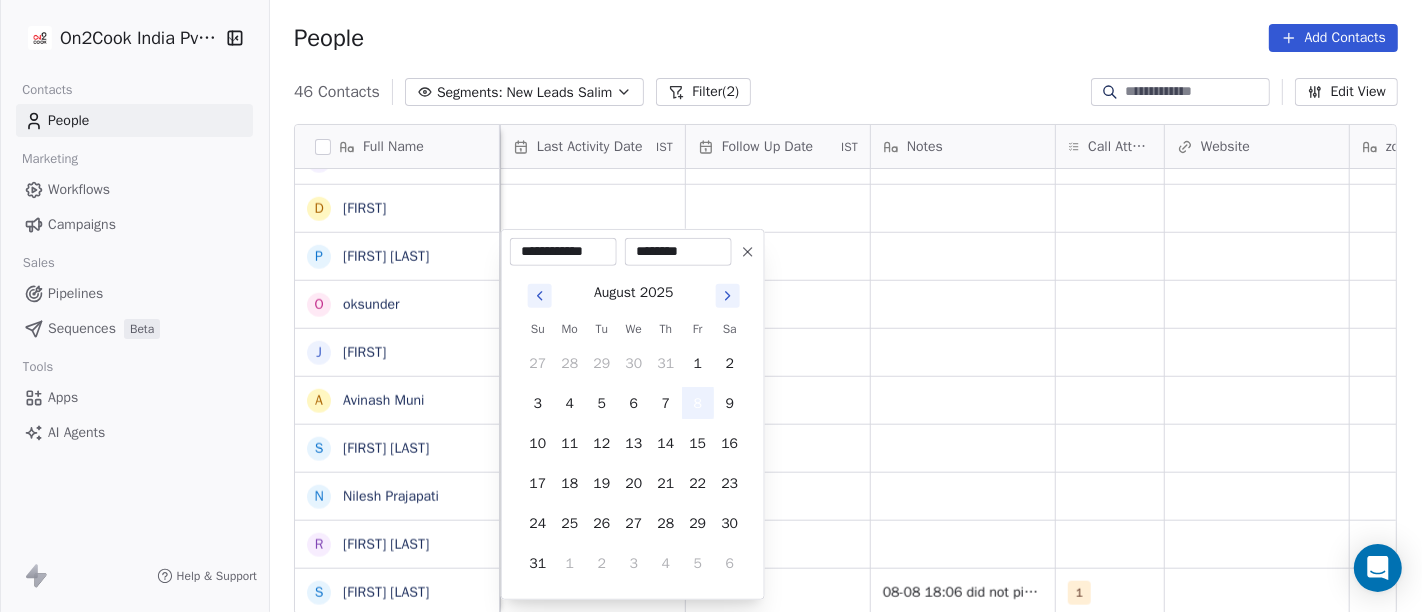 click on "8" at bounding box center [698, 403] 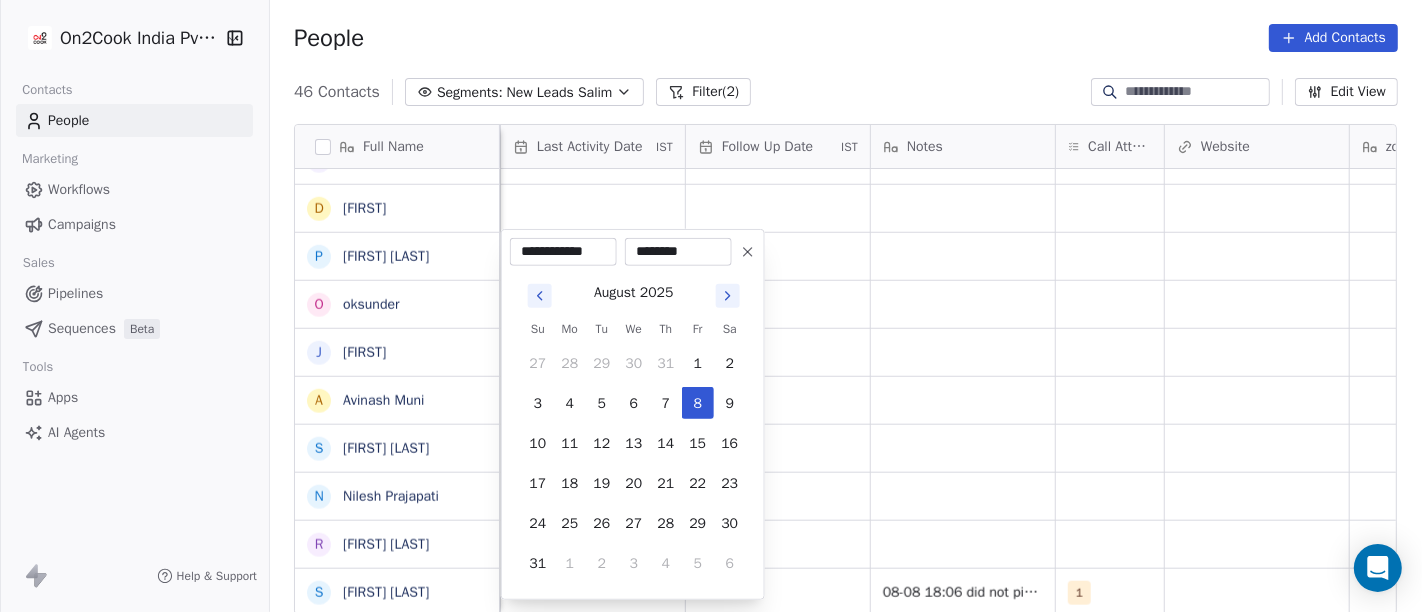 click on "On2Cook India Pvt. Ltd. Contacts People Marketing Workflows Campaigns Sales Pipelines Sequences Beta Tools Apps AI Agents Help & Support People Add Contacts 46 Contacts Segments: New Leads Salim Filter (2) Edit View Tag Add to Sequence Full Name V [LAST] K [LAST] S [LAST] S [LAST] S [LAST] A [LAST] K [LAST] K [LAST] M [LAST] S [LAST] D [LAST] G [LAST] R [LAST] J [LAST] K [LAST] G [LAST] T [LAST] P [LAST] G [LAST] L [LAST] A [LAST] D [LAST] o [LAST] J [LAST] A [LAST] S [LAST] N [LAST] R [LAST] Sharma Assignee Sales Rep Last Activity Date IST Follow Up Date IST Notes Call Attempts Website zomato link outlet type Location Job Title Salim food_consultants Salim cloud_kitchen Salim cloud_kitchen Salim caterers Salim caterers Salim executive_kitchens Salim restaurants" at bounding box center (711, 306) 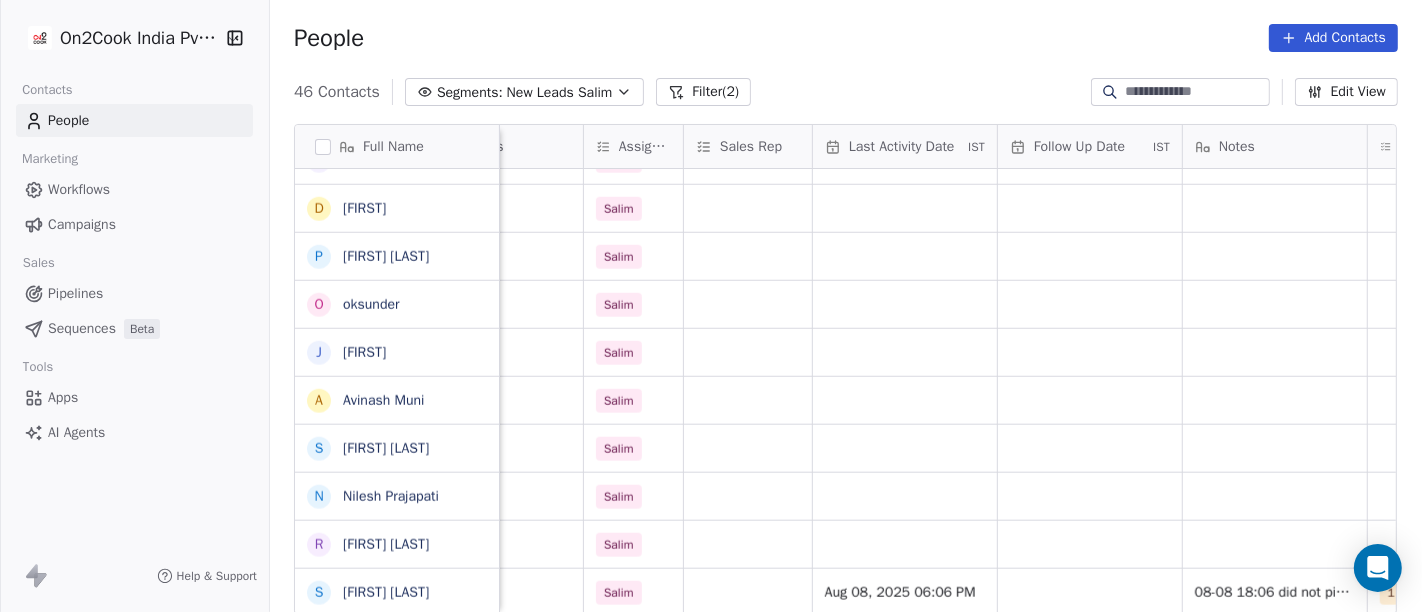 scroll, scrollTop: 17, scrollLeft: 952, axis: both 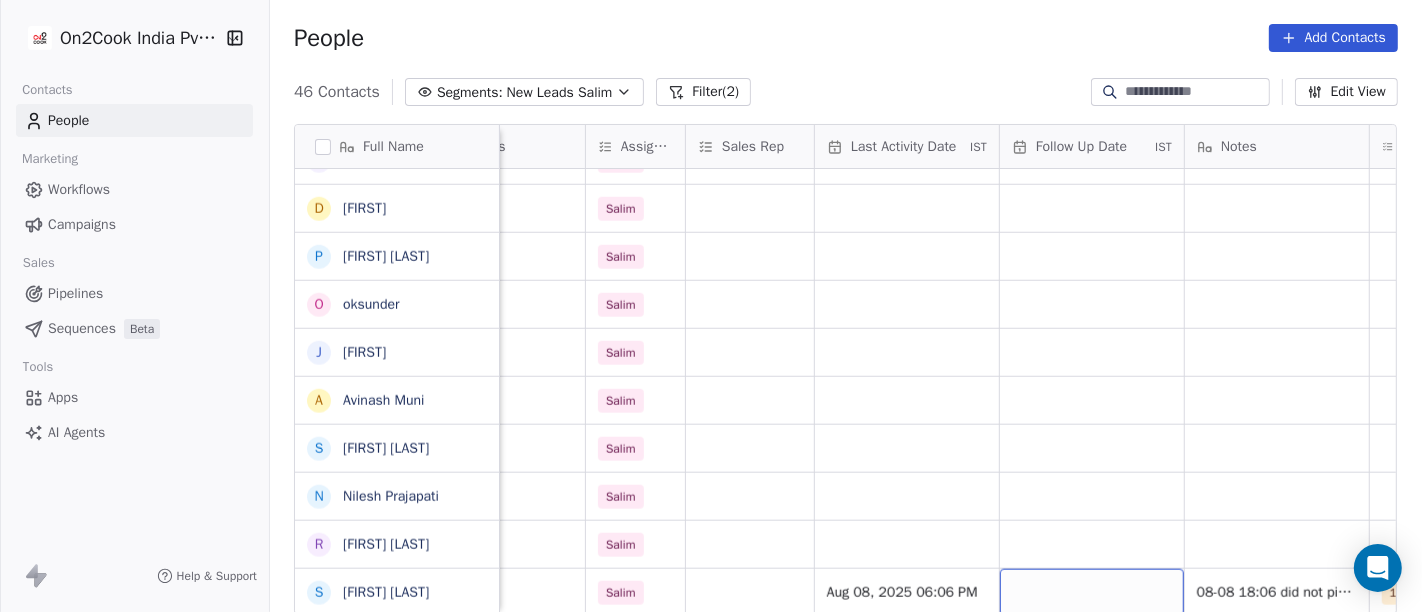 click at bounding box center [1092, 592] 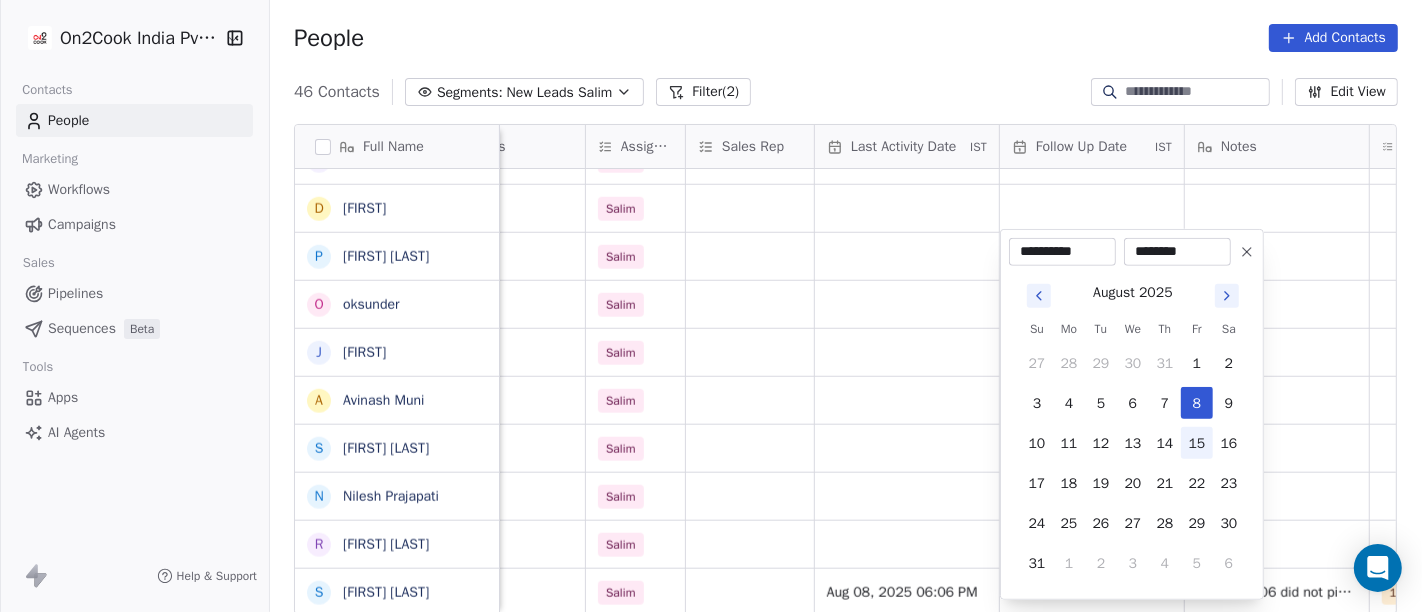 click on "15" at bounding box center [1197, 443] 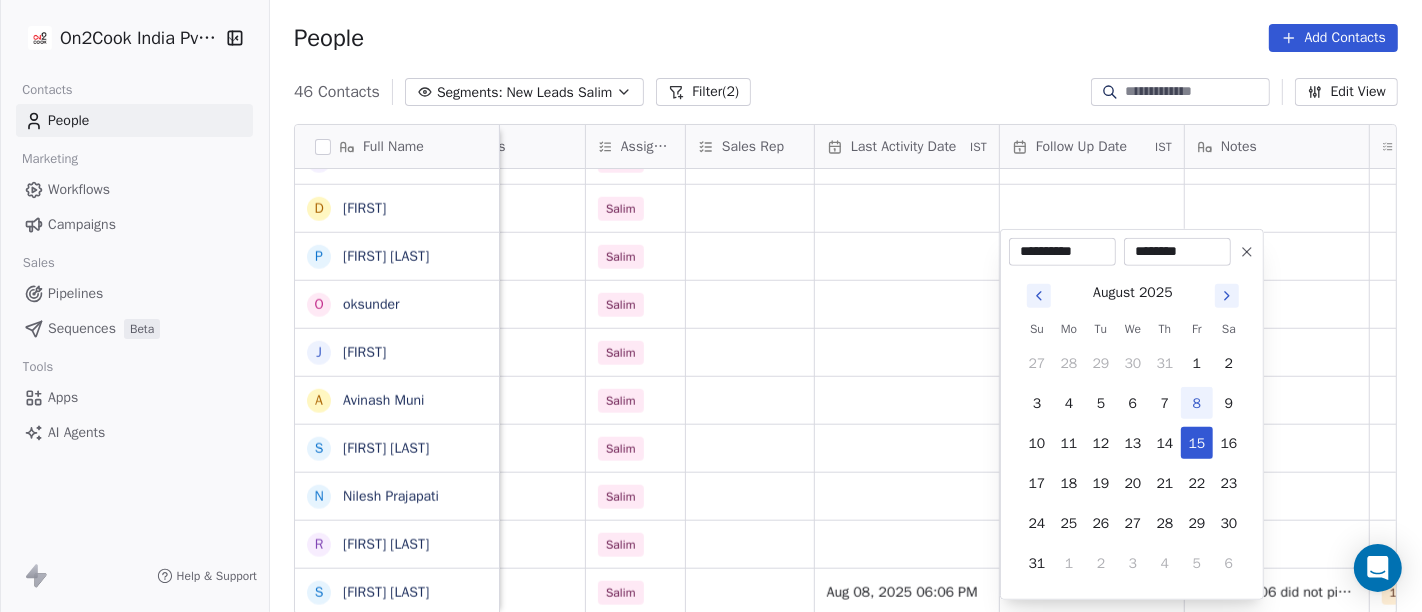 click on "On2Cook India Pvt. Ltd. Contacts People Marketing Workflows Campaigns Sales Pipelines Sequences Beta Tools Apps AI Agents Help & Support People Add Contacts 46 Contacts Segments: New Leads Salim Filter (2) Edit View Tag Add to Sequence Full Name V [LAST] K [LAST] S [LAST] S [LAST] S [LAST] S [LAST] A [LAST] K [LAST] K [LAST] M [LAST] [LAST] S [LAST] [LAST] D [LAST] G [LAST] R [LAST] V [LAST] K [LAST] J [LAST] [LAST] K [LAST] G [LAST] T [LAST] P [LAST] [LAST] G [LAST] L L. [LAST] A [LAST] D [LAST] P [LAST] o [LAST] J [LAST] A [LAST] S [LAST] N [LAST] R [LAST] S [LAST] location Created Date IST Lead Status Tags Assignee Sales Rep Last Activity Date IST Follow Up Date IST Notes Call Attempts Website zomato link outlet type [LOCATION] Aug 07, 2025 10:39 PM Salim food_consultants [LOCATION] Aug 07, 2025 10:39 PM Salim cloud_kitchen [LOCATION] Aug 07, 2025 08:36 PM" at bounding box center [711, 306] 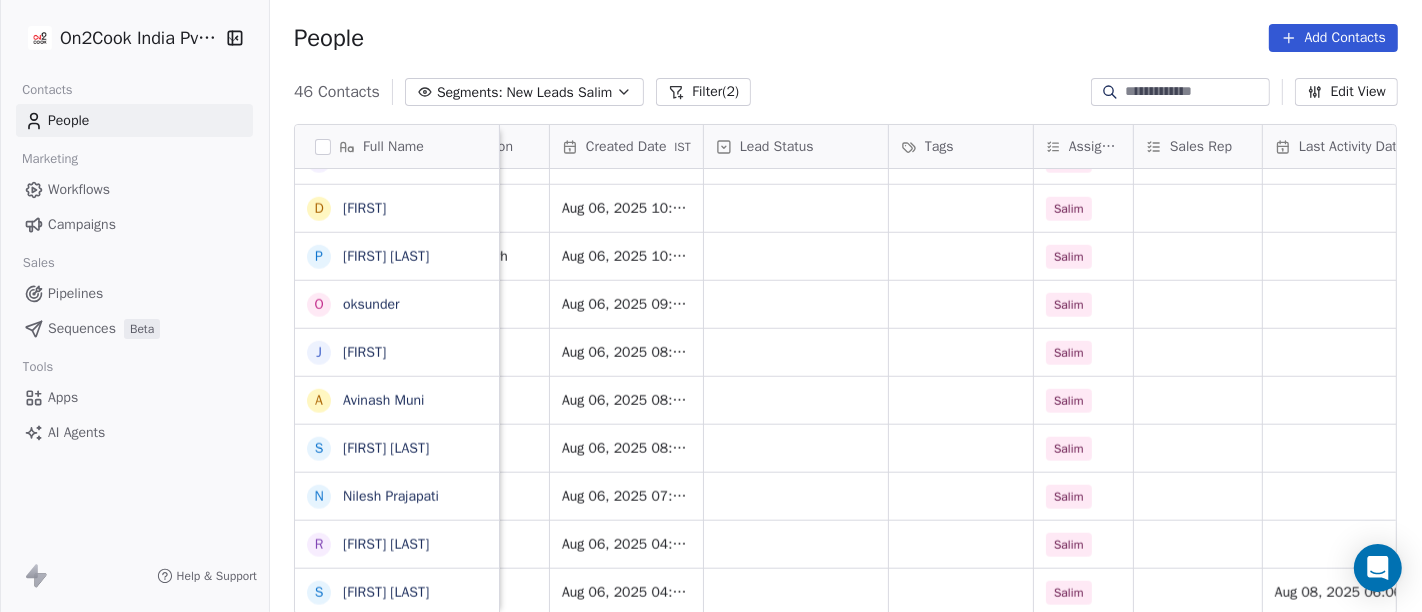 scroll, scrollTop: 17, scrollLeft: 502, axis: both 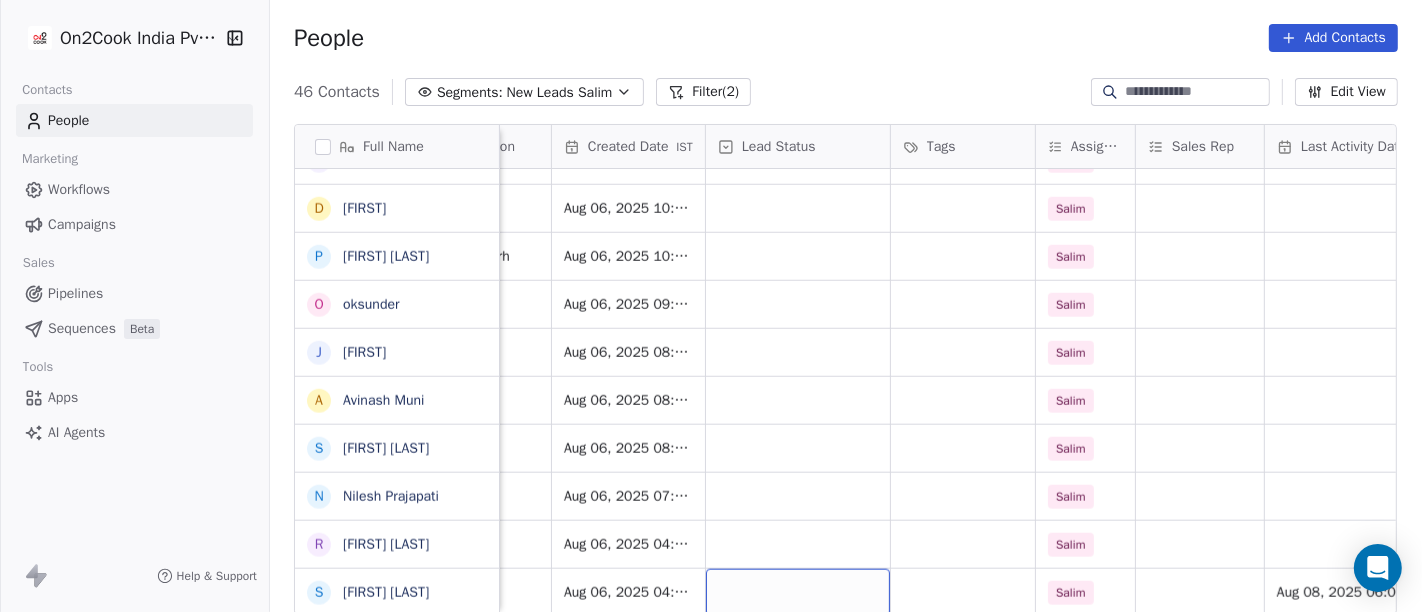 click at bounding box center (798, 592) 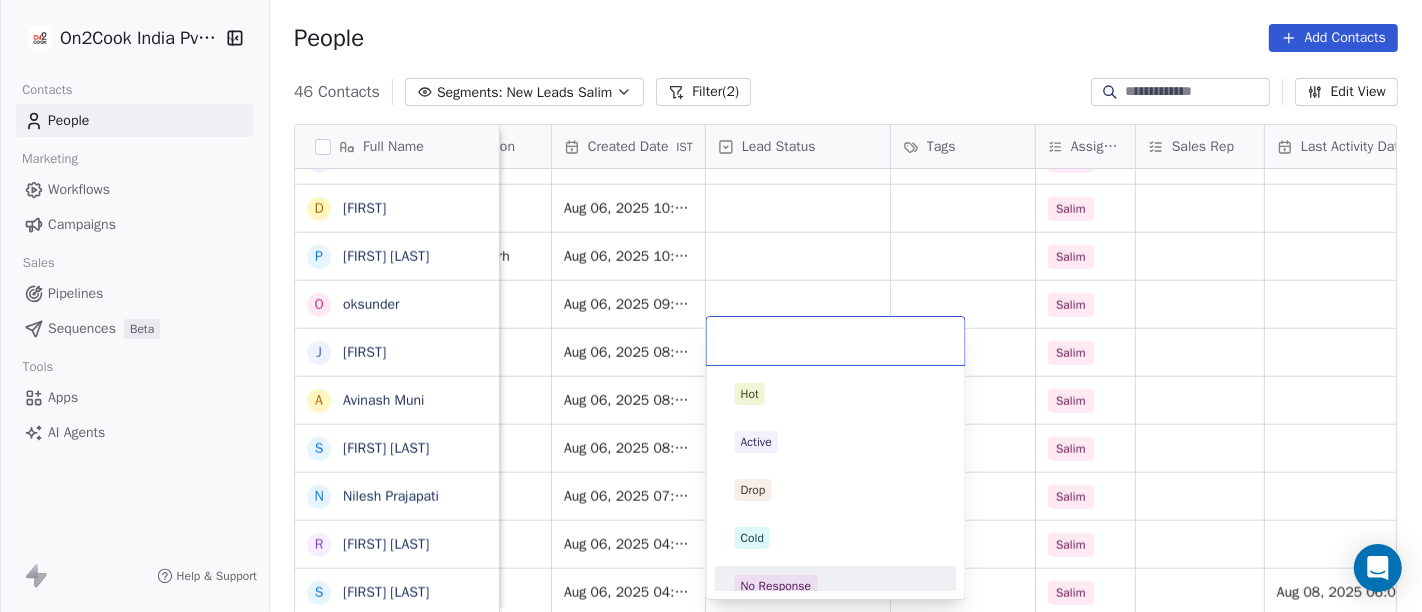 click on "No Response" at bounding box center [776, 586] 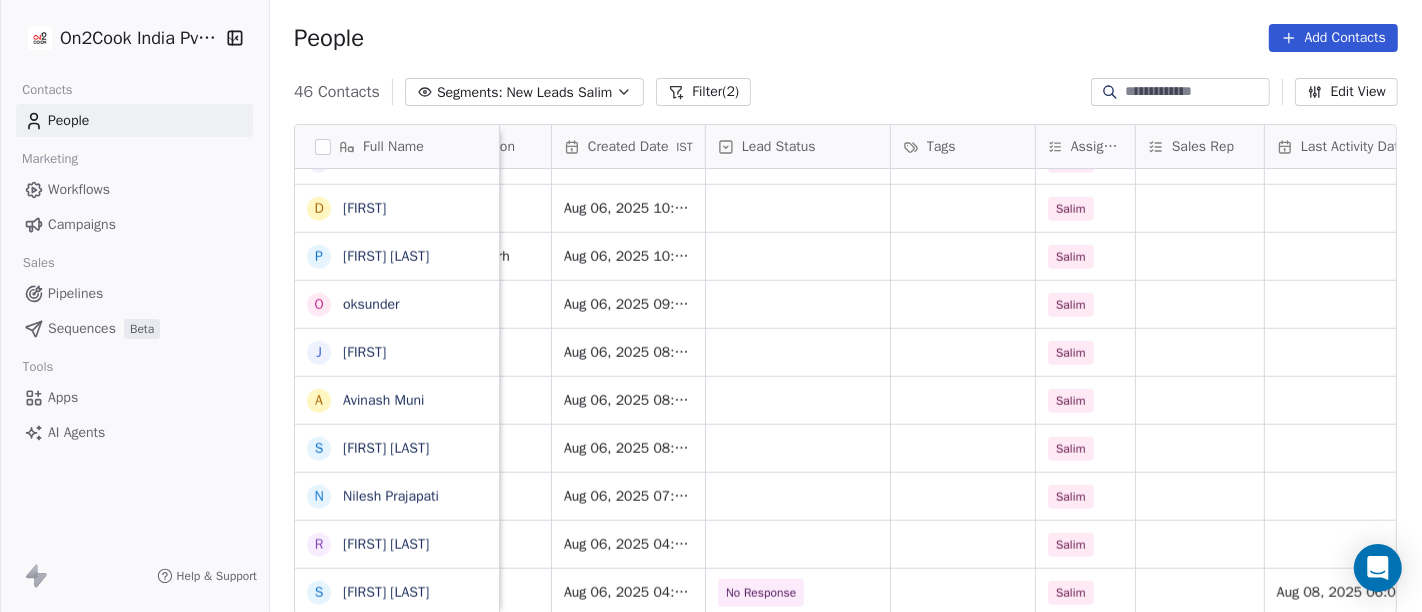 scroll, scrollTop: 17, scrollLeft: 0, axis: vertical 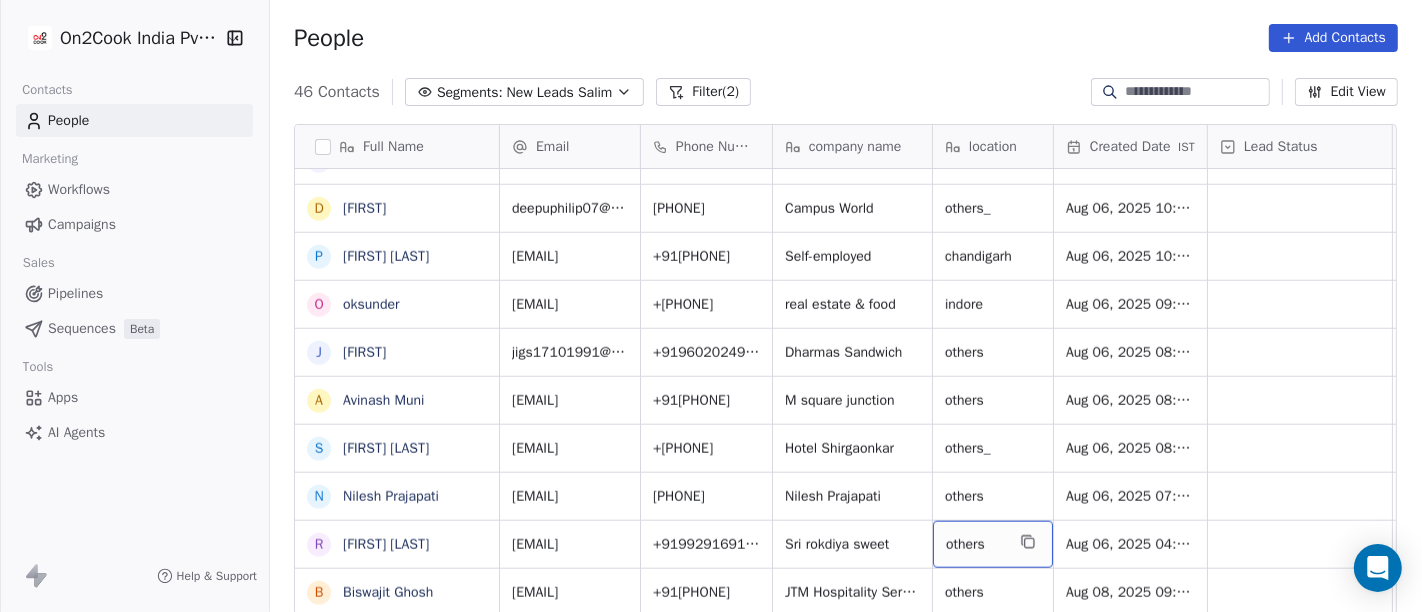 click on "others" at bounding box center (993, 544) 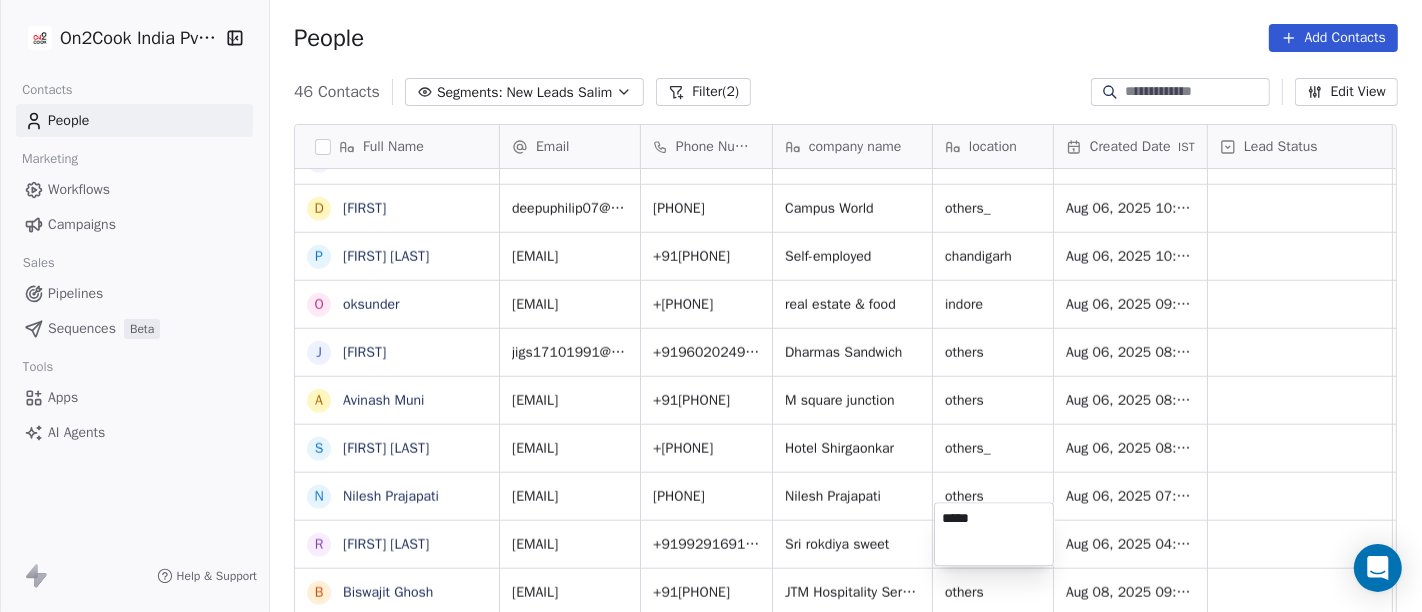 type on "*****" 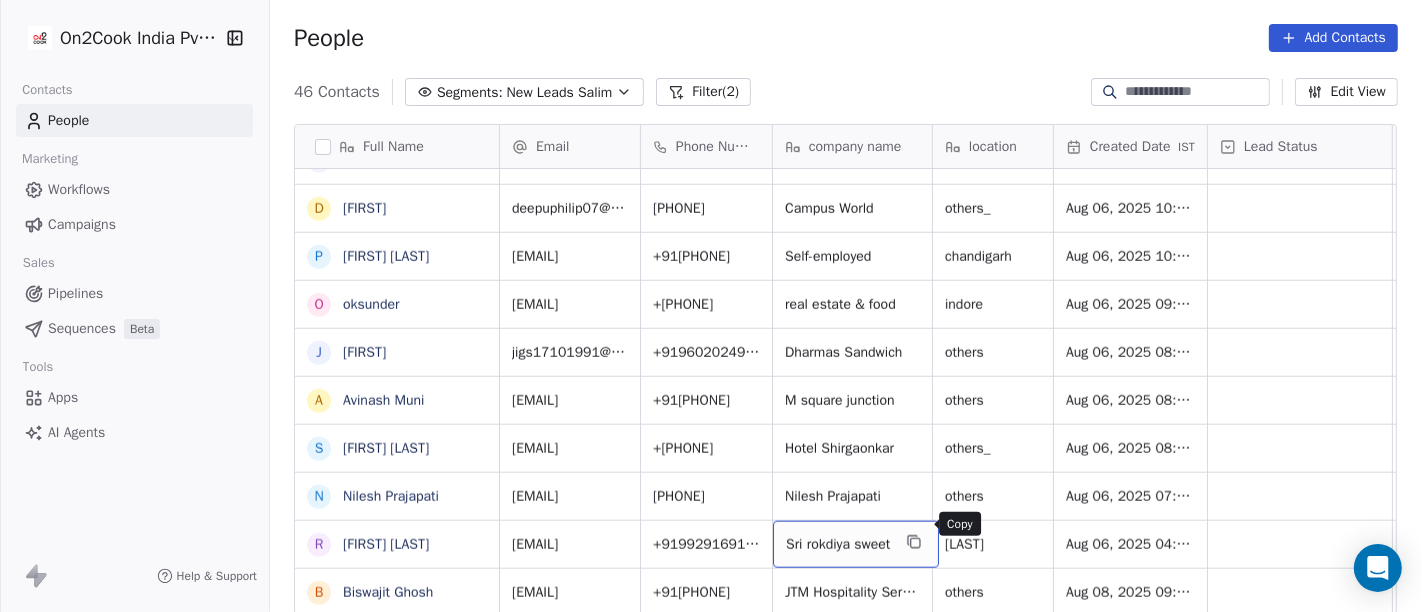 click 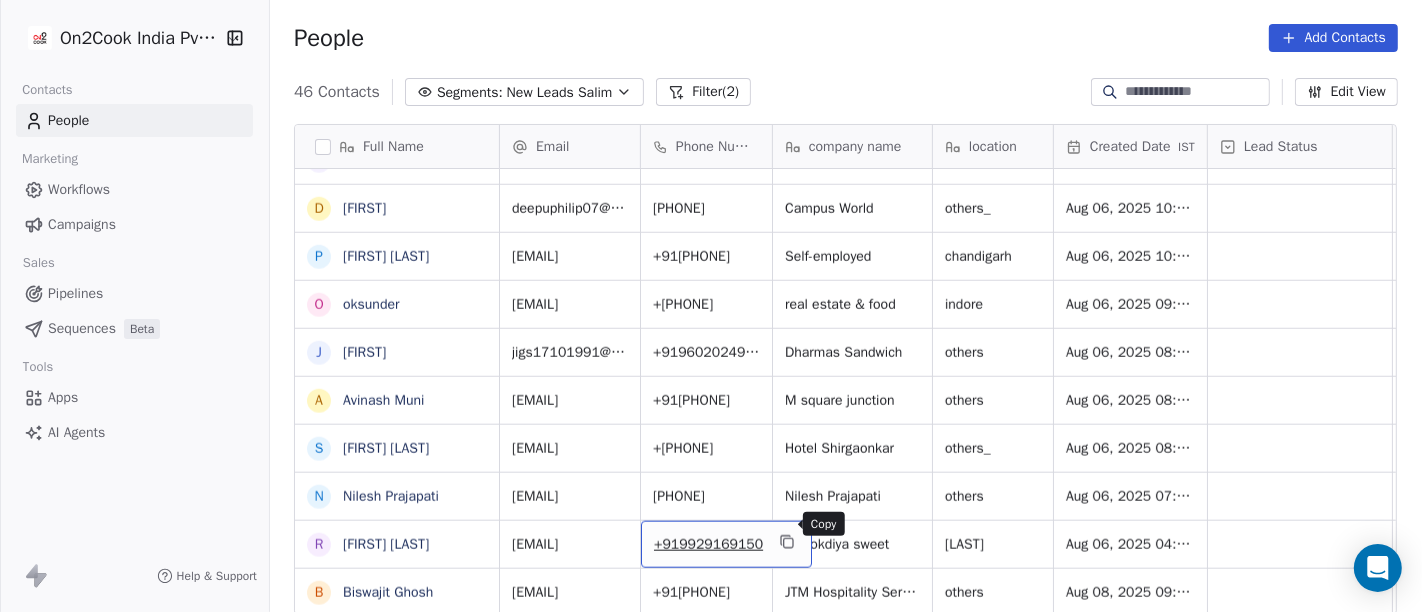 click at bounding box center (787, 542) 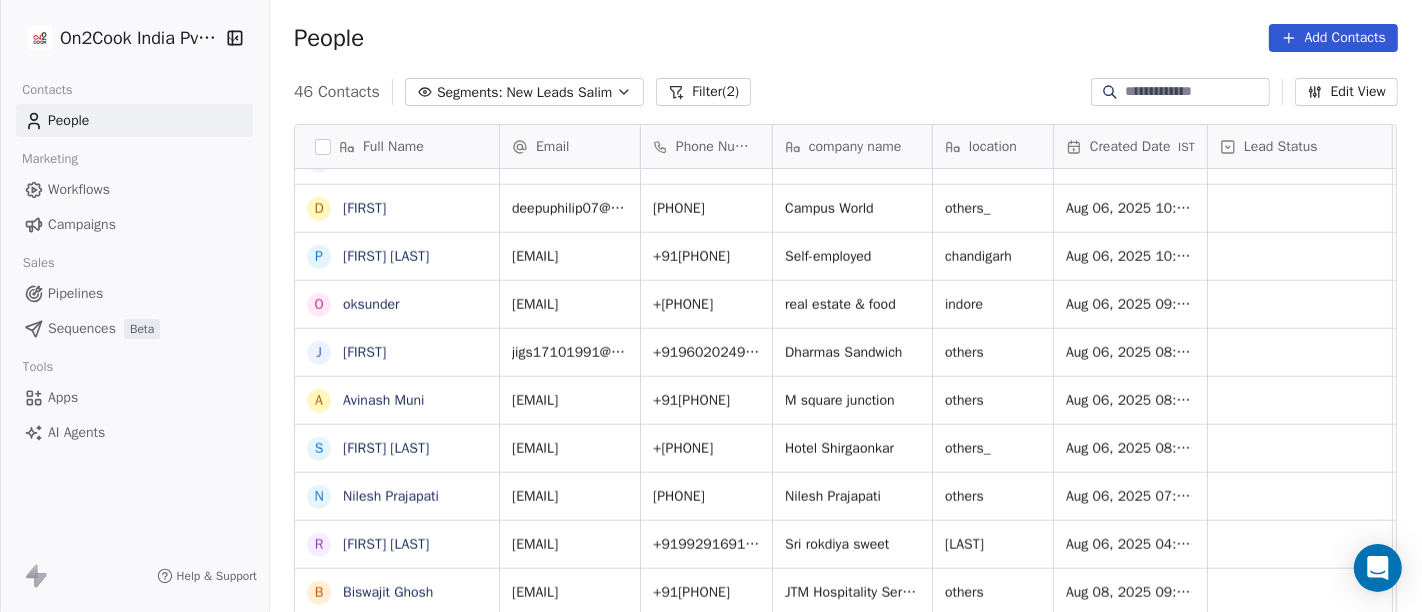 scroll, scrollTop: 1713, scrollLeft: 0, axis: vertical 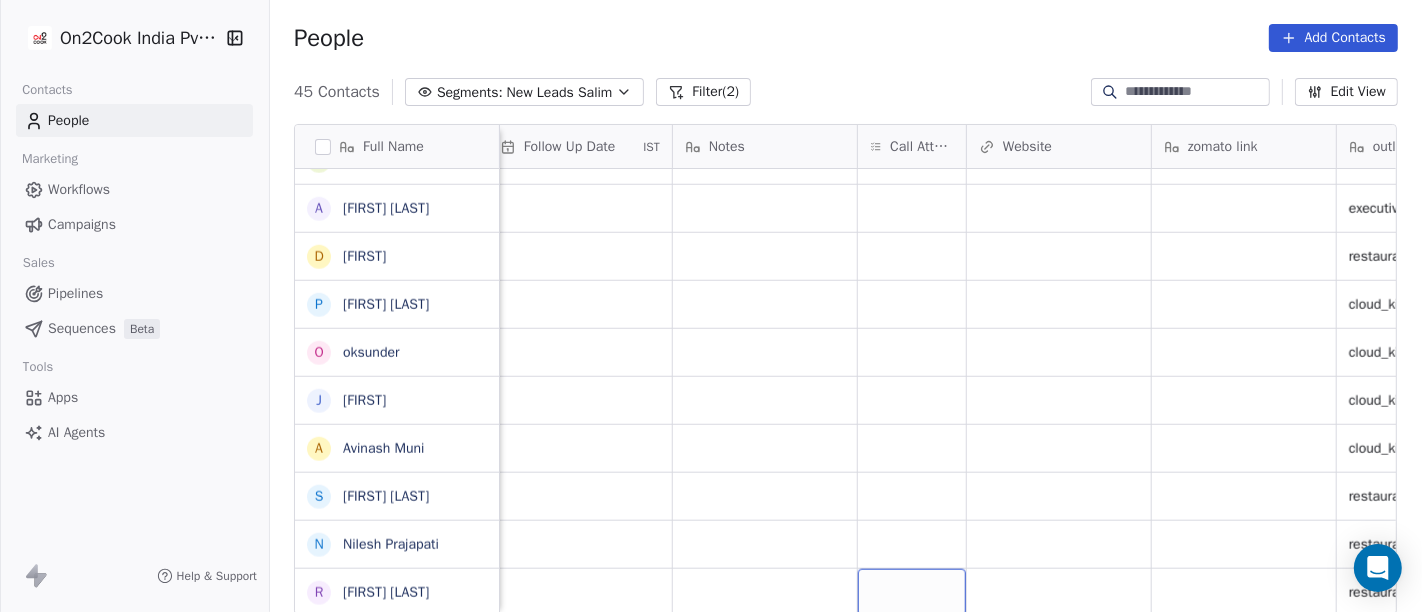 click at bounding box center (912, 592) 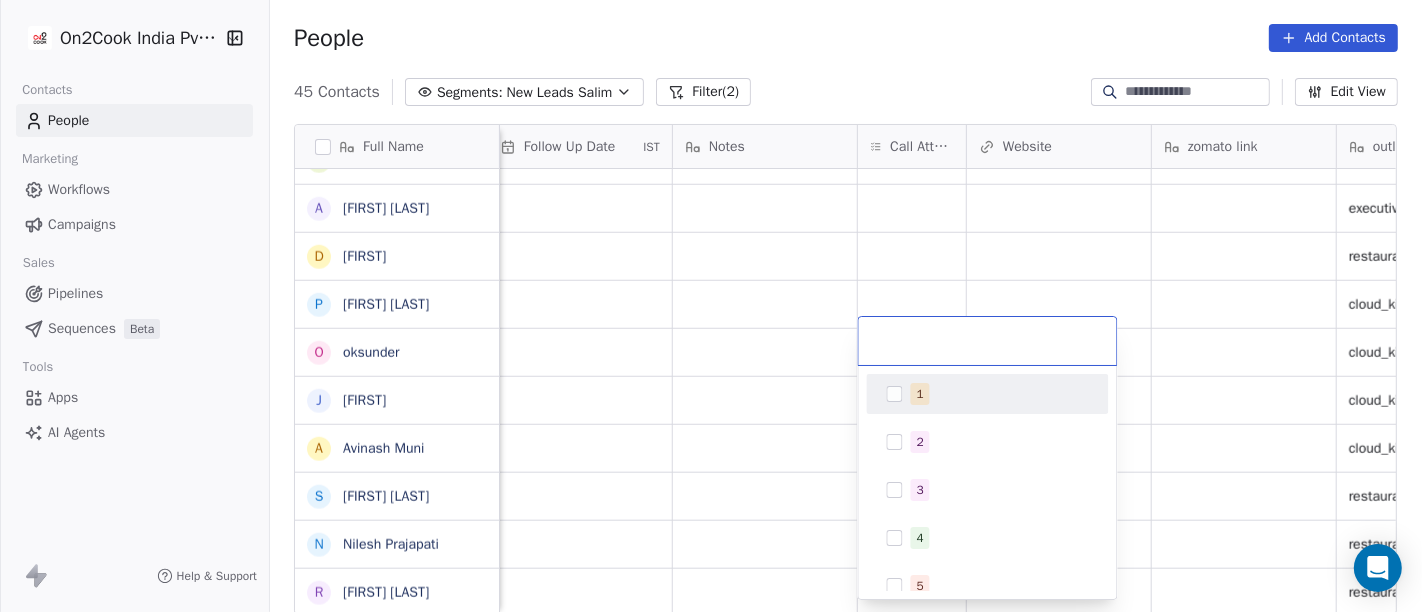 click on "1" at bounding box center (1000, 394) 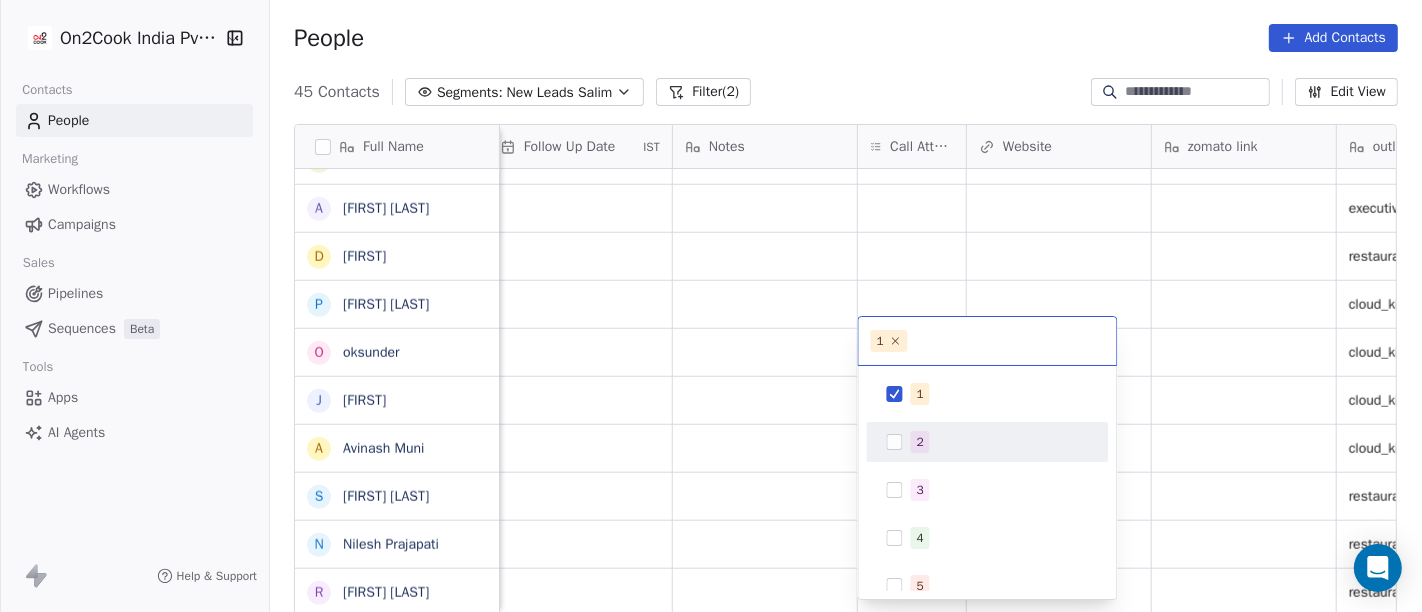 click on "On2Cook India Pvt. Ltd. Contacts People Marketing Workflows Campaigns Sales Pipelines Sequences Beta Tools Apps AI Agents Help & Support People Add Contacts 45 Contacts Segments: New Leads Salim Filter (2) Edit View Tag Add to Sequence Full Name S [LAST] [LAST] V [LAST] K [LAST] S [LAST] S [LAST] S [LAST] S [LAST] A [LAST] K [LAST] K [LAST] M [LAST] S [LAST] D [LAST] G [LAST] R [LAST] J [LAST] K [LAST] G [LAST] T [LAST] P [LAST] G [LAST] L [LAST] A [LAST] D [LAST] o [LAST] J [LAST] A [LAST] S [LAST] N [LAST] R [LAST] Sharma Assignee Sales Rep Last Activity Date IST Follow Up Date IST Notes Call Attempts Website zomato link outlet type Location Job Title Whastapp Message Salim cafeteria Salim food_consultants Salim cloud_kitchen Salim cloud_kitchen Salim caterers Salim caterers Salim executive_kitchens" at bounding box center [711, 306] 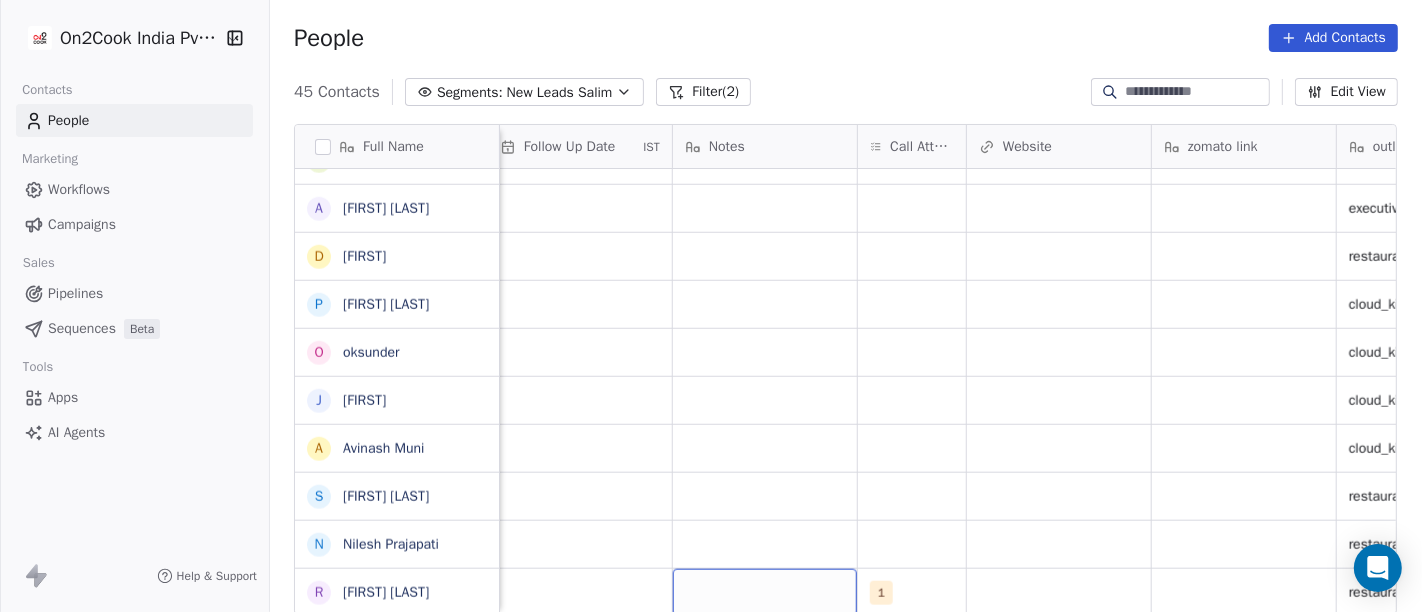 click at bounding box center (765, 592) 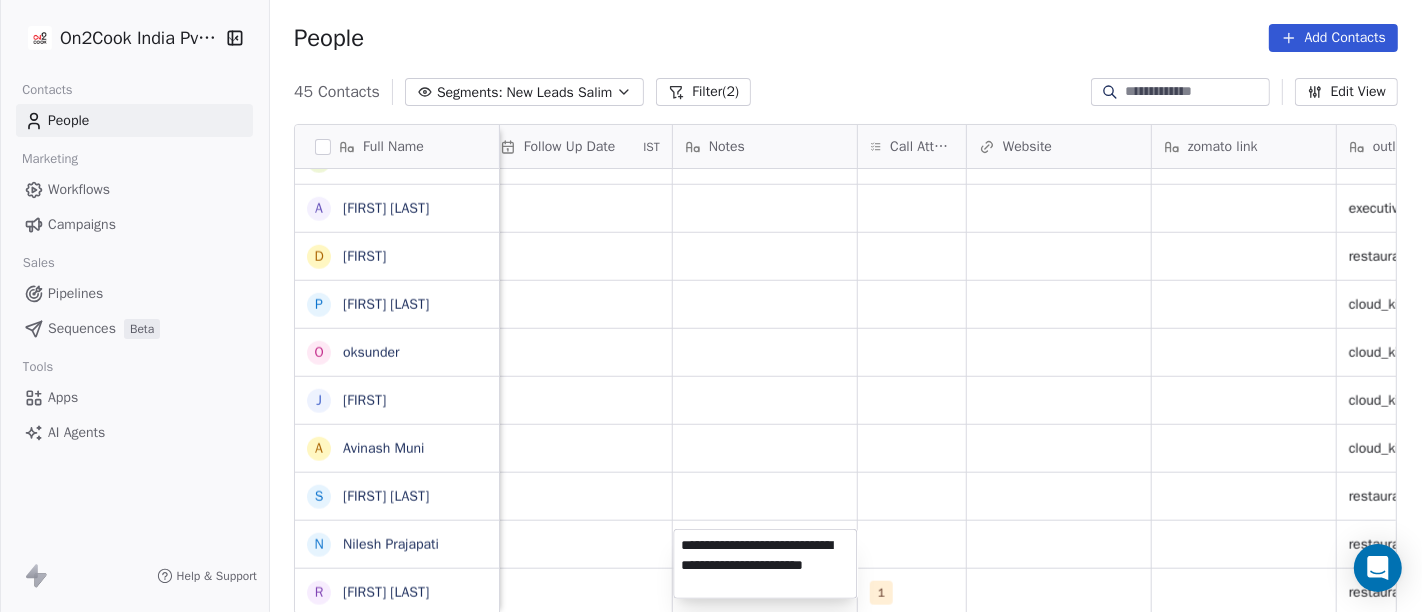 type on "**********" 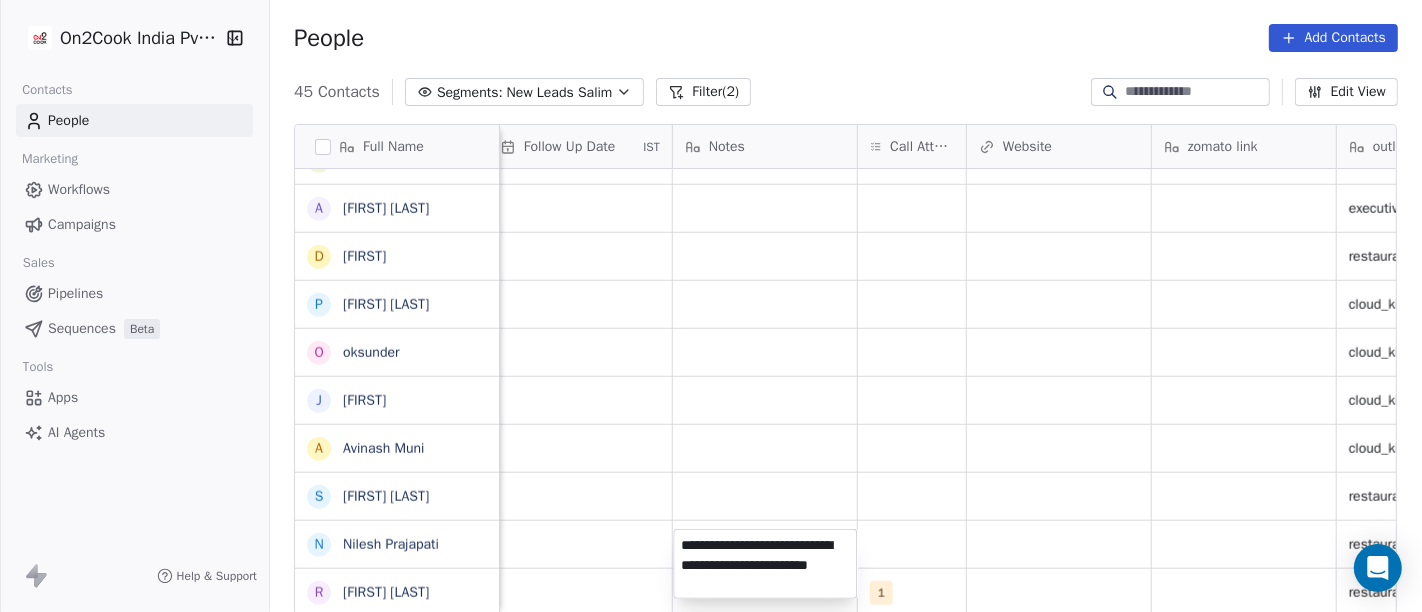 click on "On2Cook India Pvt. Ltd. Contacts People Marketing Workflows Campaigns Sales Pipelines Sequences Beta Tools Apps AI Agents Help & Support People Add Contacts 45 Contacts Segments: New Leads Salim Filter (2) Edit View Tag Add to Sequence Full Name S [LAST] [LAST] V [LAST] K [LAST] S [LAST] S [LAST] S [LAST] S [LAST] A [LAST] K [LAST] K [LAST] M [LAST] S [LAST] D [LAST] G [LAST] R [LAST] J [LAST] K [LAST] G [LAST] T [LAST] P [LAST] G [LAST] L [LAST] A [LAST] D [LAST] o [LAST] J [LAST] A [LAST] S [LAST] N [LAST] R [LAST] Sharma Assignee Sales Rep Last Activity Date IST Follow Up Date IST Notes Call Attempts Website zomato link outlet type Location Job Title Whastapp Message Salim cafeteria Salim food_consultants Salim cloud_kitchen Salim cloud_kitchen Salim caterers Salim caterers Salim executive_kitchens" at bounding box center [711, 306] 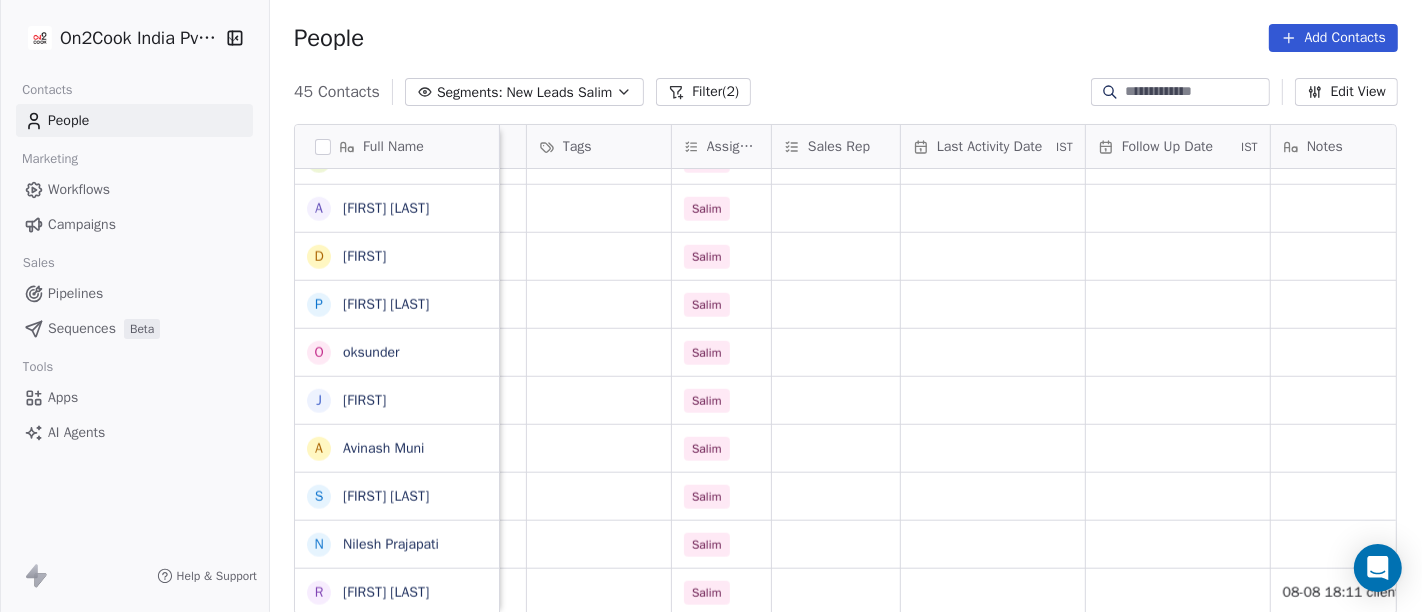 scroll, scrollTop: 17, scrollLeft: 864, axis: both 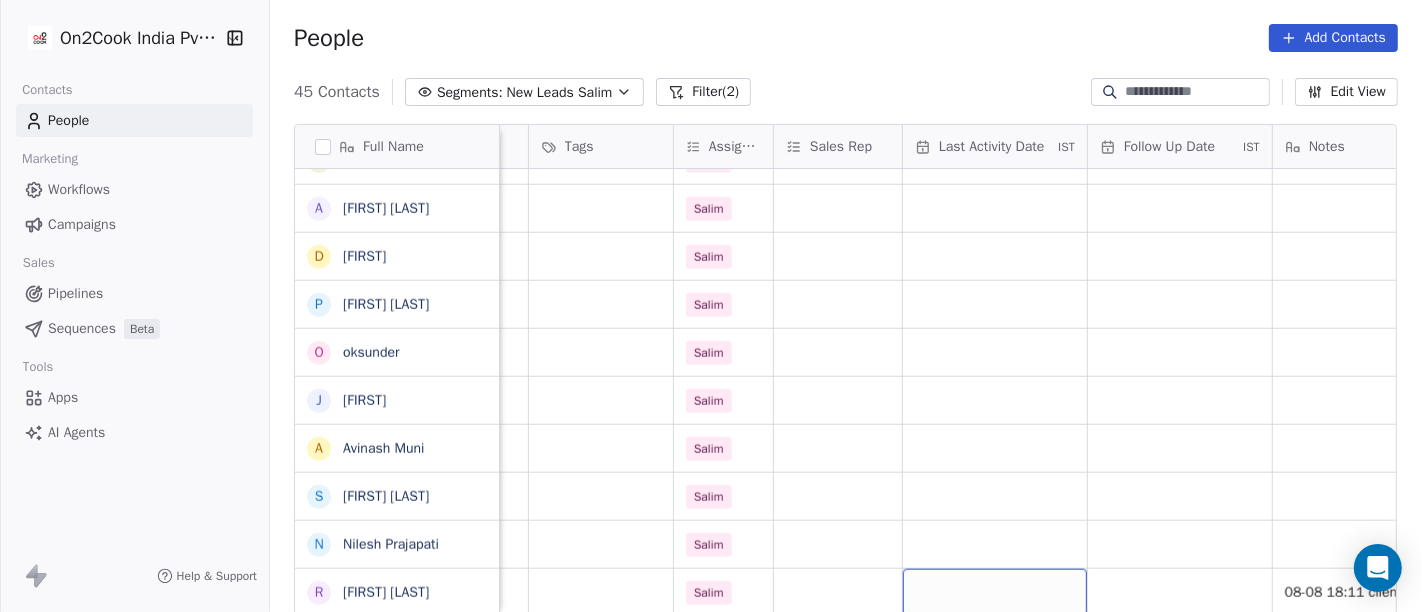 click at bounding box center [995, 592] 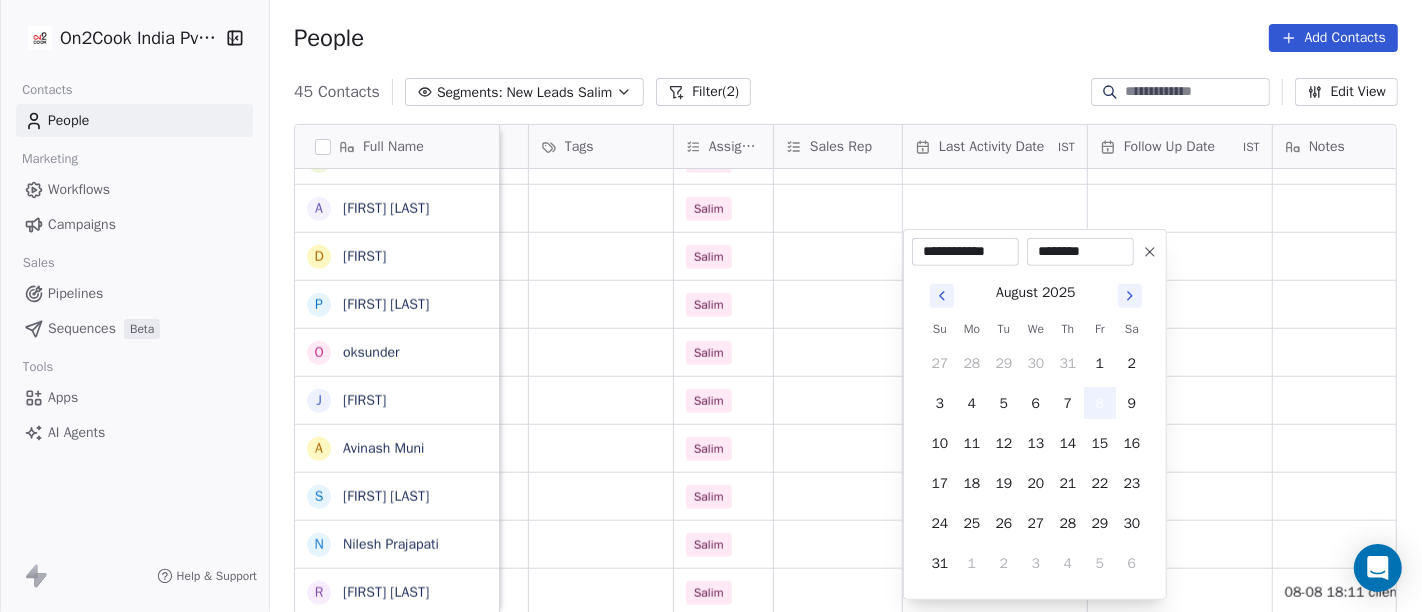 click on "8" at bounding box center [1100, 403] 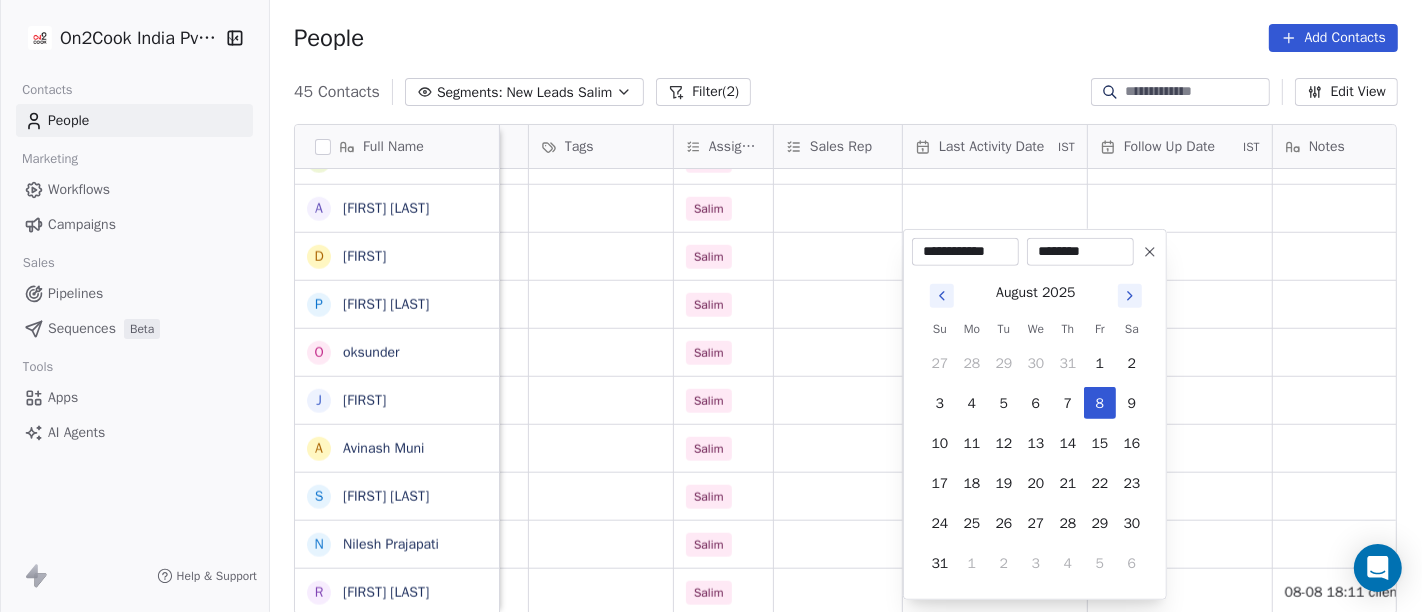 click on "On2Cook India Pvt. Ltd. Contacts People Marketing Workflows Campaigns Sales Pipelines Sequences Beta Tools Apps AI Agents Help & Support People Add Contacts 45 Contacts Segments: New Leads Salim Filter (2) Edit View Tag Add to Sequence Full Name S Sksharma Sharma V Vaseem Mansuri K Kamal Soni S Shubhra Jain S S kumar S Sanjeev Salwan A Anurag Tyagi K Kayyum Khan Kayyum Khan M Mohd Yousuf Bhat S Shahnaz Naaz D DHARMENDER G Gouse Shaik R Rajesh V Kirtani J Jangam Vidyawanth Reddy K Krishna G Gurpreet singh T Tejpal singh P Pornima Prashant Thorwade G Girish.S. Purswani L L. K Gupta A Asif Shahab D Deepu P Pankaj Sharma o oksunder J Jigar A Avinash Muni S Santosh Shirgaonkar N Nilesh Prajapati R Ramchran Sharma company name location Created Date IST Lead Status Tags Assignee Sales Rep Last Activity Date IST Follow Up Date IST Notes Call Attempts Website zomato link Self-Employed [CITY]_[STATE] Aug 07, 2025 10:39 PM Salim r.k. chaat corner [CITY]_[STATE] Aug 07, 2025 10:39 PM Salim Funtastetic cafe [CITY]_[STATE]" at bounding box center [711, 306] 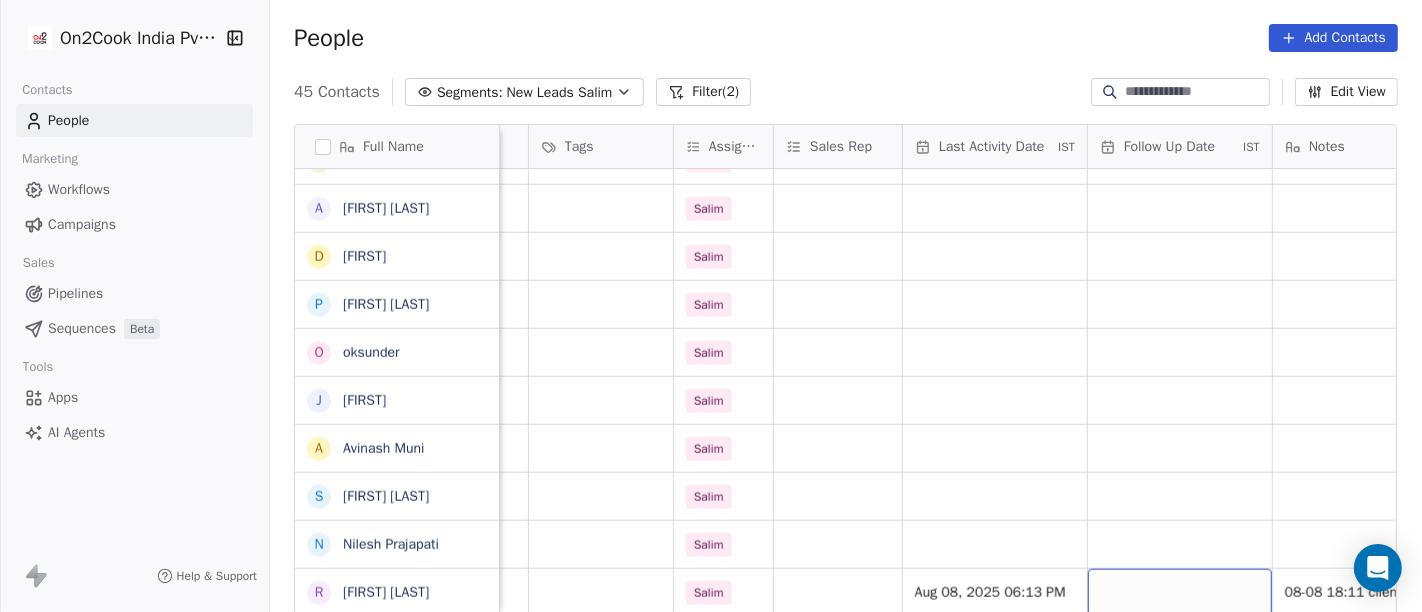 click at bounding box center [1180, 592] 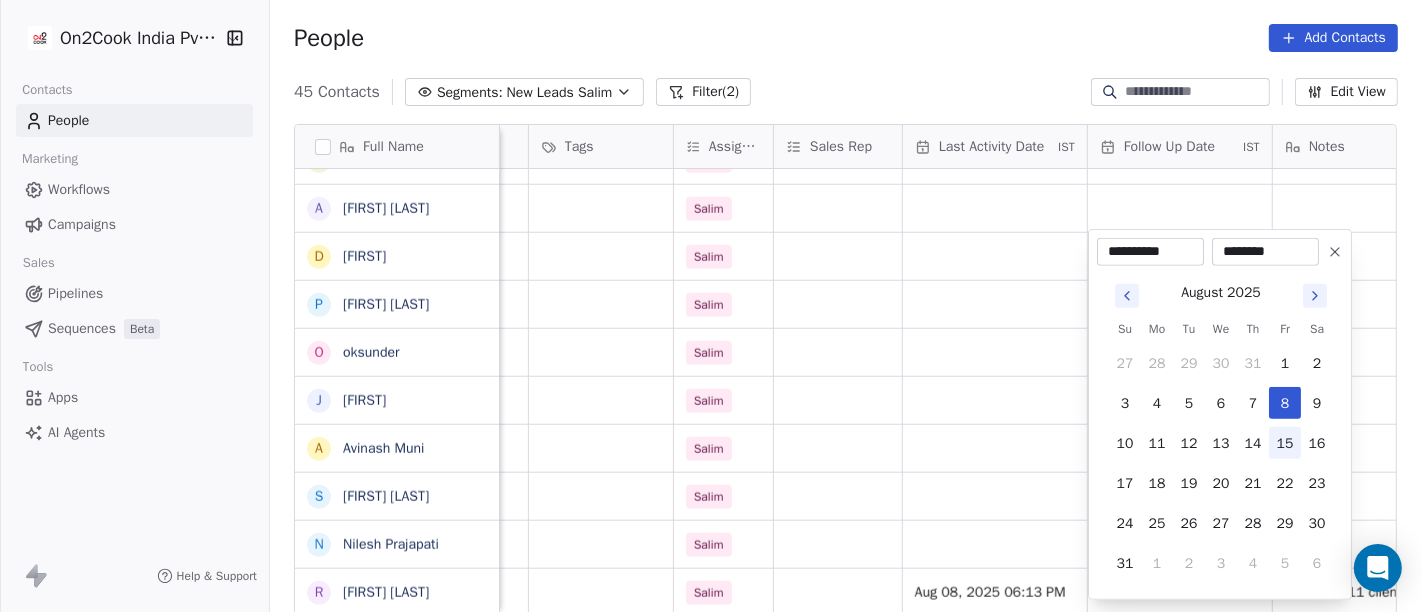 click on "15" at bounding box center [1285, 443] 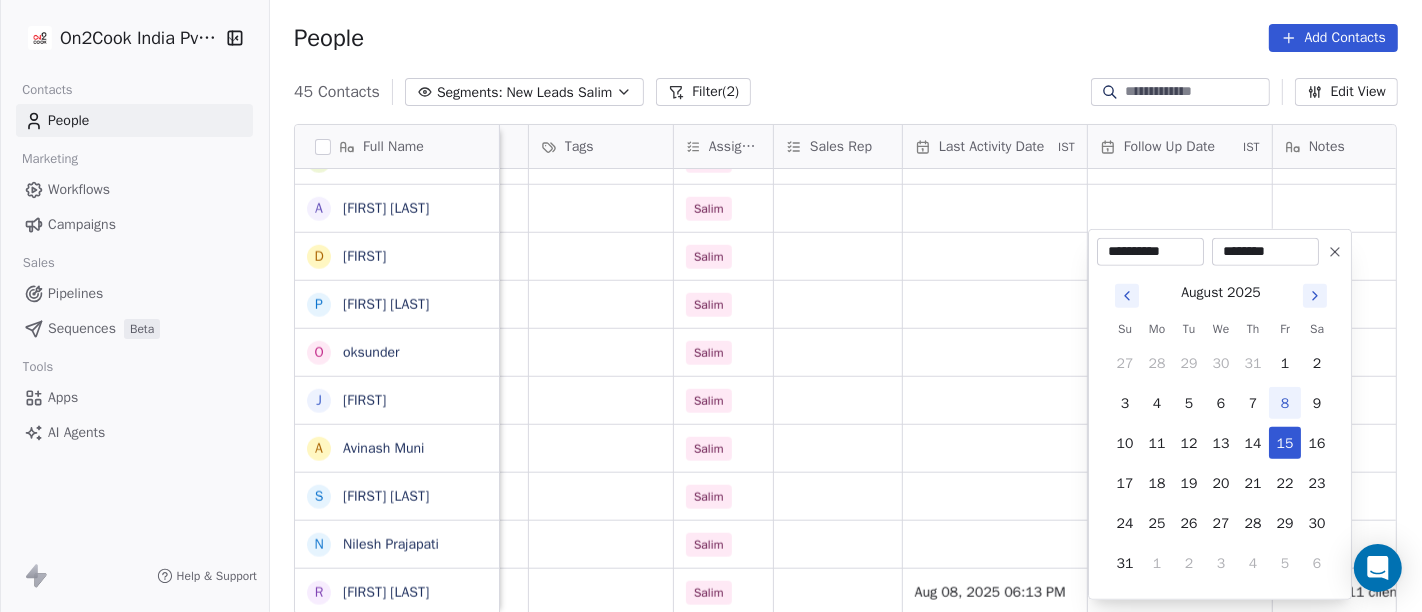 click on "On2Cook India Pvt. Ltd. Contacts People Marketing Workflows Campaigns Sales Pipelines Sequences Beta Tools Apps AI Agents Help & Support People Add Contacts 45 Contacts Segments: New Leads Salim Filter (2) Edit View Tag Add to Sequence Full Name S Sksharma Sharma V Vaseem Mansuri K Kamal Soni S Shubhra Jain S S kumar S Sanjeev Salwan A Anurag Tyagi K Kayyum Khan Kayyum Khan M Mohd Yousuf Bhat S Shahnaz Naaz D DHARMENDER G Gouse Shaik R Rajesh V Kirtani J Jangam Vidyawanth Reddy K Krishna G Gurpreet singh T Tejpal singh P Pornima Prashant Thorwade G Girish.S. Purswani L L. K Gupta A Asif Shahab D Deepu P Pankaj Sharma o oksunder J Jigar A Avinash Muni S Santosh Shirgaonkar N Nilesh Prajapati R Ramchran Sharma company name location Created Date IST Lead Status Tags Assignee Sales Rep Last Activity Date IST Follow Up Date IST Notes Call Attempts Website zomato link Self-Employed [CITY]_[STATE] Aug 07, 2025 10:39 PM Salim r.k. chaat corner [CITY]_[STATE] Aug 07, 2025 10:39 PM Salim Funtastetic cafe [CITY]_[STATE]" at bounding box center (711, 306) 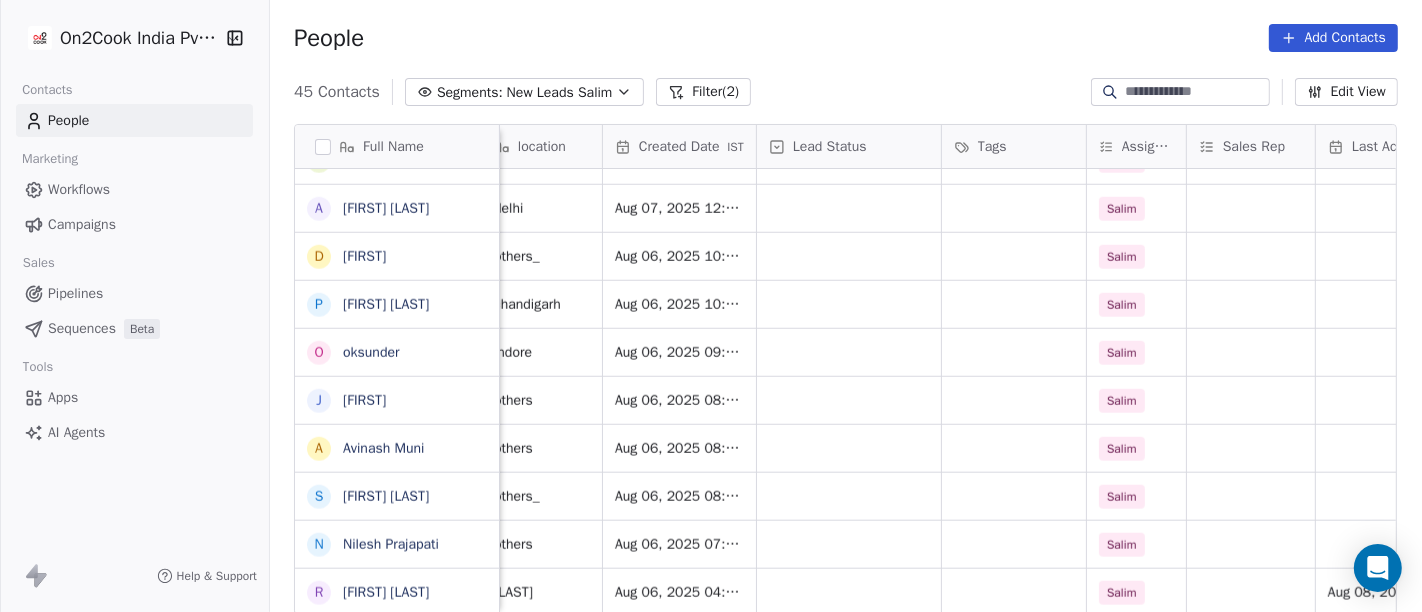 scroll, scrollTop: 17, scrollLeft: 437, axis: both 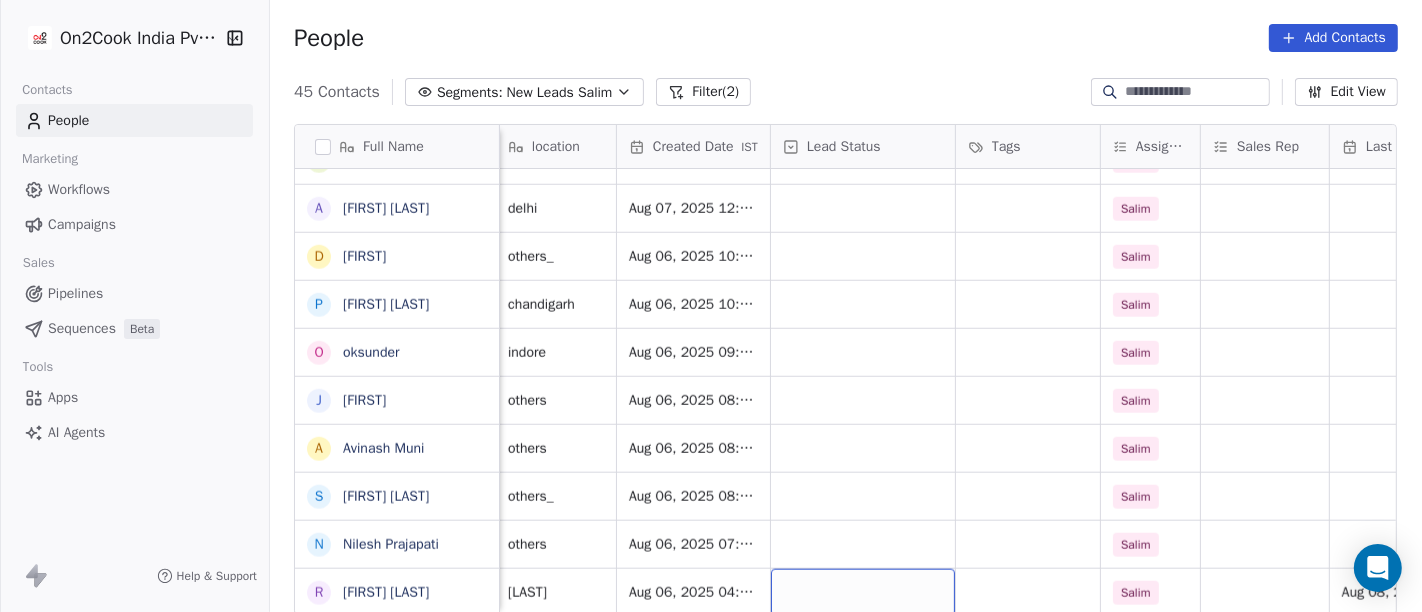 click at bounding box center (863, 592) 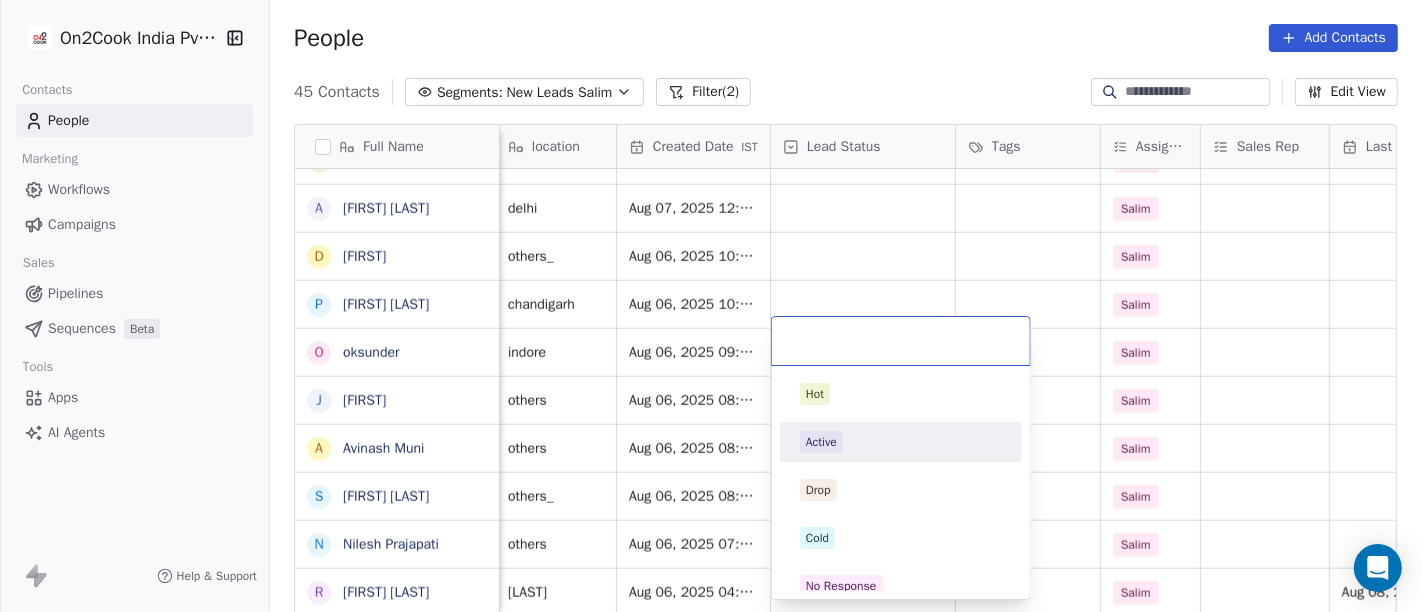 click on "Active" at bounding box center [901, 442] 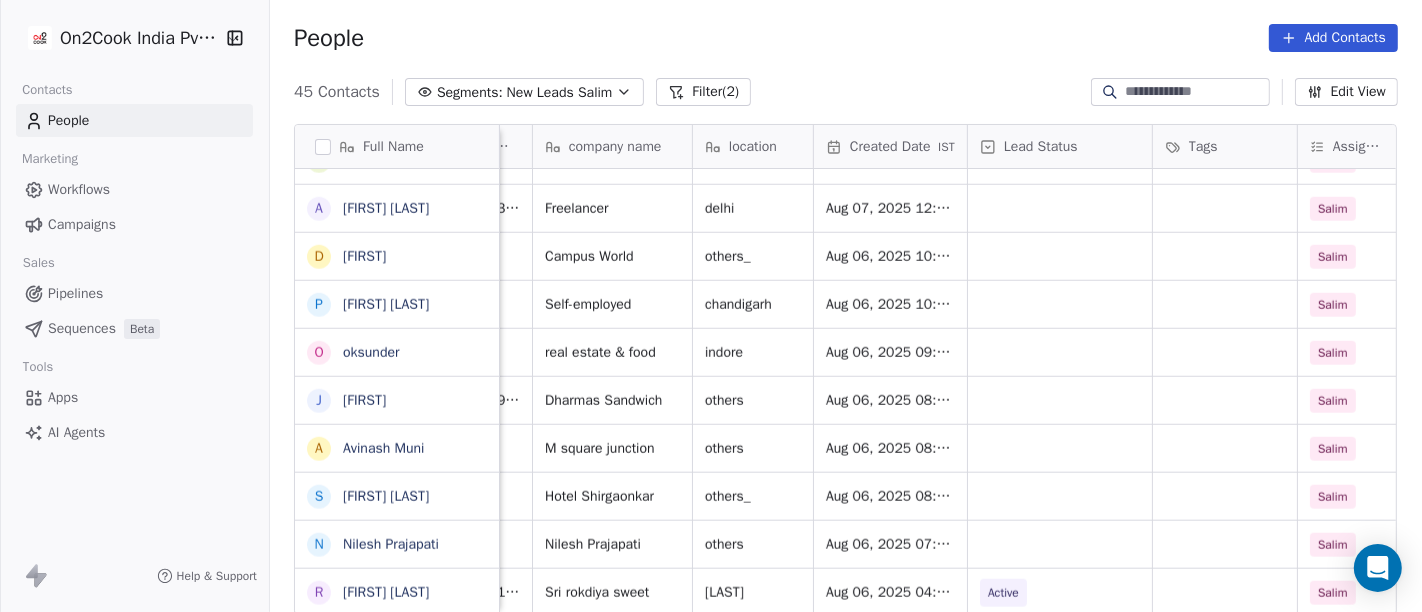 scroll, scrollTop: 17, scrollLeft: 0, axis: vertical 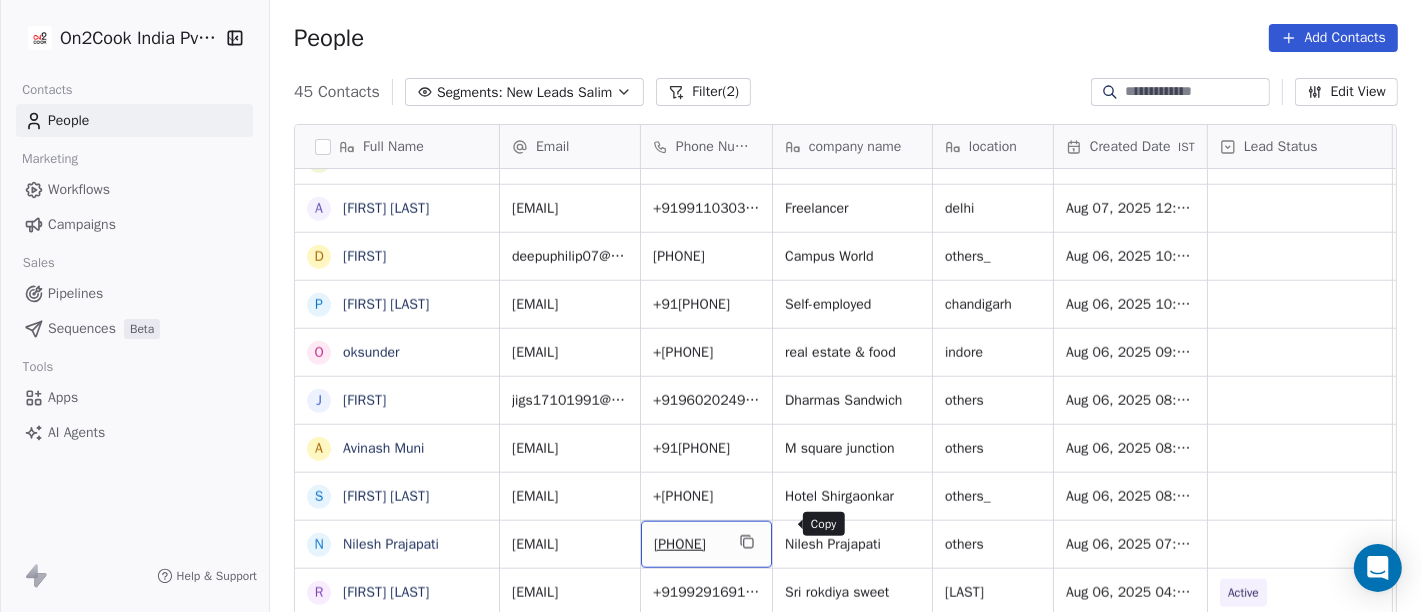 click 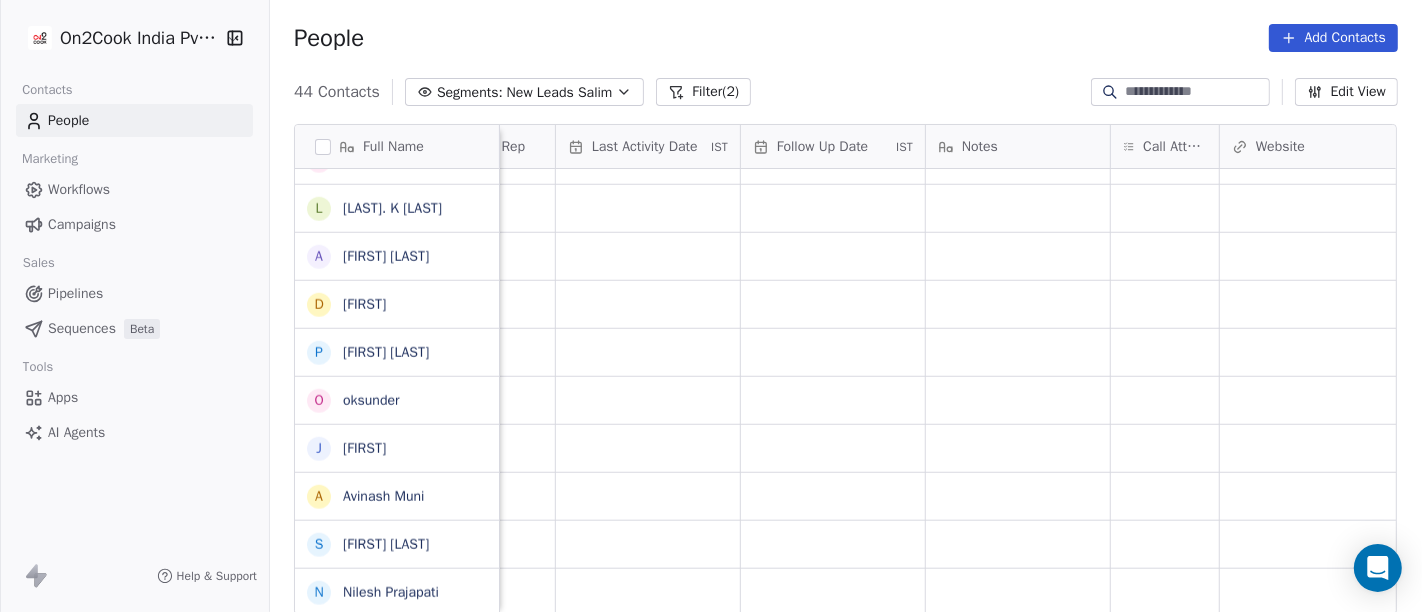scroll, scrollTop: 17, scrollLeft: 1220, axis: both 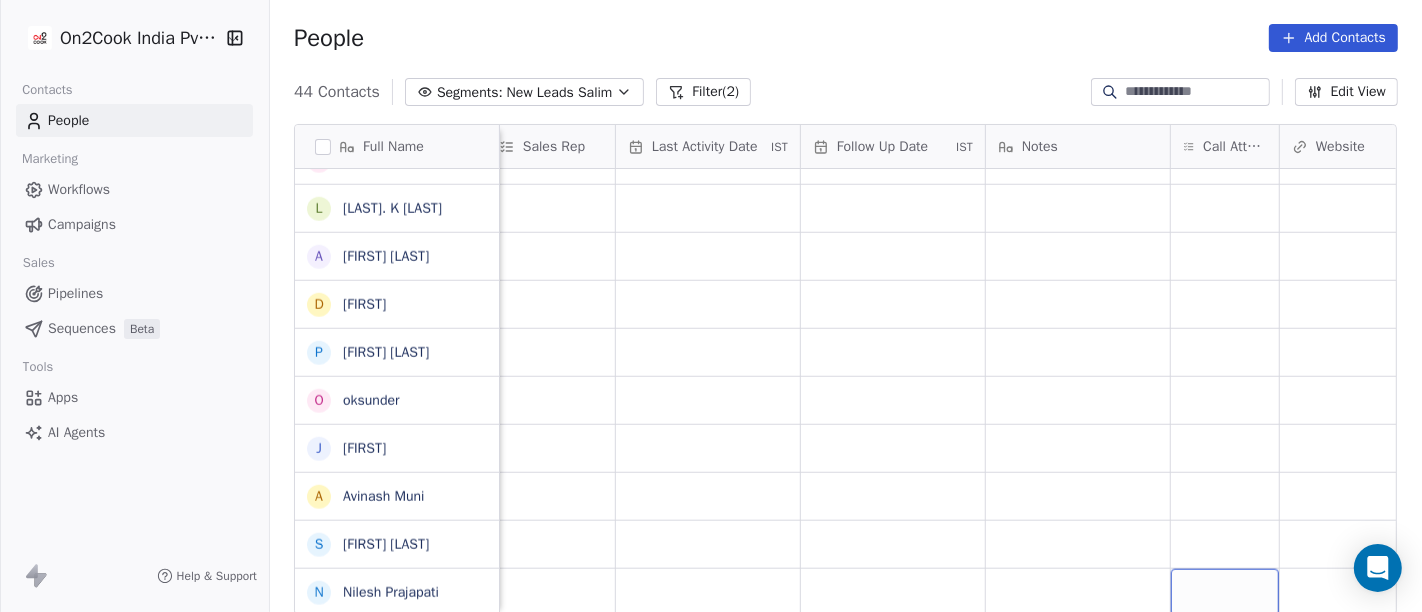 click at bounding box center [1225, 592] 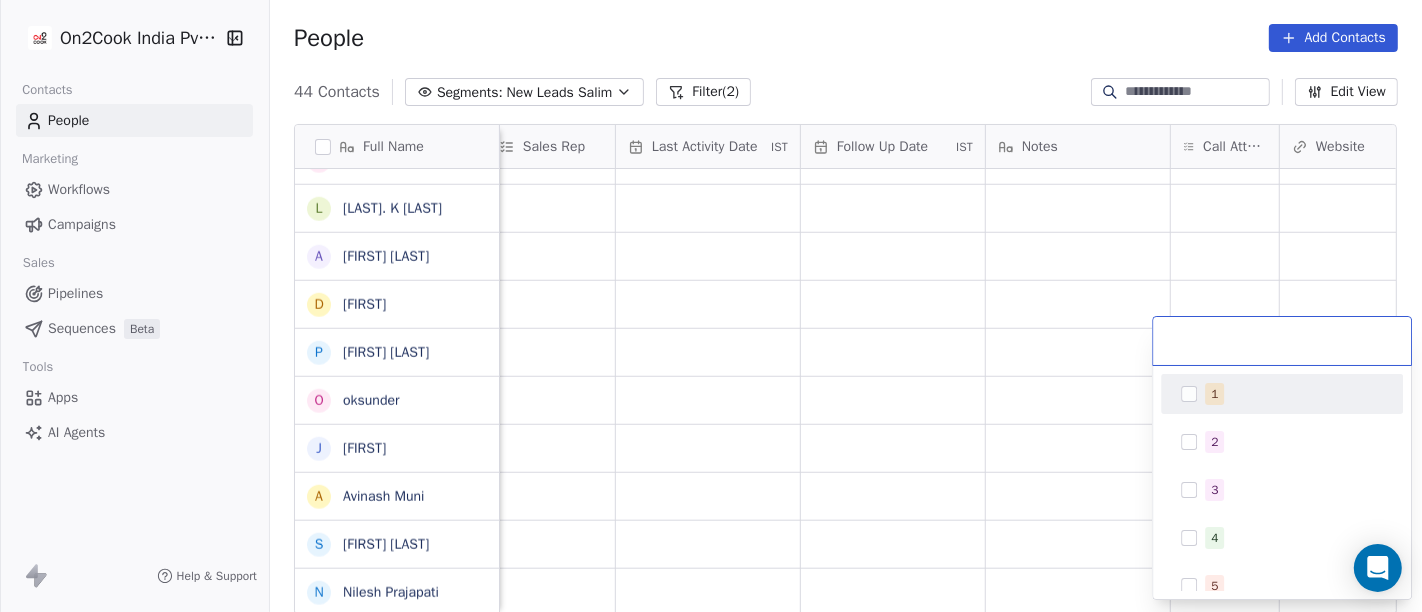 click on "1" at bounding box center (1294, 394) 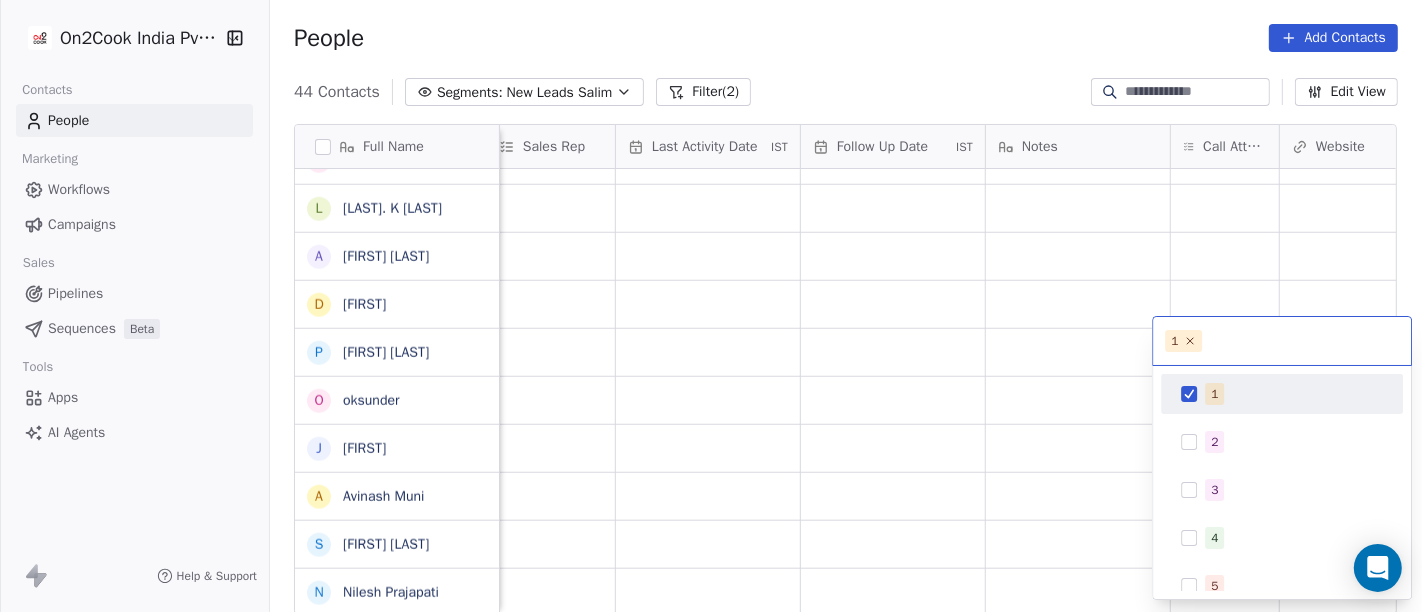 click on "On2Cook India Pvt. Ltd. Contacts People Marketing Workflows Campaigns Sales Pipelines Sequences Beta Tools Apps AI Agents Help & Support People Add Contacts 44 Contacts Segments: New Leads Salim Filter (2) Edit View Tag Add to Sequence Full Name B [LAST] S [LAST] V [LAST] K [LAST] S [LAST] S [LAST] S [LAST] S [LAST] A [LAST] K [LAST] [LAST] M [LAST] S [LAST] D [LAST] G [LAST] R [LAST] J [LAST] K [LAST] G [LAST] T [LAST] P [LAST] G [LAST] L L. K [LAST] A [LAST] D [LAST] P [LAST] o [LAST] J [LAST] A [LAST] S [LAST] N [LAST] Lead Status Tags Assignee Sales Rep Last Activity Date IST Follow Up Date IST Notes Call Attempts Website zomato link outlet type Location Salim cloud_kitchen Salim cafeteria Salim food_consultants Salim cloud_kitchen Salim cloud_kitchen Salim caterers Salim caterers Salim Salim" at bounding box center (711, 306) 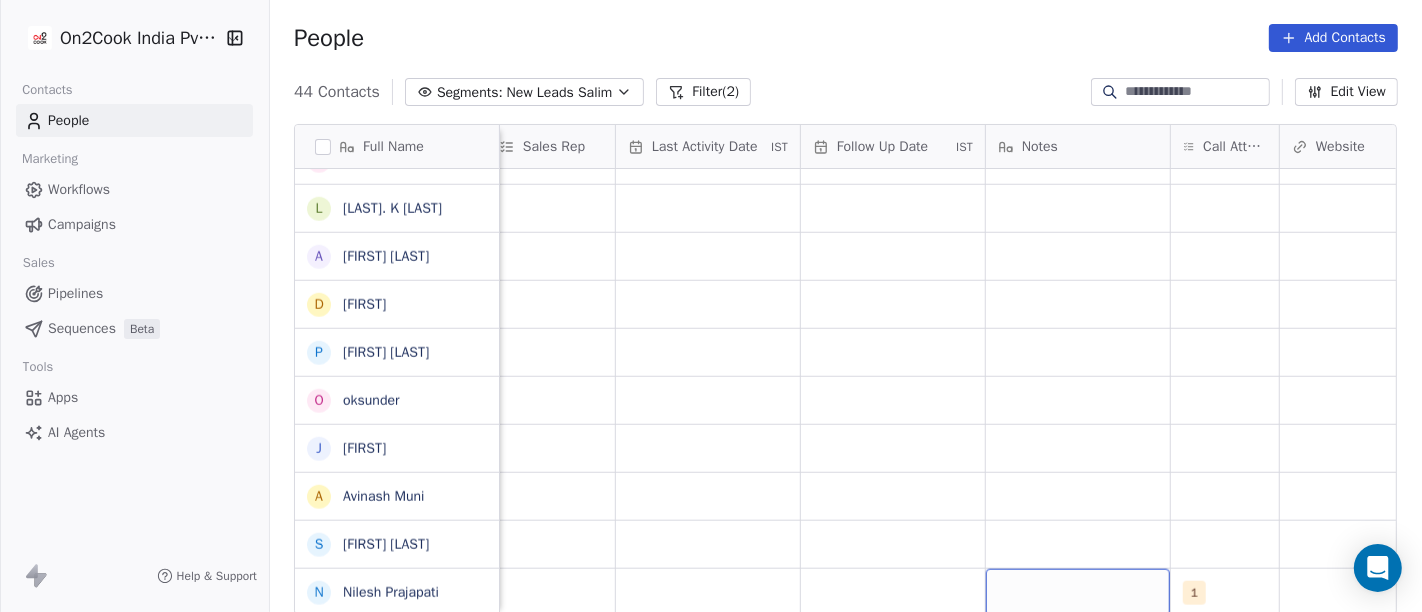 click at bounding box center [1078, 592] 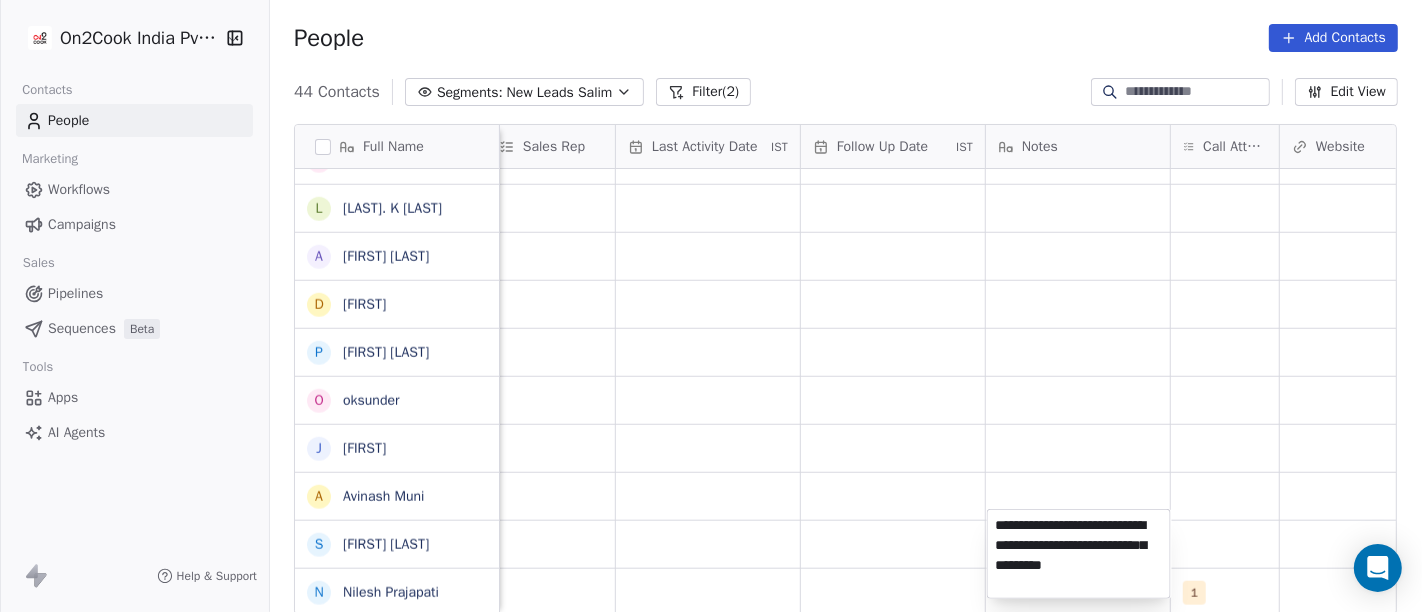 type on "**********" 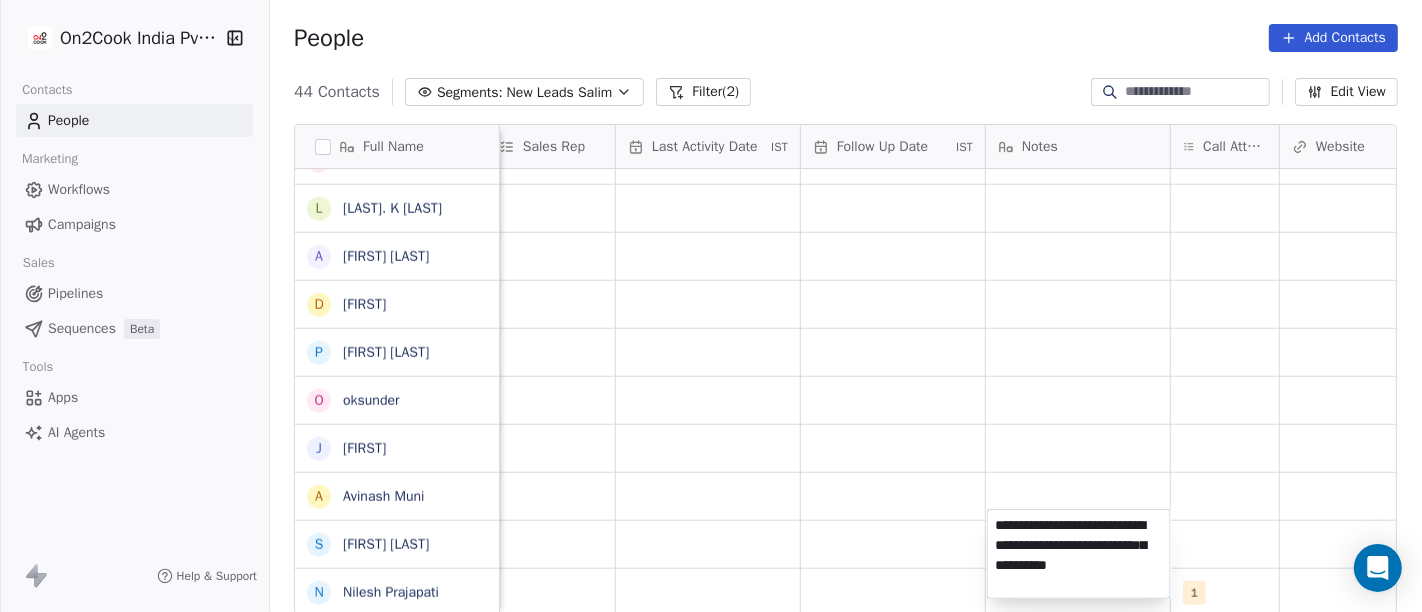 click on "On2Cook India Pvt. Ltd. Contacts People Marketing Workflows Campaigns Sales Pipelines Sequences Beta Tools Apps AI Agents Help & Support People Add Contacts 44 Contacts Segments: New Leads Salim Filter (2) Edit View Tag Add to Sequence Full Name B [LAST] S [LAST] V [LAST] K [LAST] S [LAST] S [LAST] S [LAST] S [LAST] A [LAST] K [LAST] [LAST] M [LAST] S [LAST] D [LAST] G [LAST] R [LAST] J [LAST] K [LAST] G [LAST] T [LAST] P [LAST] G [LAST] L L. K [LAST] A [LAST] D [LAST] P [LAST] o [LAST] J [LAST] A [LAST] S [LAST] N [LAST] Lead Status Tags Assignee Sales Rep Last Activity Date IST Follow Up Date IST Notes Call Attempts Website zomato link outlet type Location Salim cloud_kitchen Salim cafeteria Salim food_consultants Salim cloud_kitchen Salim cloud_kitchen Salim caterers Salim caterers Salim Salim" at bounding box center [711, 306] 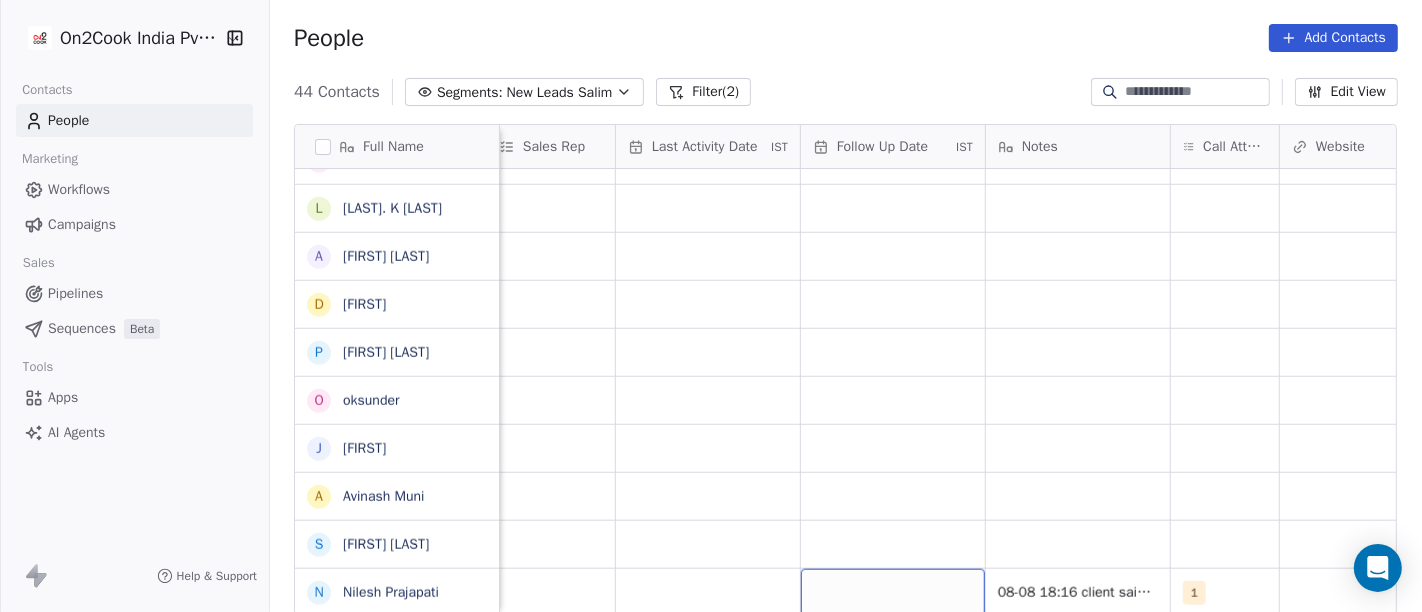 drag, startPoint x: 895, startPoint y: 558, endPoint x: 899, endPoint y: 531, distance: 27.294687 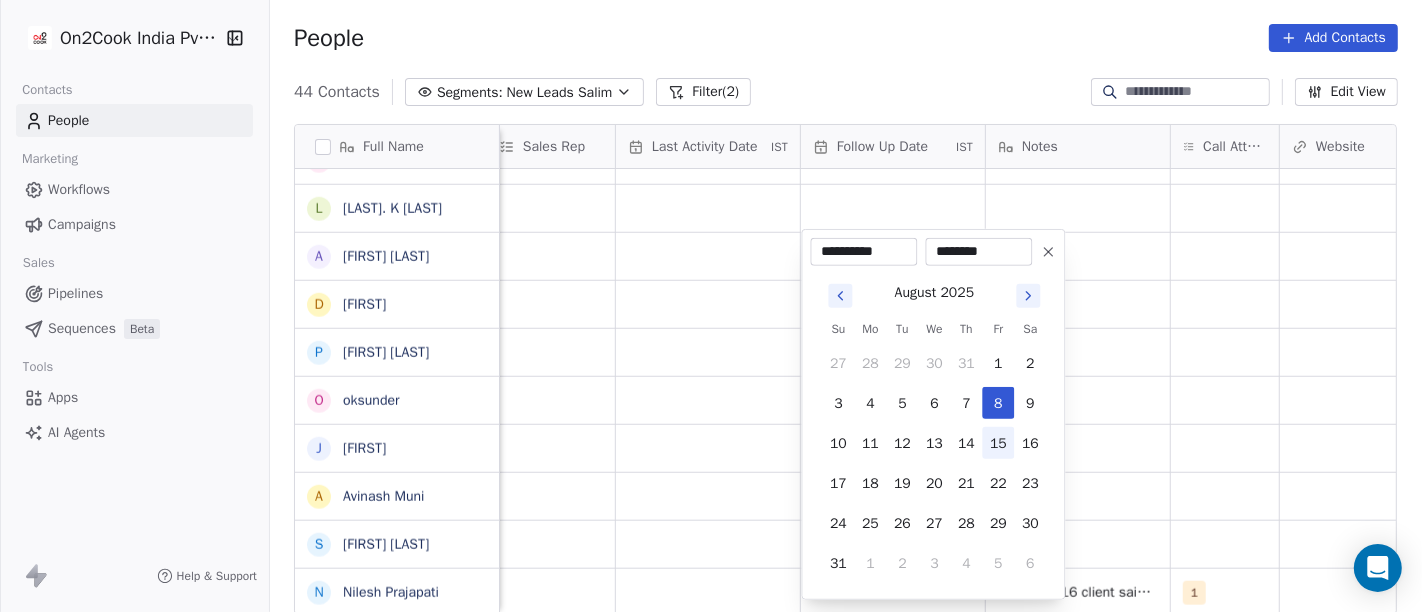 click on "15" at bounding box center [998, 443] 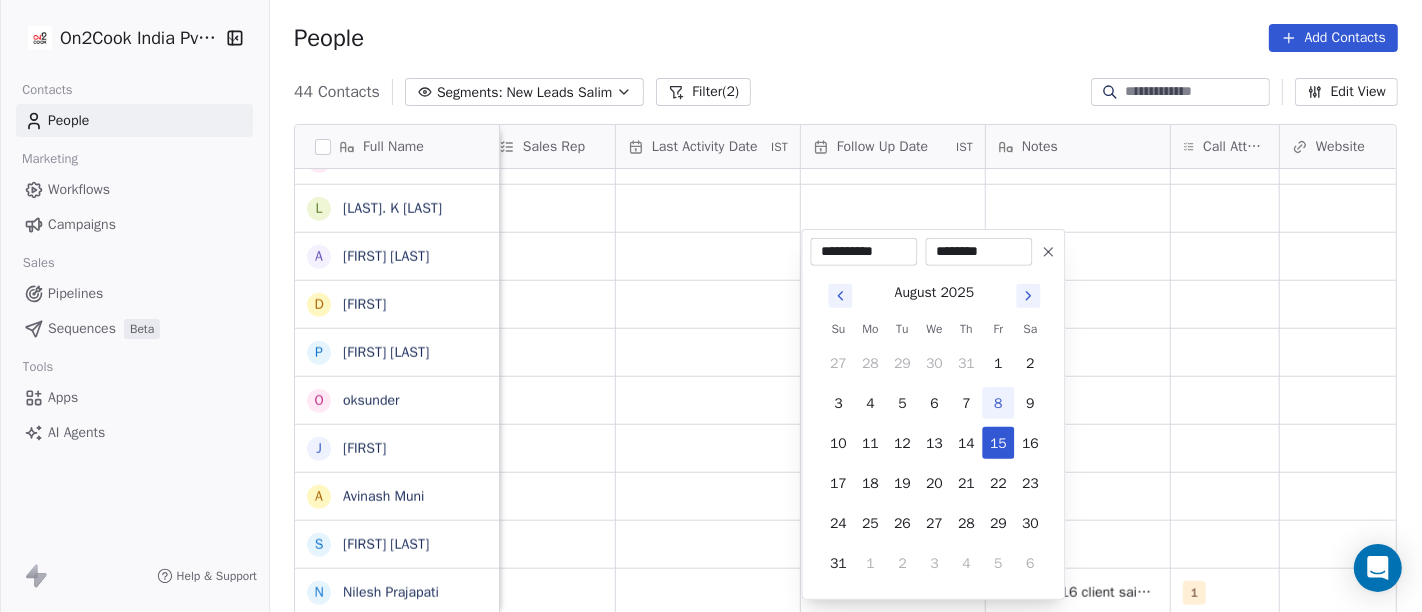 click on "On2Cook India Pvt. Ltd. Contacts People Marketing Workflows Campaigns Sales Pipelines Sequences Beta Tools Apps AI Agents Help & Support People Add Contacts 44 Contacts Segments: New Leads Salim Filter (2) Edit View Tag Add to Sequence Full Name B [LAST] S [LAST] V [LAST] K [LAST] S [LAST] S [LAST] S [LAST] S [LAST] A [LAST] K [LAST] [LAST] M [LAST] S [LAST] D [LAST] G [LAST] R [LAST] J [LAST] K [LAST] G [LAST] T [LAST] P [LAST] G [LAST] L L. K [LAST] A [LAST] D [LAST] P [LAST] o [LAST] J [LAST] A [LAST] S [LAST] N [LAST] Lead Status Tags Assignee Sales Rep Last Activity Date IST Follow Up Date IST Notes Call Attempts Website zomato link outlet type Location Salim cloud_kitchen Salim cafeteria Salim food_consultants Salim cloud_kitchen Salim cloud_kitchen Salim caterers Salim caterers Salim Salim" at bounding box center [711, 306] 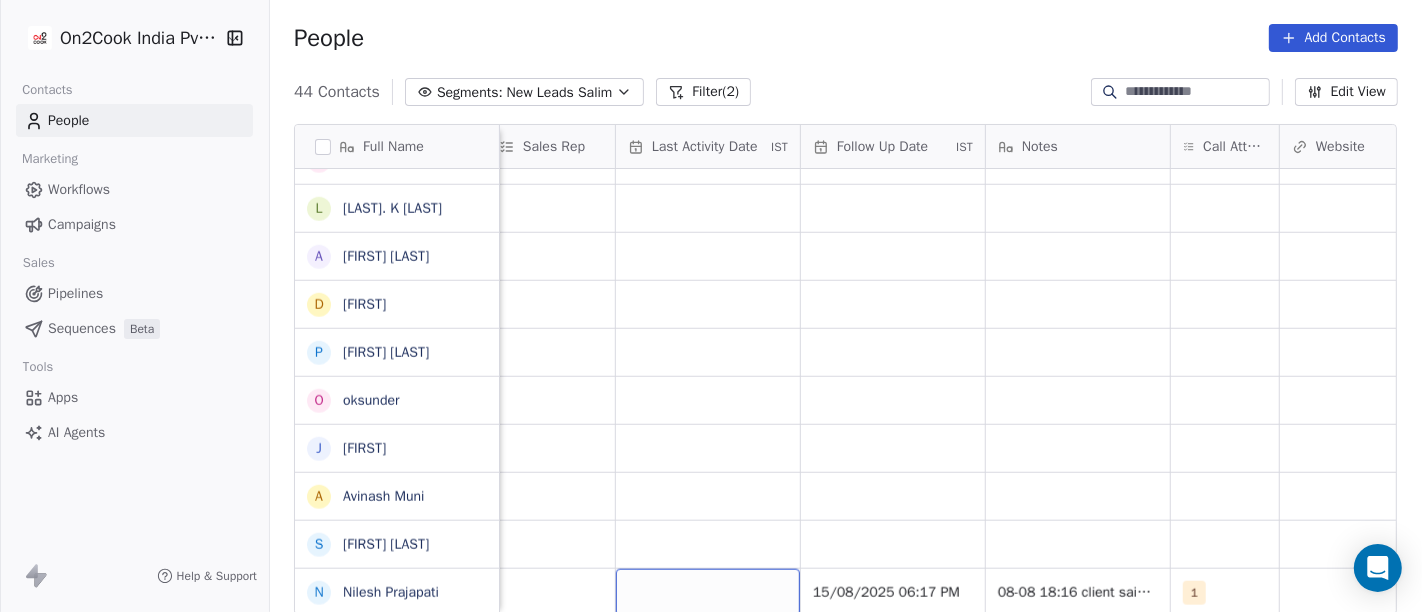 click at bounding box center [708, 592] 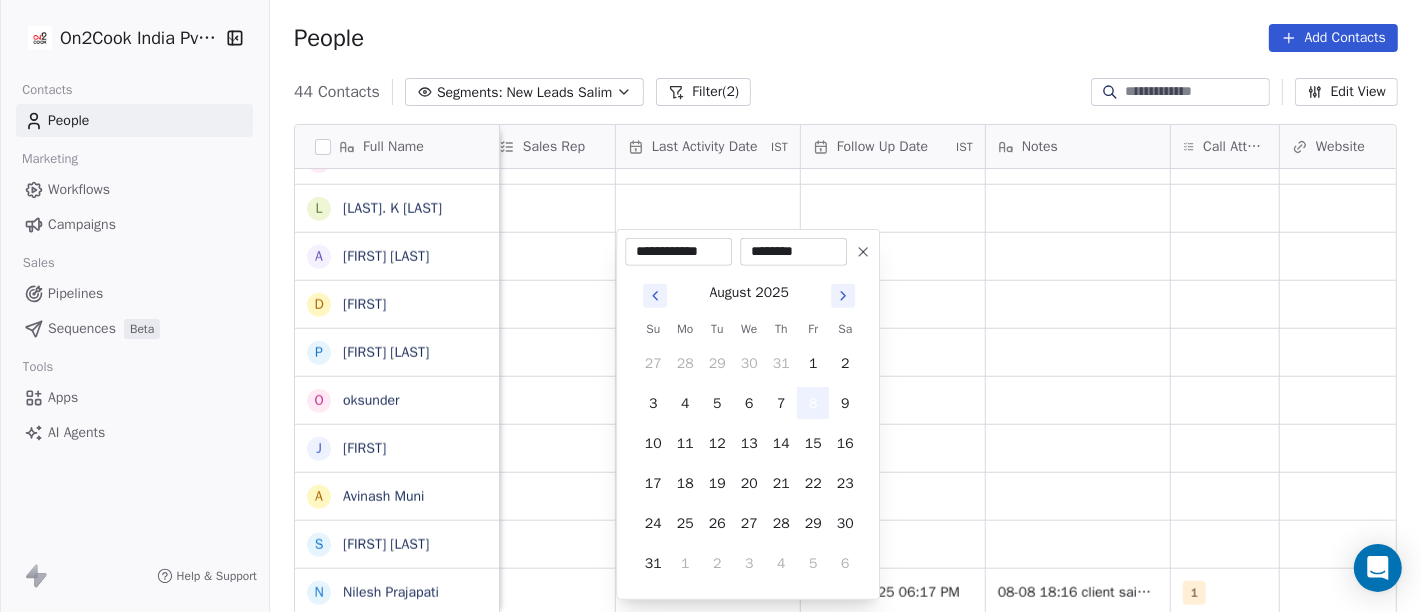 click on "8" at bounding box center (813, 403) 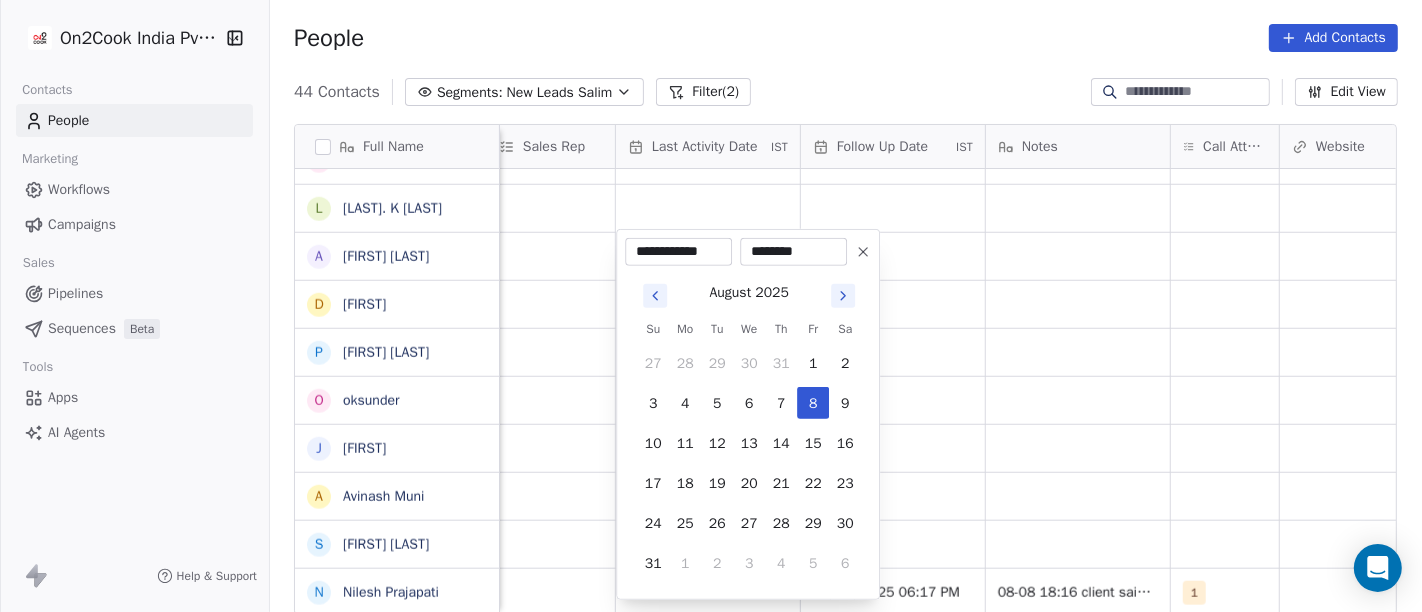 click on "On2Cook India Pvt. Ltd. Contacts People Marketing Workflows Campaigns Sales Pipelines Sequences Beta Tools Apps AI Agents Help & Support People Add Contacts 44 Contacts Segments: New Leads Salim Filter (2) Edit View Tag Add to Sequence Full Name B [LAST] S [LAST] V [LAST] K [LAST] S [LAST] S [LAST] S [LAST] S [LAST] A [LAST] K [LAST] [LAST] M [LAST] S [LAST] D [LAST] G [LAST] R [LAST] J [LAST] K [LAST] G [LAST] T [LAST] P [LAST] G [LAST] L L. K [LAST] A [LAST] D [LAST] P [LAST] o [LAST] J [LAST] A [LAST] S [LAST] N [LAST] Lead Status Tags Assignee Sales Rep Last Activity Date IST Follow Up Date IST Notes Call Attempts Website zomato link outlet type Location Salim cloud_kitchen Salim cafeteria Salim food_consultants Salim cloud_kitchen Salim cloud_kitchen Salim caterers Salim caterers Salim Salim" at bounding box center [711, 306] 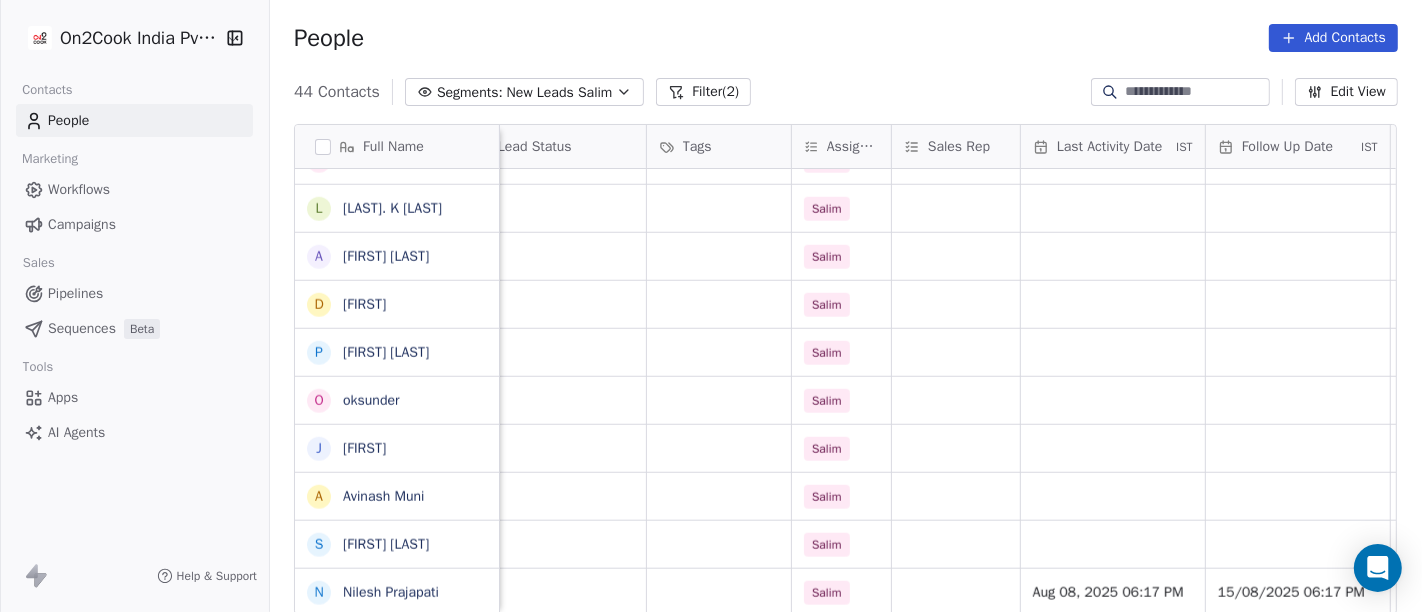 scroll, scrollTop: 17, scrollLeft: 608, axis: both 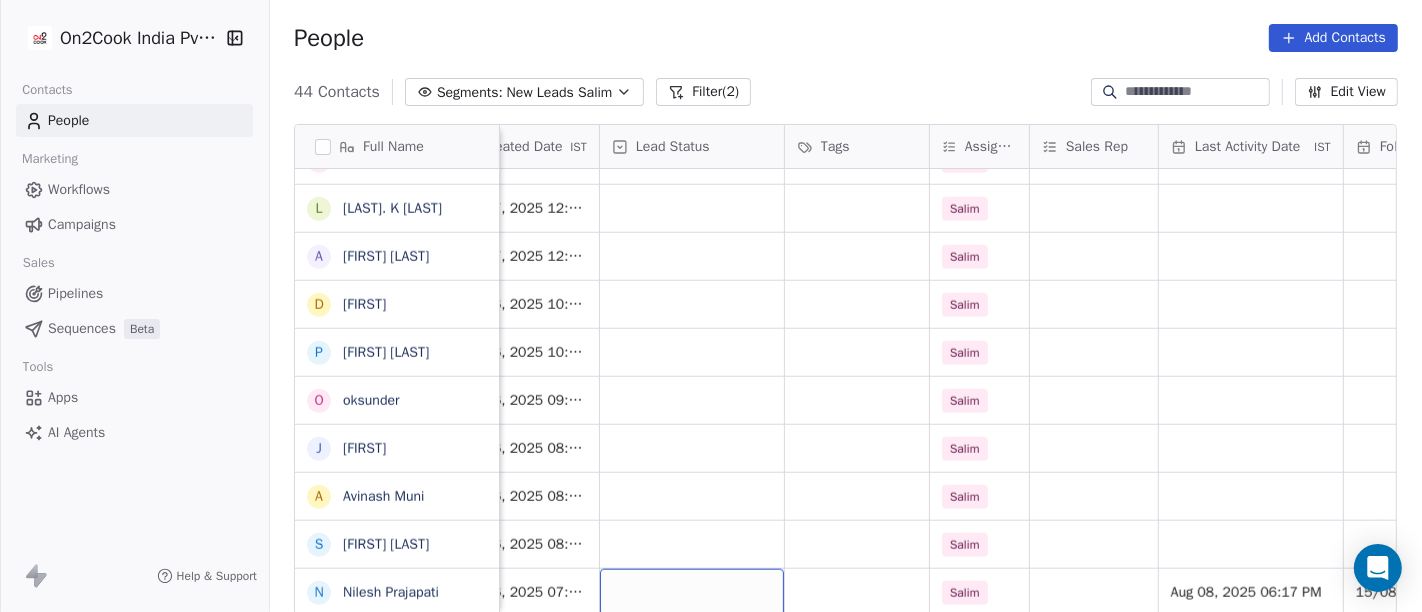 click at bounding box center (692, 592) 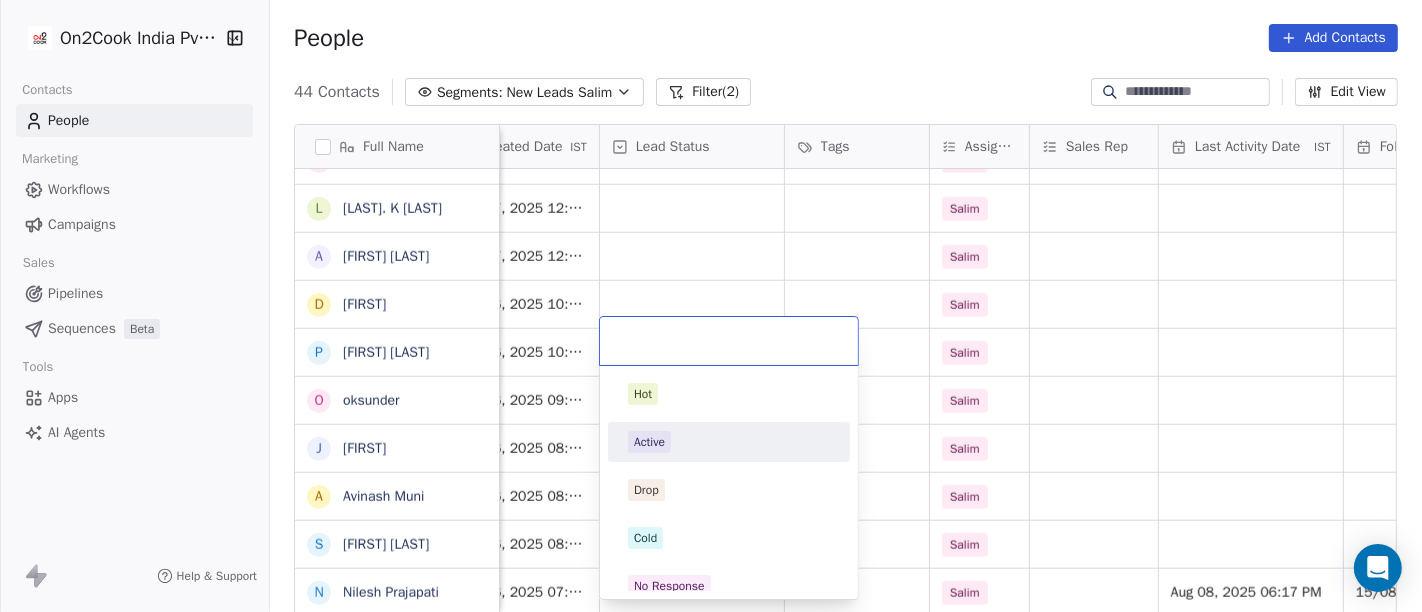 click on "Active" at bounding box center (649, 442) 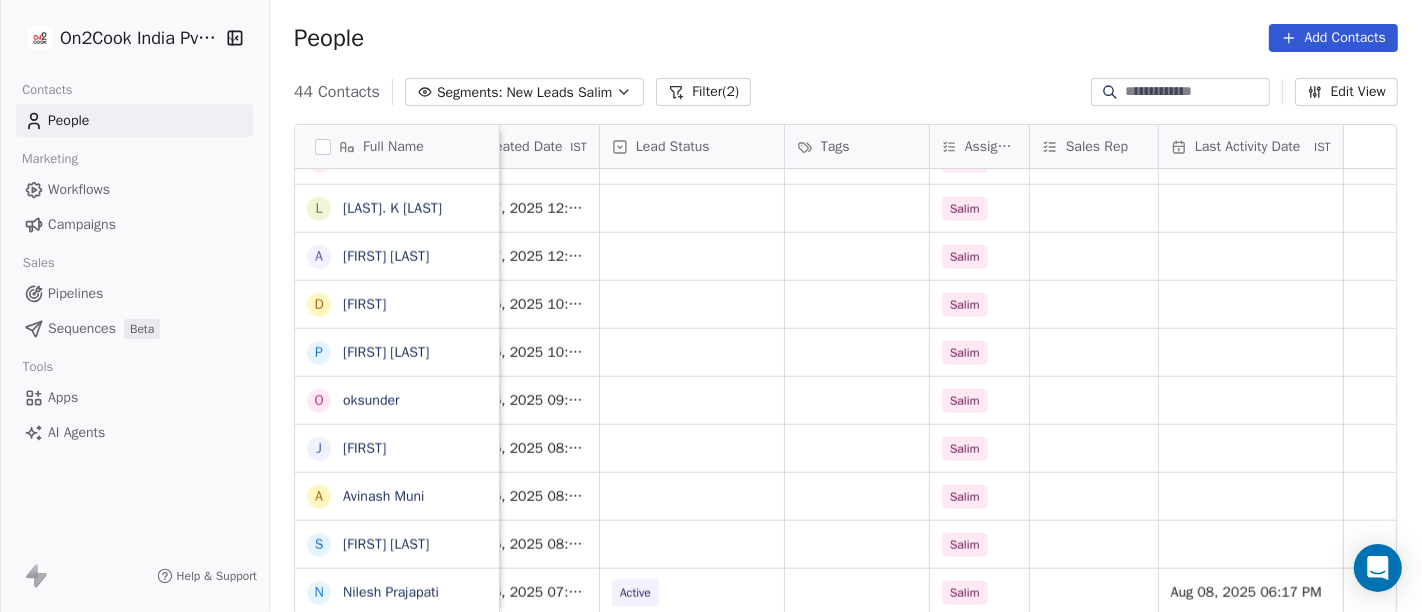 scroll, scrollTop: 17, scrollLeft: 0, axis: vertical 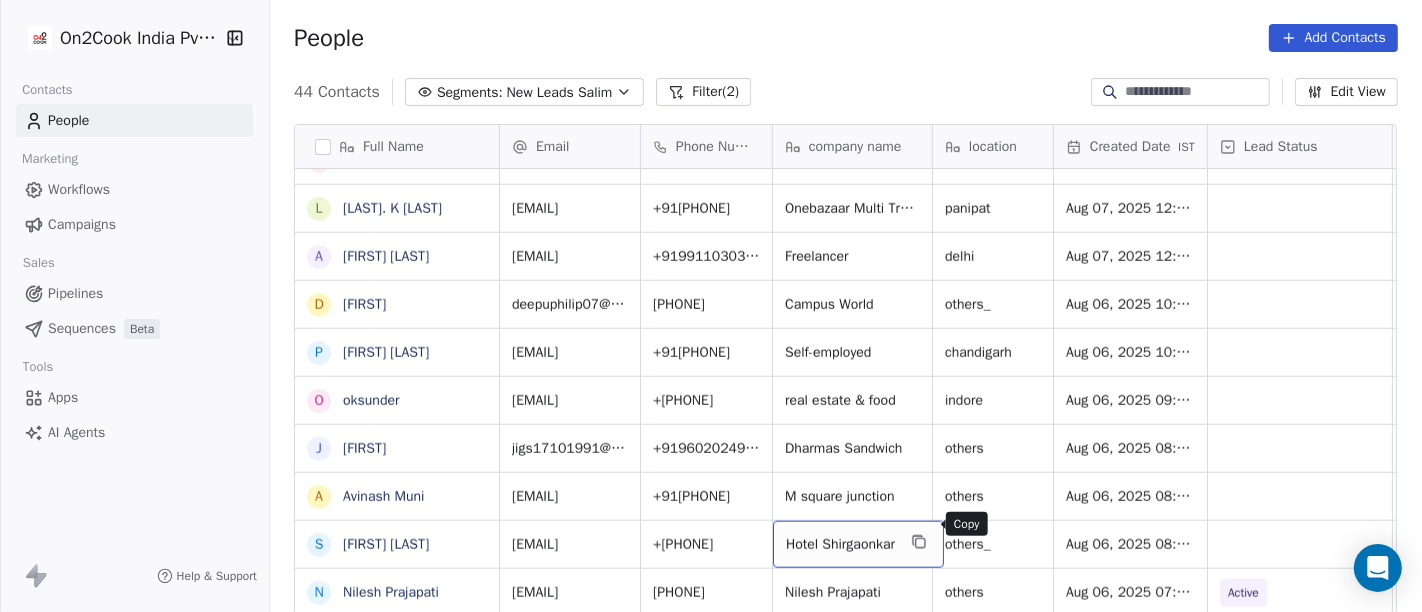 click 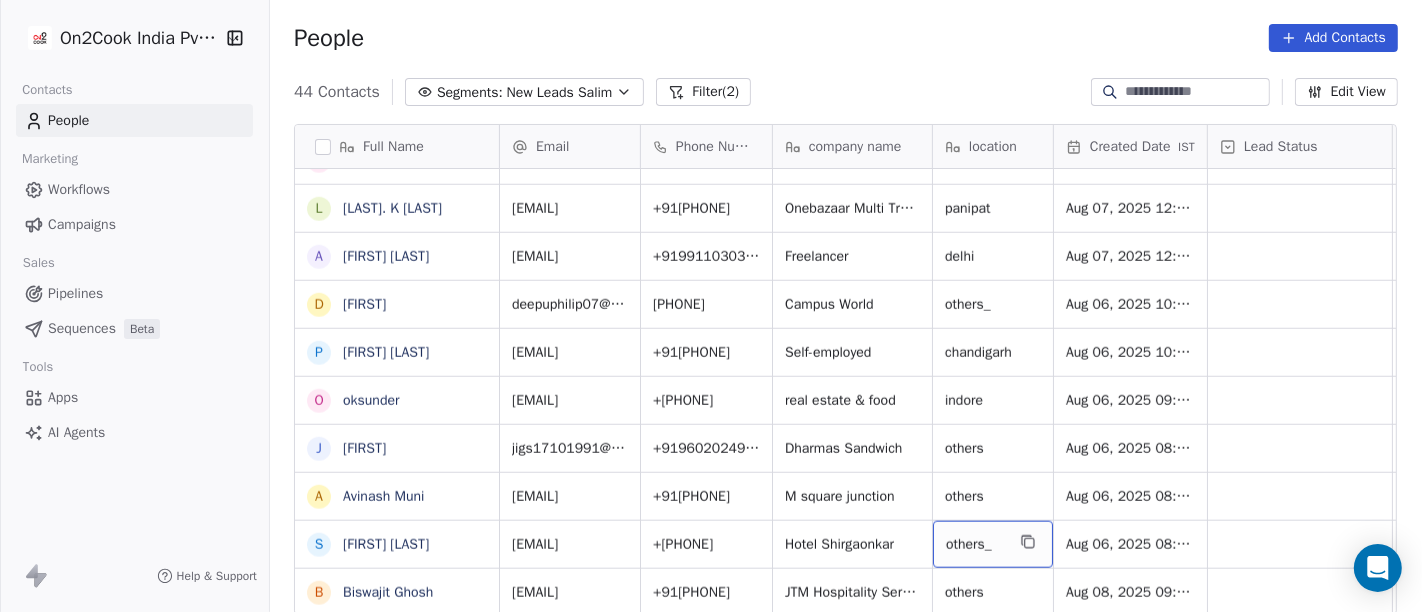 click on "others_" at bounding box center [975, 545] 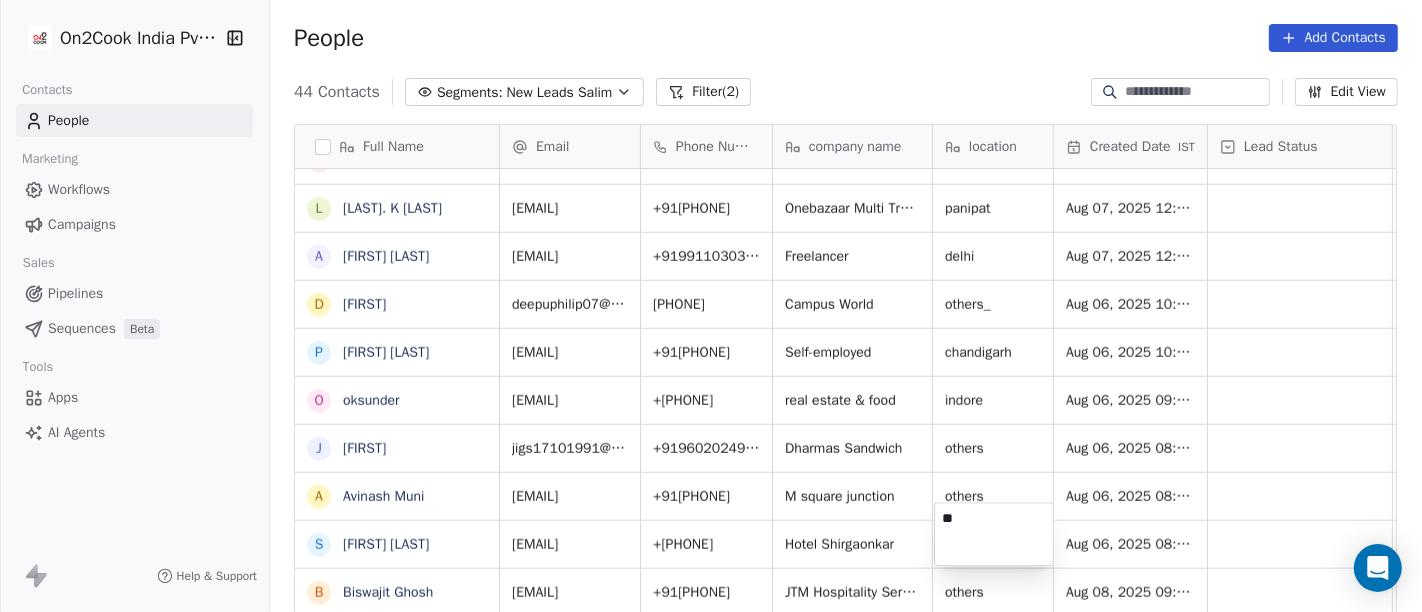 type on "*" 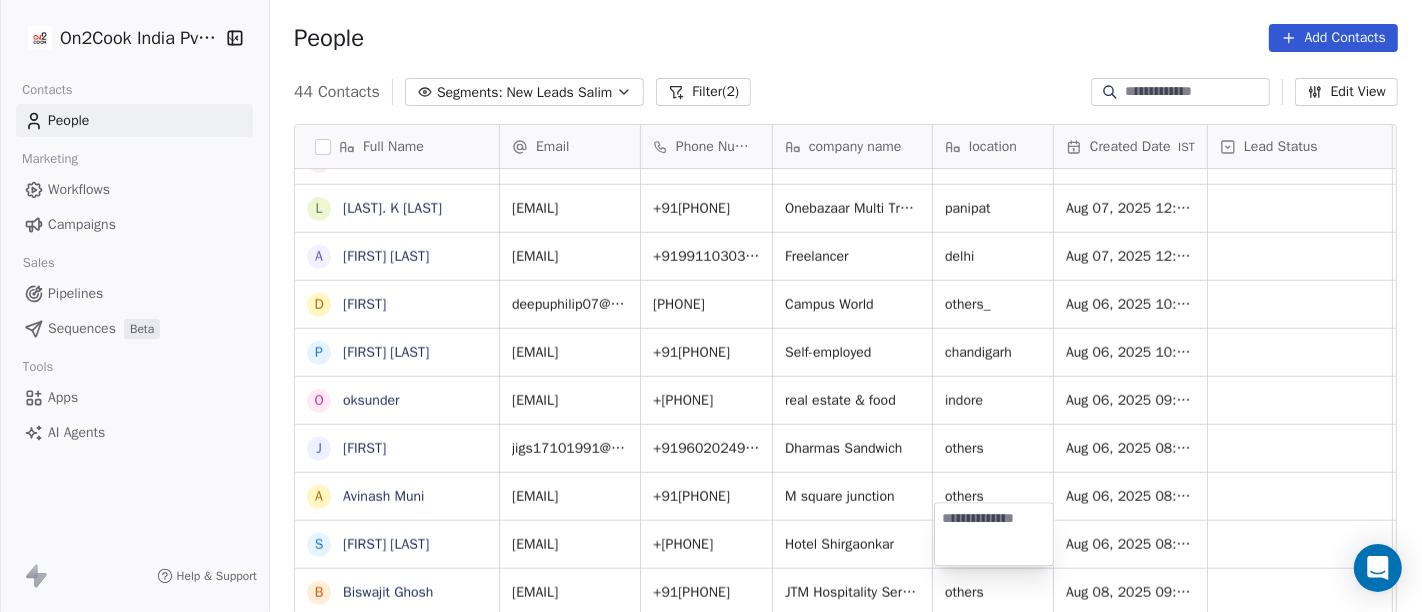 type 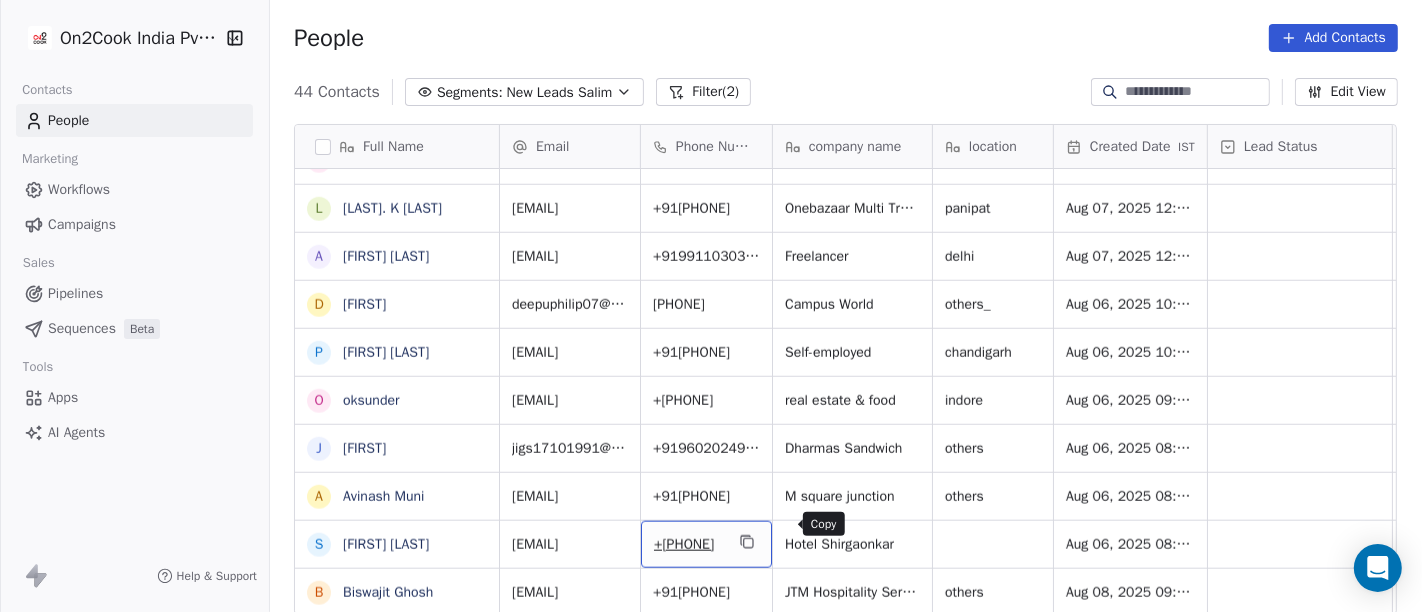 click 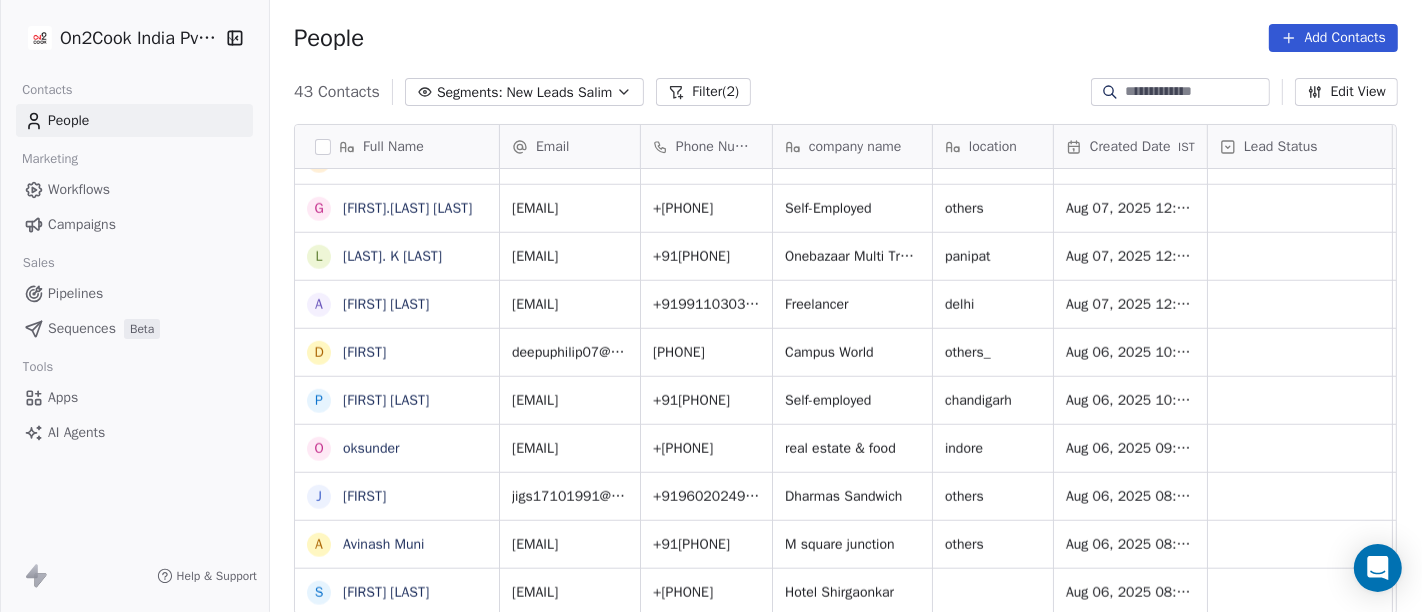 scroll, scrollTop: 1617, scrollLeft: 0, axis: vertical 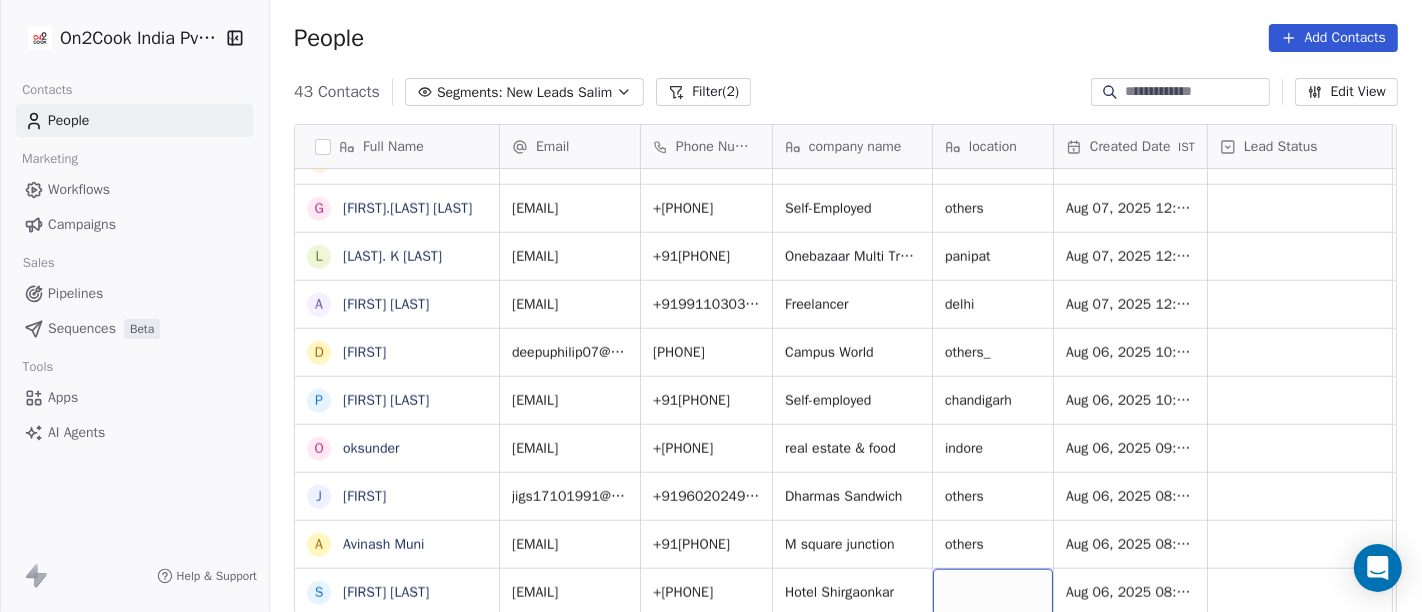 click at bounding box center (993, 592) 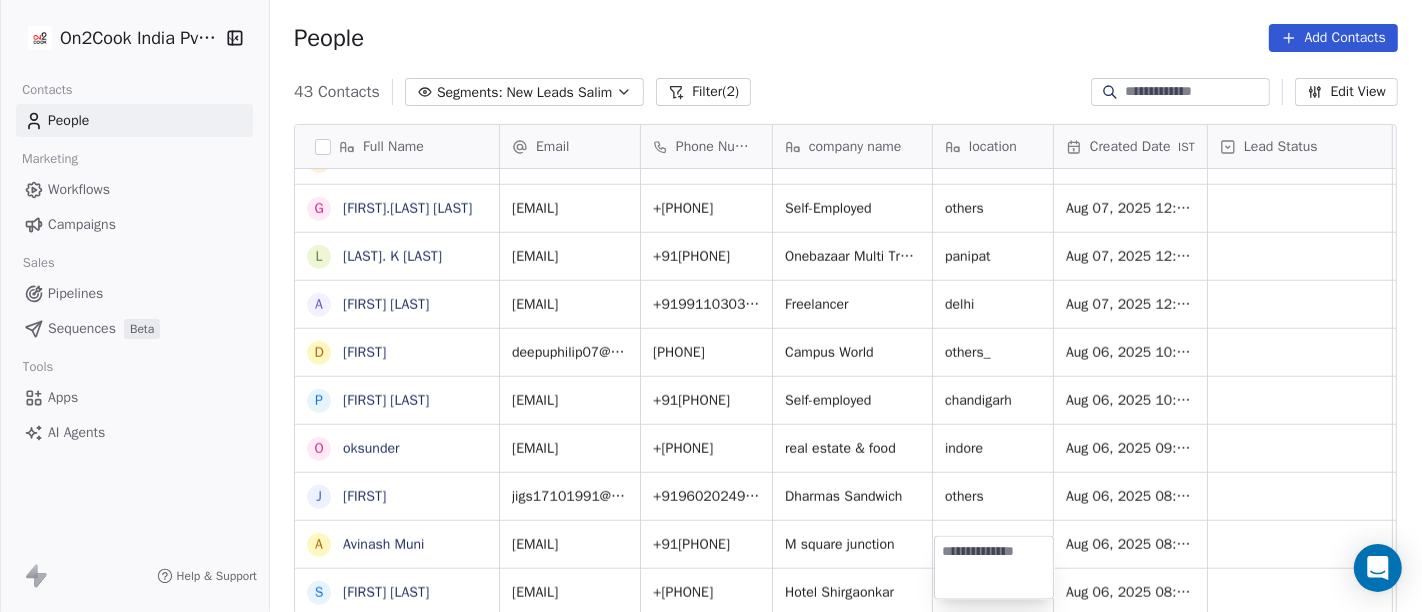 click at bounding box center (994, 568) 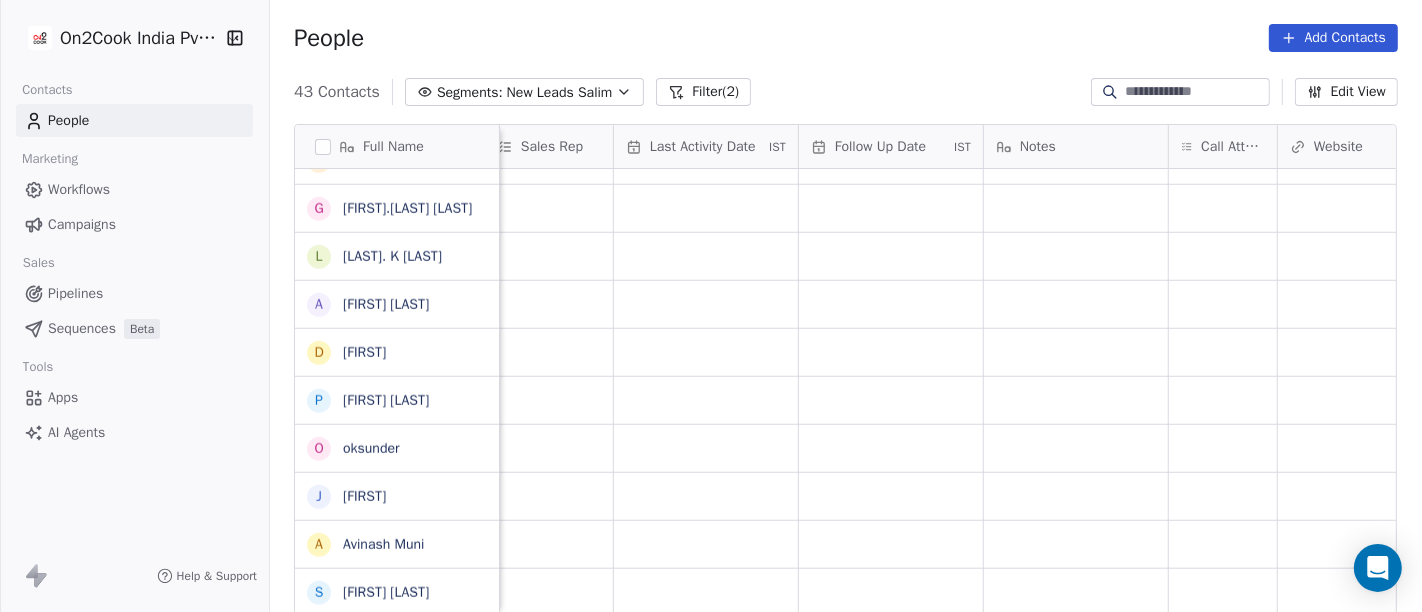 scroll, scrollTop: 17, scrollLeft: 1152, axis: both 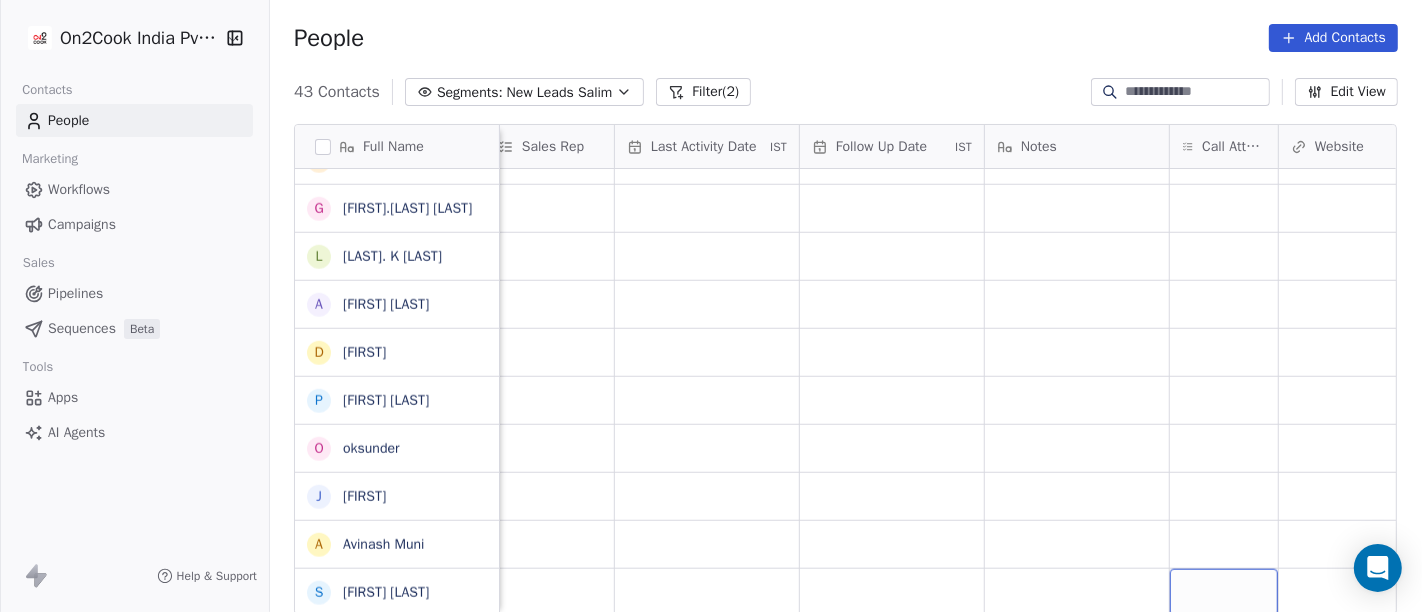 click at bounding box center [1224, 592] 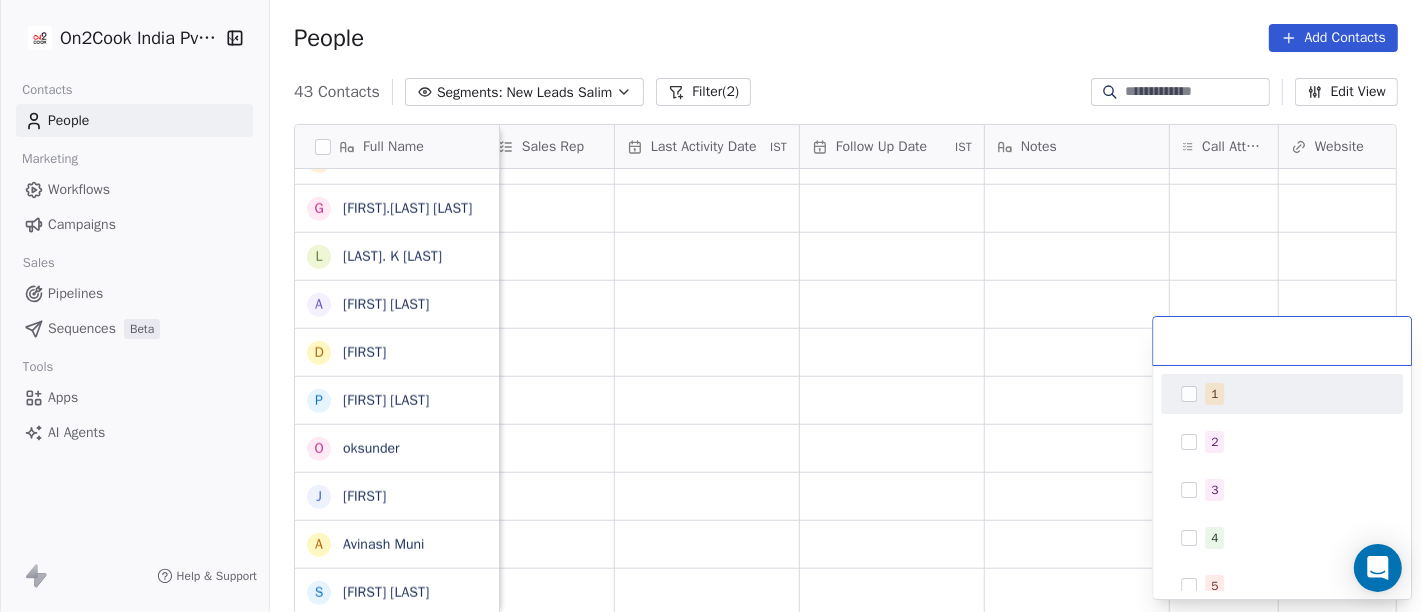 click on "1" at bounding box center [1294, 394] 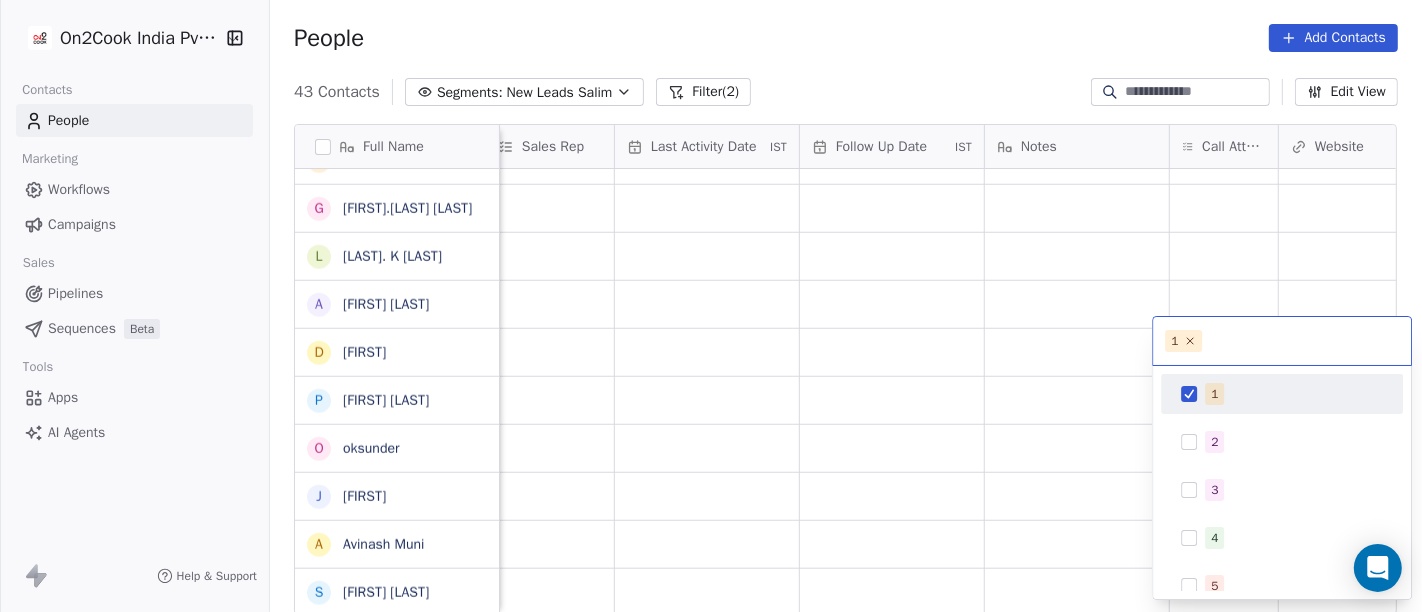 click on "On2Cook India Pvt. Ltd. Contacts People Marketing Workflows Campaigns Sales Pipelines Sequences Beta Tools Apps AI Agents Help & Support People Add Contacts 43 Contacts Segments: New Leads Salim Filter (2) Edit View Tag Add to Sequence Full Name A [LAST] B [LAST] S [LAST] V [LAST] K [LAST] S [LAST] S [LAST] S [LAST] S [LAST] A [LAST] K [LAST] K [LAST] M [LAST] [LAST] S [LAST] [LAST] D [LAST] G [LAST] R [LAST] V [LAST] K [LAST] J [LAST] [LAST] K [LAST] G [LAST] T [LAST] P [LAST] [LAST] G [LAST] L L. [LAST] A [LAST] D [LAST] P [LAST] o [LAST] J [LAST] A [LAST] B [LAST] Lead Status Tags Assignee Sales Rep Last Activity Date IST Follow Up Date IST Notes Call Attempts Website zomato link outlet type Location Salim executive_kitchens Salim cloud_kitchen Salim cafeteria Salim food_consultants Salim cloud_kitchen Salim cloud_kitchen Salim caterers Salim" at bounding box center [711, 306] 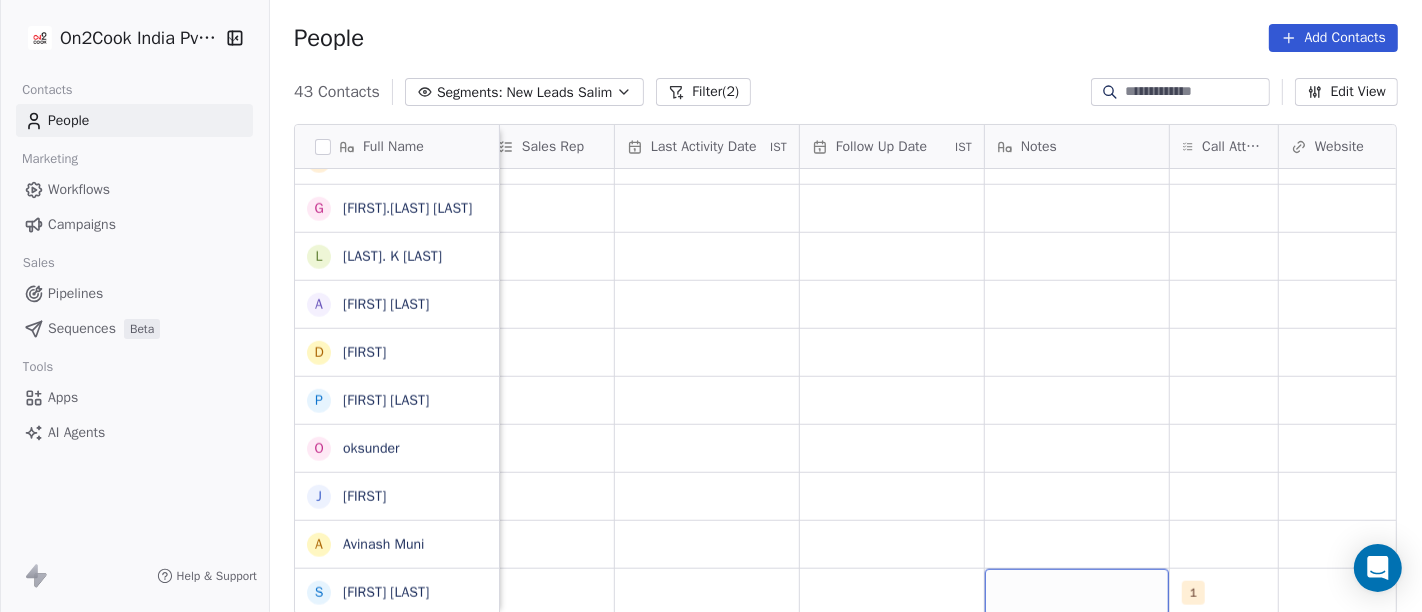 click at bounding box center (1077, 592) 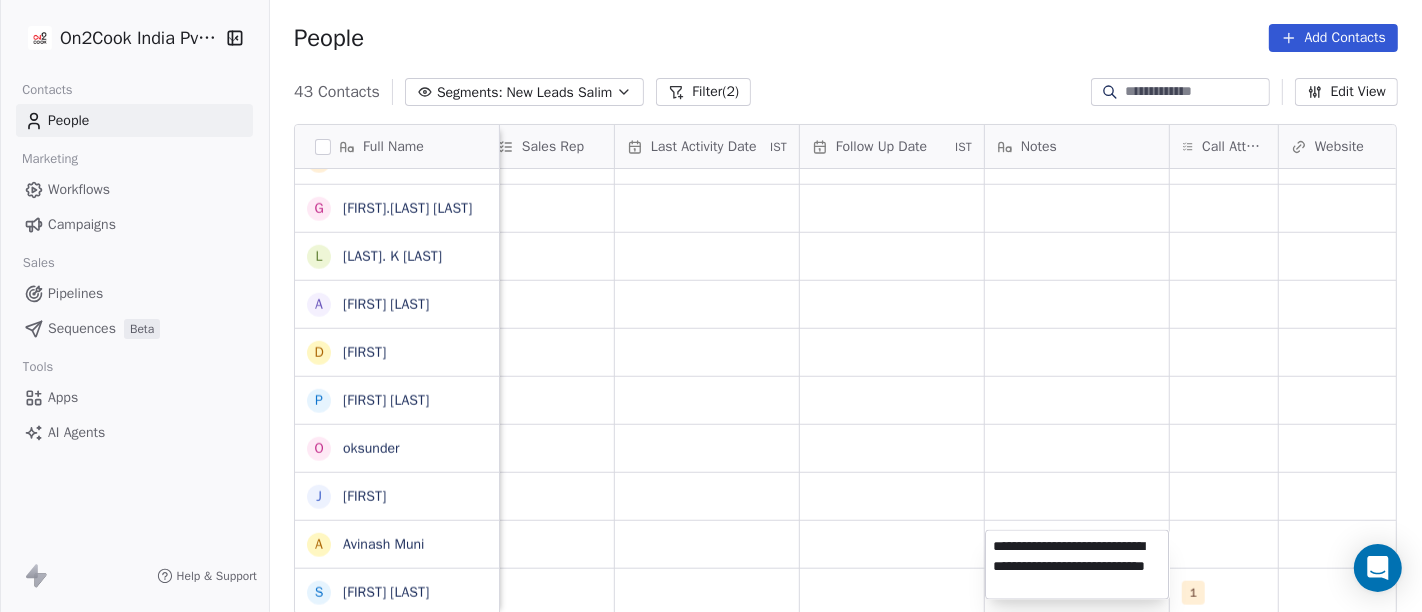 type on "**********" 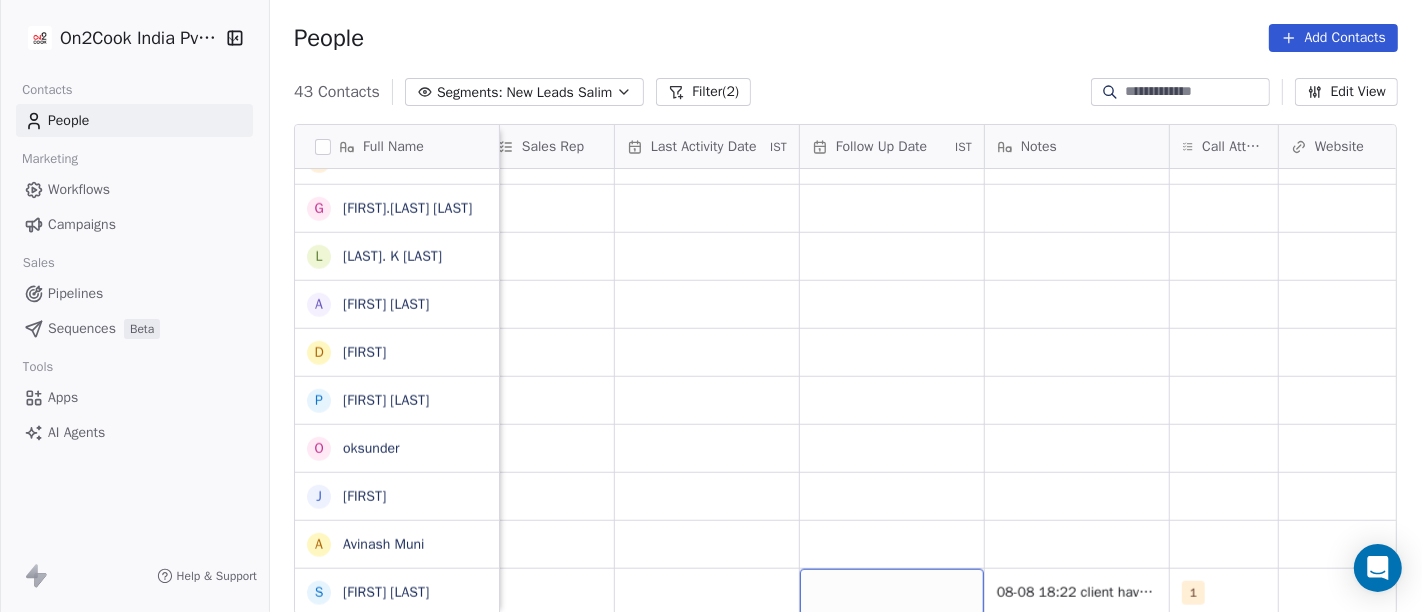 click at bounding box center (892, 592) 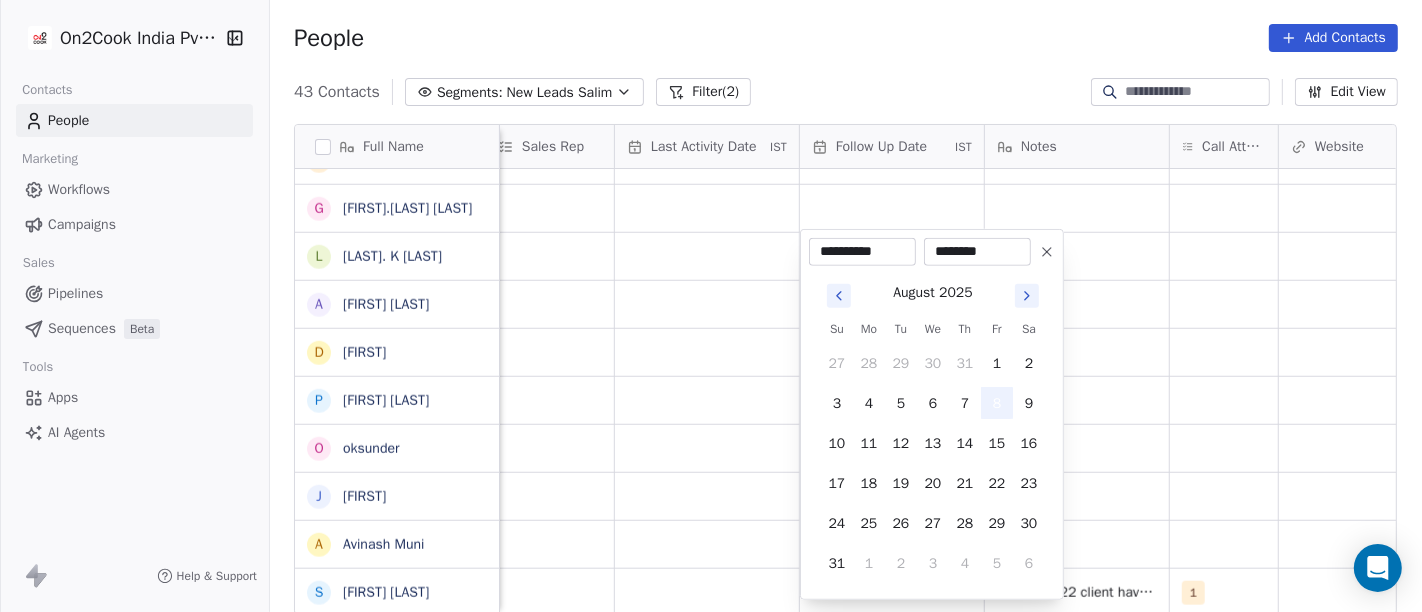 click on "8" at bounding box center [997, 403] 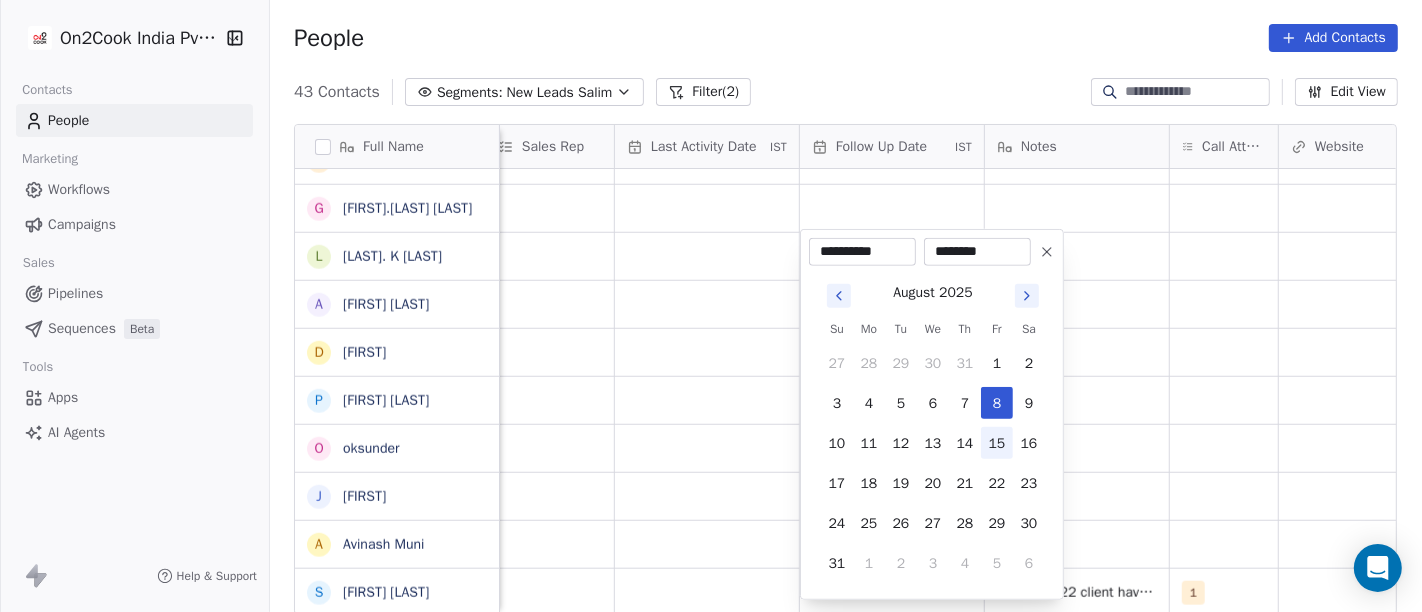 click on "15" at bounding box center [997, 443] 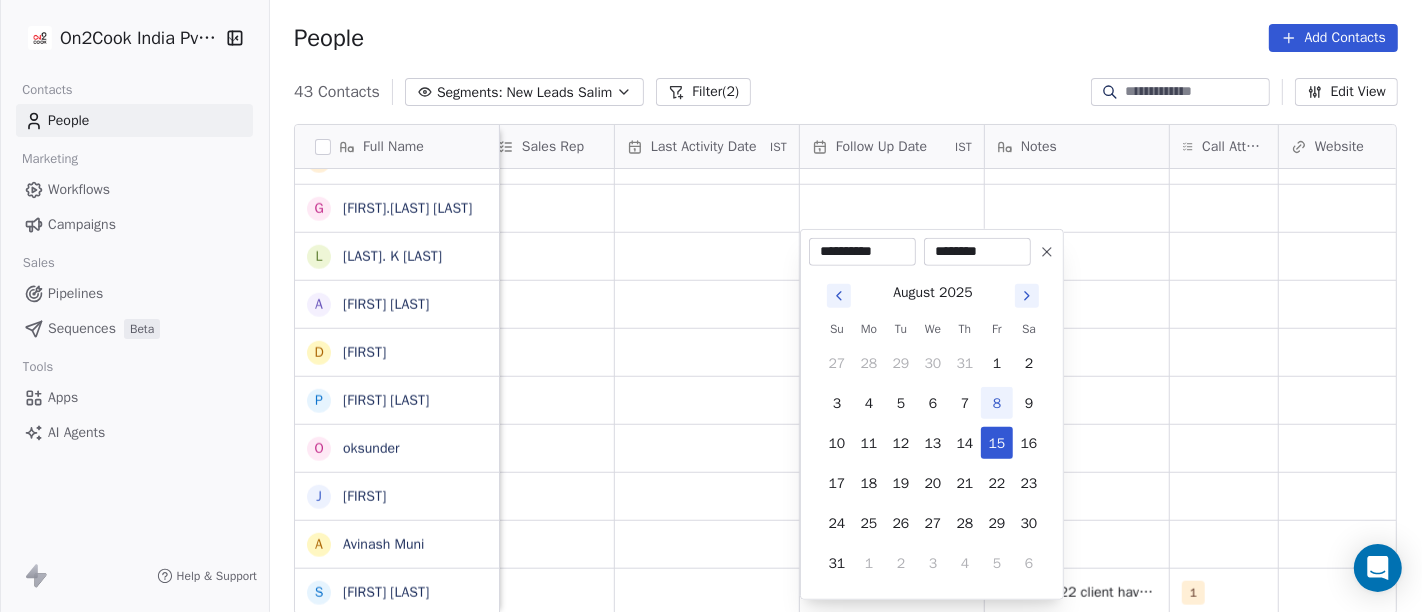 click on "On2Cook India Pvt. Ltd. Contacts People Marketing Workflows Campaigns Sales Pipelines Sequences Beta Tools Apps AI Agents Help & Support People Add Contacts 43 Contacts Segments: New Leads Salim Filter (2) Edit View Tag Add to Sequence Full Name A [LAST] B [LAST] S [LAST] V [LAST] K [LAST] S [LAST] S [LAST] S [LAST] S [LAST] A [LAST] K [LAST] K [LAST] M [LAST] [LAST] S [LAST] [LAST] D [LAST] G [LAST] R [LAST] V [LAST] K [LAST] J [LAST] [LAST] K [LAST] G [LAST] T [LAST] P [LAST] [LAST] G [LAST] L L. [LAST] A [LAST] D [LAST] P [LAST] o [LAST] J [LAST] A [LAST] B [LAST] Lead Status Tags Assignee Sales Rep Last Activity Date IST Follow Up Date IST Notes Call Attempts Website zomato link outlet type Location Salim executive_kitchens Salim cloud_kitchen Salim cafeteria Salim food_consultants Salim cloud_kitchen Salim cloud_kitchen Salim caterers Salim" at bounding box center [711, 306] 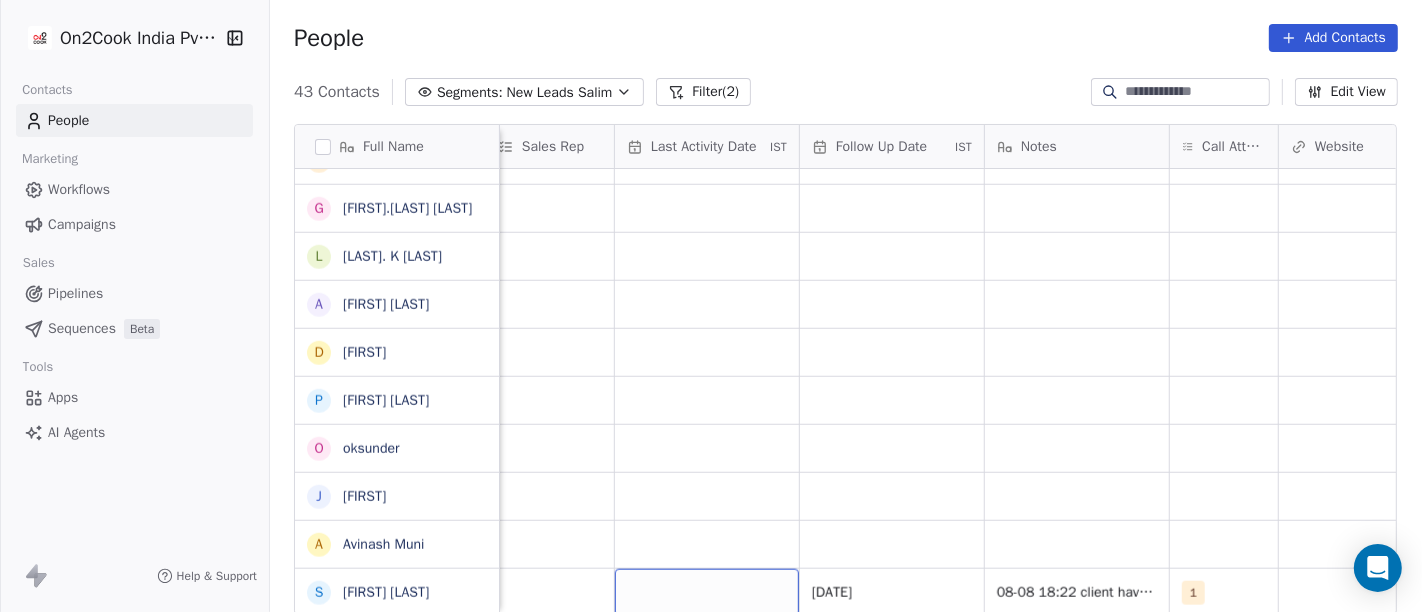 click at bounding box center [707, 592] 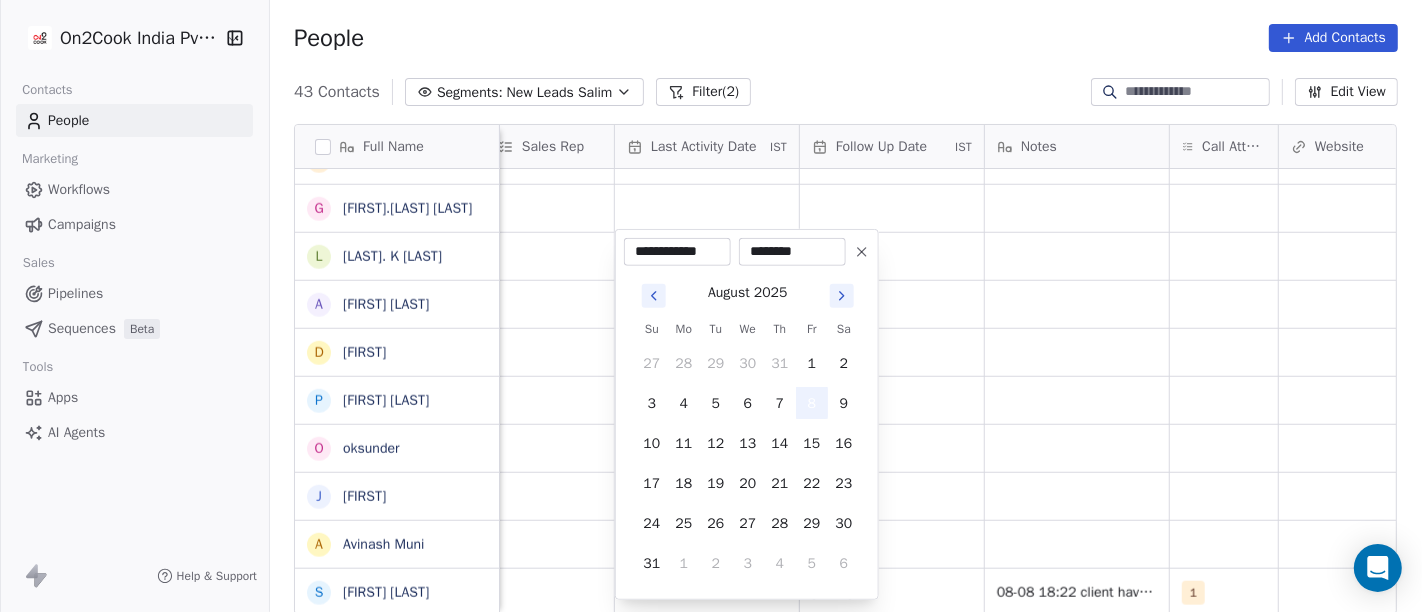 click on "8" at bounding box center (812, 403) 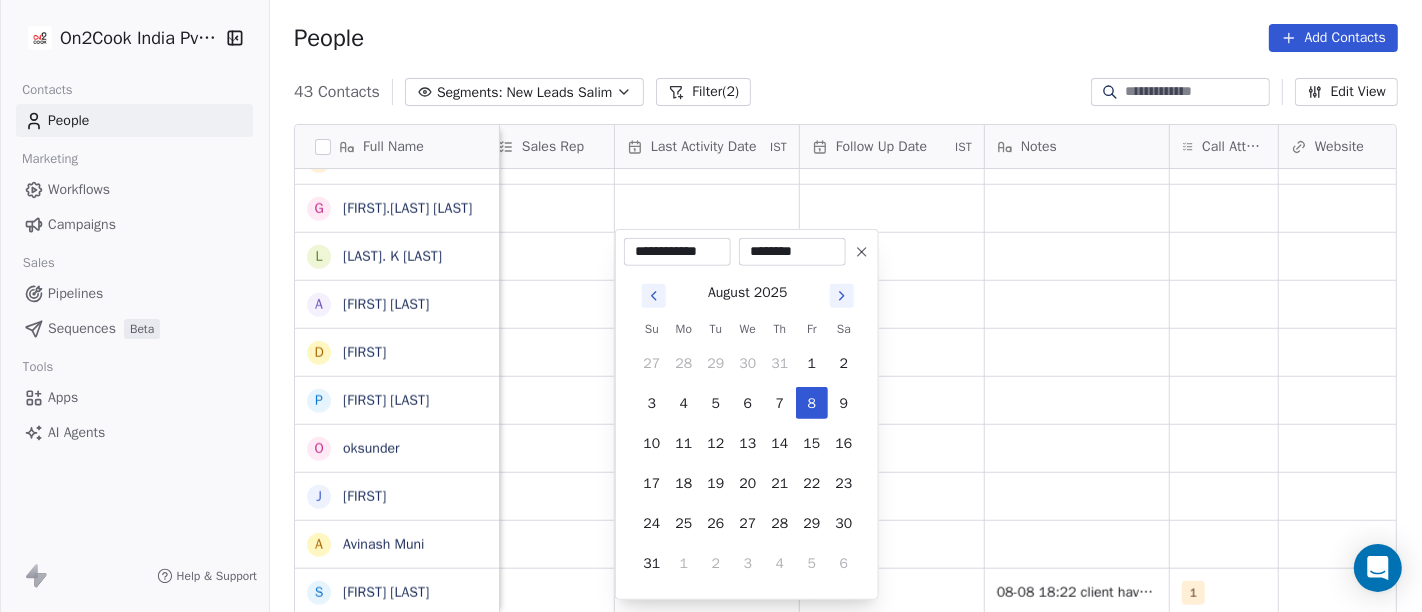 click on "On2Cook India Pvt. Ltd. Contacts People Marketing Workflows Campaigns Sales Pipelines Sequences Beta Tools Apps AI Agents Help & Support People Add Contacts 43 Contacts Segments: New Leads Salim Filter (2) Edit View Tag Add to Sequence Full Name A [LAST] B [LAST] S [LAST] V [LAST] K [LAST] S [LAST] S [LAST] S [LAST] S [LAST] A [LAST] K [LAST] K [LAST] M [LAST] [LAST] S [LAST] [LAST] D [LAST] G [LAST] R [LAST] V [LAST] K [LAST] J [LAST] [LAST] K [LAST] G [LAST] T [LAST] P [LAST] [LAST] G [LAST] L L. [LAST] A [LAST] D [LAST] P [LAST] o [LAST] J [LAST] A [LAST] B [LAST] Lead Status Tags Assignee Sales Rep Last Activity Date IST Follow Up Date IST Notes Call Attempts Website zomato link outlet type Location Salim executive_kitchens Salim cloud_kitchen Salim cafeteria Salim food_consultants Salim cloud_kitchen Salim cloud_kitchen Salim caterers Salim" at bounding box center (711, 306) 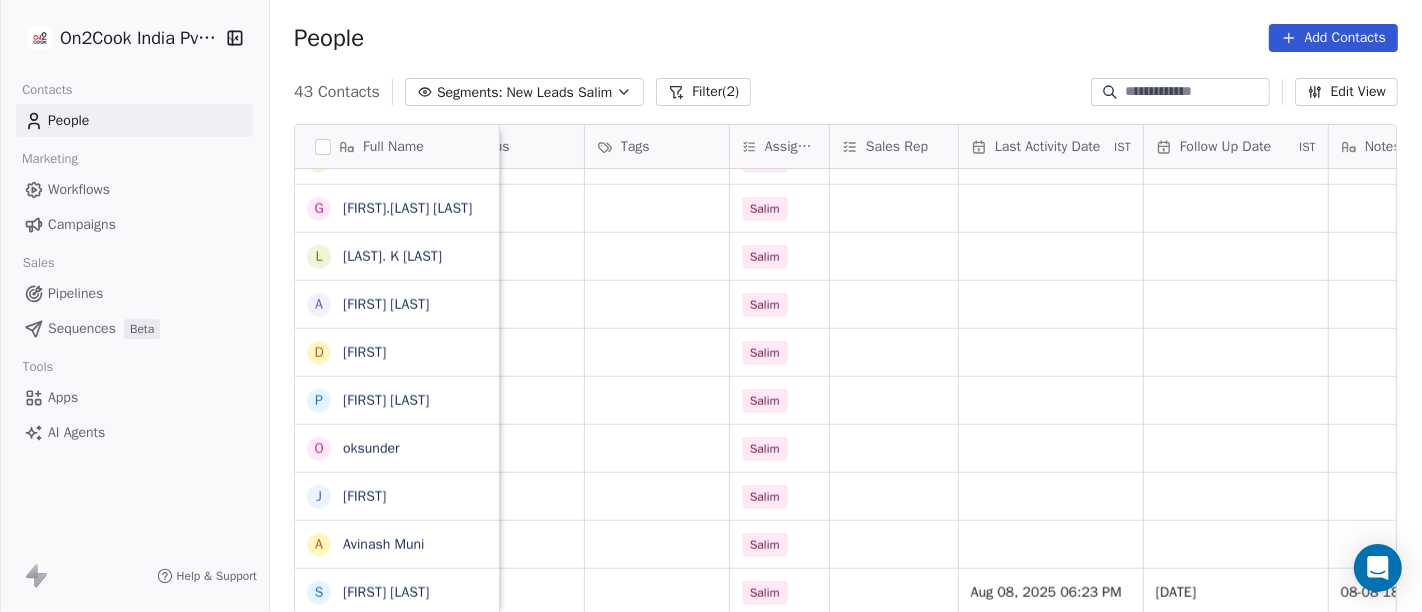scroll, scrollTop: 17, scrollLeft: 808, axis: both 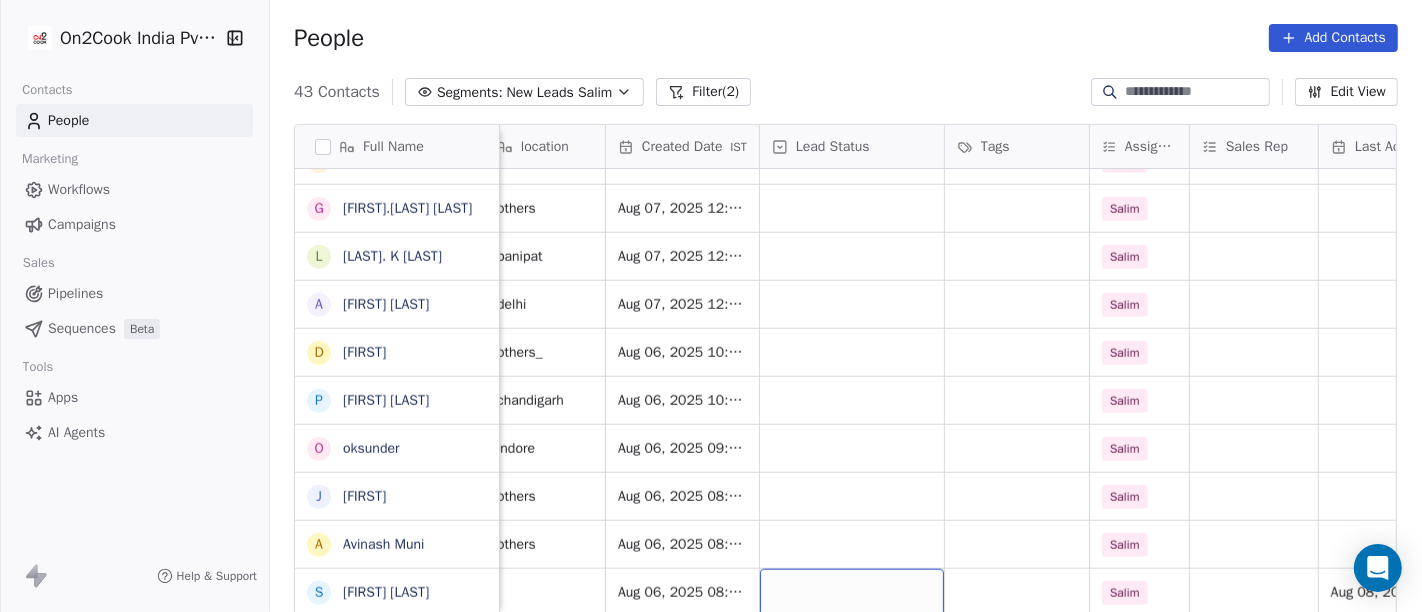 click at bounding box center (852, 592) 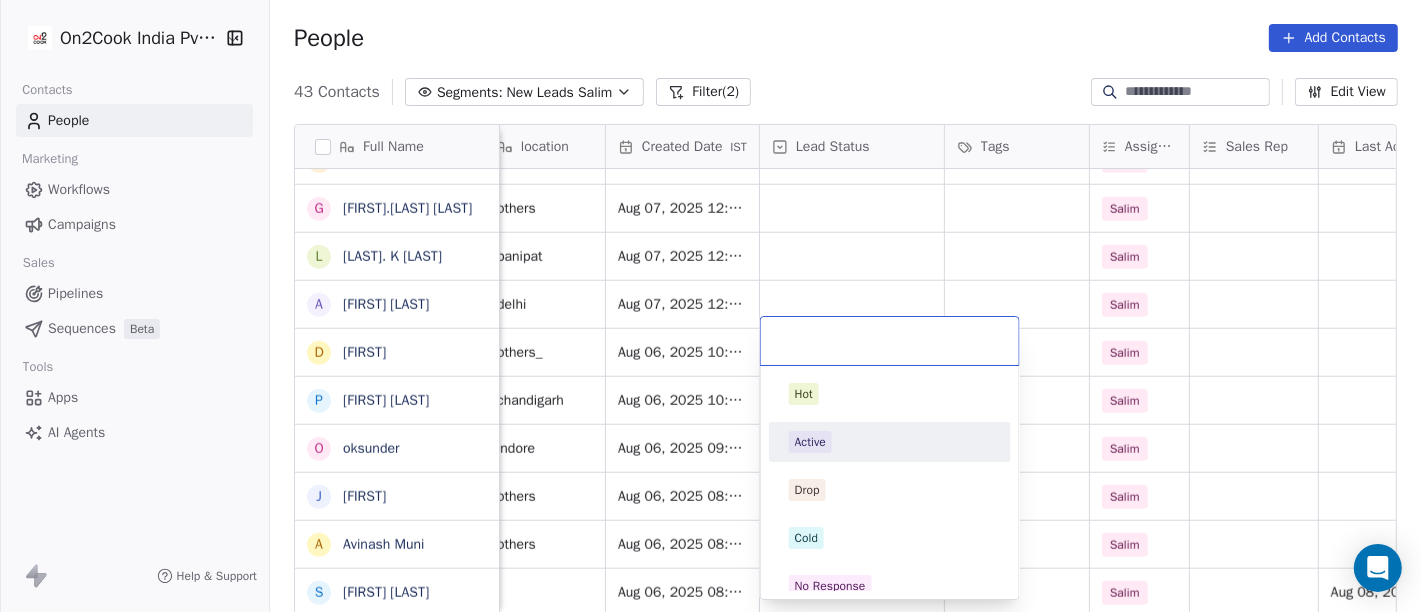click on "Active" at bounding box center [890, 442] 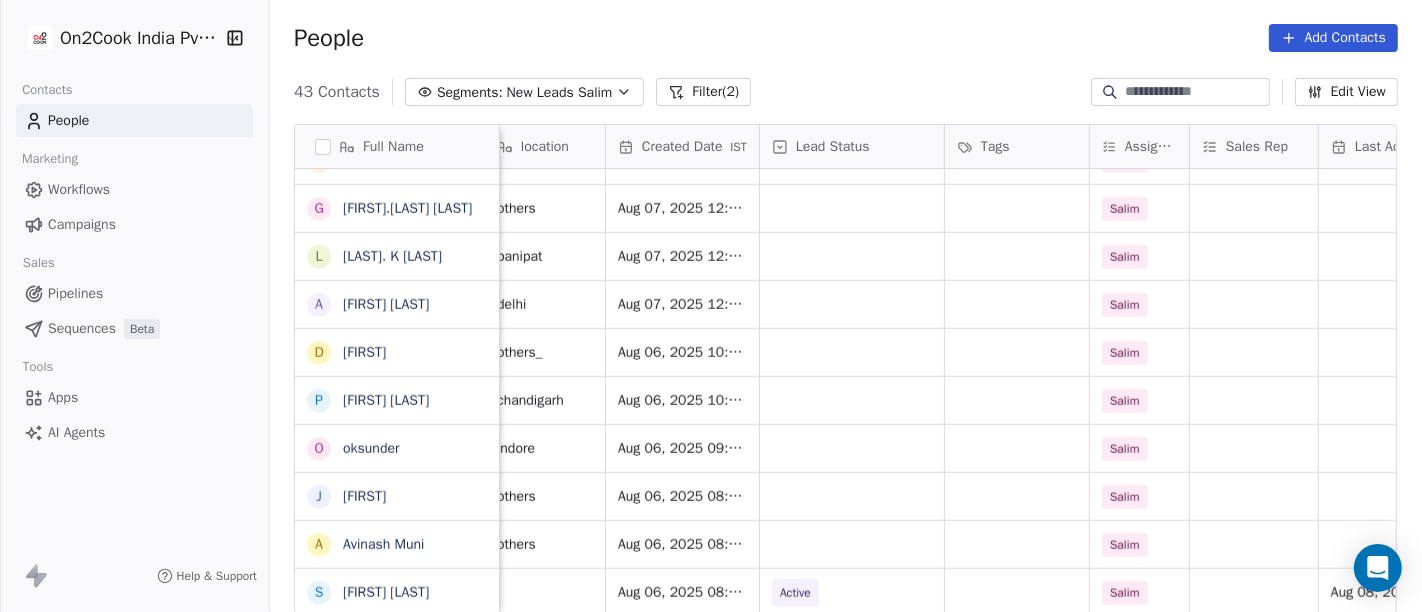 click on "People  Add Contacts" at bounding box center [846, 38] 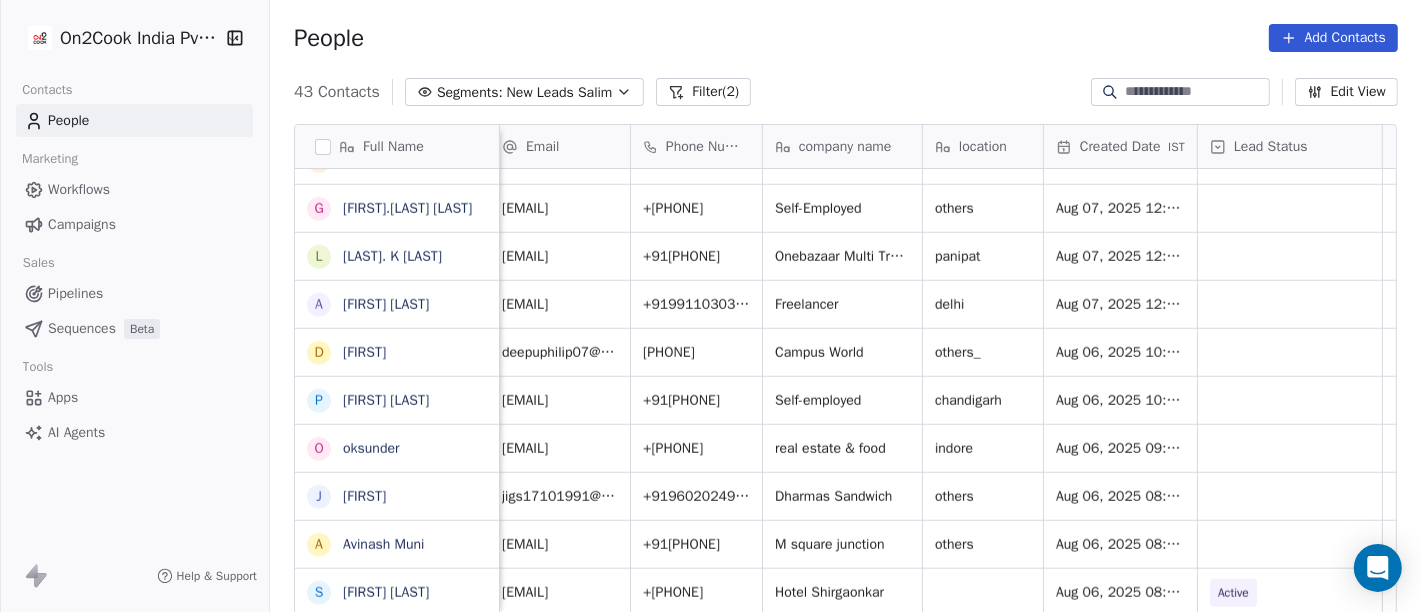 scroll, scrollTop: 17, scrollLeft: 0, axis: vertical 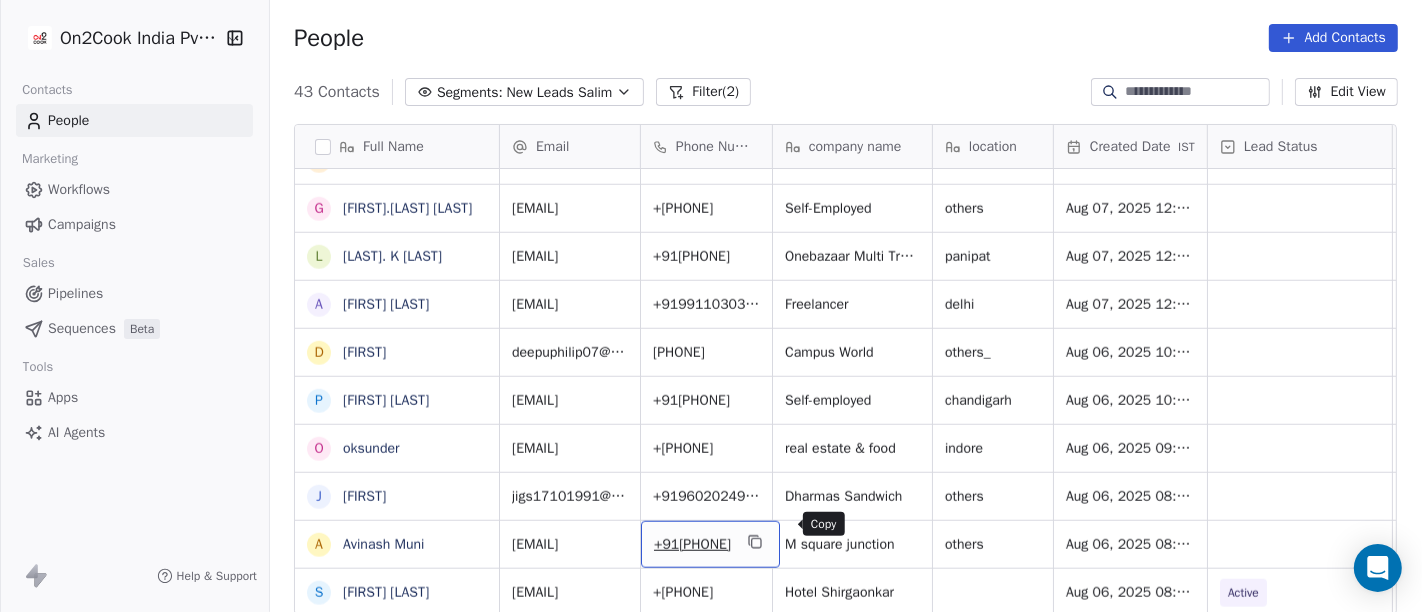 click 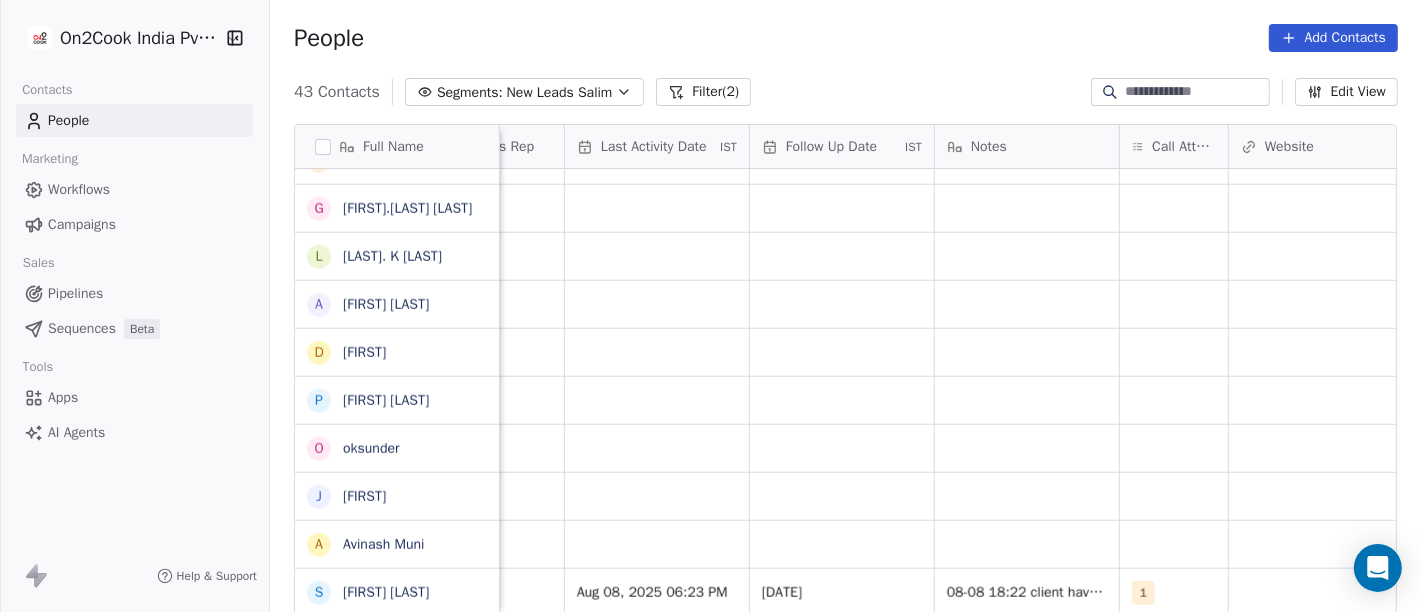 scroll, scrollTop: 17, scrollLeft: 1230, axis: both 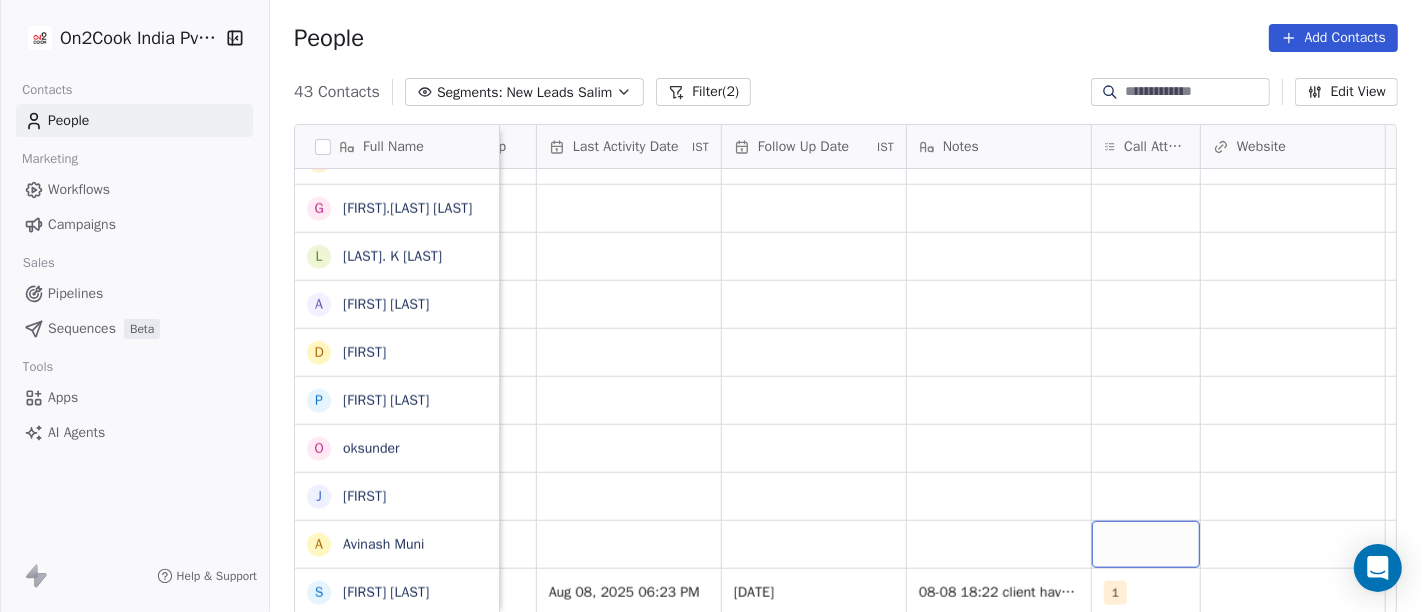 click at bounding box center (1146, 544) 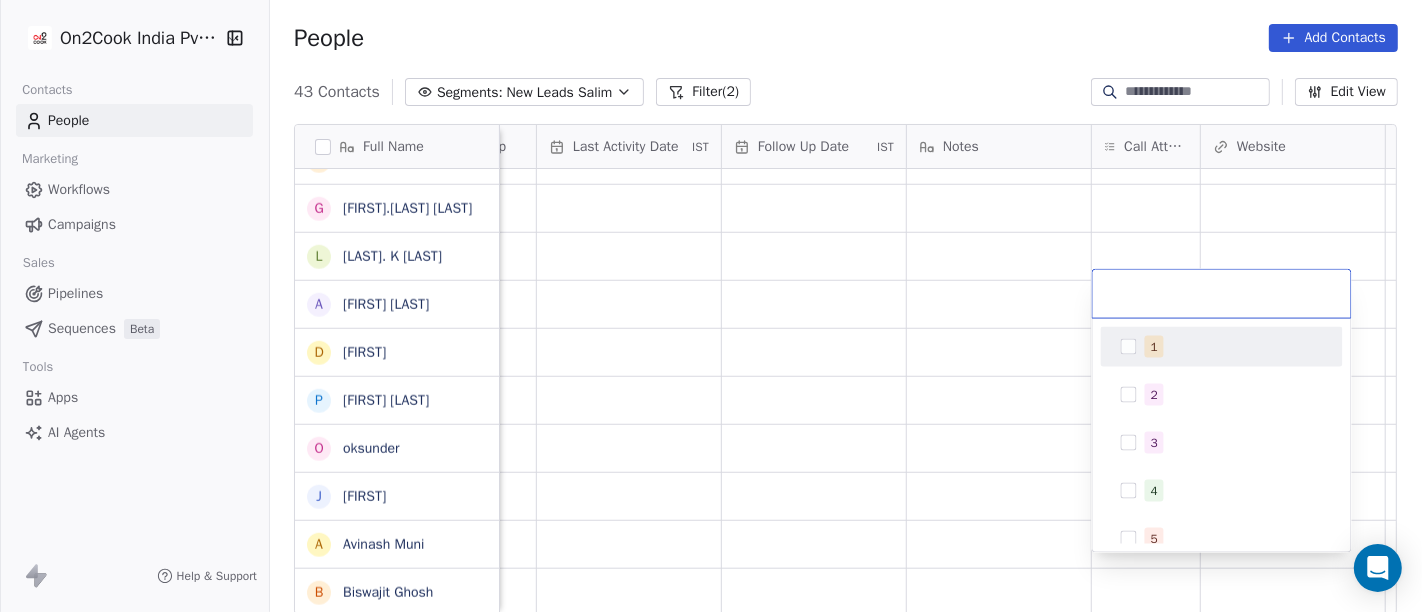 click on "On2Cook India Pvt. Ltd. Contacts People Marketing Workflows Campaigns Sales Pipelines Sequences Beta Tools Apps AI Agents Help & Support People Add Contacts 43 Contacts Segments: New Leads Salim Filter (2) Edit View Tag Add to Sequence Full Name A [LAST] B [LAST] S [LAST] V [LAST] K [LAST] S [LAST] S [LAST] S [LAST] S [LAST] A [LAST] K [LAST] K [LAST] M [LAST] [LAST] S [LAST] [LAST] D [LAST] G [LAST] R [LAST] V [LAST] K [LAST] J [LAST] [LAST] K [LAST] G [LAST] T [LAST] P [LAST] [LAST] G [LAST] L L. [LAST] A [LAST] D [LAST] P [LAST] o [LAST] J [LAST] A [LAST] B [LAST] Lead Status Tags Assignee Sales Rep Last Activity Date IST Follow Up Date IST Notes Call Attempts Website zomato link outlet type Location Job Title Salim executive_kitchens Salim cloud_kitchen Salim cafeteria Salim food_consultants Salim cloud_kitchen Salim cloud_kitchen Salim caterers Salim" at bounding box center [711, 306] 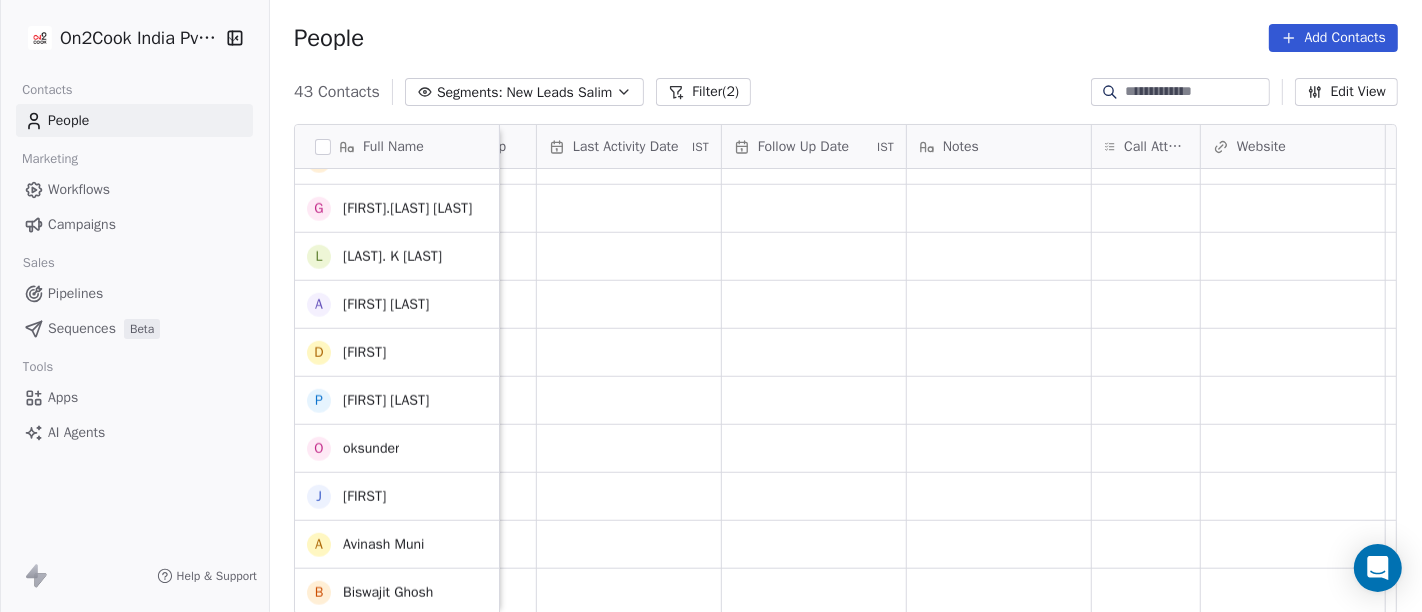 scroll, scrollTop: 1181, scrollLeft: 0, axis: vertical 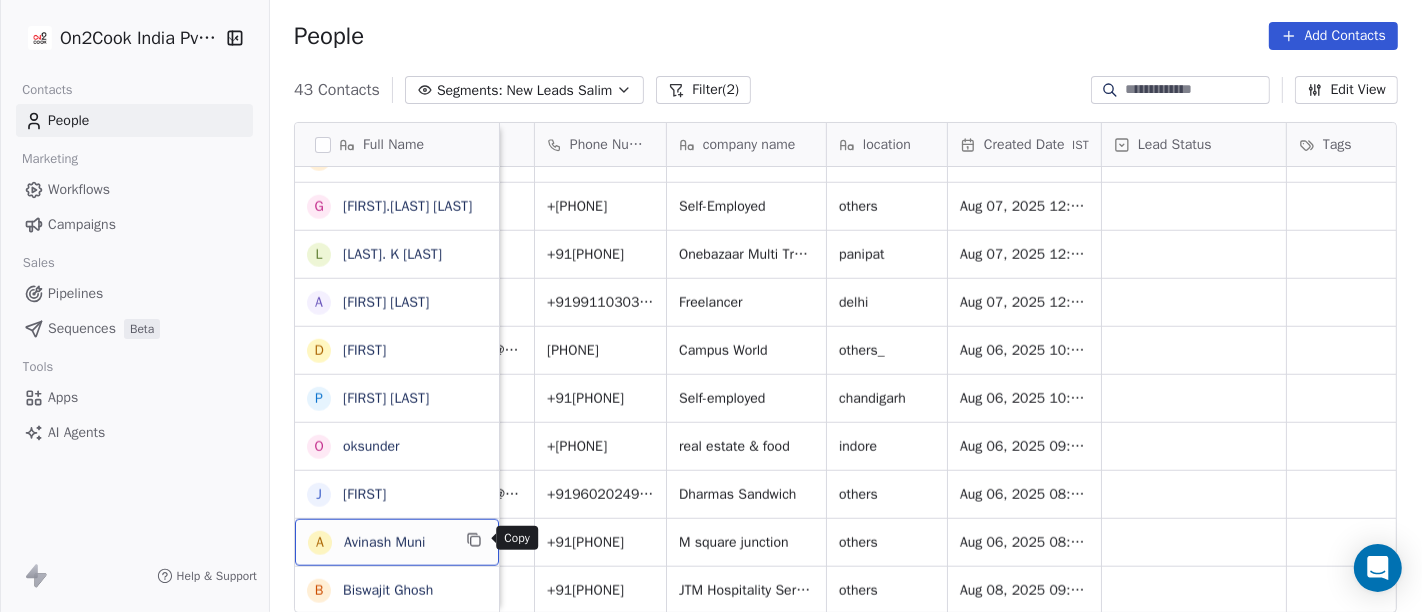 click 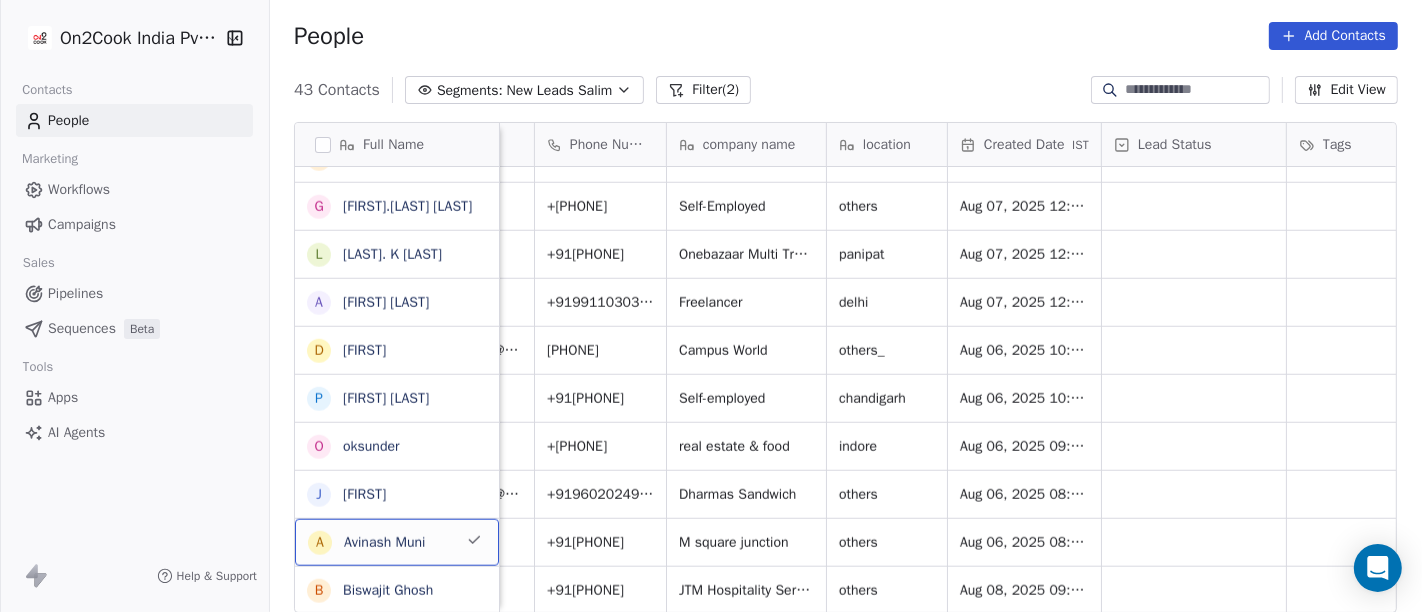 scroll, scrollTop: 17, scrollLeft: 0, axis: vertical 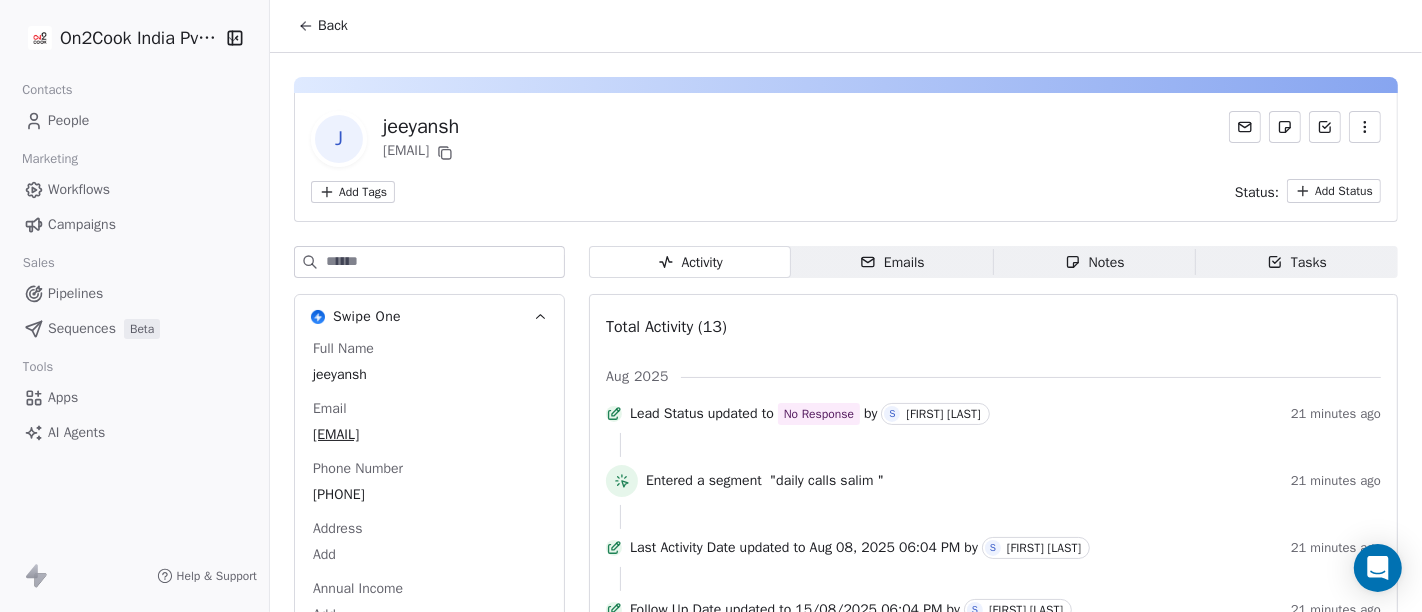 click on "Back" at bounding box center [333, 26] 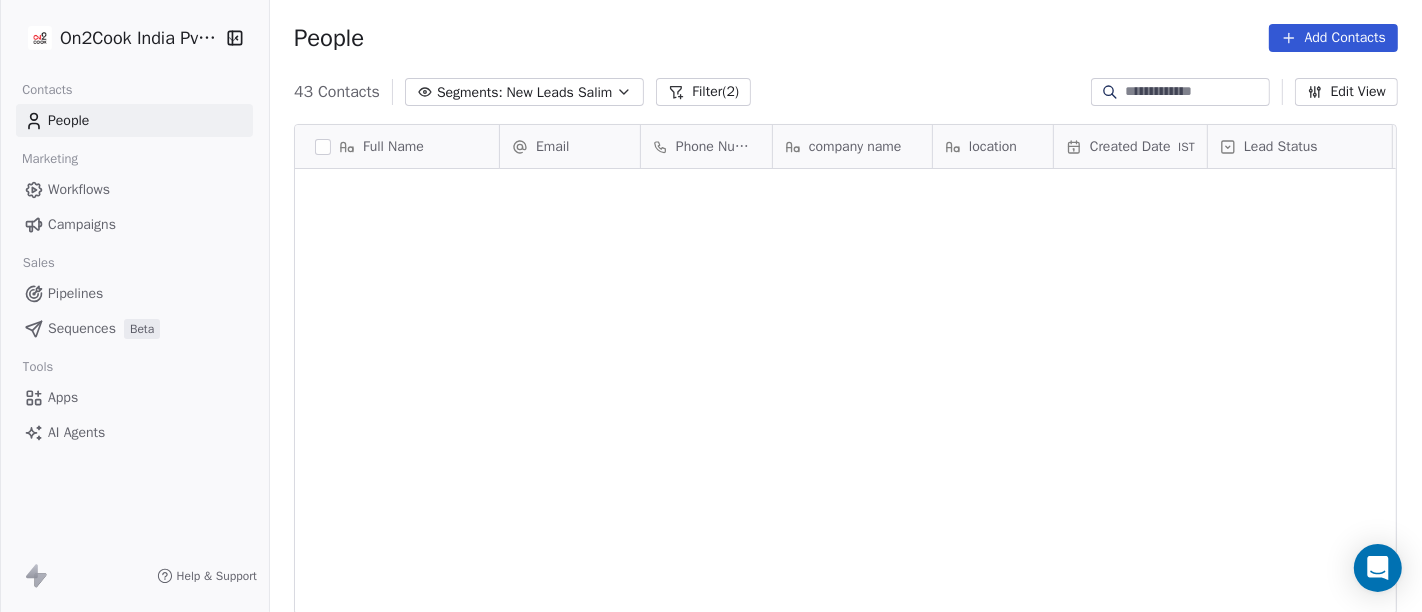 scroll, scrollTop: 1617, scrollLeft: 0, axis: vertical 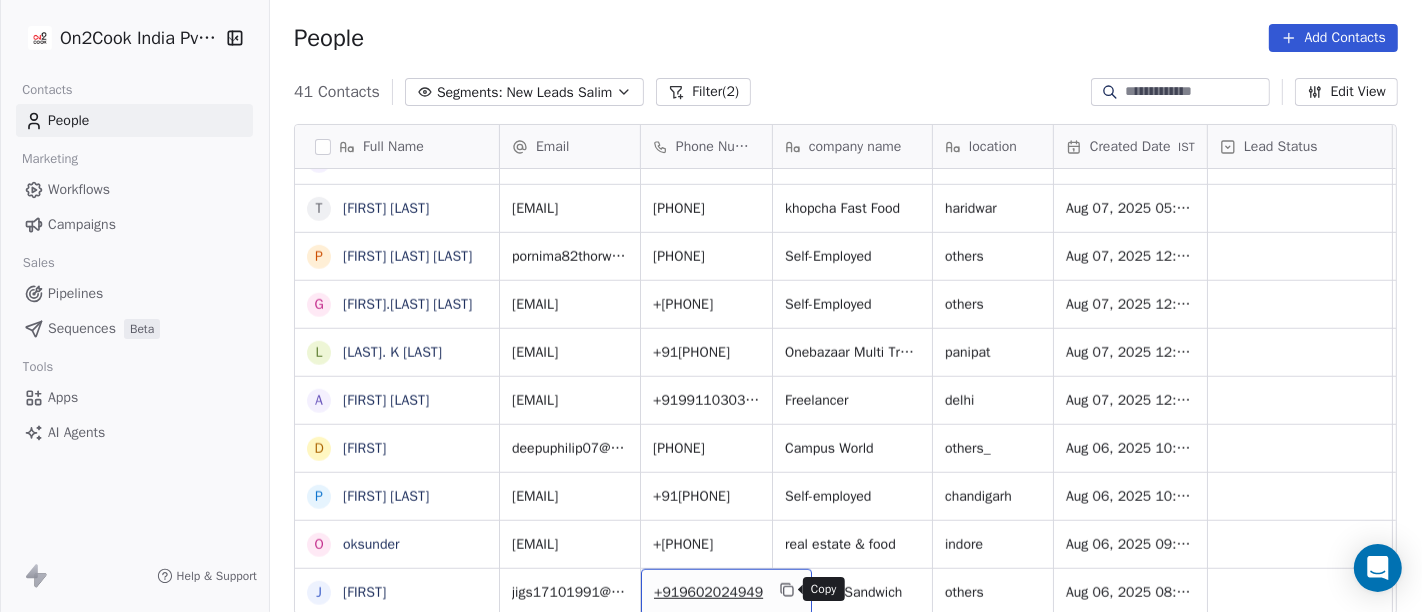 click 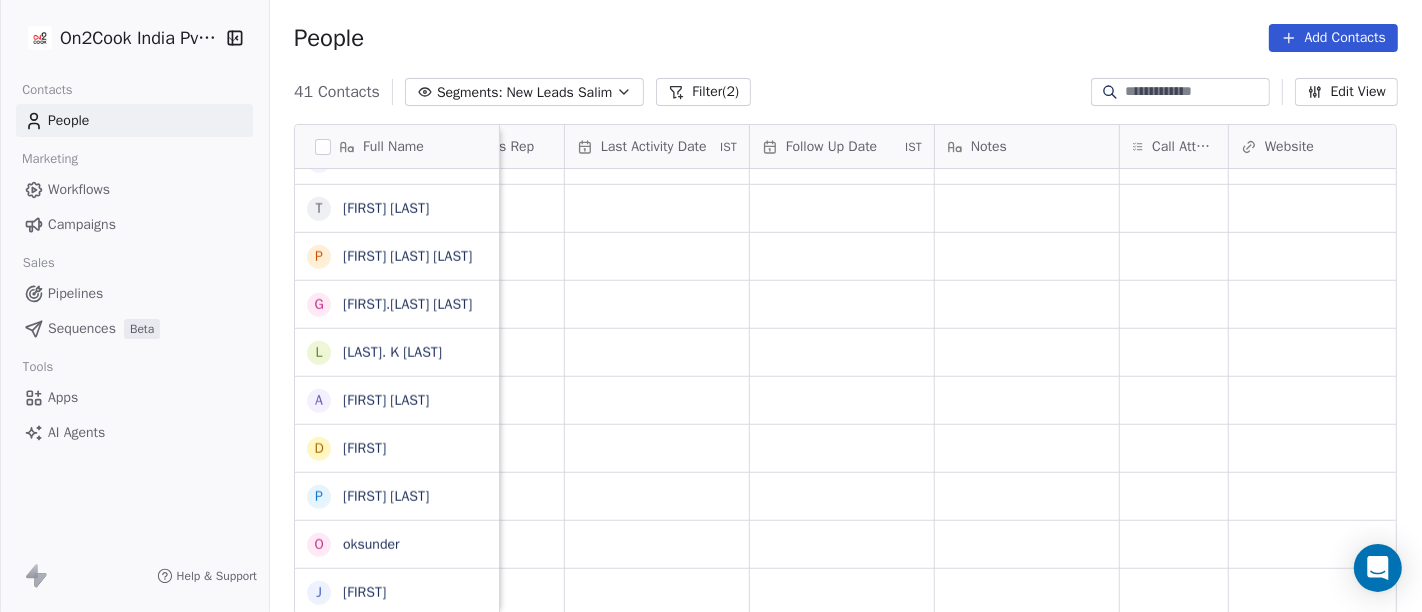 scroll, scrollTop: 0, scrollLeft: 1203, axis: horizontal 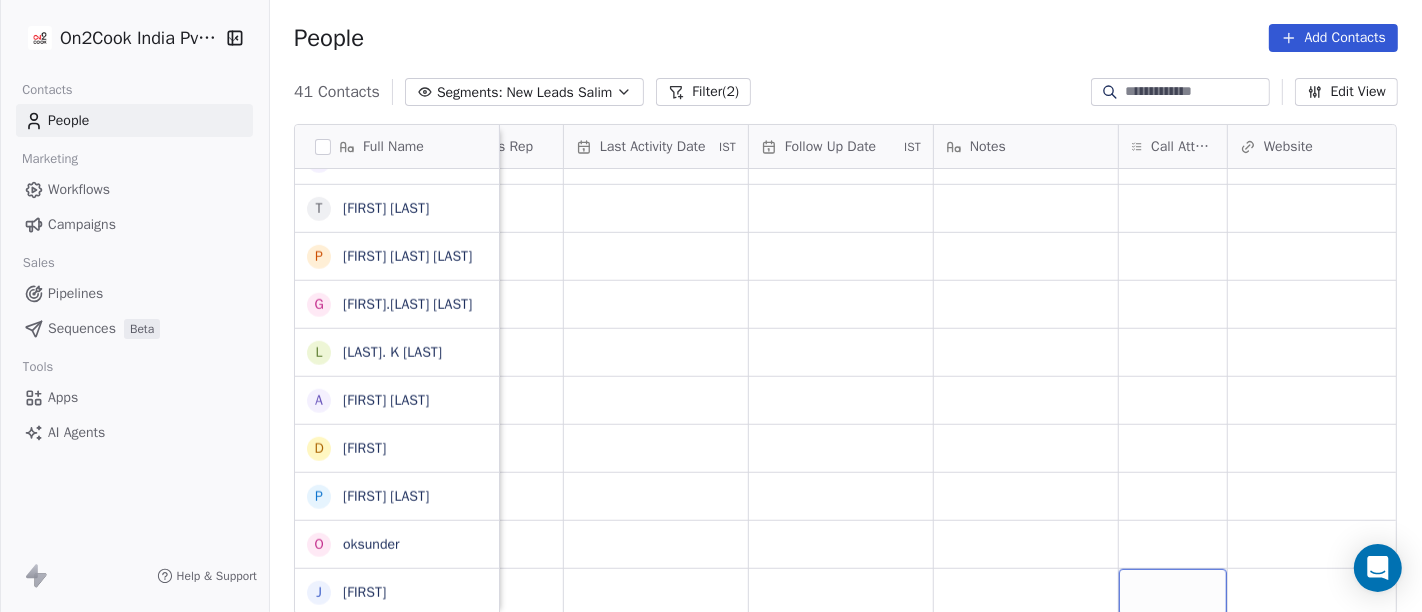 click at bounding box center [1173, 592] 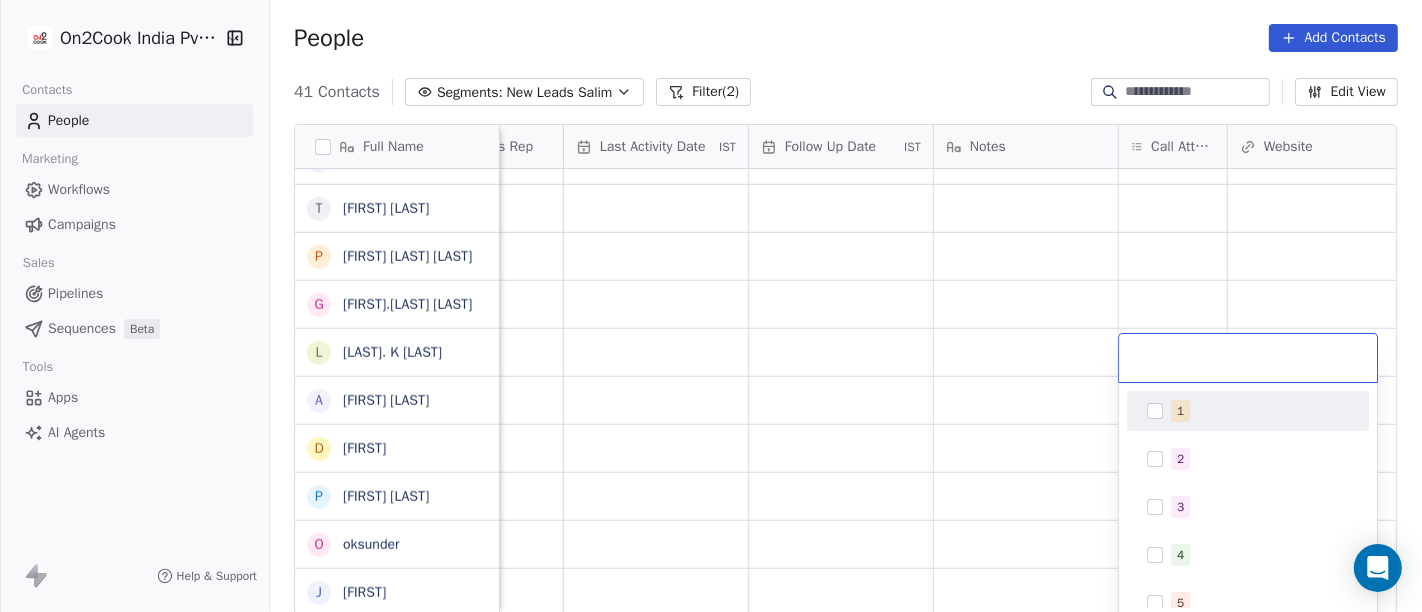 click on "1" at bounding box center (1248, 411) 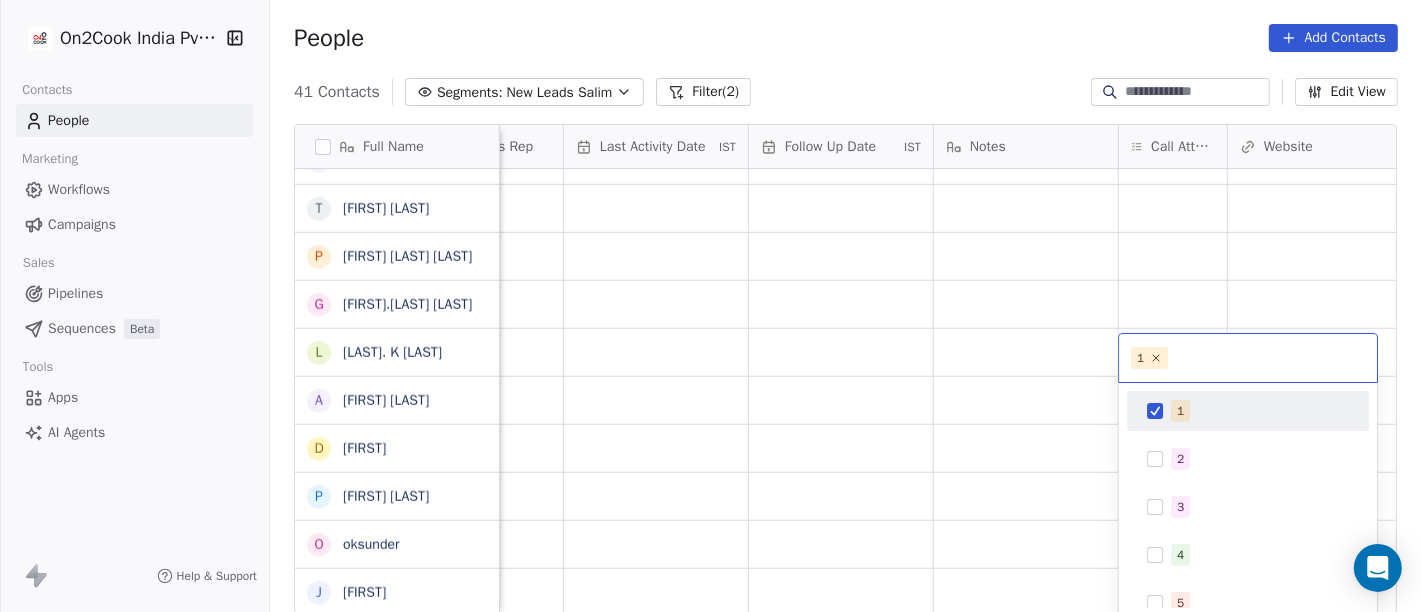 click on "On2Cook India Pvt. Ltd. Contacts People Marketing Workflows Campaigns Sales Pipelines Sequences Beta Tools Apps AI Agents Help & Support People Add Contacts 41 Contacts Segments: New Leads Salim Filter (2) Edit View Tag Add to Sequence Full Name N [LAST] i [LAST] A [LAST] B [LAST] S [LAST] V [LAST] K [LAST] S [LAST] S [LAST] S [LAST] A [LAST] K [LAST] K [LAST] M [LAST] S [LAST] D [LAST] G [LAST] R [LAST] J [LAST] Lead Status Tags Assignee Sales Rep Last Activity Date IST Follow Up Date IST Notes Call Attempts Website zomato link outlet type Location Salim cafeteria Salim cafeteria Salim executive_kitchens Salim cloud_kitchen Salim cafeteria Salim food_consultants Salim cloud_kitchen Salim Salim" at bounding box center (711, 306) 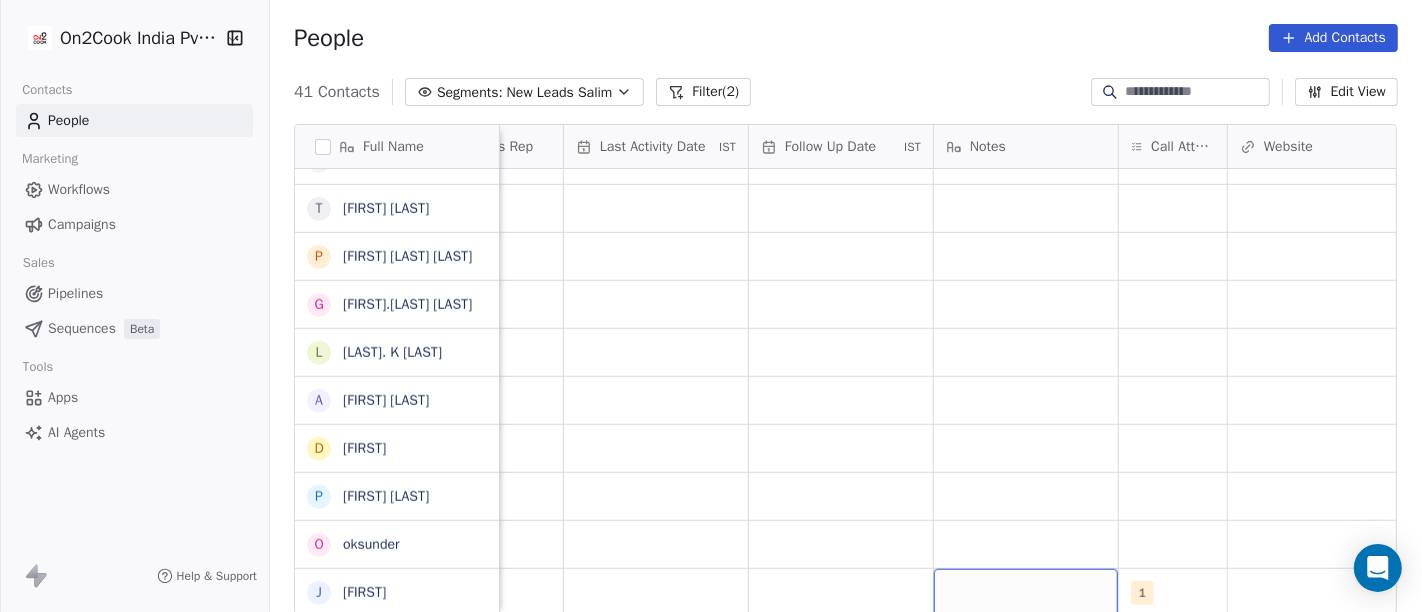 click at bounding box center (1026, 592) 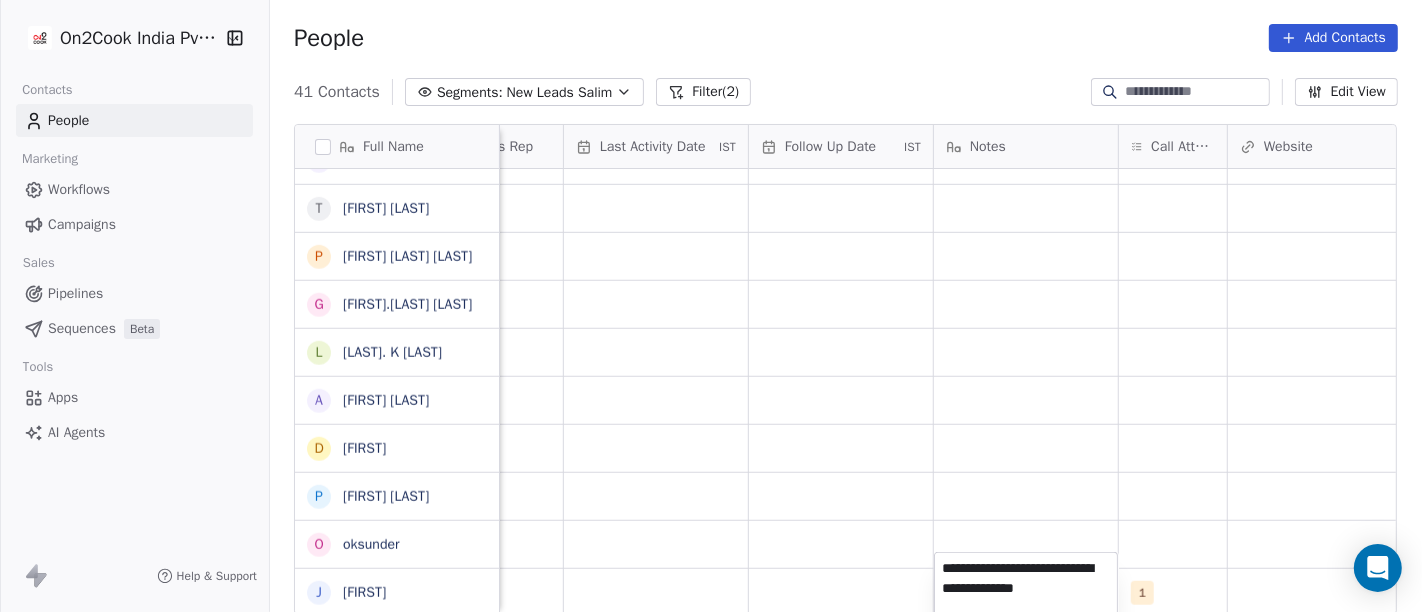 type on "**********" 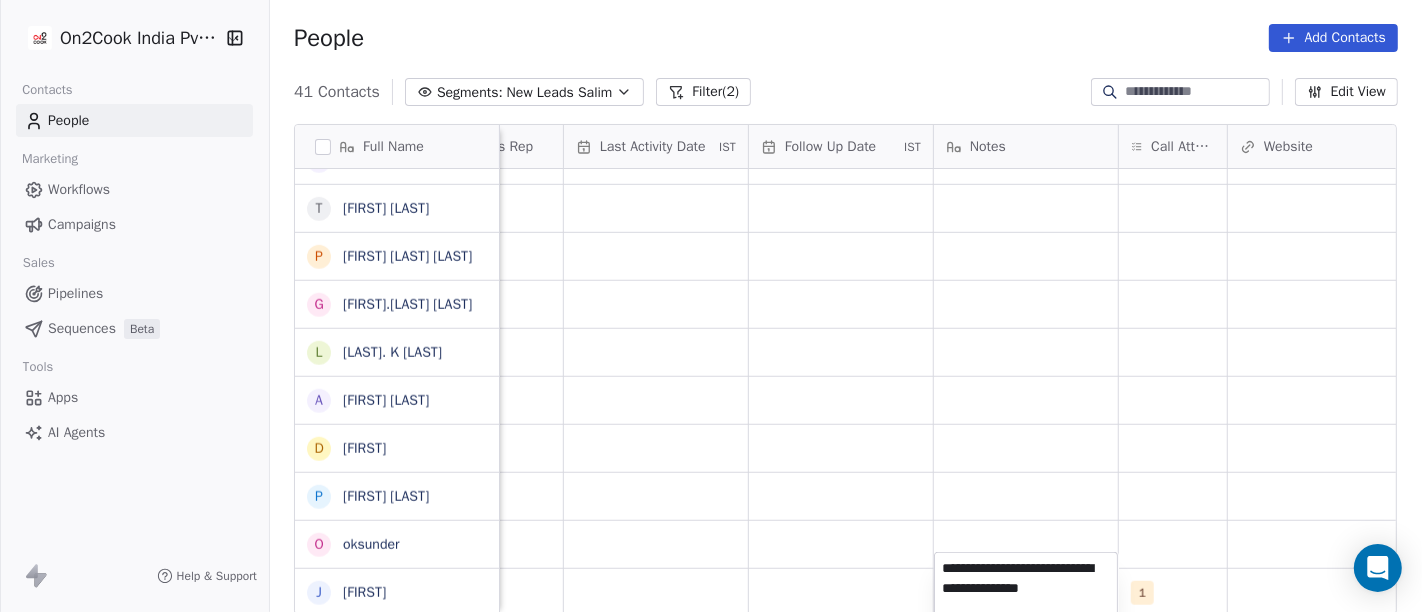 click on "On2Cook India Pvt. Ltd. Contacts People Marketing Workflows Campaigns Sales Pipelines Sequences Beta Tools Apps AI Agents Help & Support People Add Contacts 41 Contacts Segments: New Leads Salim Filter (2) Edit View Tag Add to Sequence Full Name N [LAST] i [LAST] A [LAST] B [LAST] S [LAST] V [LAST] K [LAST] S [LAST] S [LAST] S [LAST] A [LAST] K [LAST] K [LAST] M [LAST] S [LAST] D [LAST] G [LAST] R [LAST] J [LAST] Lead Status Tags Assignee Sales Rep Last Activity Date IST Follow Up Date IST Notes Call Attempts Website zomato link outlet type Location Salim cafeteria Salim cafeteria Salim executive_kitchens Salim cloud_kitchen Salim cafeteria Salim food_consultants Salim cloud_kitchen Salim Salim" at bounding box center [711, 306] 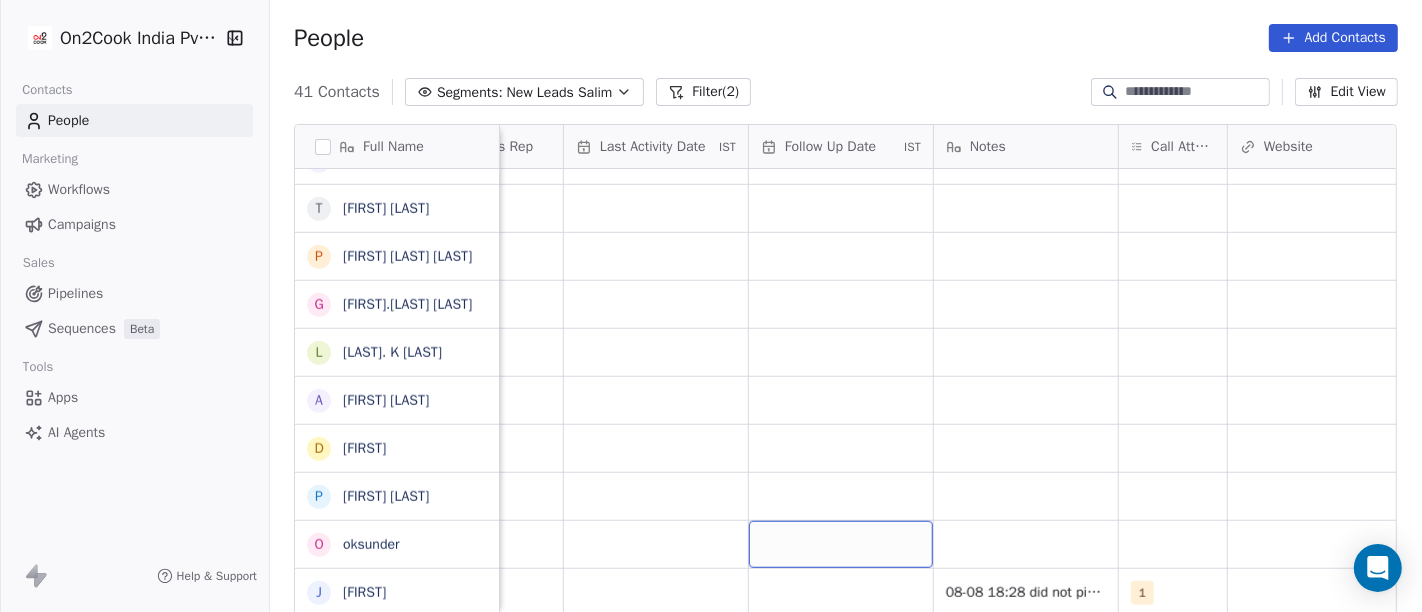 click at bounding box center [841, 544] 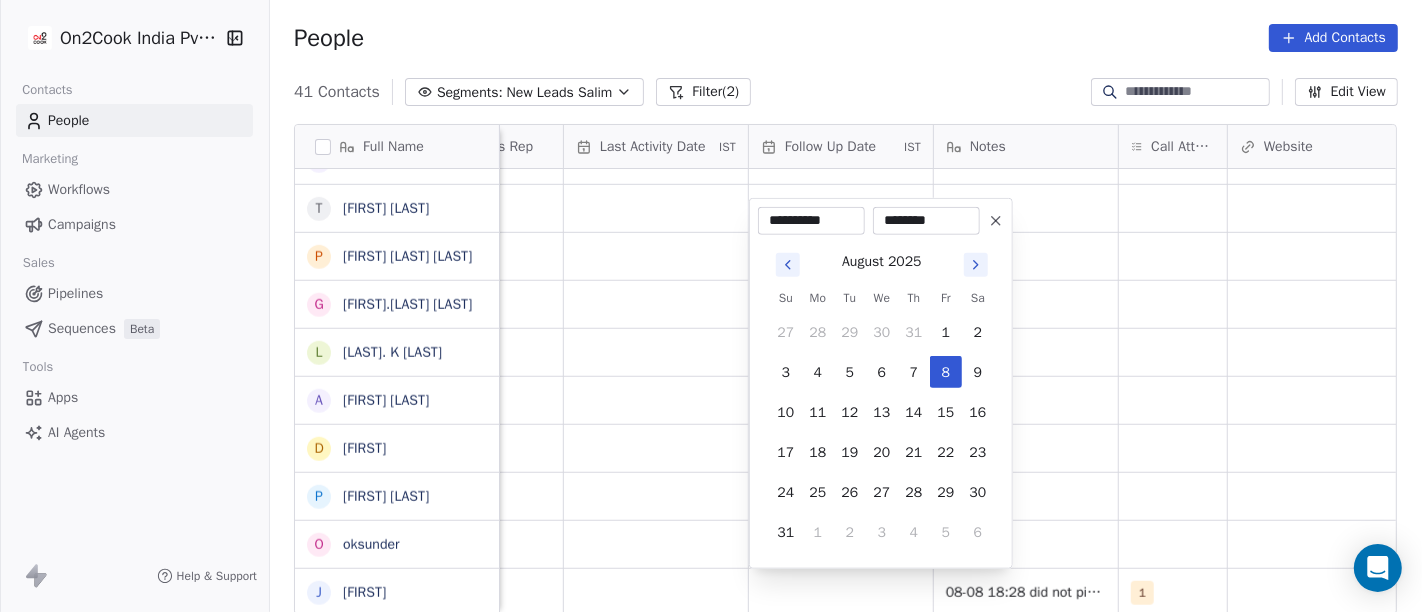 click on "On2Cook India Pvt. Ltd. Contacts People Marketing Workflows Campaigns Sales Pipelines Sequences Beta Tools Apps AI Agents Help & Support People Add Contacts 41 Contacts Segments: New Leads Salim Filter (2) Edit View Tag Add to Sequence Full Name N [LAST] i [LAST] A [LAST] B [LAST] S [LAST] V [LAST] K [LAST] S [LAST] S [LAST] S [LAST] A [LAST] K [LAST] K [LAST] M [LAST] S [LAST] D [LAST] G [LAST] R [LAST] J [LAST] Lead Status Tags Assignee Sales Rep Last Activity Date IST Follow Up Date IST Notes Call Attempts Website zomato link outlet type Location Salim cafeteria Salim cafeteria Salim executive_kitchens Salim cloud_kitchen Salim cafeteria Salim food_consultants Salim cloud_kitchen Salim Salim" at bounding box center (711, 306) 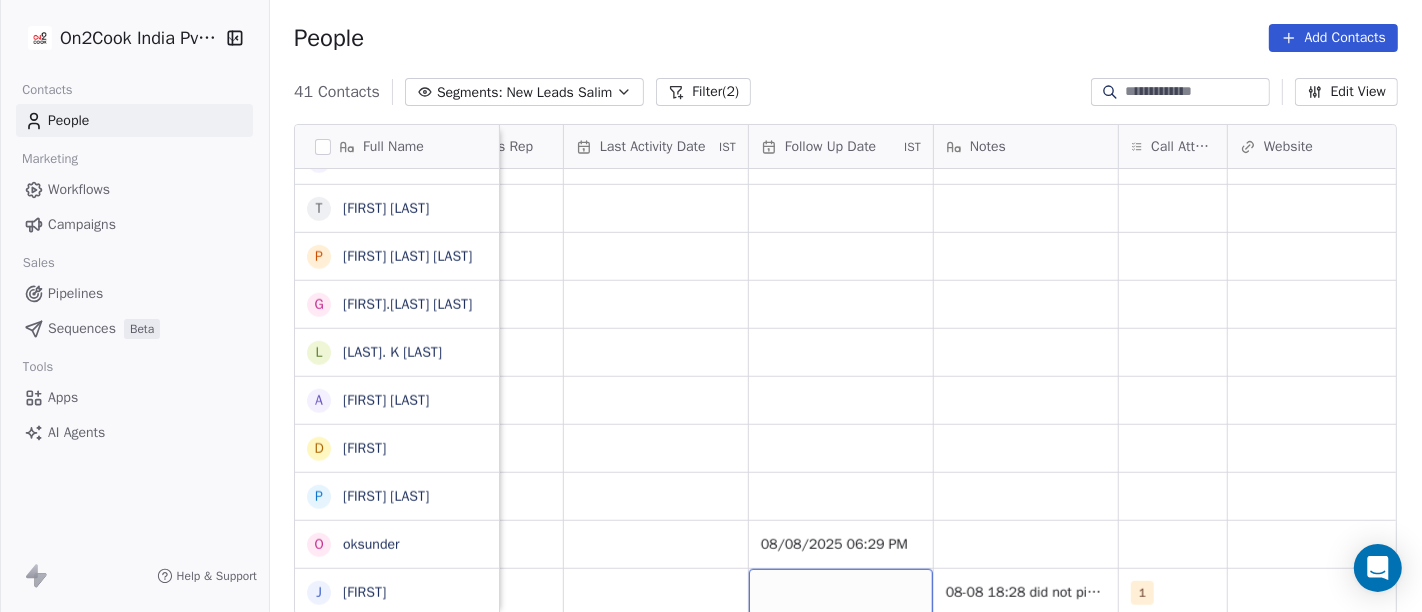 click at bounding box center [841, 592] 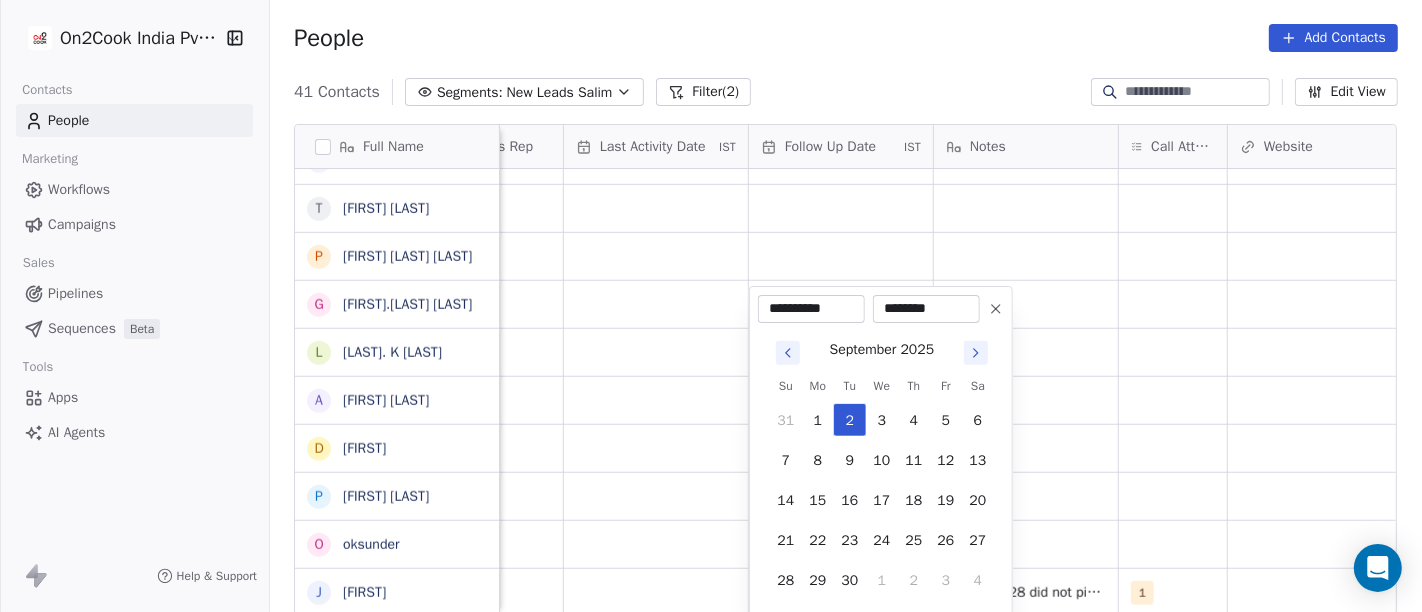 click 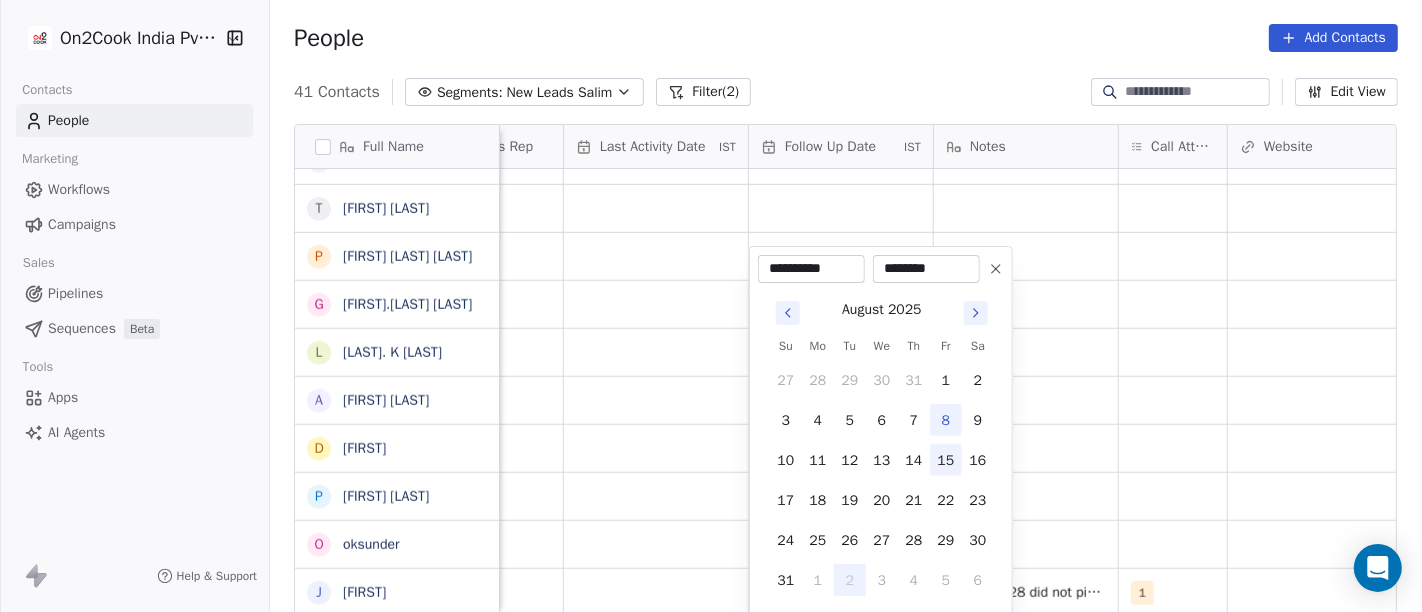 click on "15" at bounding box center (946, 460) 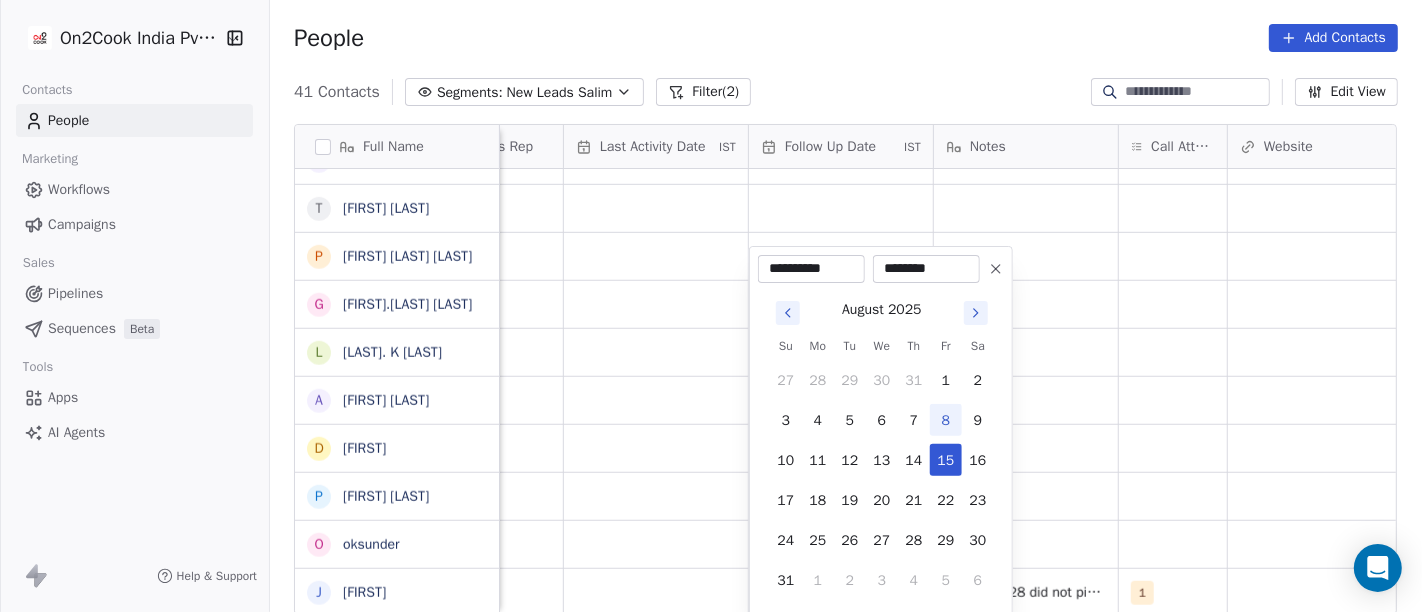 click on "On2Cook India Pvt. Ltd. Contacts People Marketing Workflows Campaigns Sales Pipelines Sequences Beta Tools Apps AI Agents Help & Support People Add Contacts 41 Contacts Segments: New Leads Salim Filter (2) Edit View Tag Add to Sequence Full Name N [LAST] i [LAST] A [LAST] B [LAST] S [LAST] V [LAST] K [LAST] S [LAST] S [LAST] S [LAST] A [LAST] K [LAST] K [LAST] M [LAST] S [LAST] D [LAST] G [LAST] R [LAST] J [LAST] Lead Status Tags Assignee Sales Rep Last Activity Date IST Follow Up Date IST Notes Call Attempts Website zomato link outlet type Location Salim cafeteria Salim cafeteria Salim executive_kitchens Salim cloud_kitchen Salim cafeteria Salim food_consultants Salim cloud_kitchen Salim Salim" at bounding box center [711, 306] 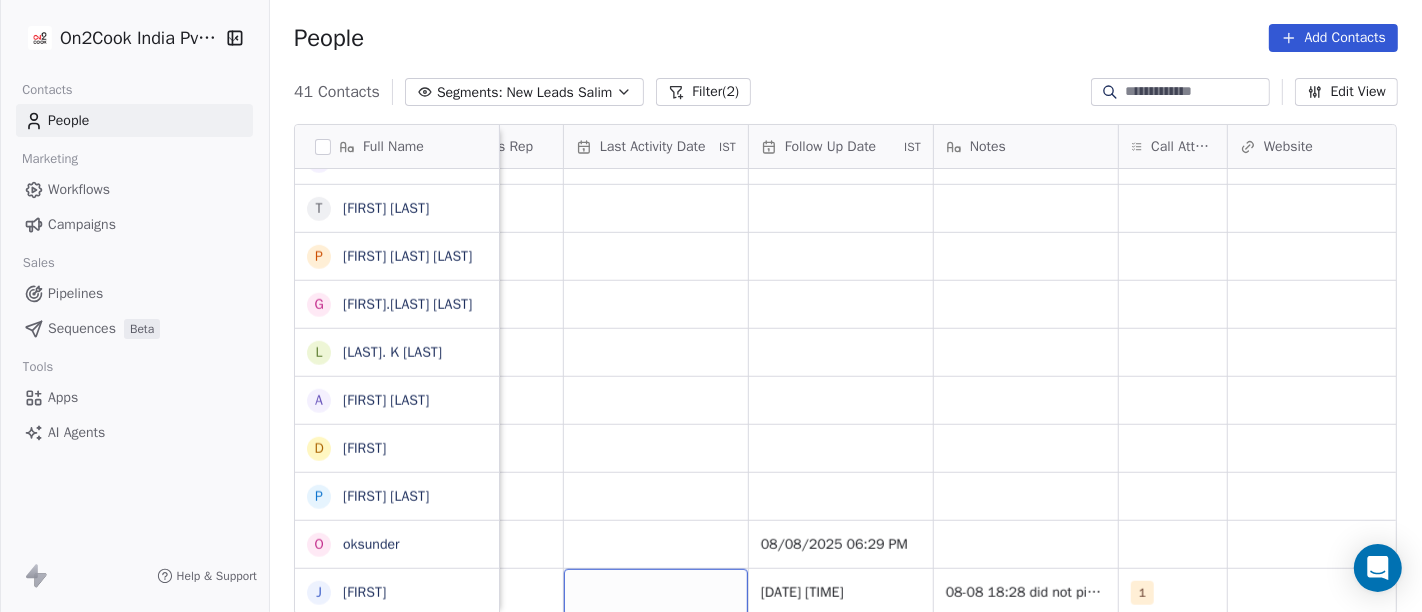 click at bounding box center [656, 592] 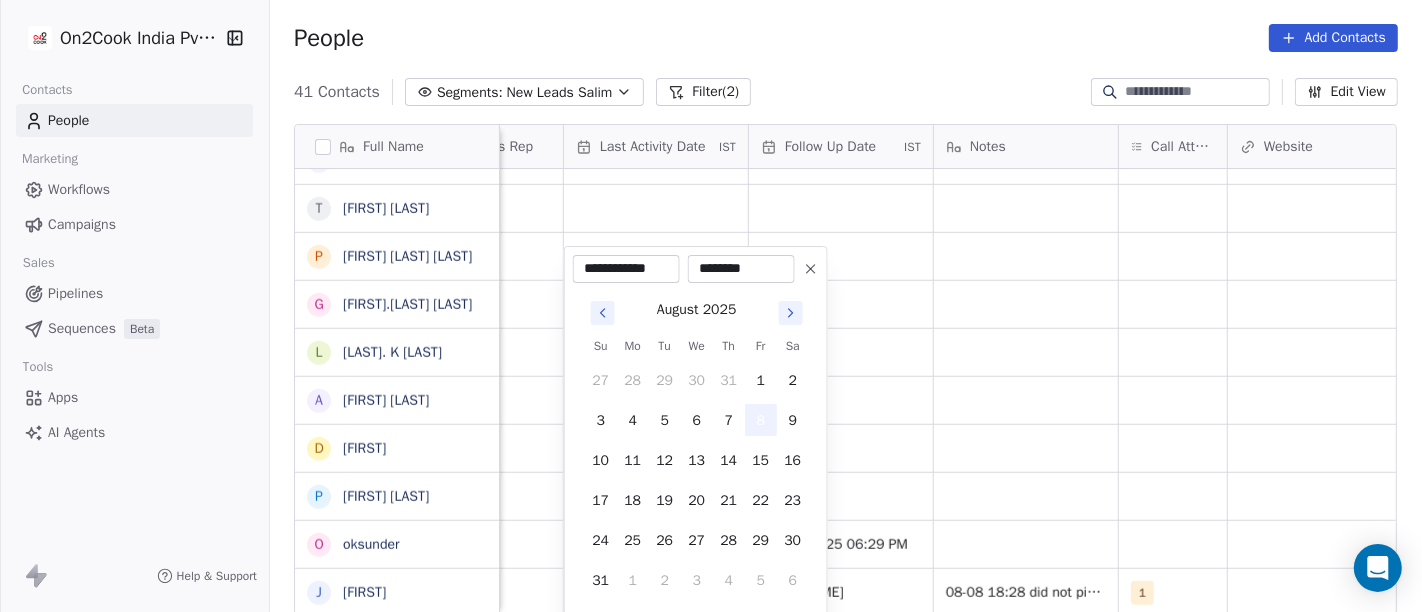 click on "8" at bounding box center [761, 420] 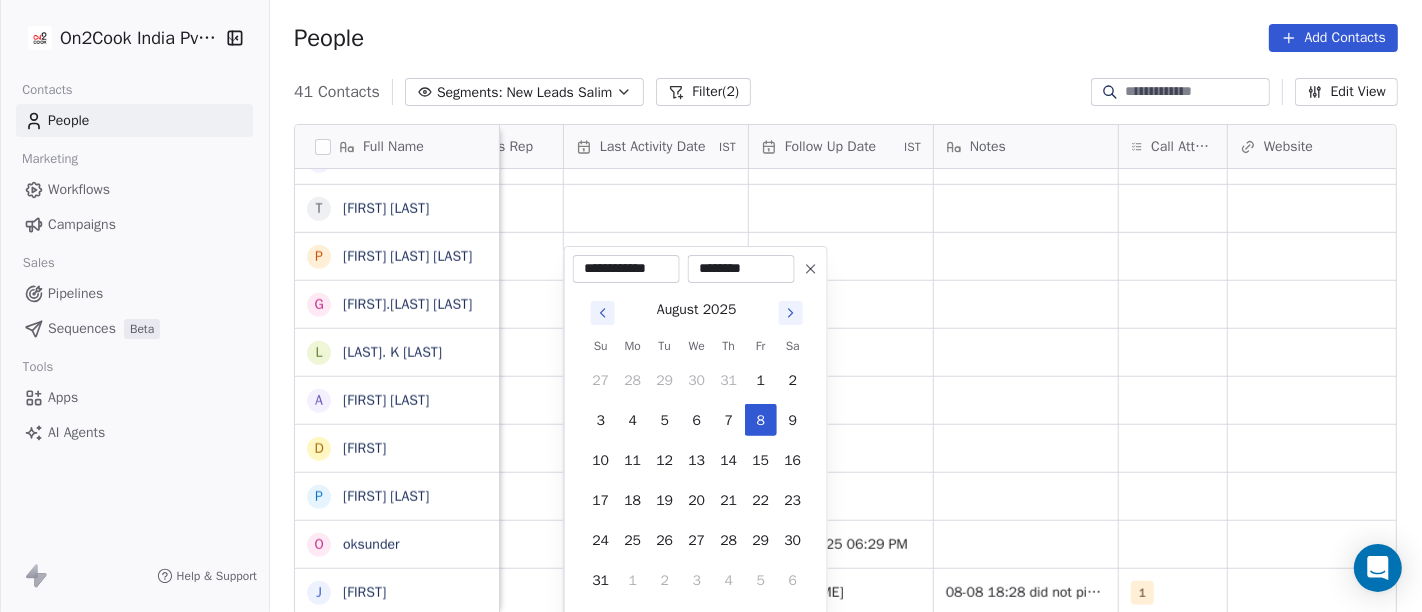 click on "On2Cook India Pvt. Ltd. Contacts People Marketing Workflows Campaigns Sales Pipelines Sequences Beta Tools Apps AI Agents Help & Support People Add Contacts 41 Contacts Segments: New Leads Salim Filter (2) Edit View Tag Add to Sequence Full Name N [LAST] i [LAST] A [LAST] B [LAST] S [LAST] V [LAST] K [LAST] S [LAST] S [LAST] S [LAST] A [LAST] K [LAST] K [LAST] M [LAST] S [LAST] D [LAST] G [LAST] R [LAST] J [LAST] Lead Status Tags Assignee Sales Rep Last Activity Date IST Follow Up Date IST Notes Call Attempts Website zomato link outlet type Location Salim cafeteria Salim cafeteria Salim executive_kitchens Salim cloud_kitchen Salim cafeteria Salim food_consultants Salim cloud_kitchen Salim Salim" at bounding box center [711, 306] 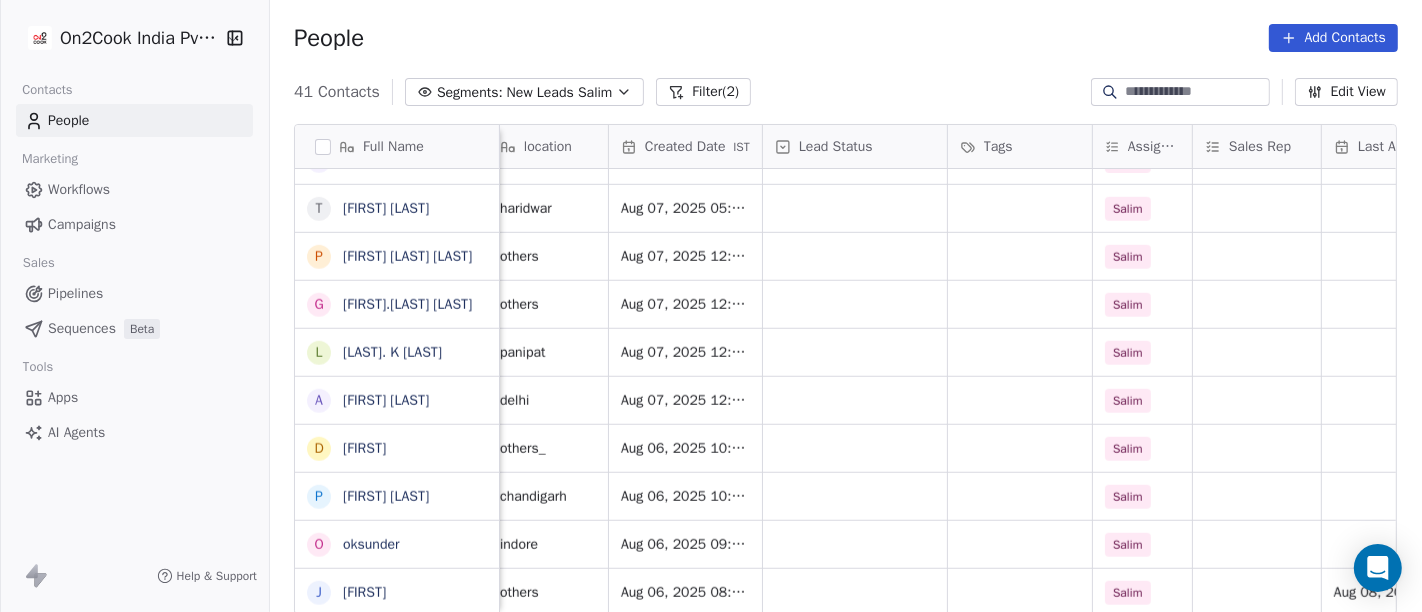 scroll, scrollTop: 17, scrollLeft: 426, axis: both 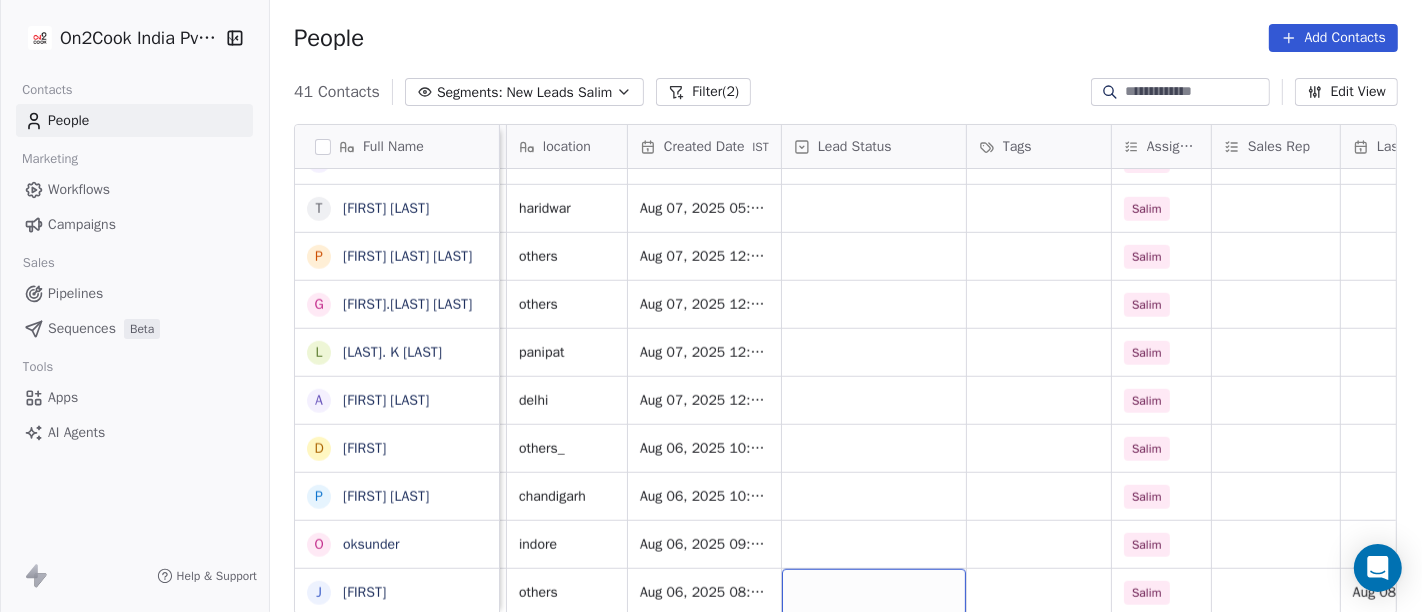 click at bounding box center (874, 592) 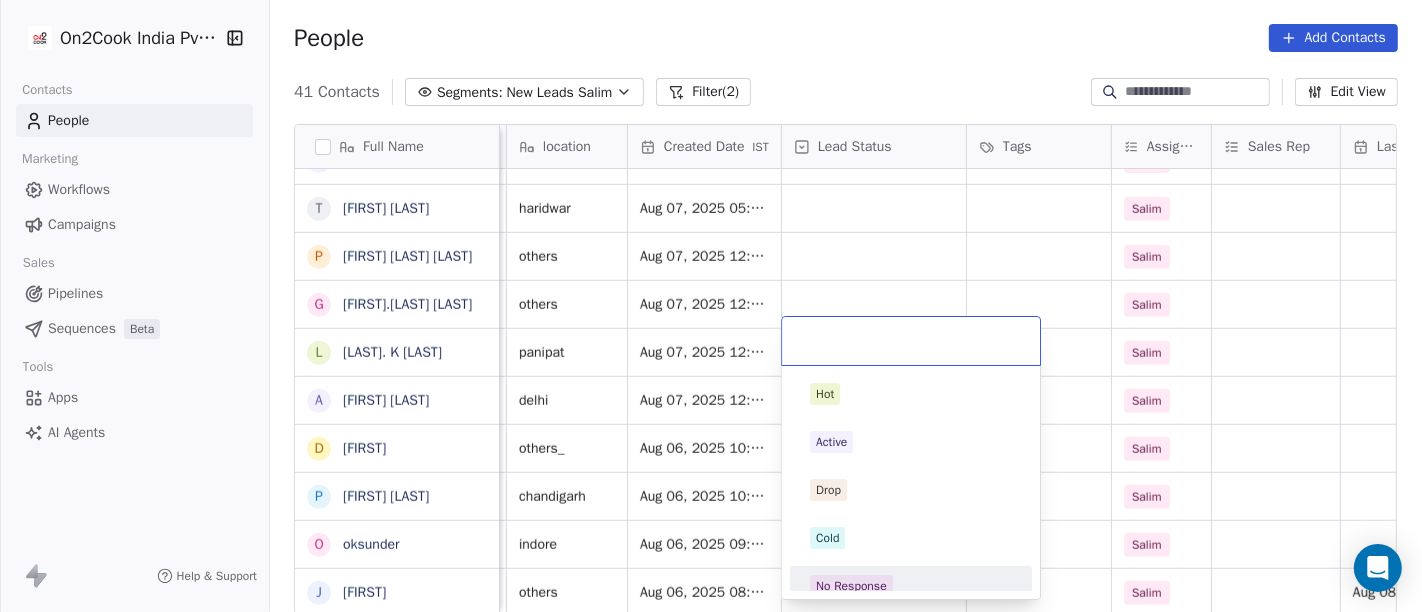 click on "No Response" at bounding box center [911, 586] 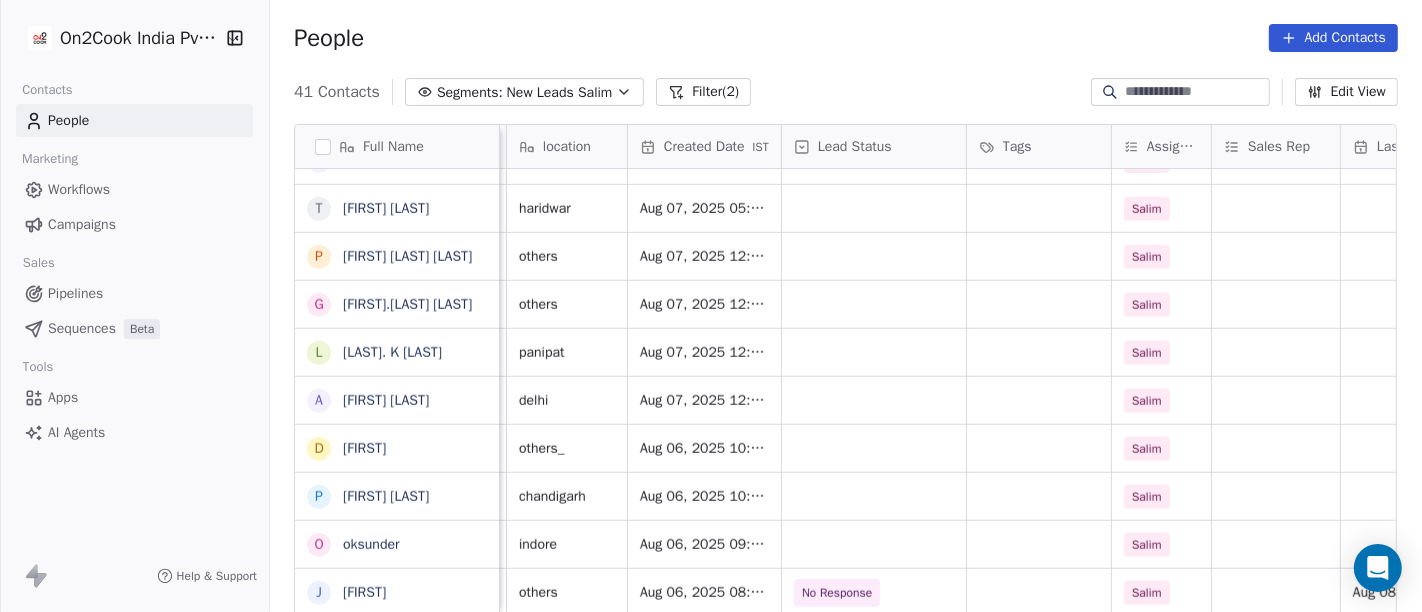 scroll, scrollTop: 17, scrollLeft: 0, axis: vertical 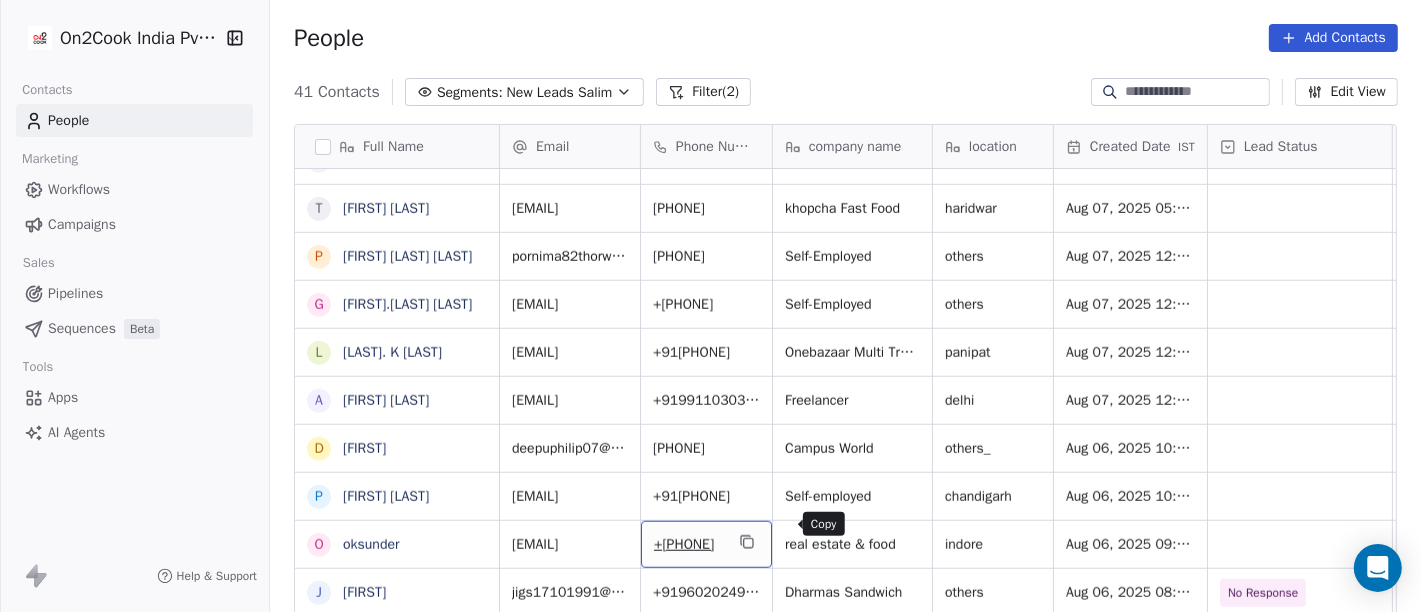 click 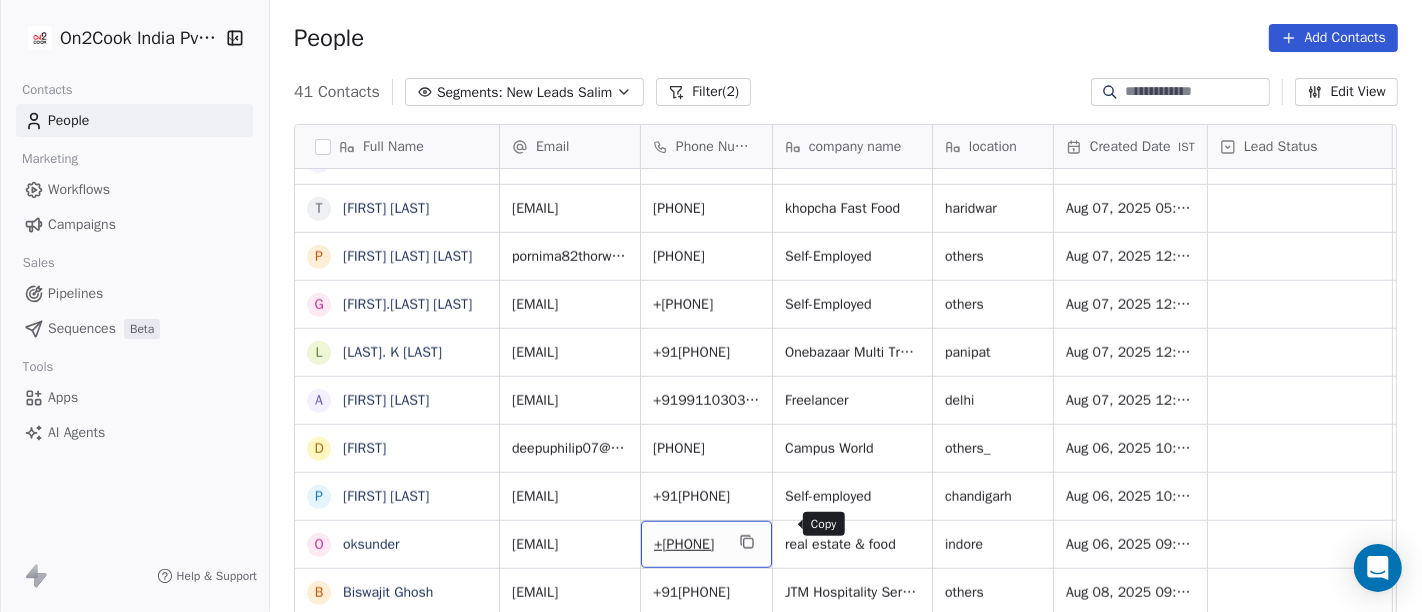 click 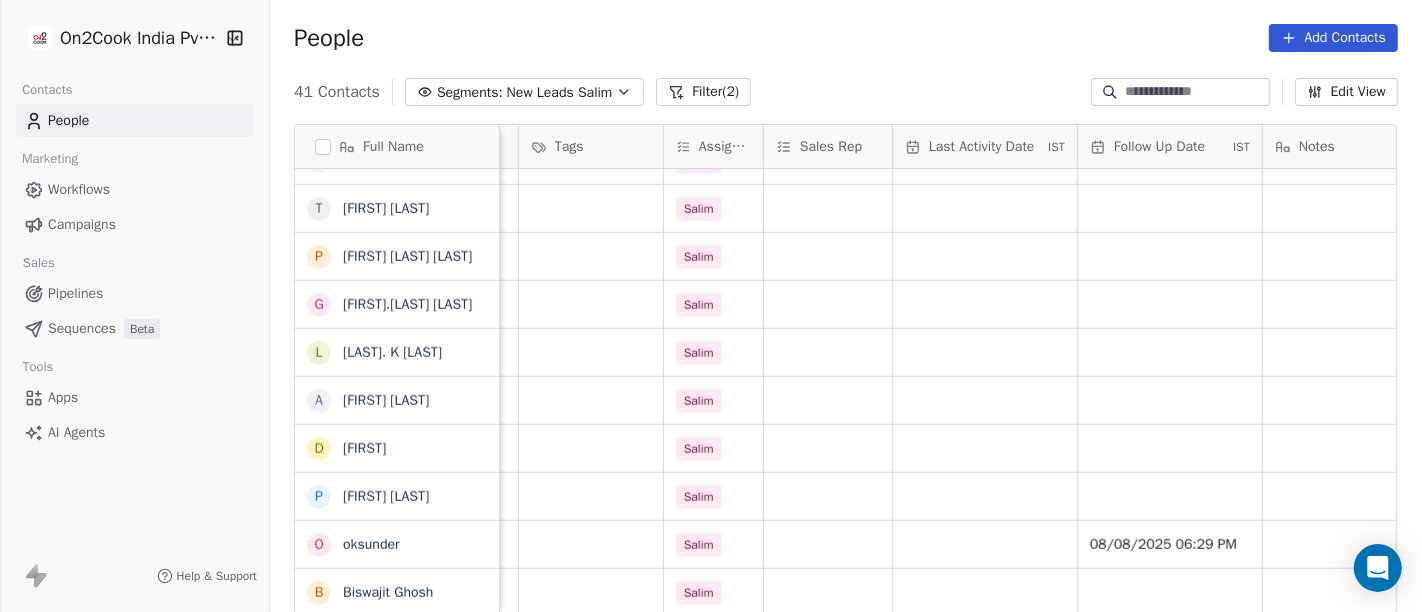 scroll, scrollTop: 17, scrollLeft: 1257, axis: both 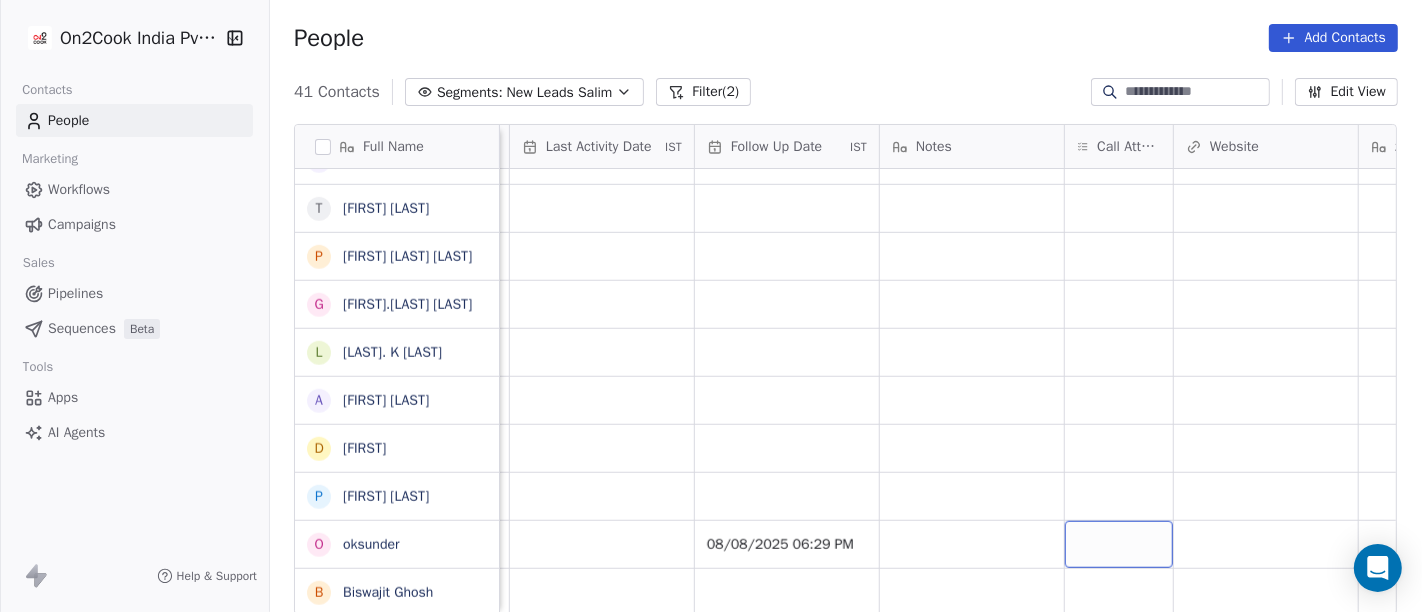 click at bounding box center [1119, 544] 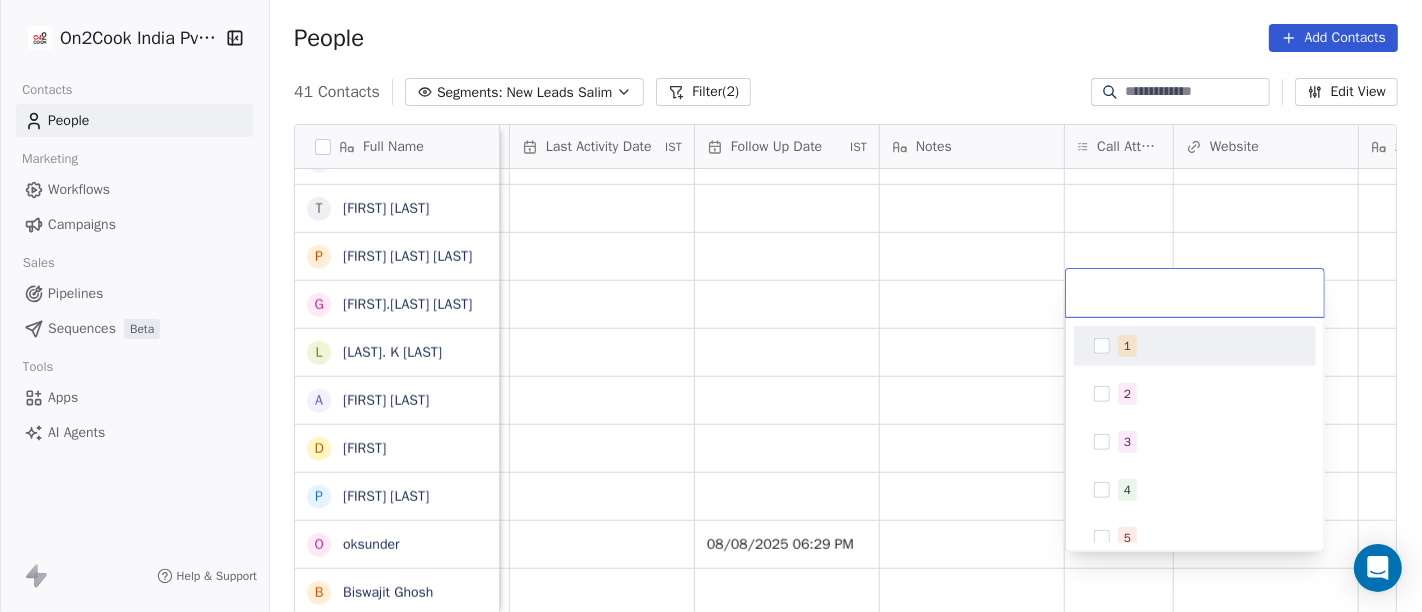 click on "1" at bounding box center [1207, 346] 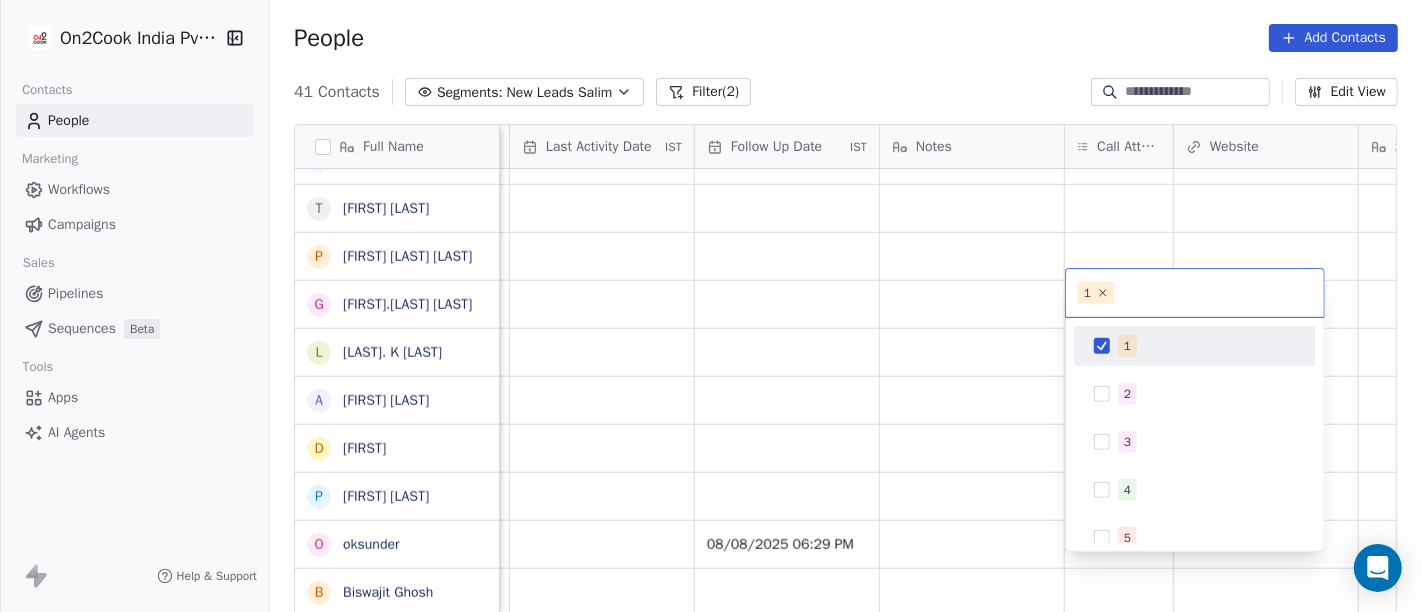 click on "On2Cook India Pvt. Ltd. Contacts People Marketing Workflows Campaigns Sales Pipelines Sequences Beta Tools Apps AI Agents Help & Support People Add Contacts 41 Contacts Segments: New Leads Salim Filter (2) Edit View Tag Add to Sequence Full Name N [LAST] i [LAST] A [LAST] B [LAST] S [LAST] V [LAST] K [LAST] S [LAST] S [LAST] S [LAST] S [LAST] A [LAST] K [LAST] [LAST] M [LAST] S [LAST] D [LAST] G [LAST] R [LAST] J [LAST] K [LAST] G [LAST] T [LAST] P [LAST] G [LAST] L L. K [LAST] A [LAST] D [LAST] P [LAST] o [LAST] B [LAST] Tags Assignee Sales Rep Last Activity Date IST Follow Up Date IST Notes Call Attempts Website zomato link outlet type Location Job Title Salim cafeteria Salim cafeteria Salim executive_kitchens Salim cloud_kitchen Salim cafeteria Salim food_consultants Salim Salim" at bounding box center (711, 306) 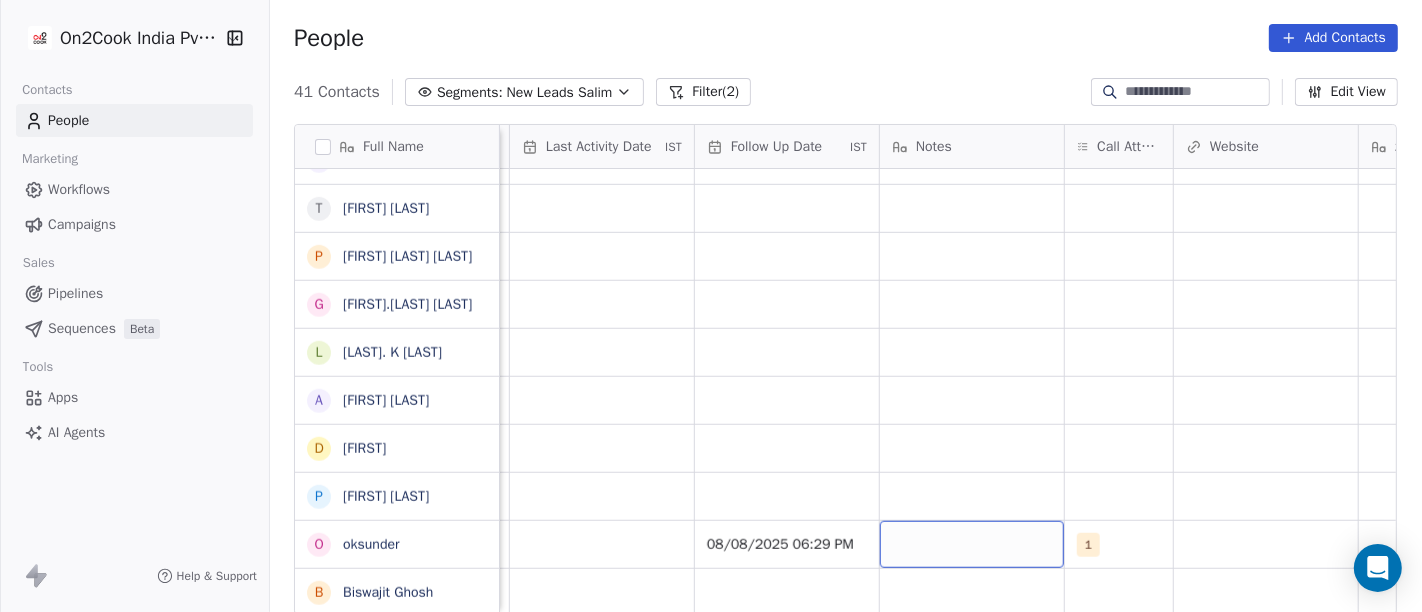click at bounding box center (972, 544) 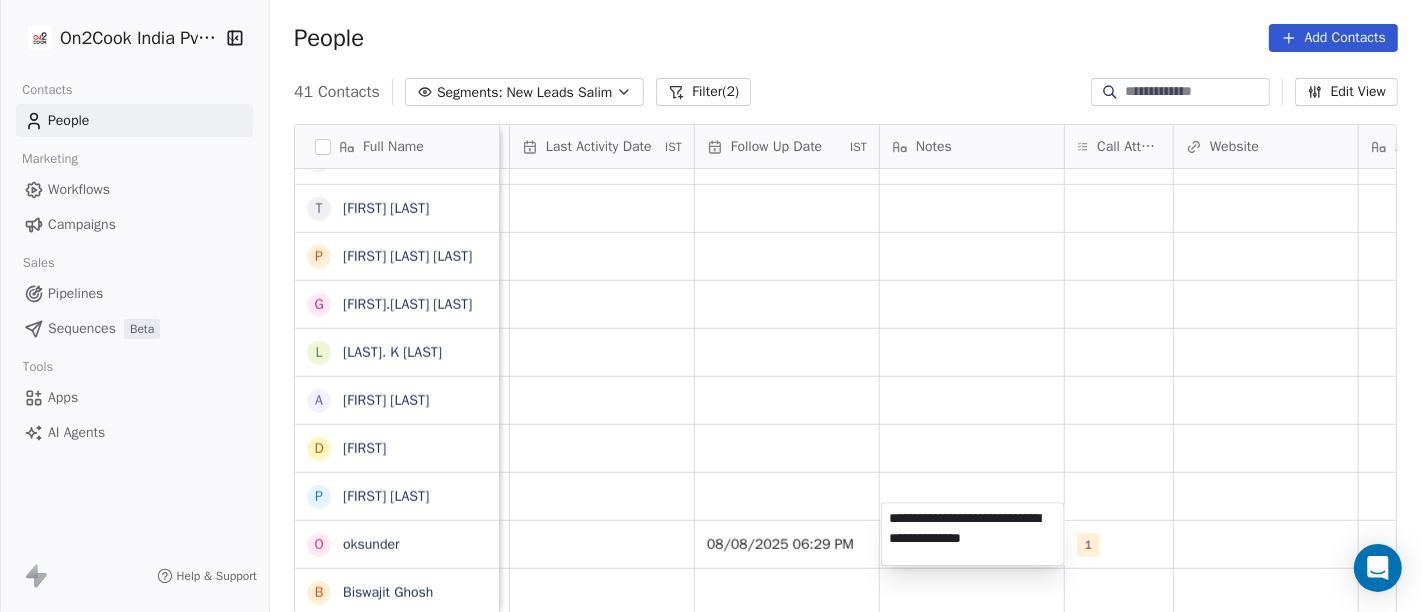 type on "**********" 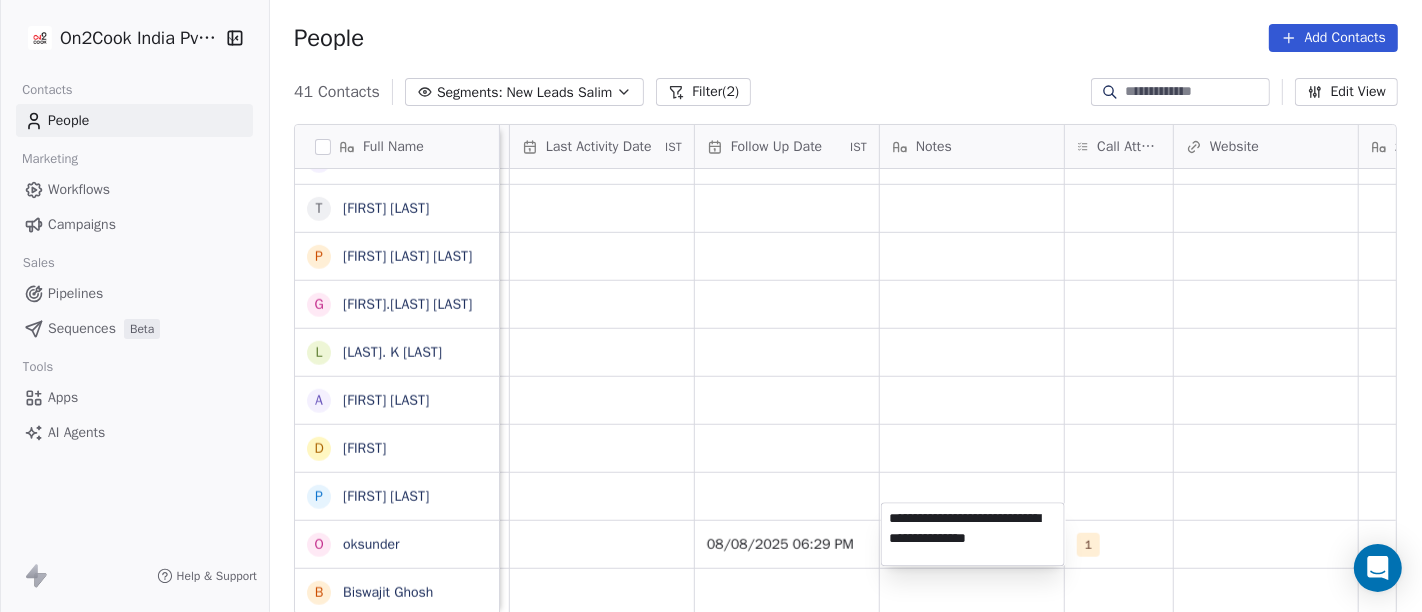 click on "On2Cook India Pvt. Ltd. Contacts People Marketing Workflows Campaigns Sales Pipelines Sequences Beta Tools Apps AI Agents Help & Support People Add Contacts 41 Contacts Segments: New Leads Salim Filter (2) Edit View Tag Add to Sequence Full Name N [LAST] i [LAST] A [LAST] B [LAST] S [LAST] V [LAST] K [LAST] S [LAST] S [LAST] S [LAST] S [LAST] A [LAST] K [LAST] [LAST] M [LAST] S [LAST] D [LAST] G [LAST] R [LAST] J [LAST] K [LAST] G [LAST] T [LAST] P [LAST] G [LAST] L L. K [LAST] A [LAST] D [LAST] P [LAST] o [LAST] B [LAST] Tags Assignee Sales Rep Last Activity Date IST Follow Up Date IST Notes Call Attempts Website zomato link outlet type Location Job Title Salim cafeteria Salim cafeteria Salim executive_kitchens Salim cloud_kitchen Salim cafeteria Salim food_consultants Salim Salim" at bounding box center [711, 306] 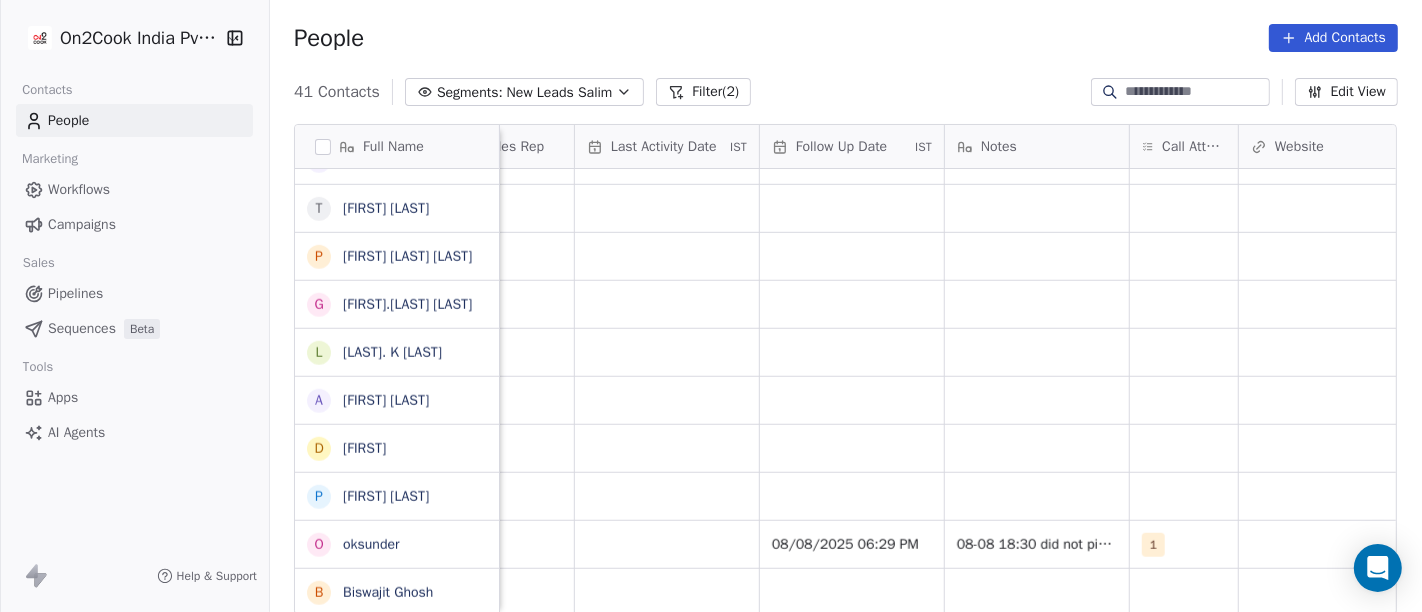 scroll, scrollTop: 17, scrollLeft: 1191, axis: both 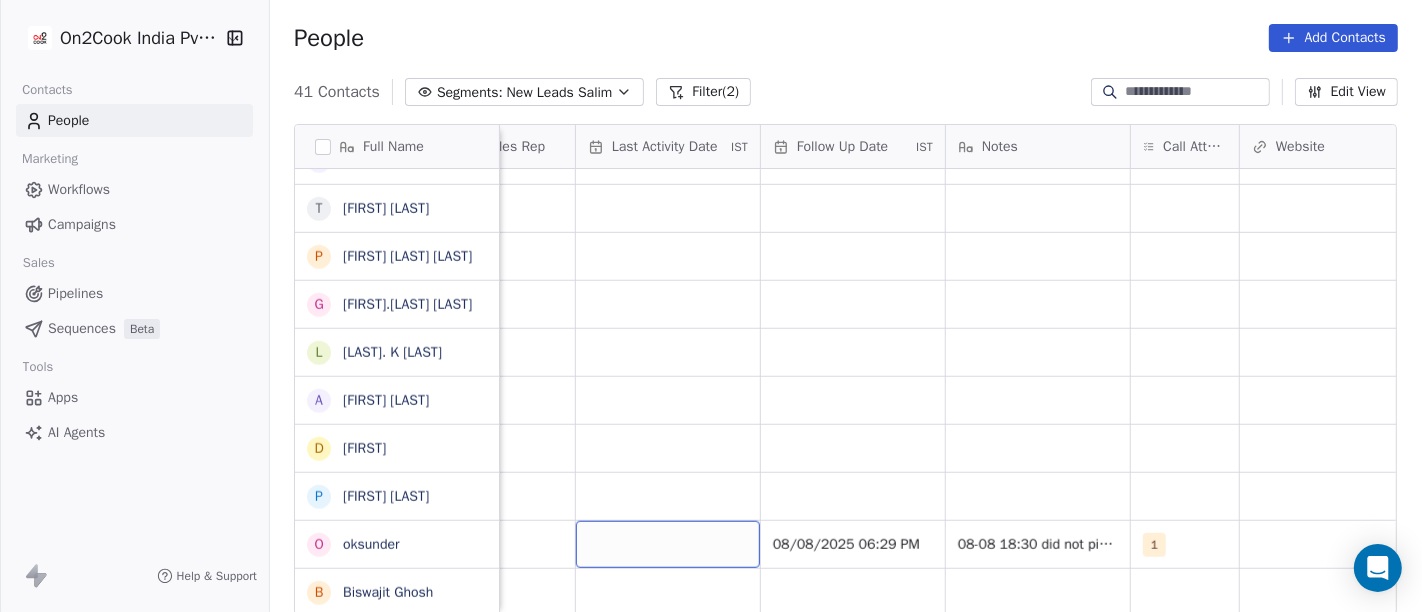 click at bounding box center [668, 544] 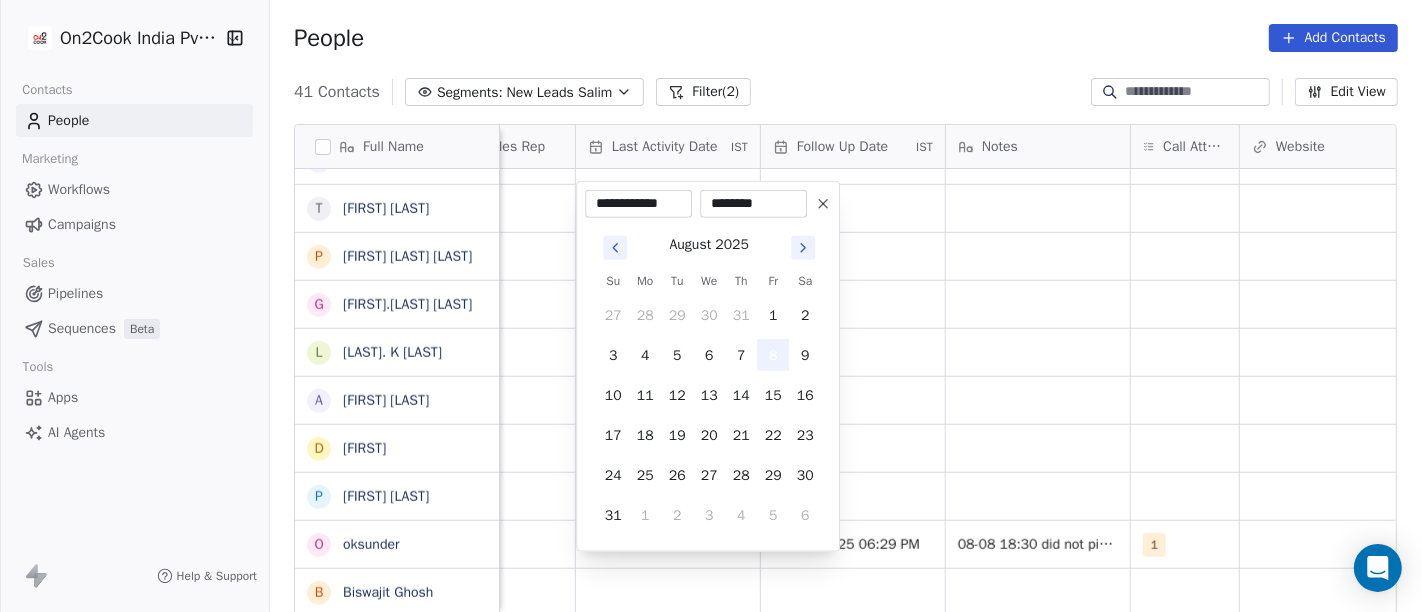 click on "8" at bounding box center (773, 355) 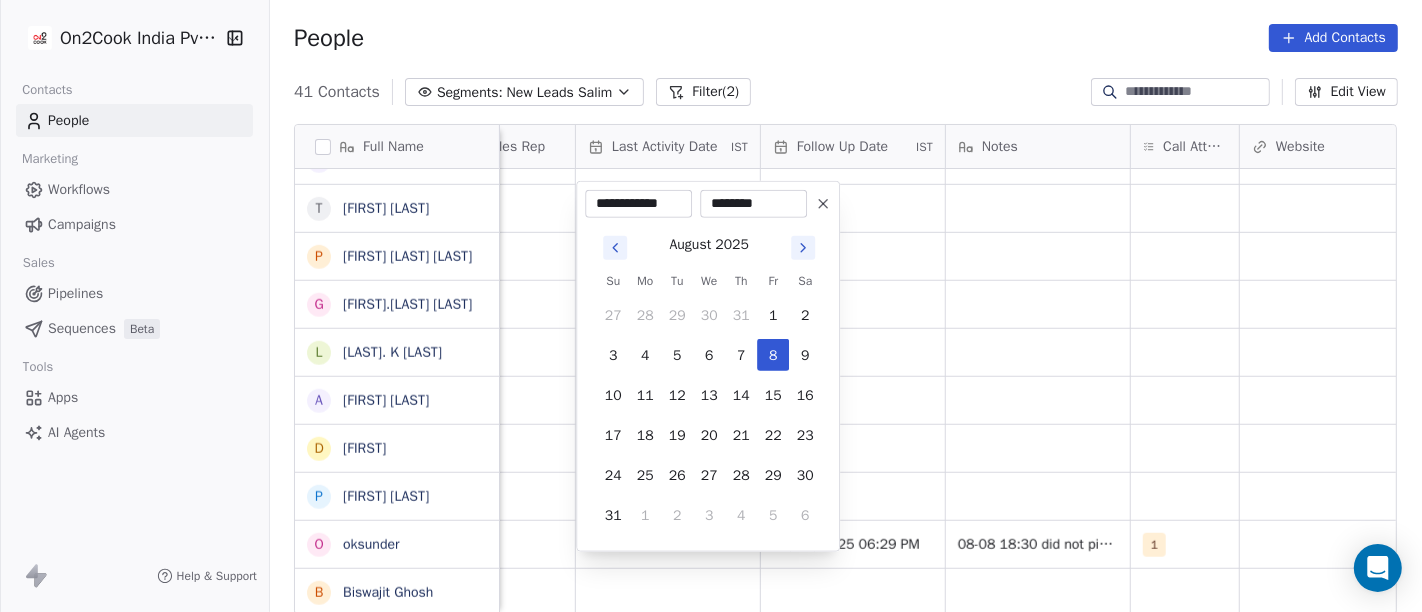 click on "On2Cook India Pvt. Ltd. Contacts People Marketing Workflows Campaigns Sales Pipelines Sequences Beta Tools Apps AI Agents Help & Support People  Add Contacts 41 Contacts Segments: New Leads Salim Filter  (2) Edit View Tag Add to Sequence Full Name N [LAST] i [LAST] [LAST] A [LAST] [LAST] B [LAST] [LAST] S [LAST] [LAST] V [LAST] [LAST] K [LAST] [LAST] S [LAST] [LAST] S [LAST] [LAST] S [LAST] [LAST] A [LAST] [LAST] K [LAST] [LAST] [LAST] [LAST] M [LAST] [LAST] [LAST] S [LAST] [LAST] D [LAST] [LAST] G [LAST] [LAST] R [LAST] [LAST] J [LAST] [LAST] [LAST] [LAST] K [LAST] [LAST] G [LAST] [LAST] T [LAST] [LAST] P [LAST] [LAST] [LAST] [LAST] G [LAST] [LAST] [LAST] [LAST] L [LAST] [LAST] [LAST] [LAST] A [LAST] [LAST] D [LAST] [LAST] P [LAST] [LAST] o [LAST] [LAST] B [LAST] [LAST] Lead Status Tags Assignee Sales Rep Last Activity Date IST Follow Up Date IST Notes Call Attempts Website zomato link outlet type Location   Salim cafeteria   Salim cafeteria   Salim executive_kitchens   Salim cloud_kitchen   Salim cafeteria   Salim food_consultants   Salim cloud_kitchen" at bounding box center (711, 306) 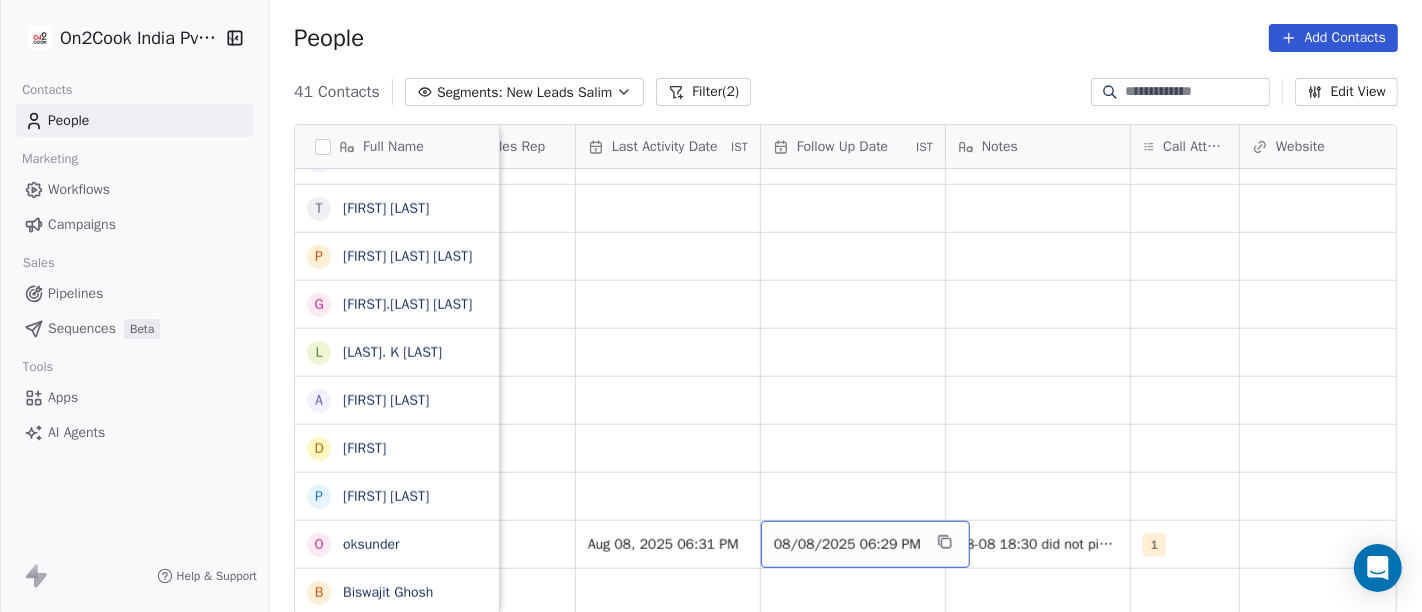 click on "08/08/2025 06:29 PM" at bounding box center (847, 545) 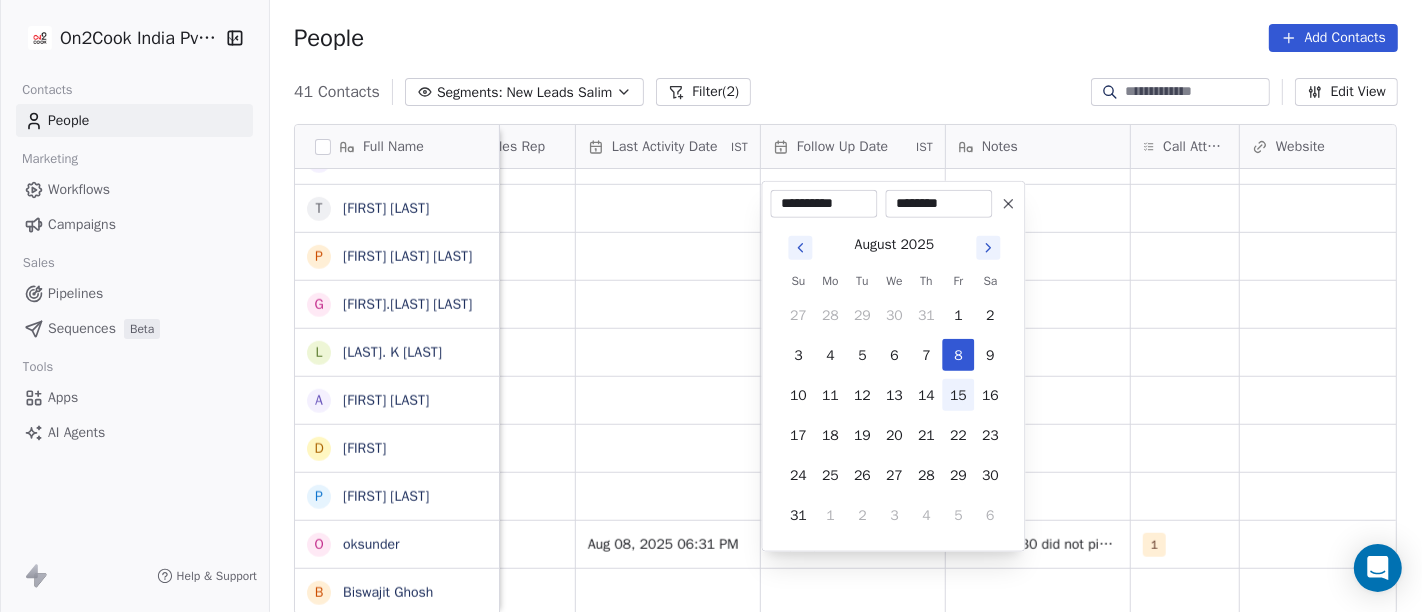 click on "15" at bounding box center (958, 395) 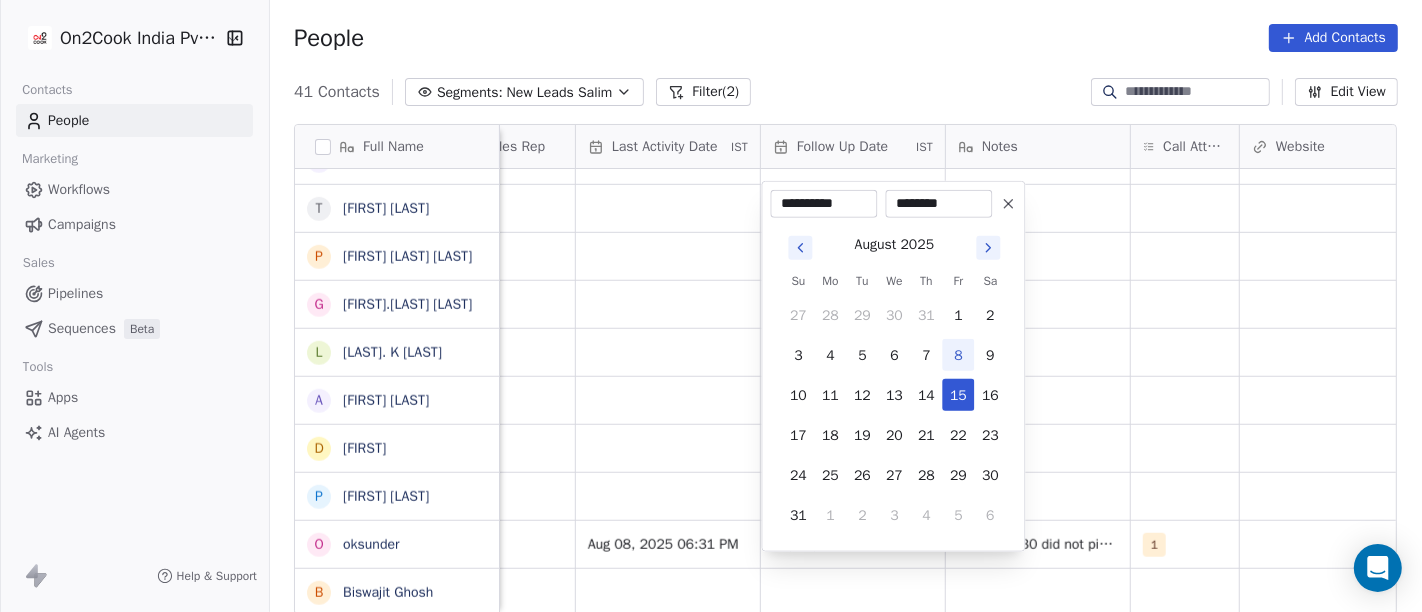 click on "On2Cook India Pvt. Ltd. Contacts People Marketing Workflows Campaigns Sales Pipelines Sequences Beta Tools Apps AI Agents Help & Support People  Add Contacts 41 Contacts Segments: New Leads Salim Filter  (2) Edit View Tag Add to Sequence Full Name N [LAST] i [LAST] [LAST] A [LAST] [LAST] B [LAST] [LAST] S [LAST] [LAST] V [LAST] [LAST] K [LAST] [LAST] S [LAST] [LAST] S [LAST] [LAST] S [LAST] [LAST] A [LAST] [LAST] K [LAST] [LAST] [LAST] [LAST] M [LAST] [LAST] [LAST] S [LAST] [LAST] D [LAST] [LAST] G [LAST] [LAST] R [LAST] [LAST] J [LAST] [LAST] [LAST] [LAST] K [LAST] [LAST] G [LAST] [LAST] T [LAST] [LAST] P [LAST] [LAST] [LAST] [LAST] G [LAST] [LAST] [LAST] [LAST] L [LAST] [LAST] [LAST] [LAST] A [LAST] [LAST] D [LAST] [LAST] P [LAST] [LAST] o [LAST] [LAST] B [LAST] [LAST] Lead Status Tags Assignee Sales Rep Last Activity Date IST Follow Up Date IST Notes Call Attempts Website zomato link outlet type Location   Salim cafeteria   Salim cafeteria   Salim executive_kitchens   Salim cloud_kitchen   Salim cafeteria   Salim food_consultants   Salim cloud_kitchen" at bounding box center [711, 306] 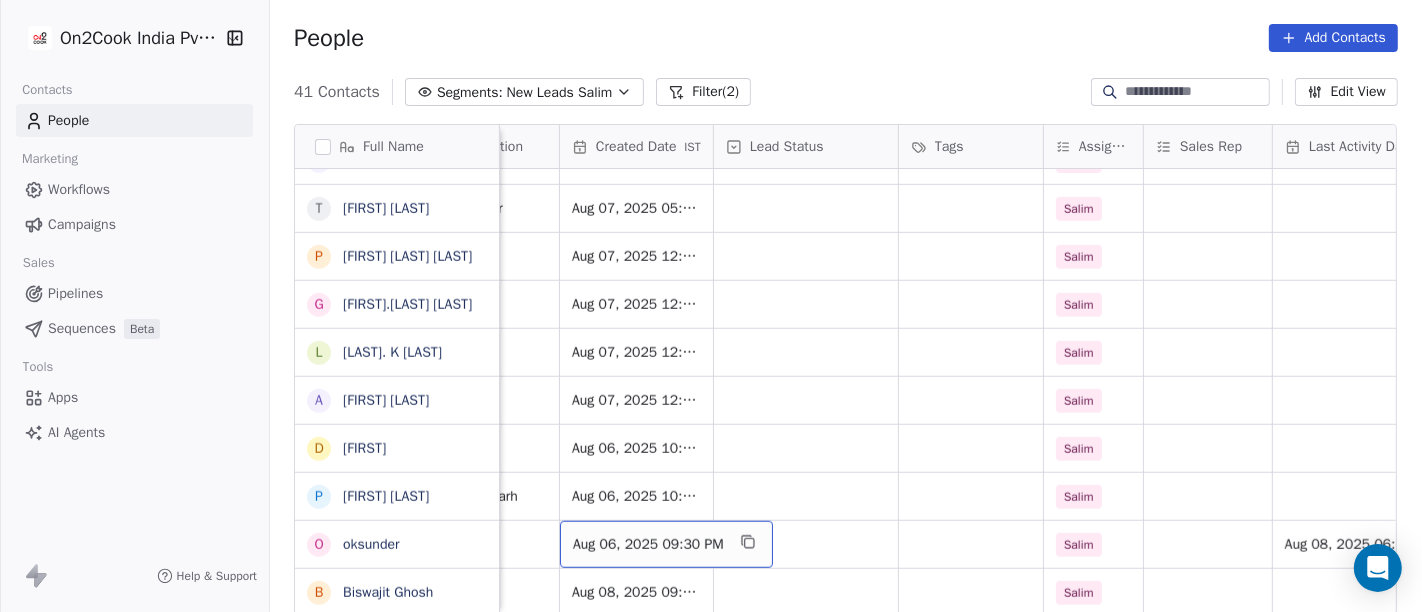 scroll, scrollTop: 17, scrollLeft: 491, axis: both 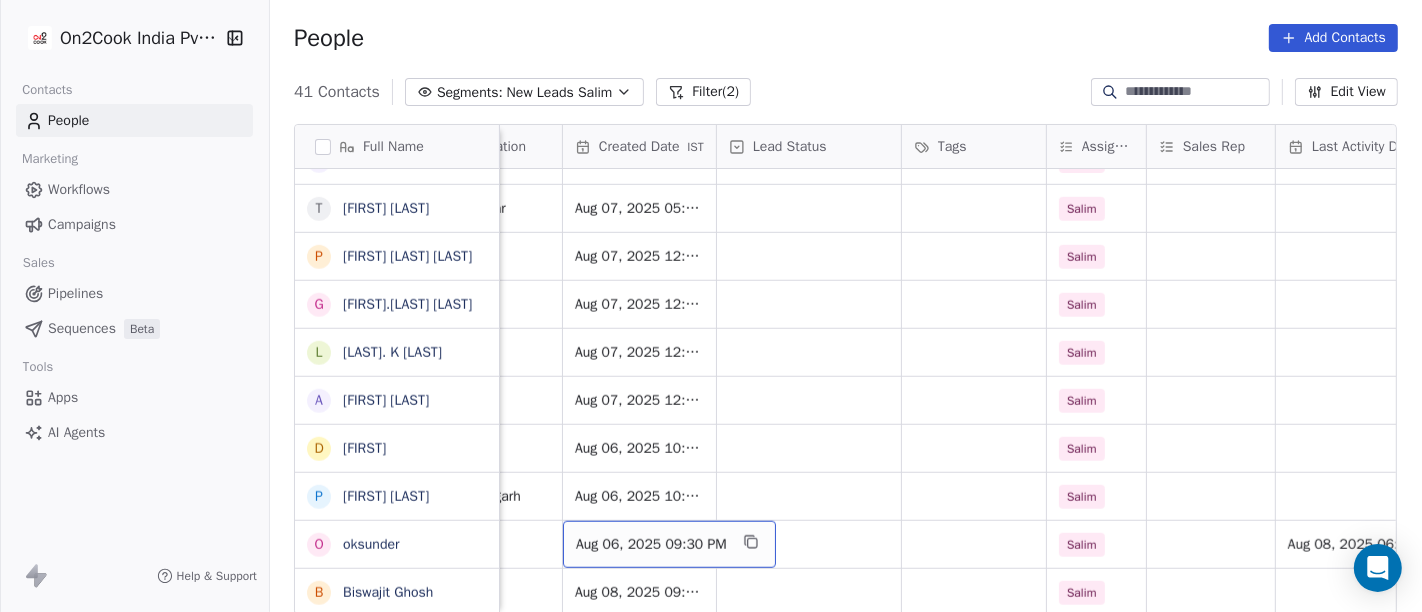 click on "Aug 06, 2025 09:30 PM" at bounding box center (651, 545) 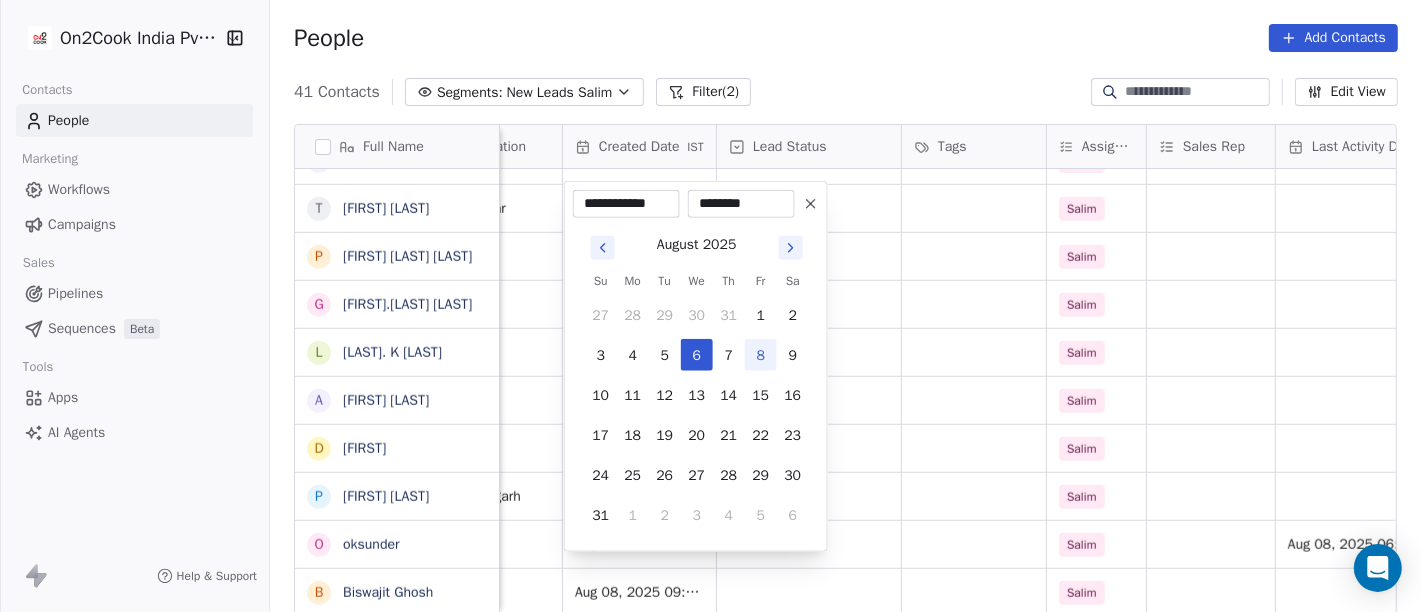 click on "**********" at bounding box center [696, 366] 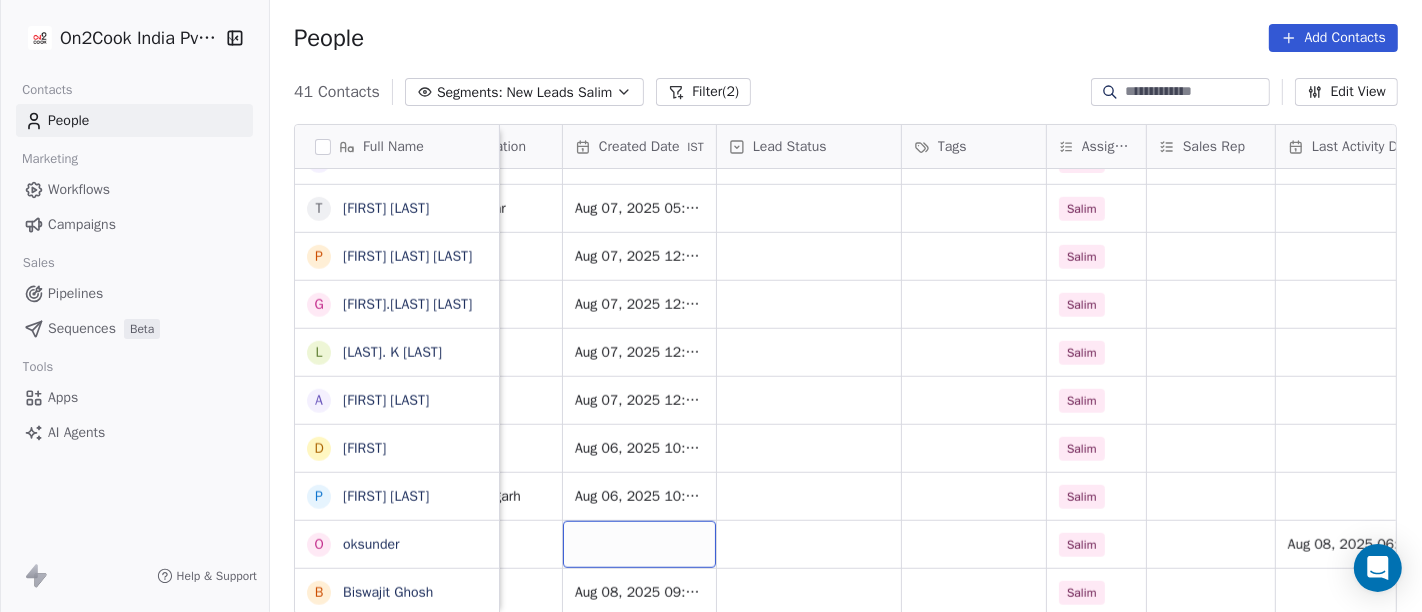 click at bounding box center [639, 544] 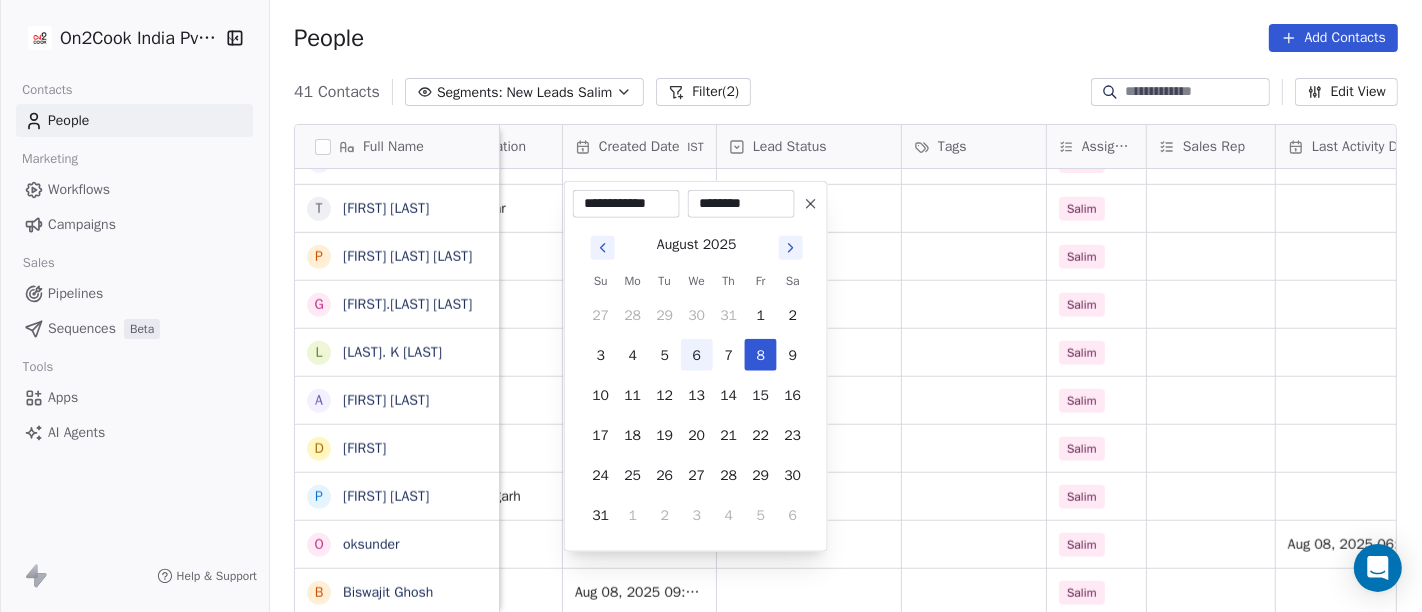 click on "6" at bounding box center [697, 355] 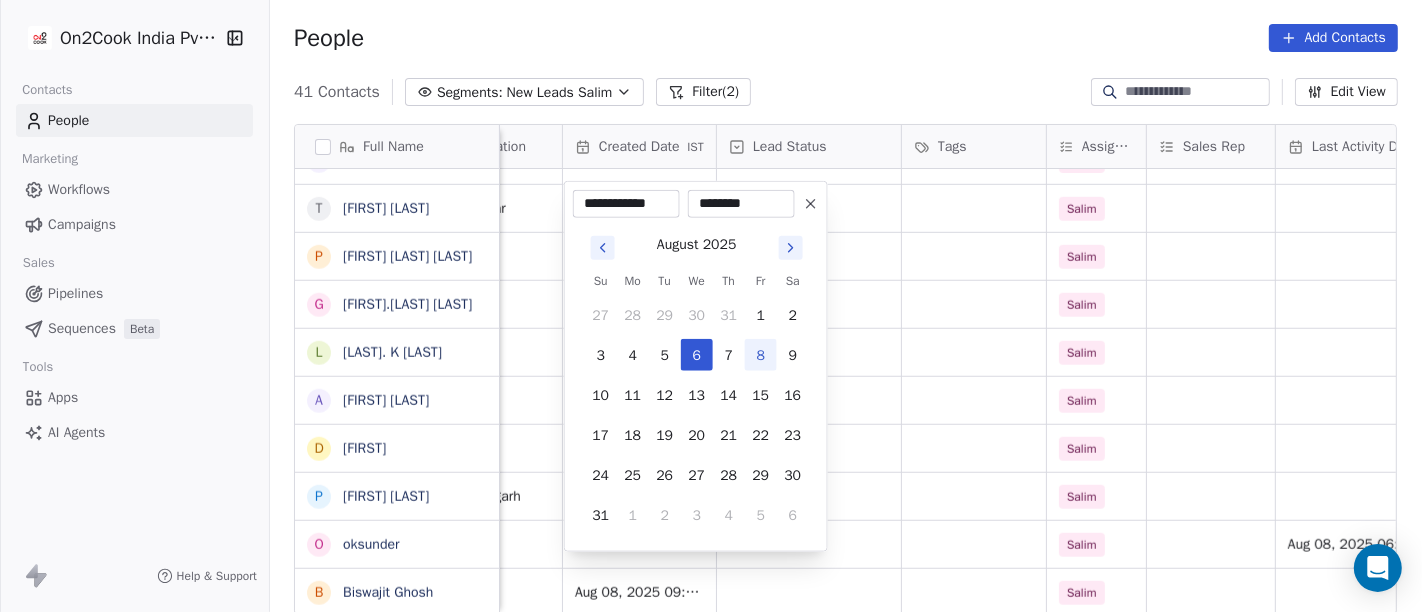 click on "On2Cook India Pvt. Ltd. Contacts People Marketing Workflows Campaigns Sales Pipelines Sequences Beta Tools Apps AI Agents Help & Support People  Add Contacts 41 Contacts Segments: New Leads Salim Filter  (2) Edit View Tag Add to Sequence Full Name N [LAST] i [LAST] [LAST] A [LAST] [LAST] B [LAST] [LAST] S [LAST] [LAST] V [LAST] [LAST] K [LAST] [LAST] S [LAST] [LAST] S [LAST] [LAST] S [LAST] [LAST] A [LAST] [LAST] K [LAST] [LAST] [LAST] [LAST] M [LAST] [LAST] [LAST] S [LAST] [LAST] D [LAST] [LAST] G [LAST] [LAST] R [LAST] [LAST] J [LAST] [LAST] [LAST] [LAST] K [LAST] [LAST] G [LAST] [LAST] T [LAST] [LAST] P [LAST] [LAST] [LAST] [LAST] G [LAST] [LAST] [LAST] [LAST] L [LAST] [LAST] [LAST] [LAST] A [LAST] [LAST] D [LAST] [LAST] P [LAST] [LAST] o [LAST] [LAST] B [LAST] [LAST] Email Phone Number company name location Created Date IST Lead Status Tags Assignee Sales Rep Last Activity Date IST Follow Up Date IST Notes Call Attempts [EMAIL] +[PHONE] Graduate others_ Aug 08, 2025 06:01 AM Salim [EMAIL] +[PHONE] Home food Salim" at bounding box center (711, 306) 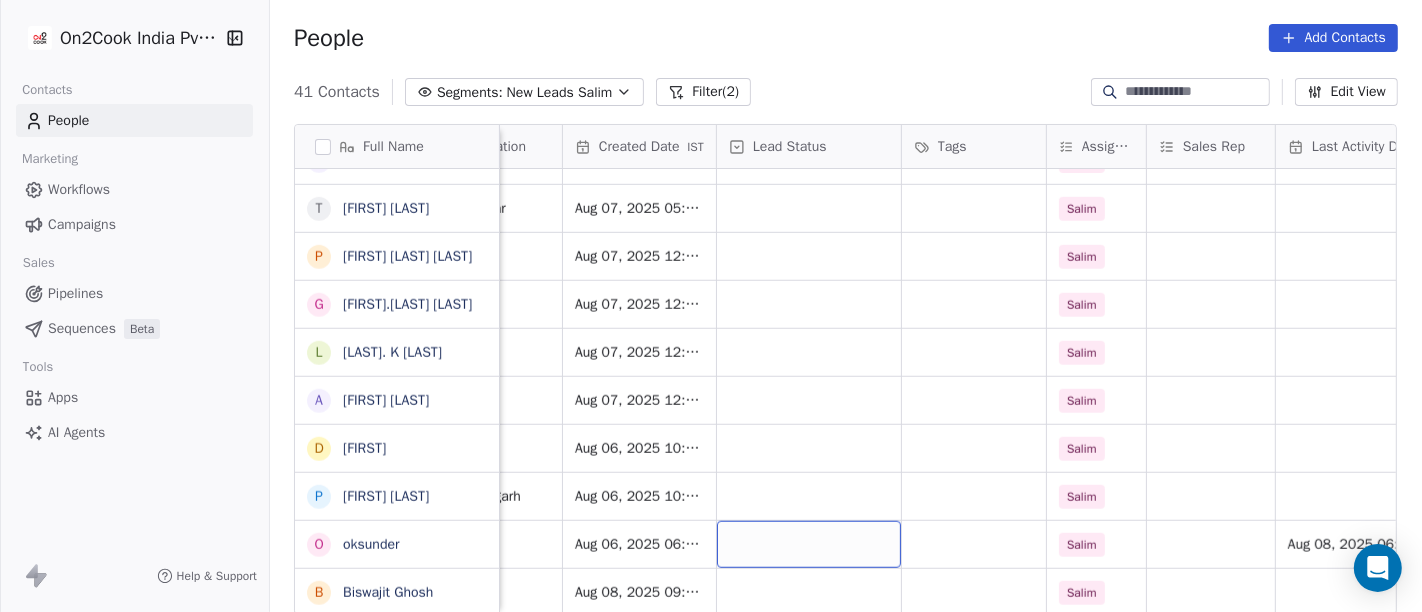 click at bounding box center (809, 544) 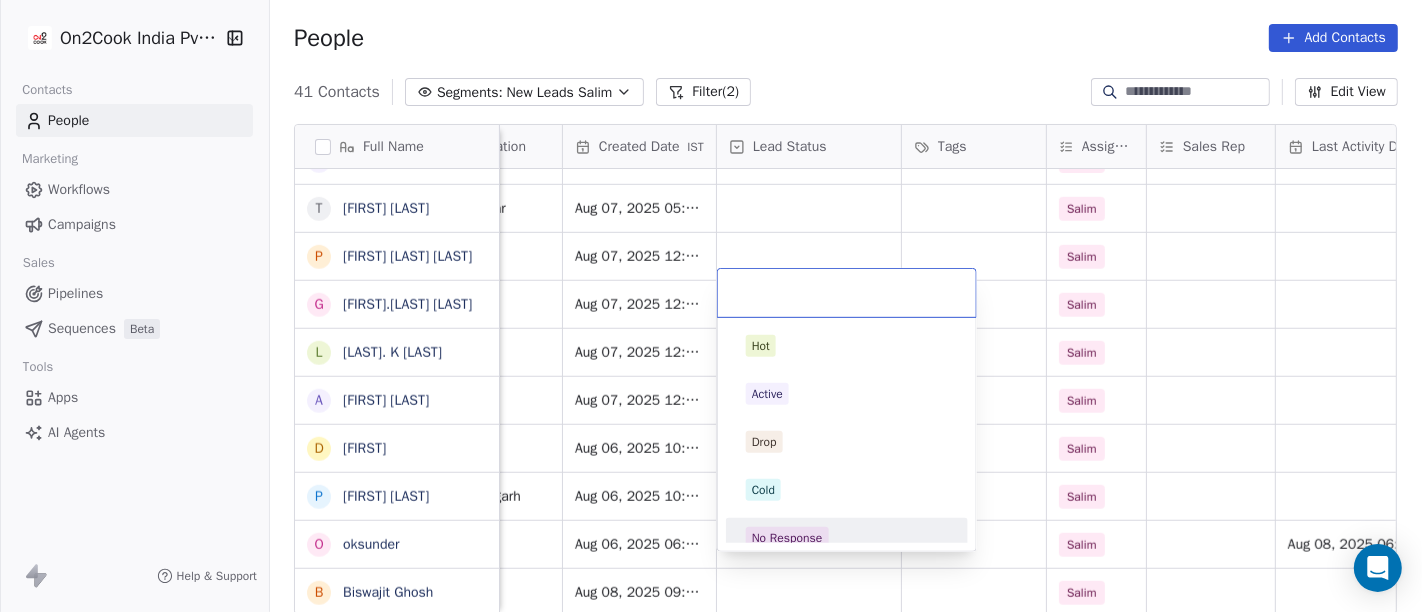click on "No Response" at bounding box center [787, 538] 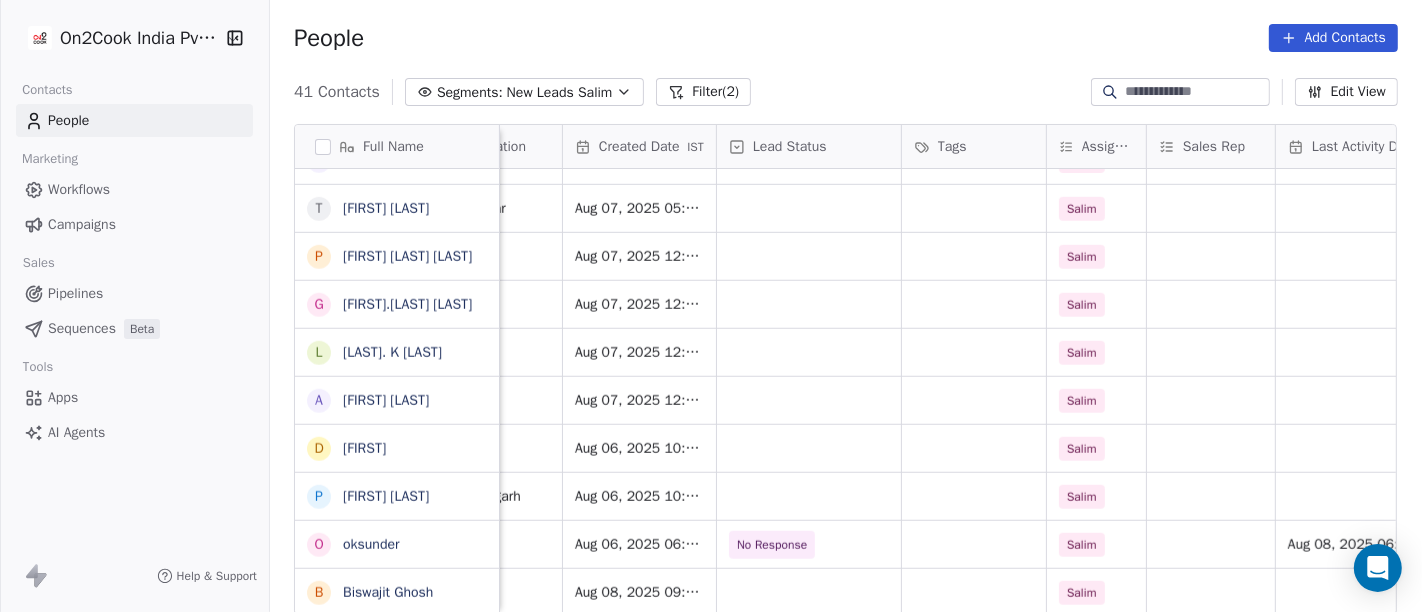 scroll, scrollTop: 17, scrollLeft: 0, axis: vertical 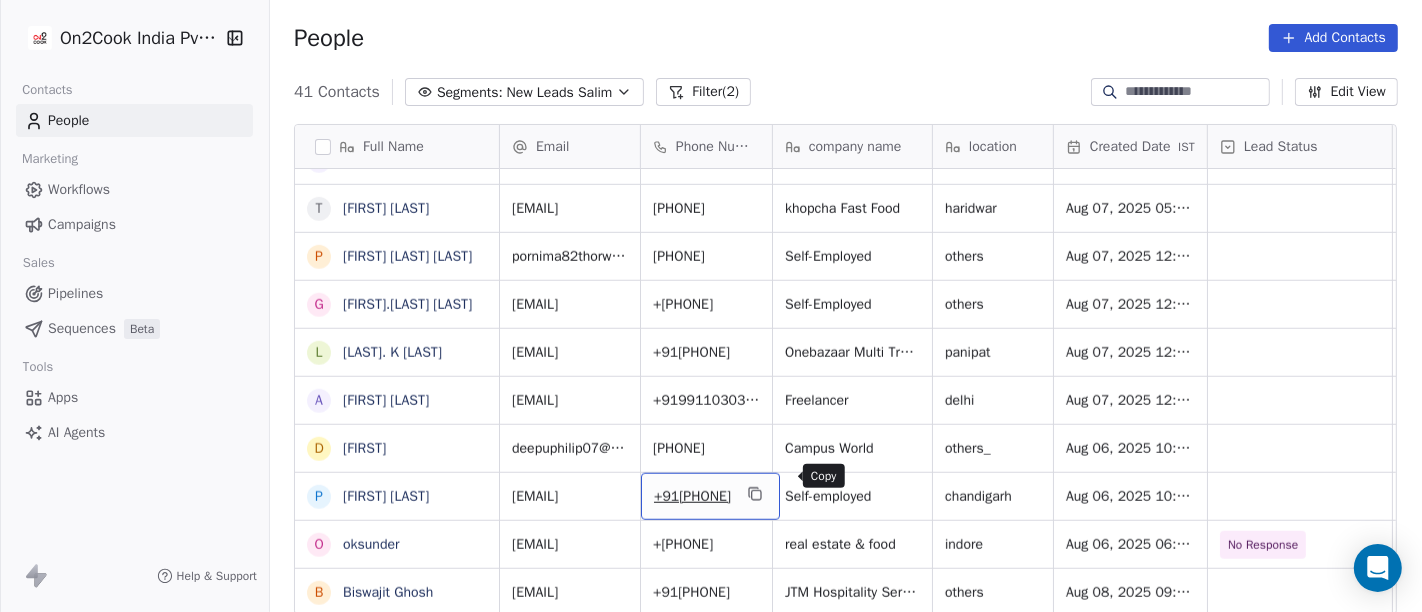 click 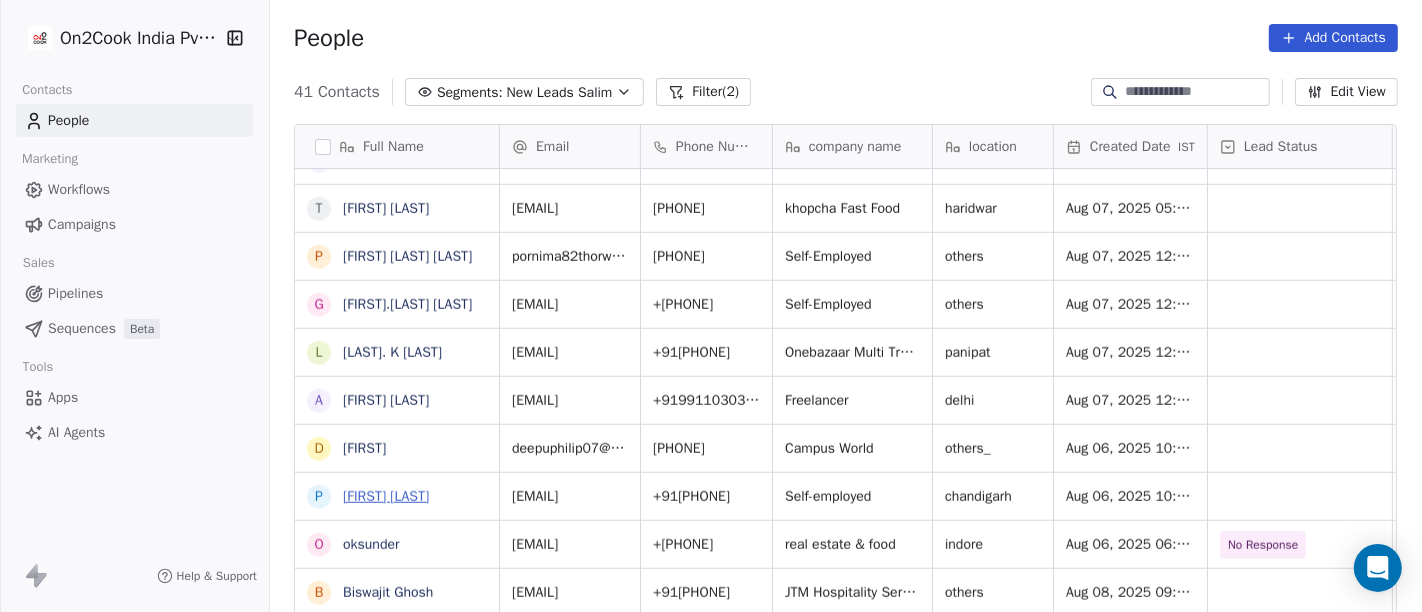 click on "[FIRST] [LAST]" at bounding box center [386, 496] 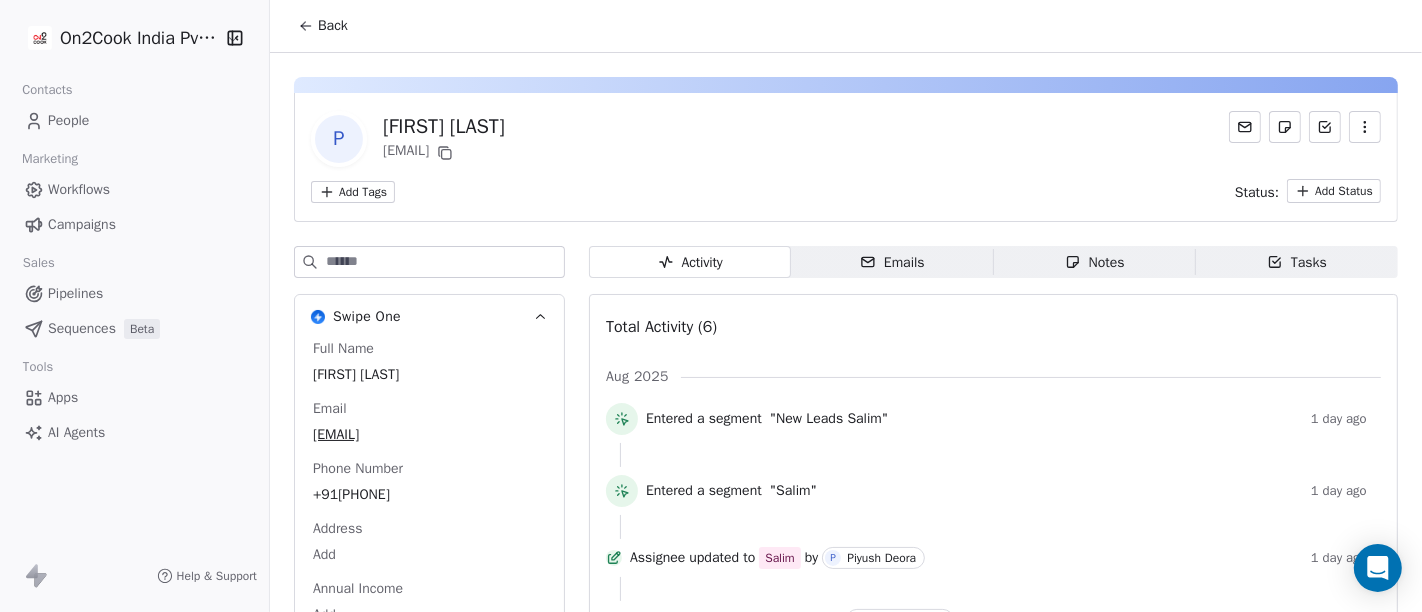 click 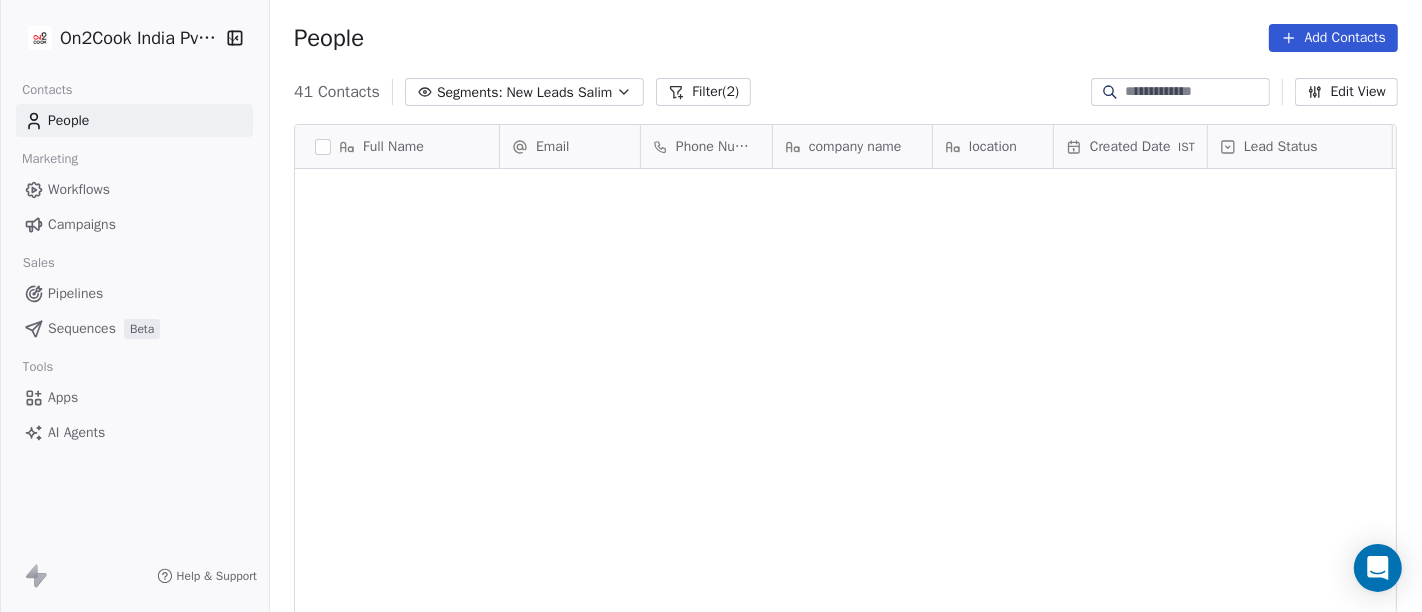scroll, scrollTop: 1521, scrollLeft: 0, axis: vertical 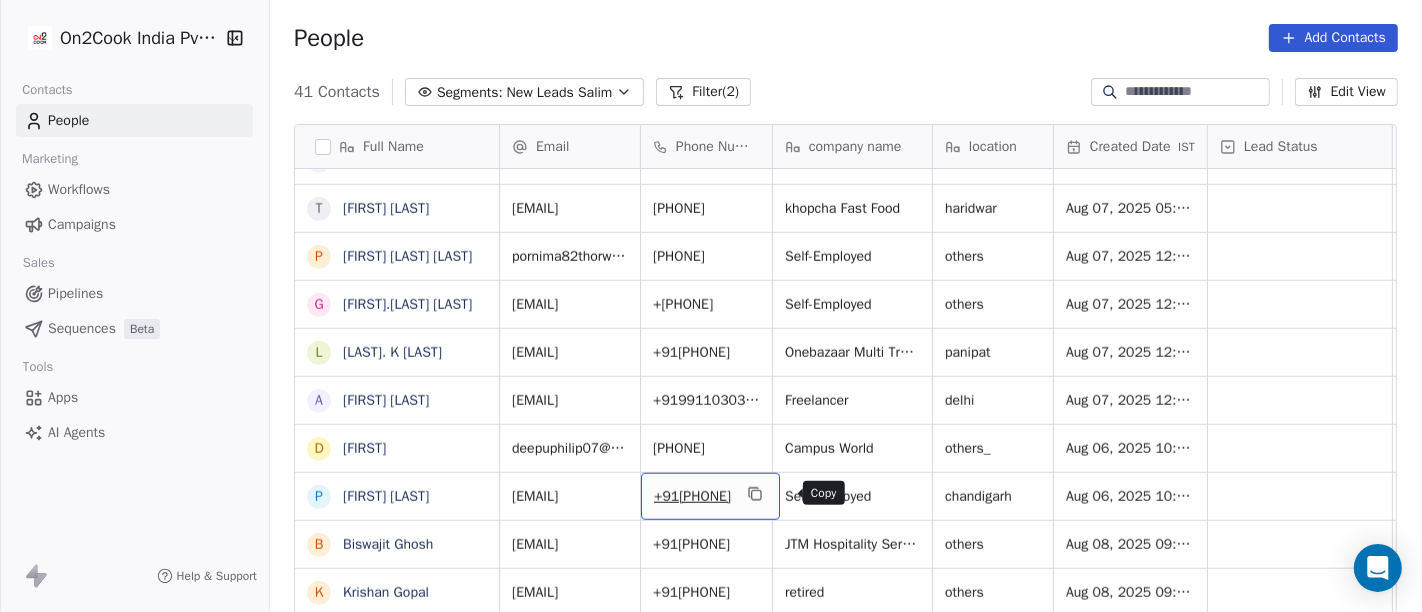 click 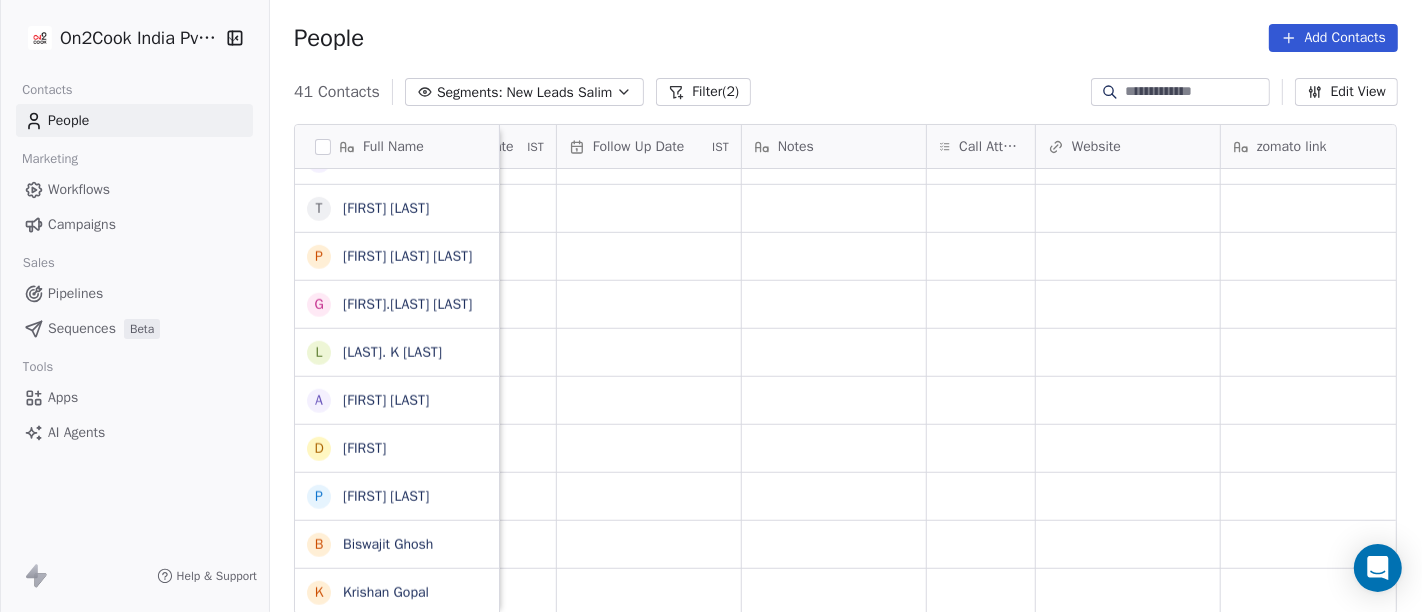 scroll, scrollTop: 0, scrollLeft: 1397, axis: horizontal 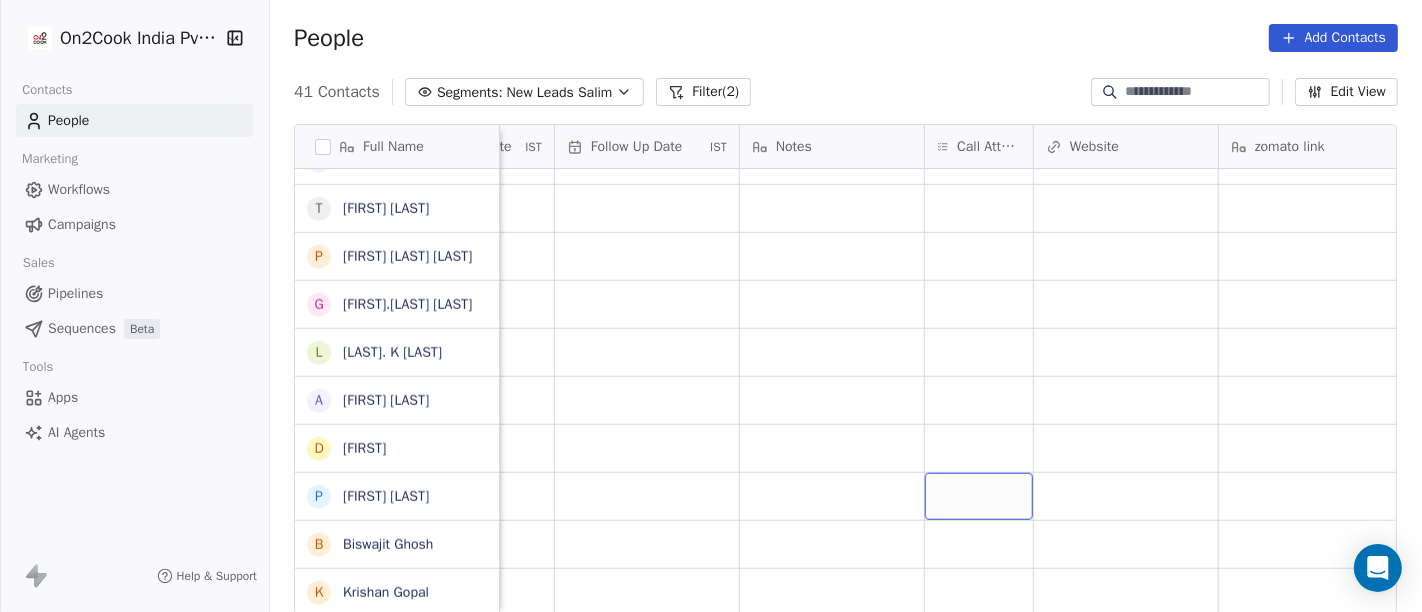 click at bounding box center (979, 496) 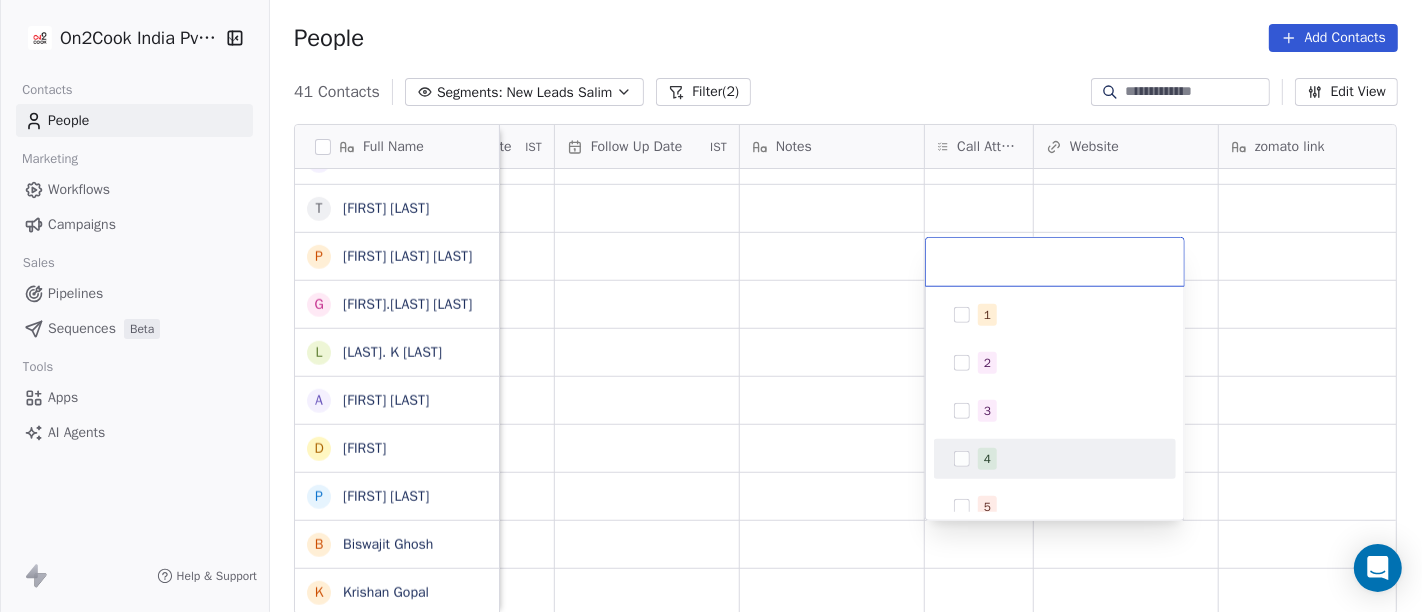 click on "On2Cook India Pvt. Ltd. Contacts People Marketing Workflows Campaigns Sales Pipelines Sequences Beta Tools Apps AI Agents Help & Support People Add Contacts 41 Contacts Segments: New Leads Salim Filter (2) Edit View Tag Add to Sequence Full Name C Cafe social lemon N [LAST] i ibbu [LAST] A [LAST] [LAST] B [LAST] [LAST] S [LAST] [LAST] V [LAST] [LAST] K [LAST] [LAST] S [LAST] [LAST] S [LAST] [LAST] S [LAST] [LAST] S [LAST] [LAST] A [LAST] [LAST] K [LAST] [LAST] [LAST] [LAST] M [LAST] [LAST] [LAST] S [LAST] [LAST] D [LAST] [LAST] G [LAST] [LAST] R [LAST] [LAST] J [LAST] [LAST] [LAST] [LAST] K [LAST] [LAST] G [LAST] [LAST] T [LAST] [LAST] P [LAST] [LAST] [LAST] [LAST] G [LAST] [LAST] L [LAST] [LAST] [LAST] [LAST] A [LAST] [LAST] D [LAST] [LAST] P [LAST] [LAST] B [LAST] [LAST] K [LAST] [LAST] Tags Assignee Sales Rep Last Activity Date IST Follow Up Date IST Notes Call Attempts Website zomato link outlet type Location Job Title Salim restaurants Salim cafeteria Salim cafeteria Salim executive_kitchens Salim cloud_kitchen Salim cafeteria Salim" at bounding box center [711, 306] 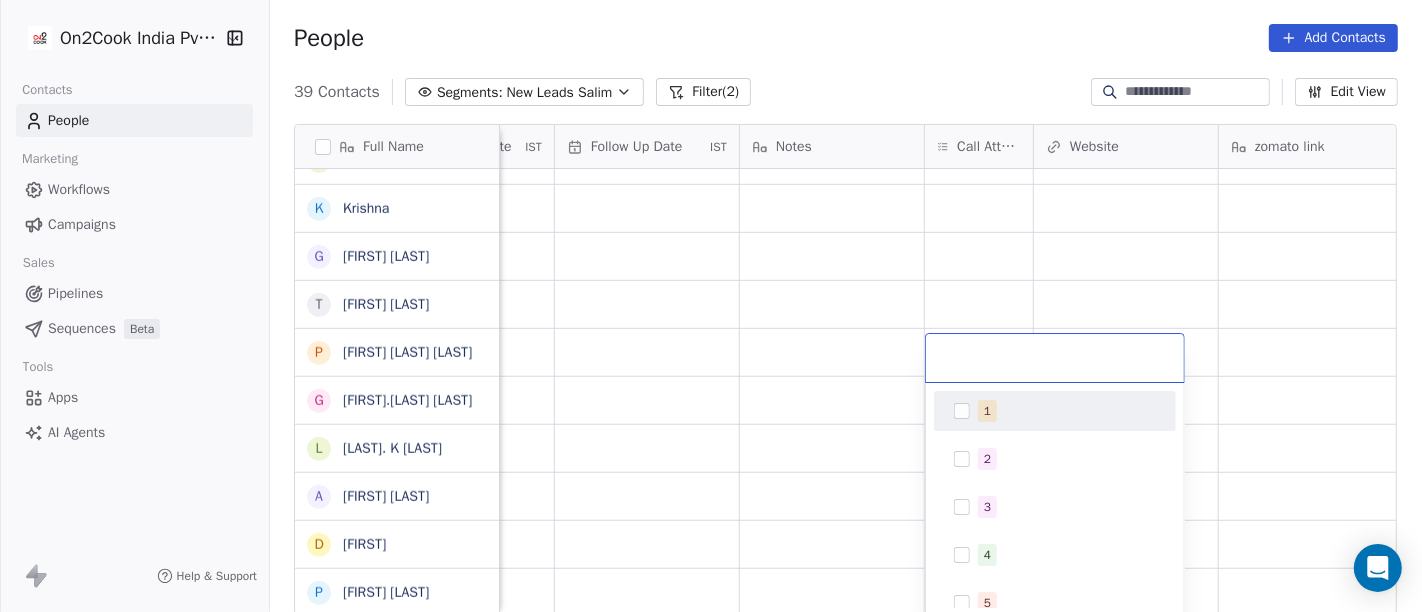 scroll, scrollTop: 1425, scrollLeft: 0, axis: vertical 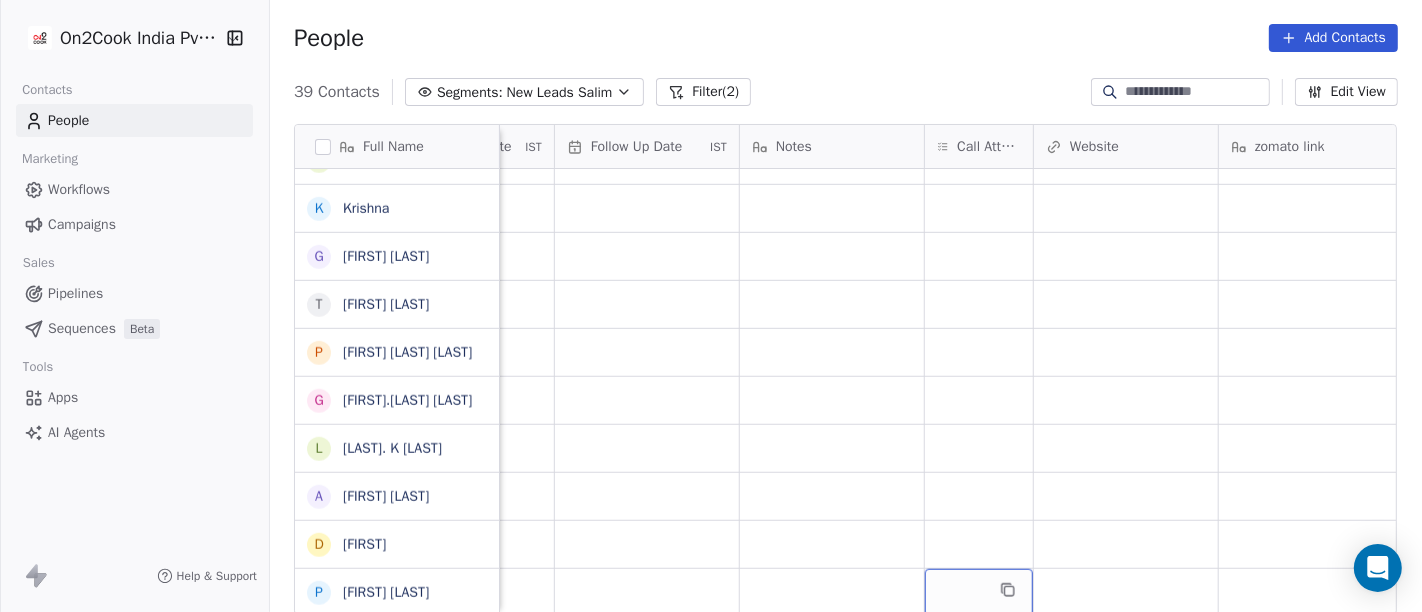 click at bounding box center [979, 592] 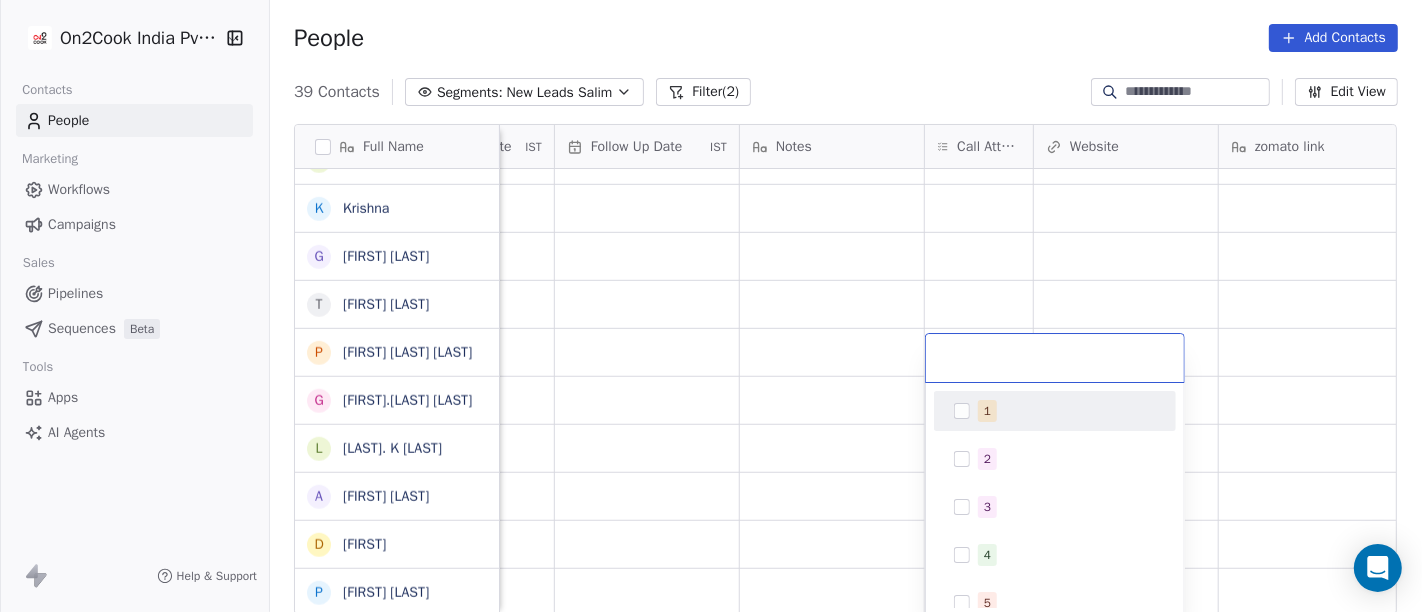click on "1" at bounding box center (1067, 411) 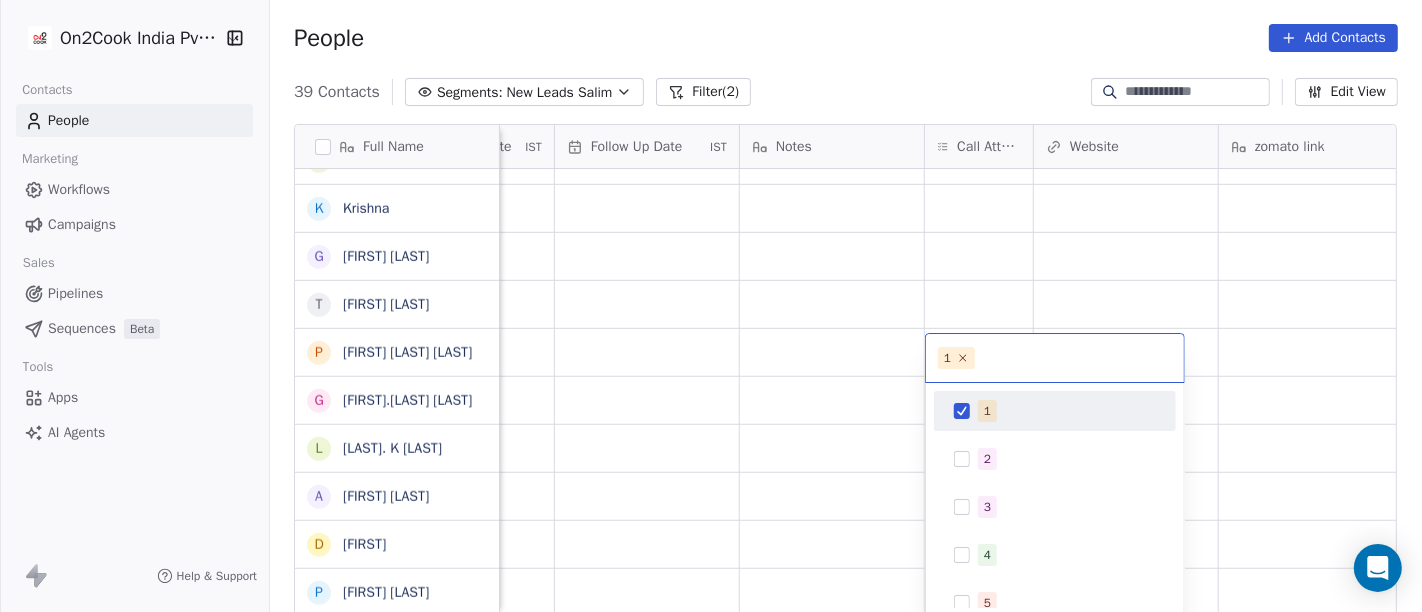 click on "On2Cook India Pvt. Ltd. Contacts People Marketing Workflows Campaigns Sales Pipelines Sequences Beta Tools Apps AI Agents Help & Support People Add Contacts 39 Contacts Segments: New Leads Salim Filter (2) Edit View Tag Add to Sequence Full Name S S [LAST] C [LAST] N [LAST] i [LAST] A [LAST] B [LAST] S [LAST] V [LAST] K [LAST] S [LAST] S [LAST] S [LAST] S [LAST] A [LAST] K [LAST] K [LAST] M [LAST] [LAST] S [LAST] [LAST] D [LAST] G [LAST] R [LAST] V [LAST] K [LAST] J [LAST] [LAST] K [LAST] G [LAST] T [LAST] P [LAST] [LAST] G [LAST] L L. [LAST] A [LAST] D [LAST] P [LAST] Tags Assignee Sales Rep Last Activity Date IST Follow Up Date IST Notes Call Attempts Website zomato link outlet type Location Job Title Salim cloud_kitchen Salim restaurants Salim cafeteria Salim cafeteria Salim executive_kitchens Salim cloud_kitchen" at bounding box center (711, 306) 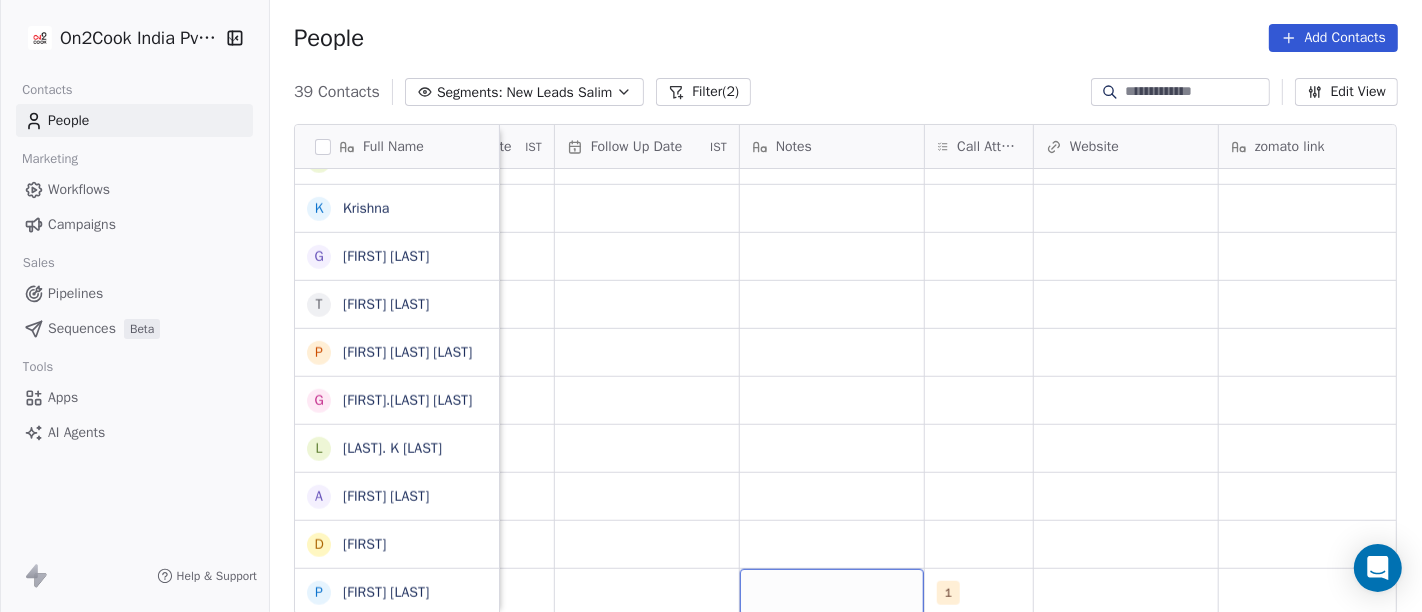 click at bounding box center [832, 592] 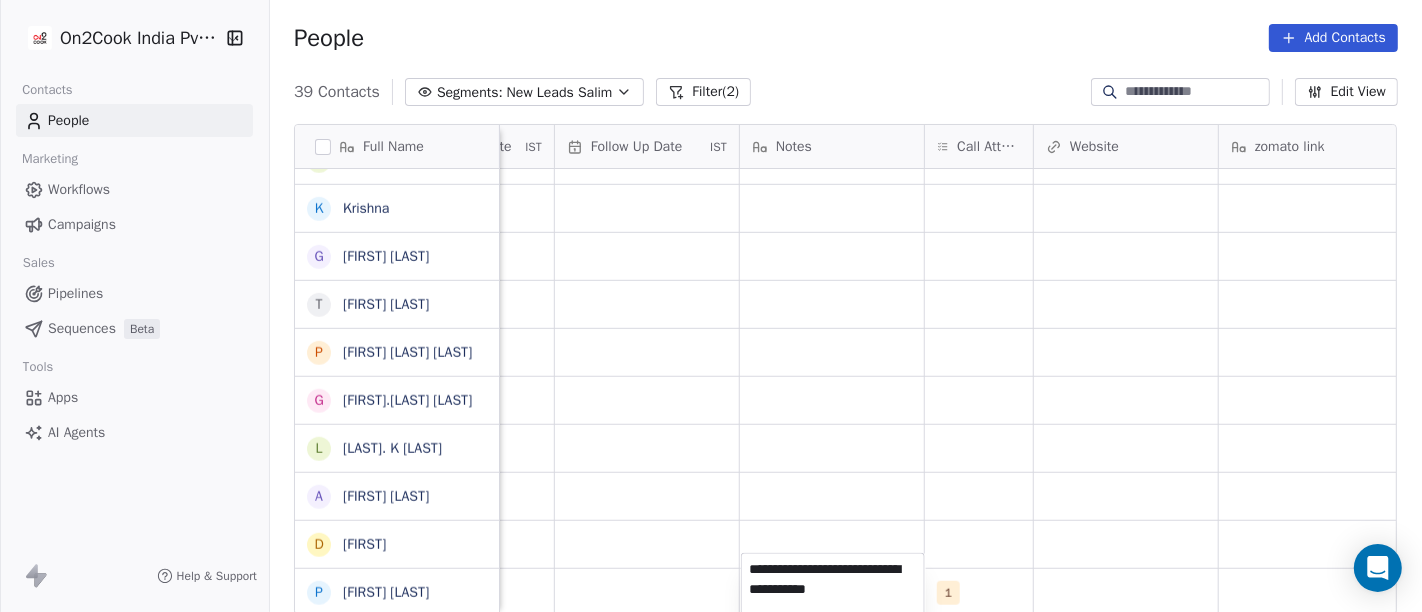 type on "**********" 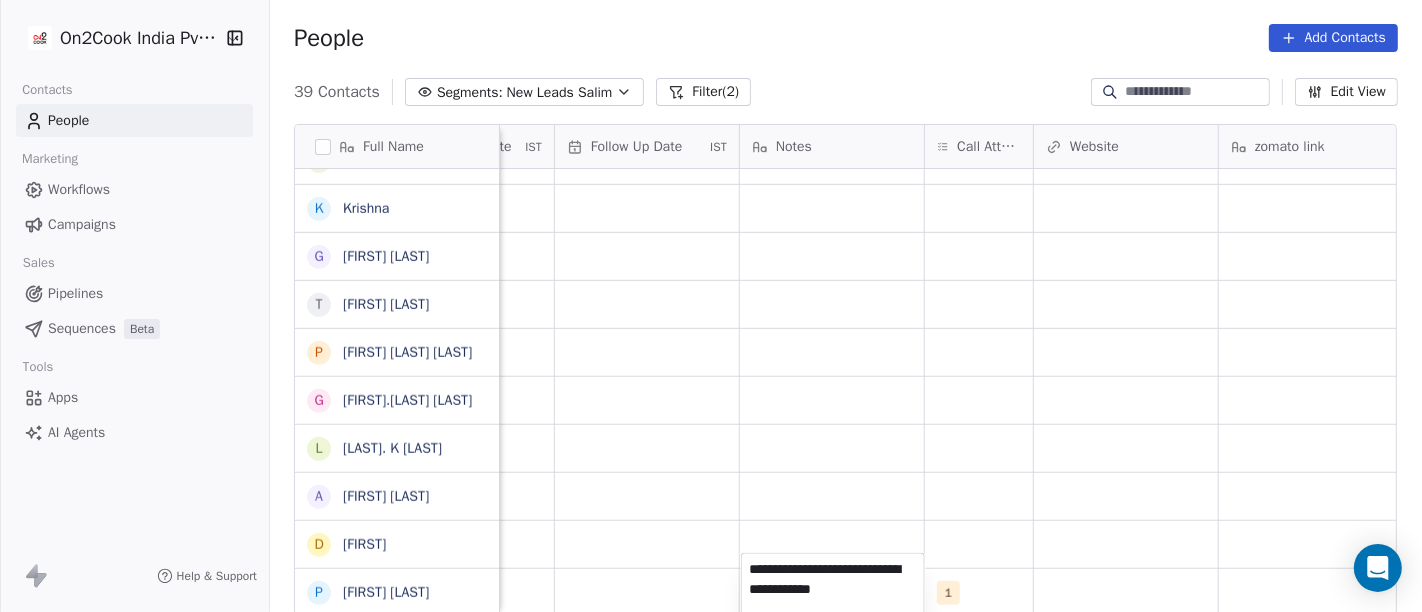 click on "On2Cook India Pvt. Ltd. Contacts People Marketing Workflows Campaigns Sales Pipelines Sequences Beta Tools Apps AI Agents Help & Support People Add Contacts 39 Contacts Segments: New Leads Salim Filter (2) Edit View Tag Add to Sequence Full Name S S [LAST] C [LAST] N [LAST] i [LAST] A [LAST] B [LAST] S [LAST] V [LAST] K [LAST] S [LAST] S [LAST] S [LAST] S [LAST] A [LAST] K [LAST] K [LAST] M [LAST] [LAST] S [LAST] [LAST] D [LAST] G [LAST] R [LAST] V [LAST] K [LAST] J [LAST] [LAST] K [LAST] G [LAST] T [LAST] P [LAST] [LAST] G [LAST] L L. [LAST] A [LAST] D [LAST] P [LAST] Tags Assignee Sales Rep Last Activity Date IST Follow Up Date IST Notes Call Attempts Website zomato link outlet type Location Job Title Salim cloud_kitchen Salim restaurants Salim cafeteria Salim cafeteria Salim executive_kitchens Salim cloud_kitchen" at bounding box center [711, 306] 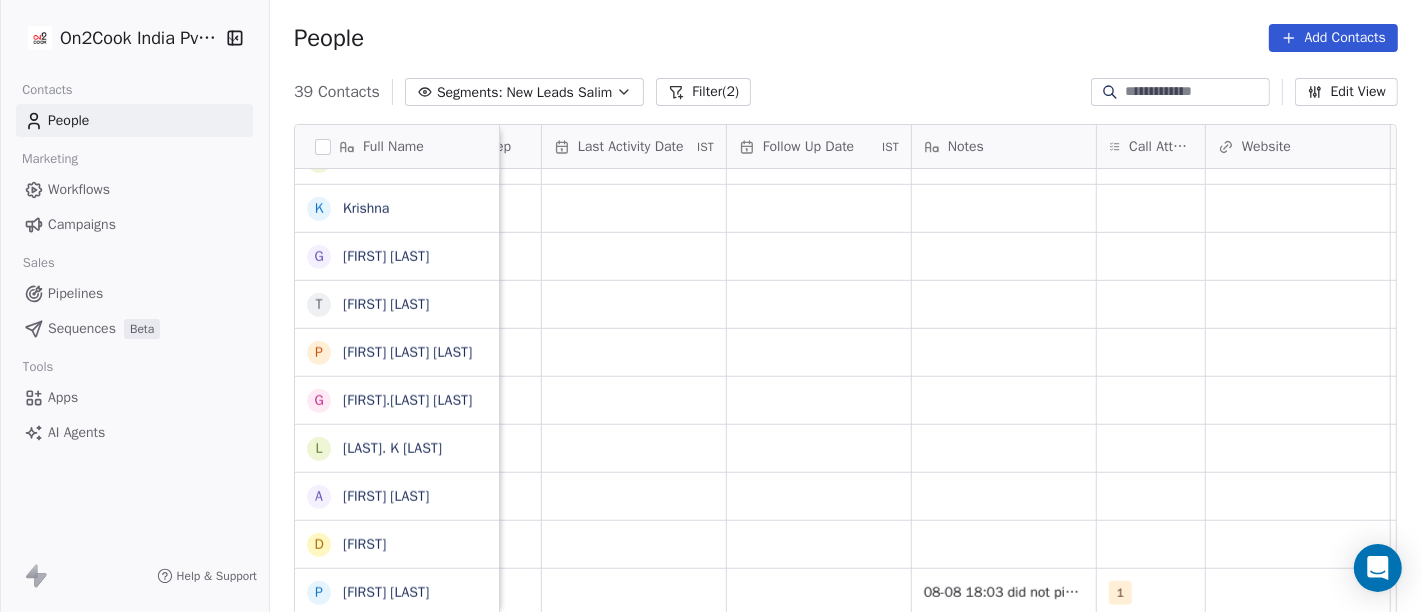 scroll, scrollTop: 0, scrollLeft: 1205, axis: horizontal 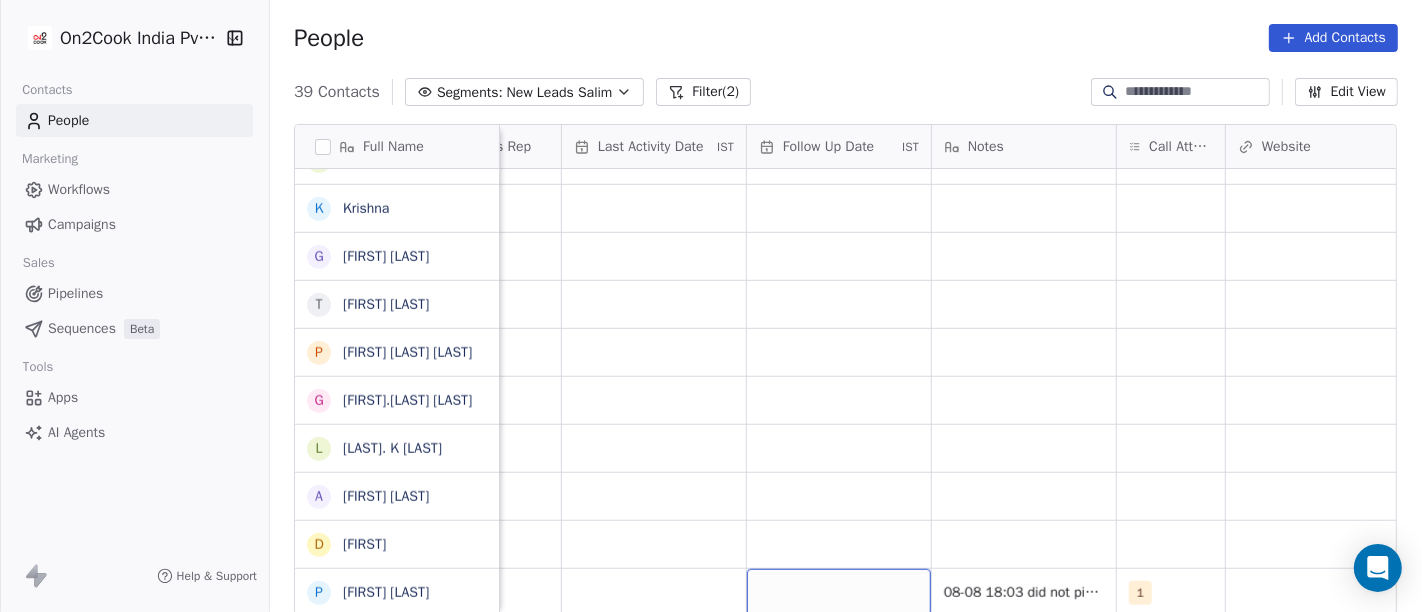 click at bounding box center (839, 592) 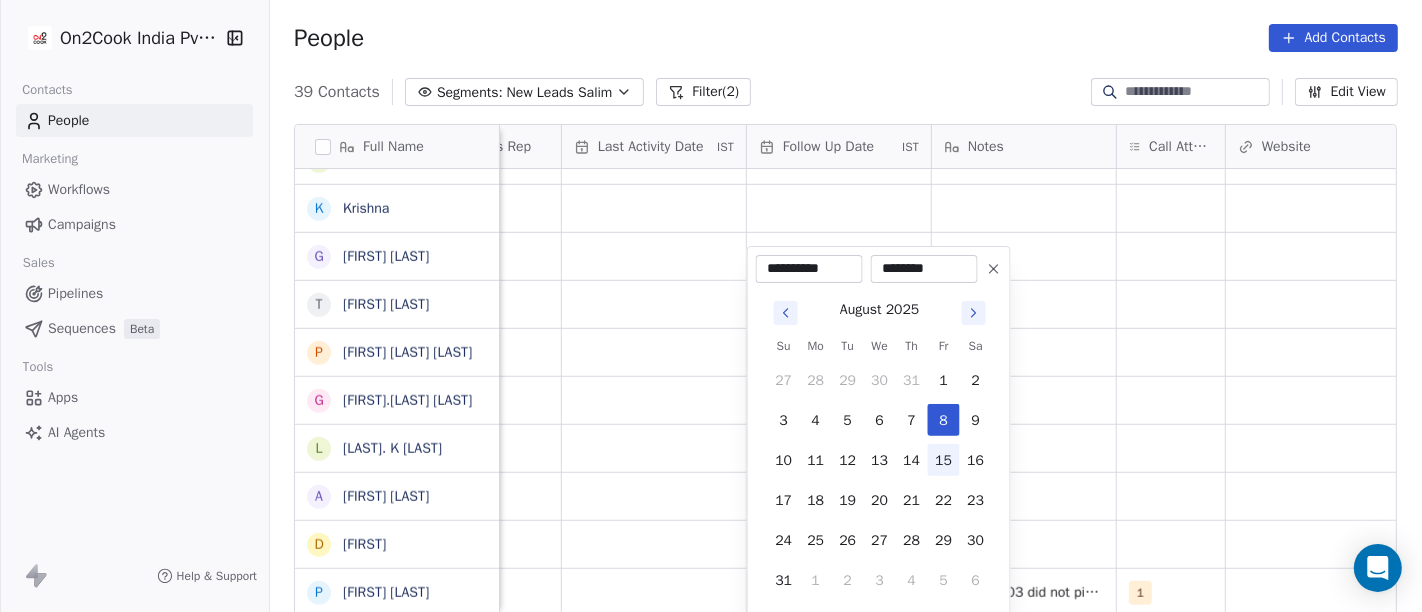 click on "15" at bounding box center [944, 460] 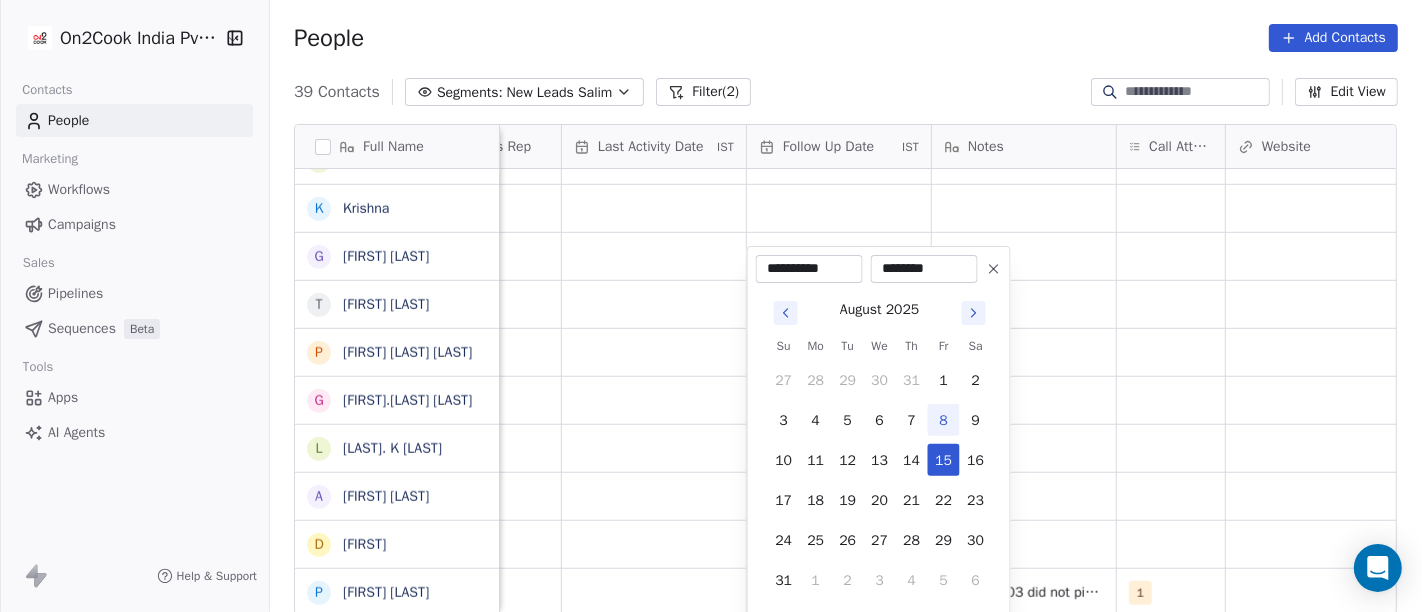 click on "On2Cook India Pvt. Ltd. Contacts People Marketing Workflows Campaigns Sales Pipelines Sequences Beta Tools Apps AI Agents Help & Support People Add Contacts 39 Contacts Segments: New Leads Salim Filter (2) Edit View Tag Add to Sequence Full Name S [LAST] [LAST] C Cafe social lemon N [LAST] i ibbu [LAST] A [LAST] [LAST] B [LAST] [LAST] S [LAST] [LAST] V [LAST] [LAST] K [LAST] [LAST] S [LAST] [LAST] S [LAST] [LAST] S [LAST] [LAST] S [LAST] [LAST] A [LAST] [LAST] K [LAST] [LAST] [LAST] [LAST] M [LAST] [LAST] [LAST] S [LAST] [LAST] D [LAST] [LAST] G [LAST] [LAST] R [LAST] [LAST] J [LAST] [LAST] [LAST] [LAST] K [LAST] [LAST] G [LAST] [LAST] T [LAST] [LAST] P [LAST] [LAST] [LAST] [LAST] G [LAST] [LAST] L [LAST] [LAST] [LAST] [LAST] A [LAST] [LAST] D [LAST] [LAST] P [LAST] [LAST] Location Salim cloud_kitchen Salim restaurants Salim cafeteria Salim cafeteria Salim executive_kitchens Salim cloud_kitchen Salim" at bounding box center [711, 306] 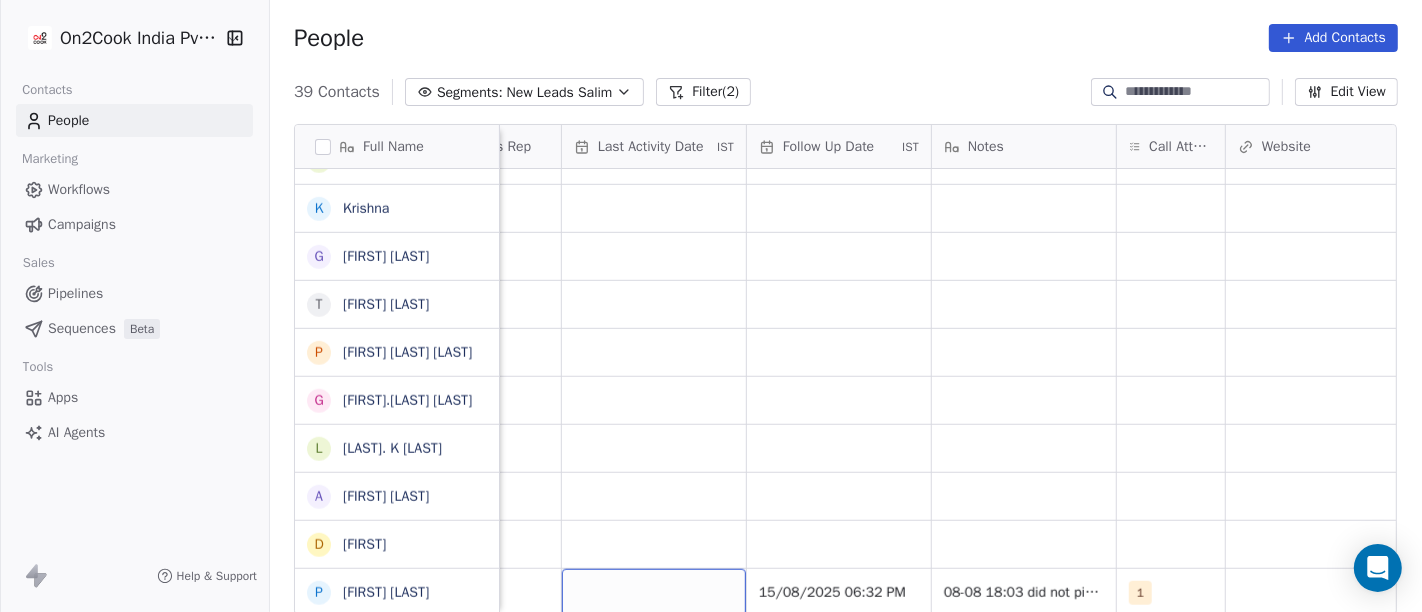 click at bounding box center (654, 592) 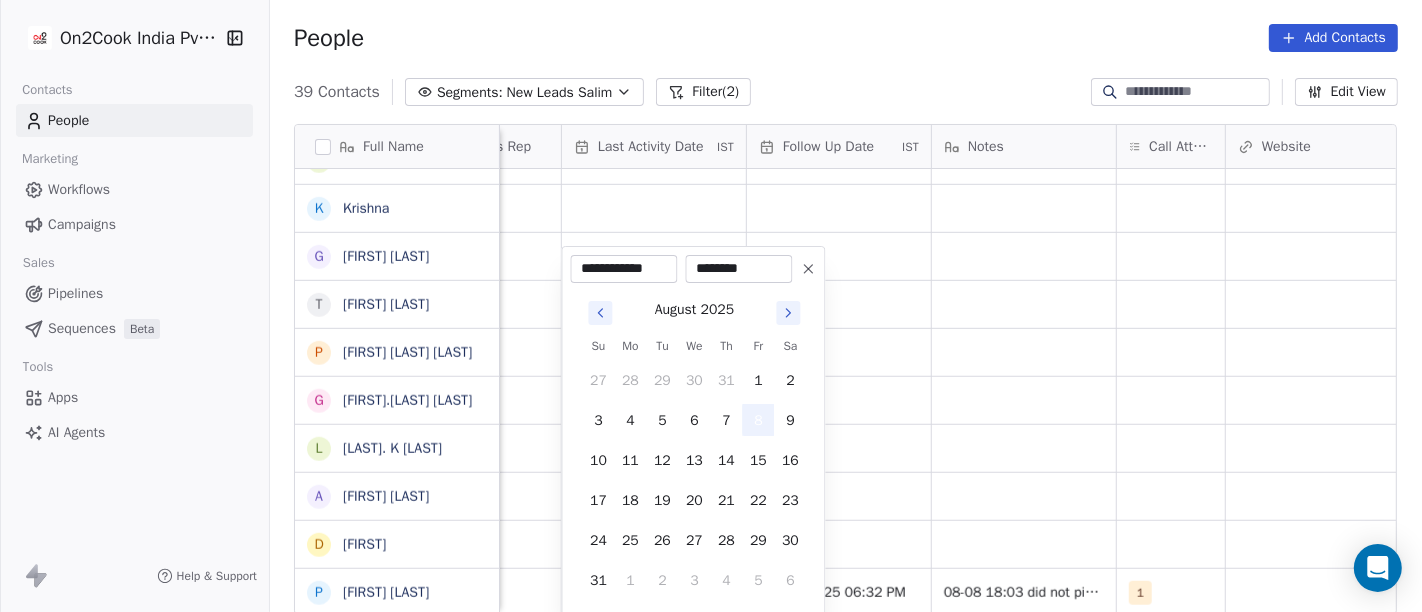 click on "8" at bounding box center [758, 420] 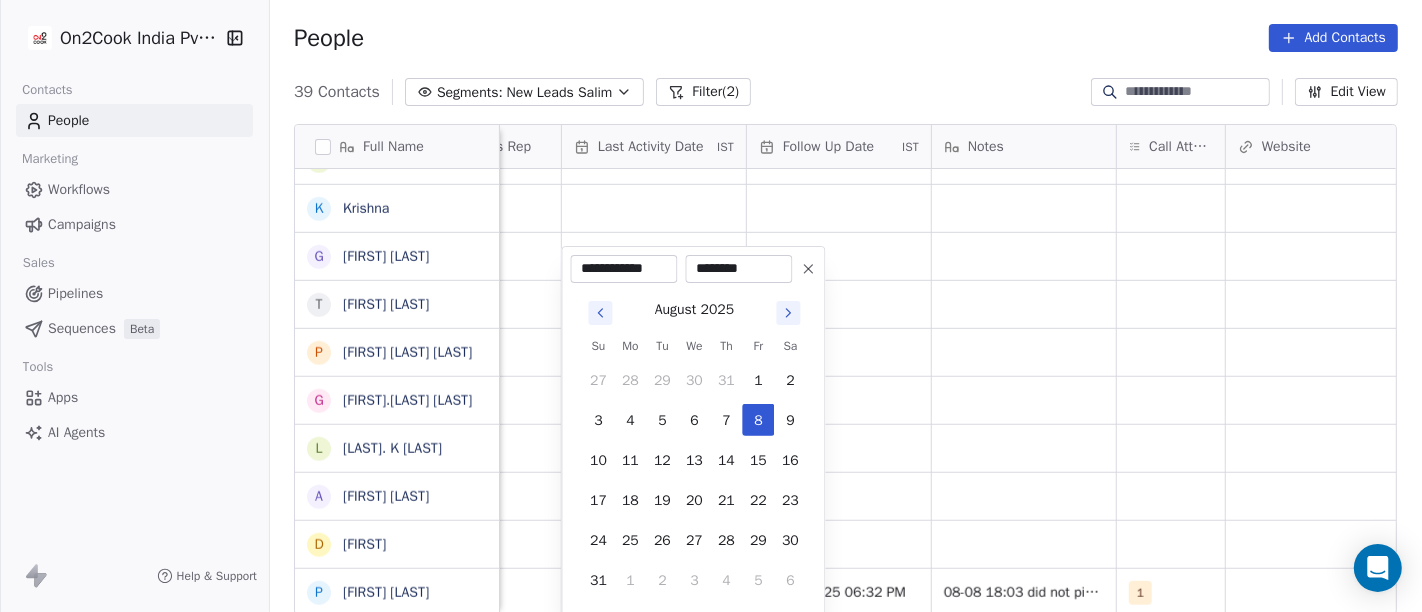 click on "On2Cook India Pvt. Ltd. Contacts People Marketing Workflows Campaigns Sales Pipelines Sequences Beta Tools Apps AI Agents Help & Support People Add Contacts 39 Contacts Segments: New Leads Salim Filter (2) Edit View Tag Add to Sequence Full Name S [LAST] [LAST] C Cafe social lemon N [LAST] i ibbu [LAST] A [LAST] [LAST] B [LAST] [LAST] S [LAST] [LAST] V [LAST] [LAST] K [LAST] [LAST] S [LAST] [LAST] S [LAST] [LAST] S [LAST] [LAST] S [LAST] [LAST] A [LAST] [LAST] K [LAST] [LAST] [LAST] [LAST] M [LAST] [LAST] [LAST] S [LAST] [LAST] D [LAST] [LAST] G [LAST] [LAST] R [LAST] [LAST] J [LAST] [LAST] [LAST] [LAST] K [LAST] [LAST] G [LAST] [LAST] T [LAST] [LAST] P [LAST] [LAST] [LAST] [LAST] G [LAST] [LAST] L [LAST] [LAST] [LAST] [LAST] A [LAST] [LAST] D [LAST] [LAST] P [LAST] [LAST] Location Salim cloud_kitchen Salim restaurants Salim cafeteria Salim cafeteria Salim executive_kitchens Salim cloud_kitchen Salim" at bounding box center (711, 306) 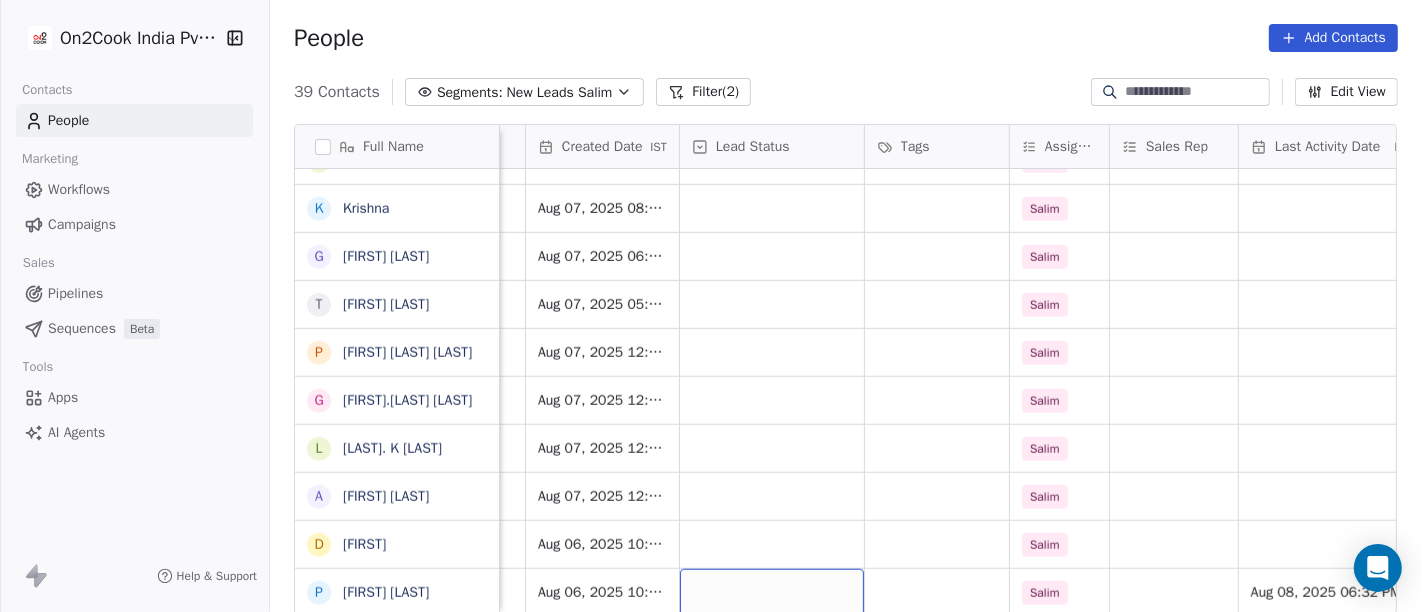 scroll, scrollTop: 17, scrollLeft: 526, axis: both 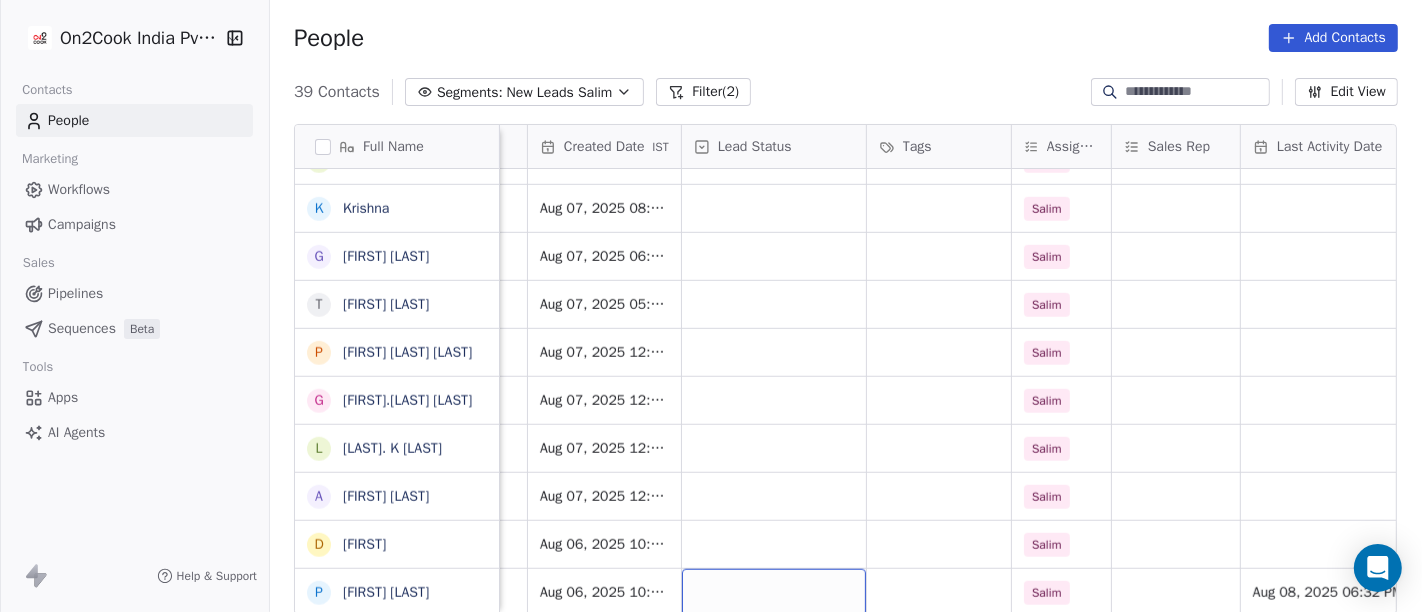 click at bounding box center (774, 592) 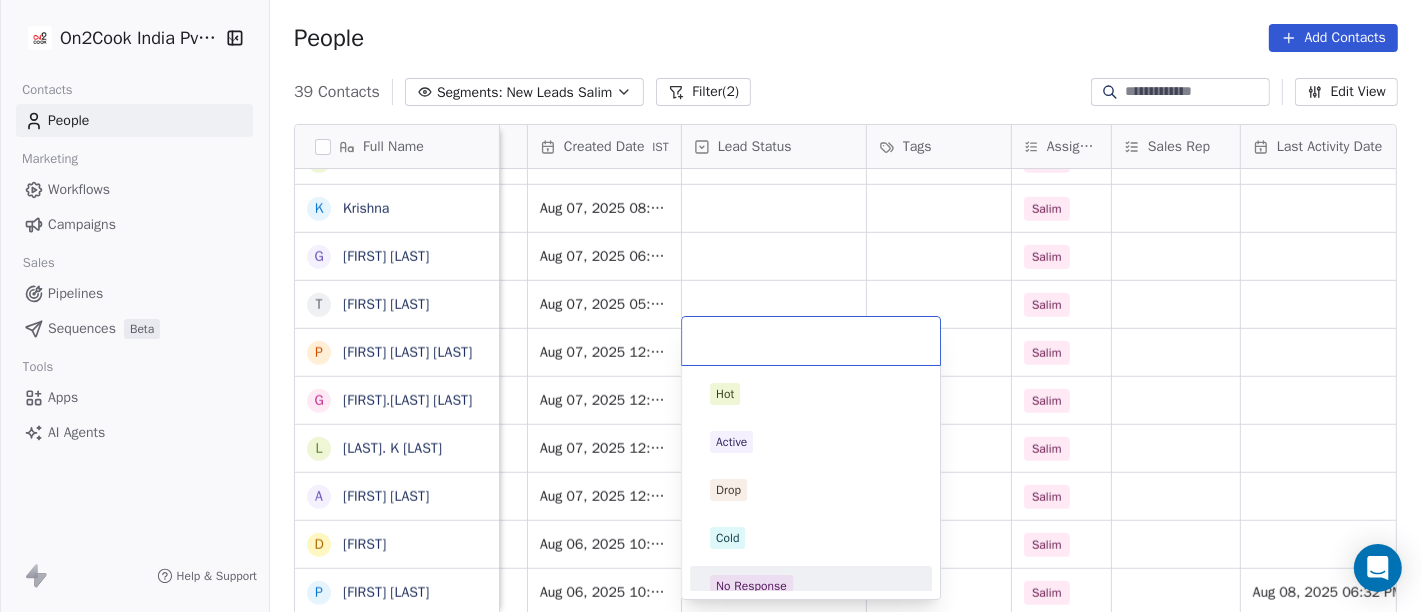click on "No Response" at bounding box center (811, 586) 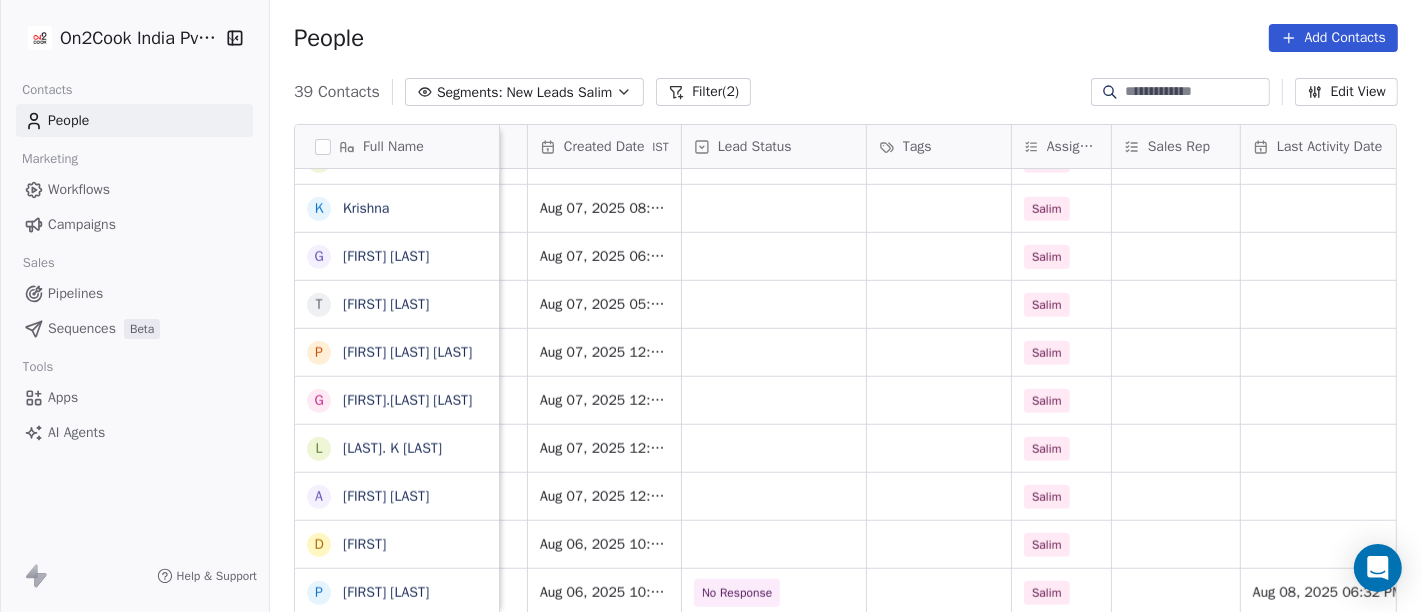click on "People  Add Contacts" at bounding box center (846, 38) 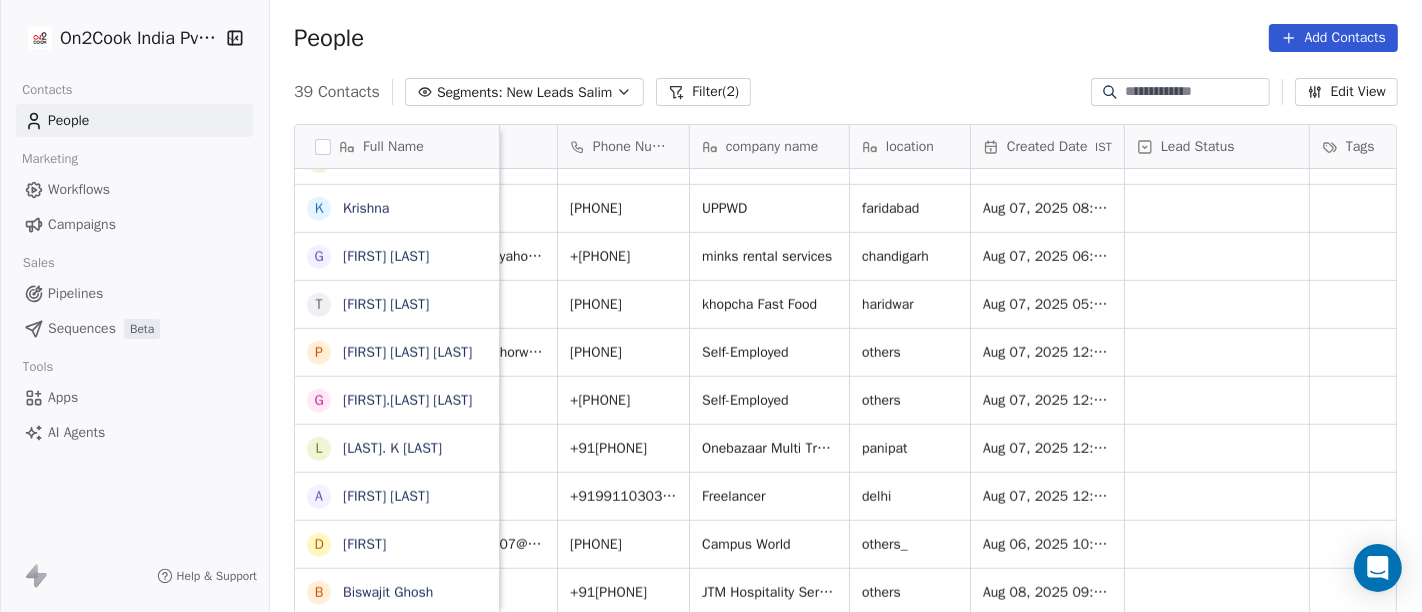 scroll, scrollTop: 17, scrollLeft: 0, axis: vertical 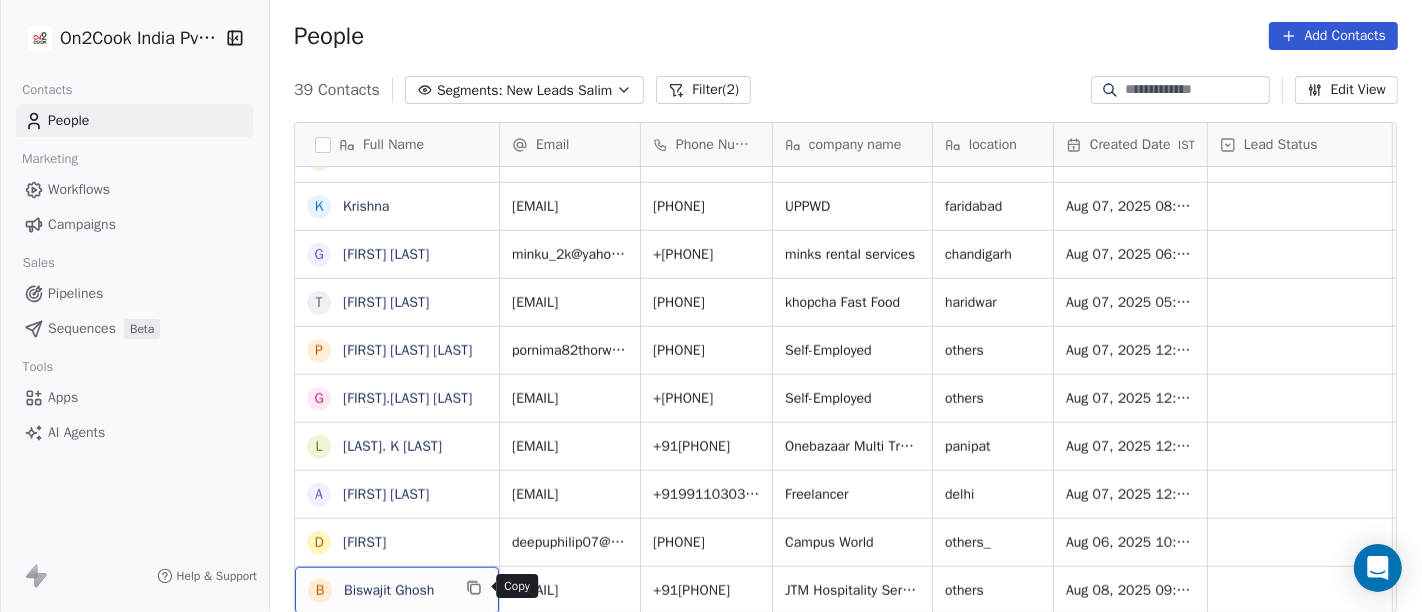 click at bounding box center (474, 588) 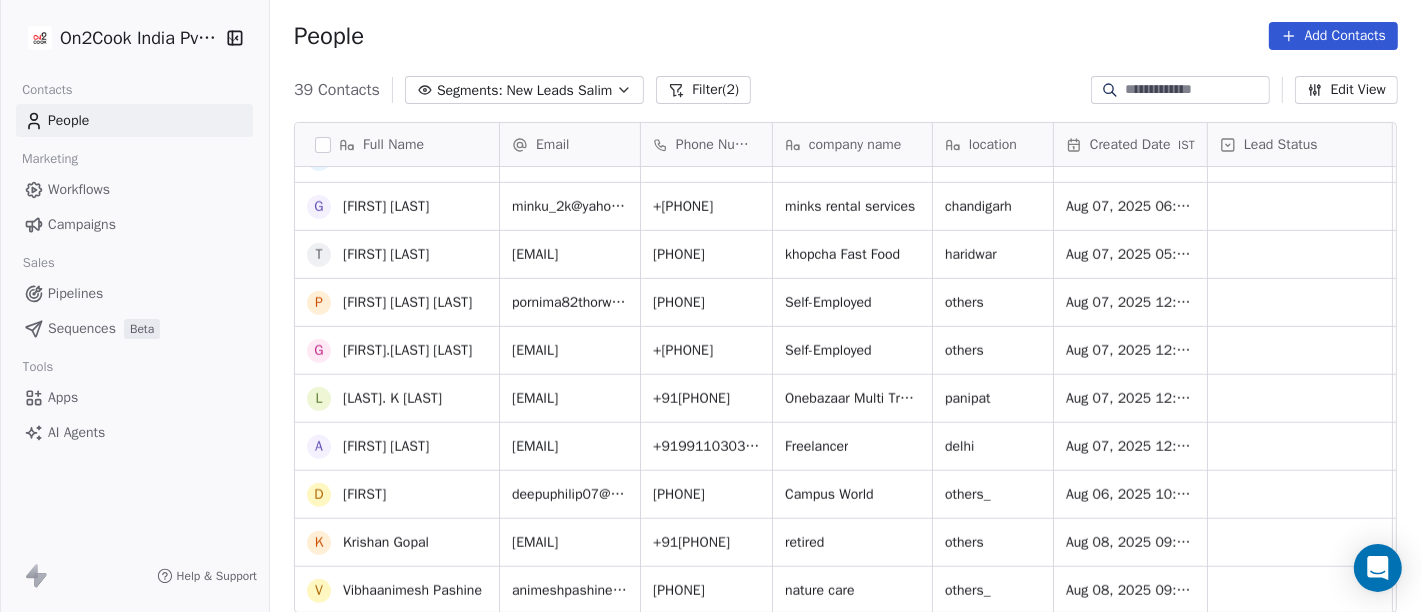 scroll, scrollTop: 869, scrollLeft: 0, axis: vertical 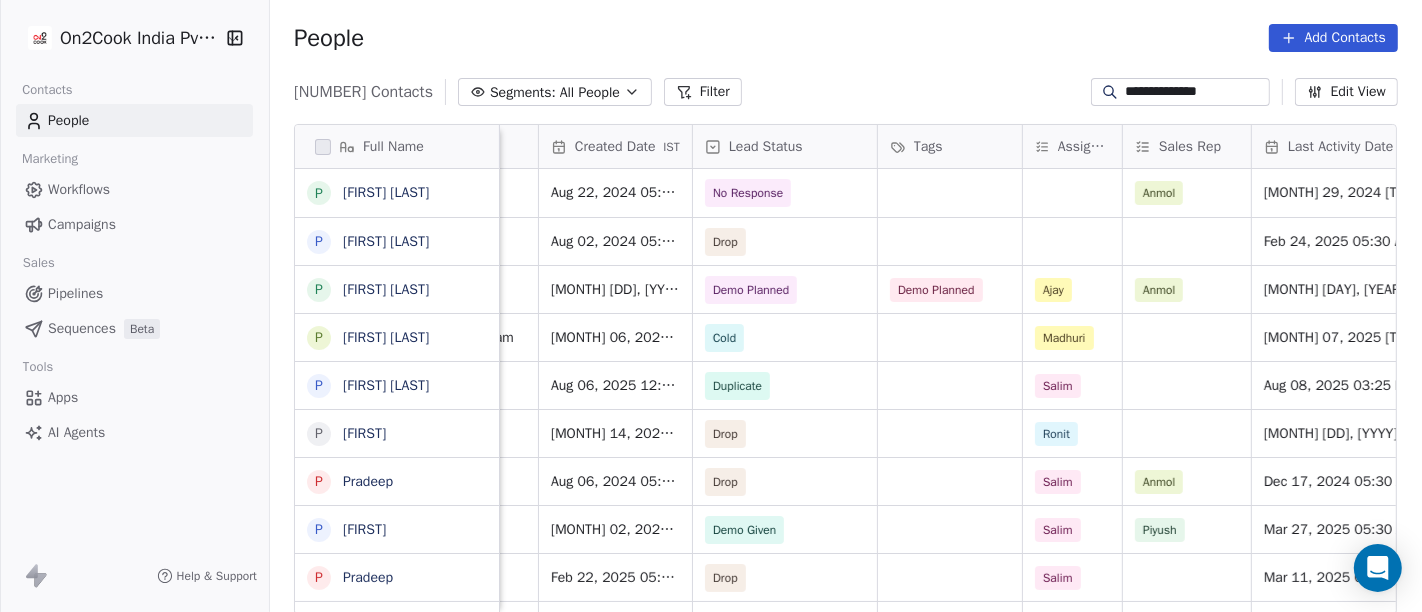click on "**********" at bounding box center [1196, 92] 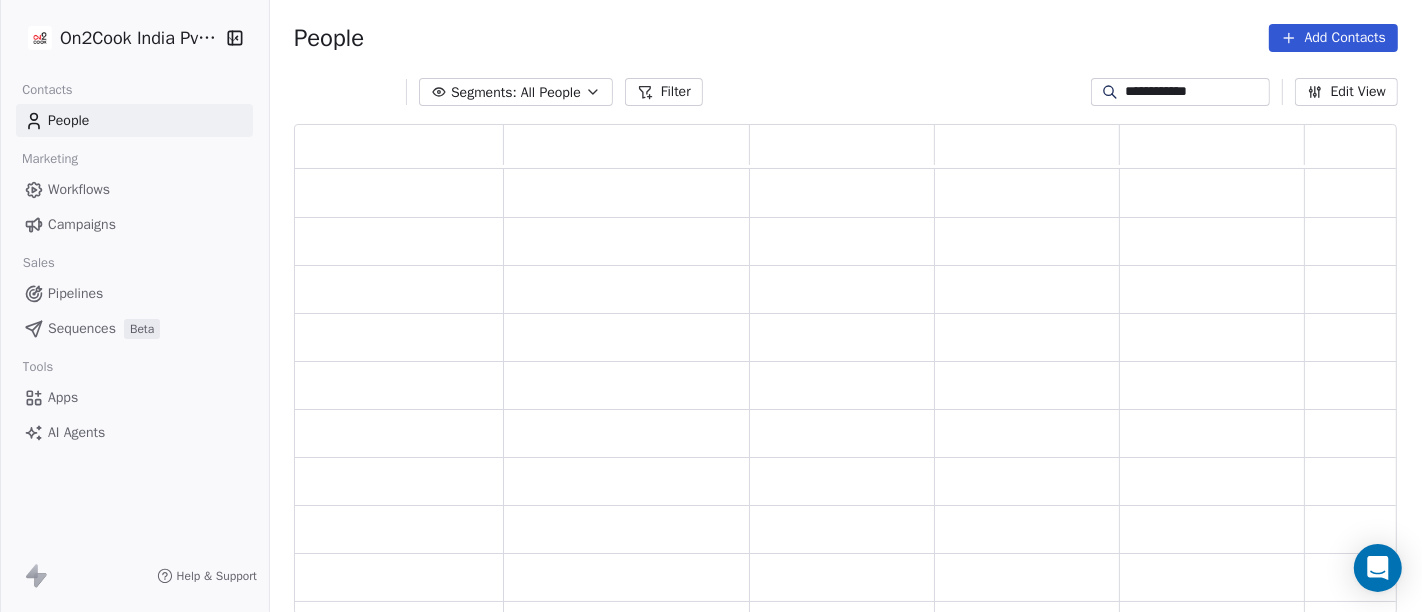 scroll, scrollTop: 17, scrollLeft: 17, axis: both 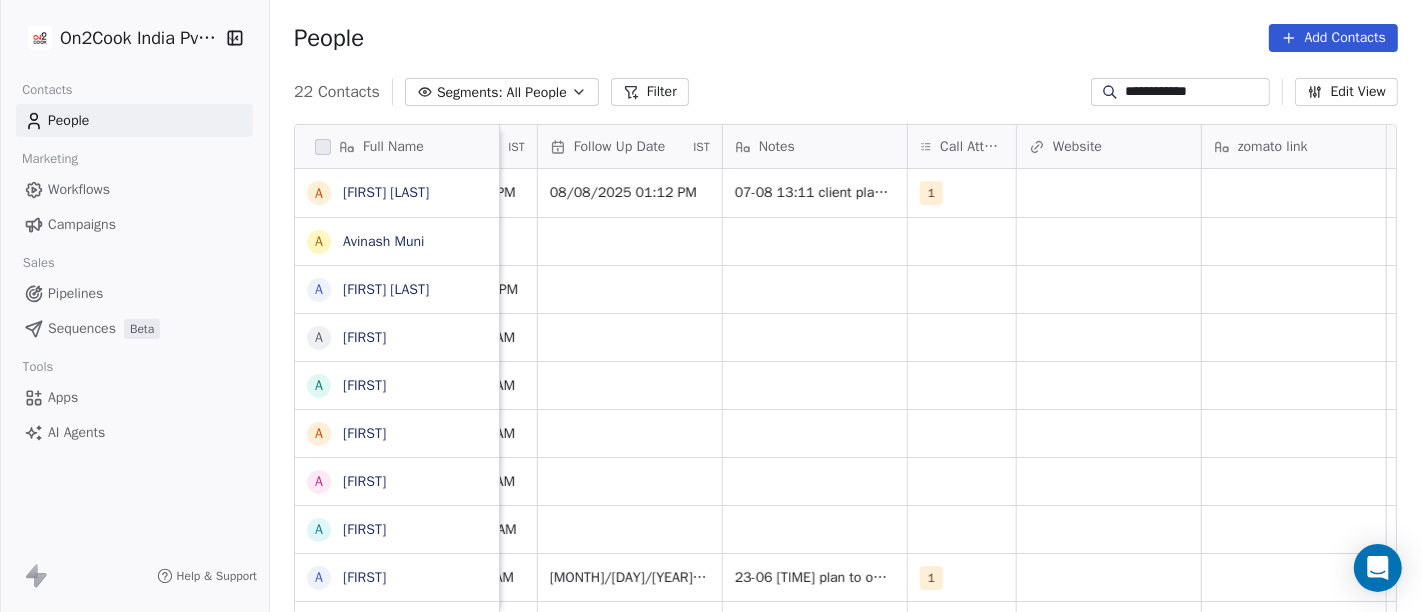 type on "**********" 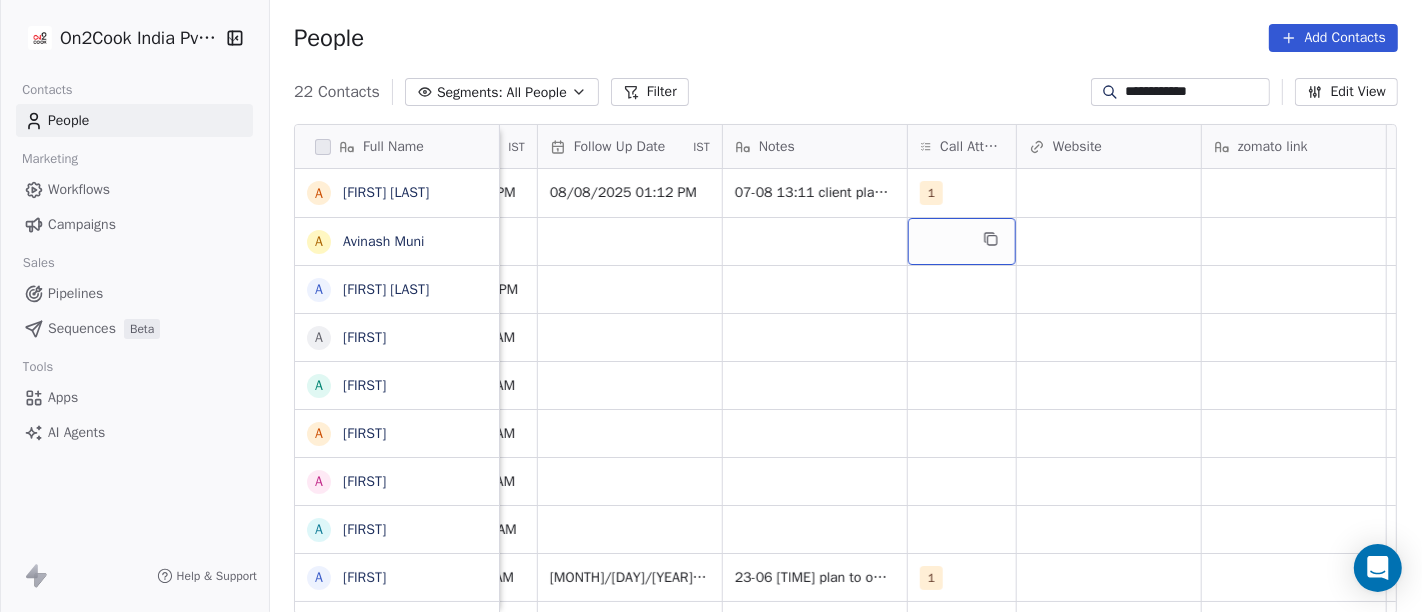 click at bounding box center [962, 241] 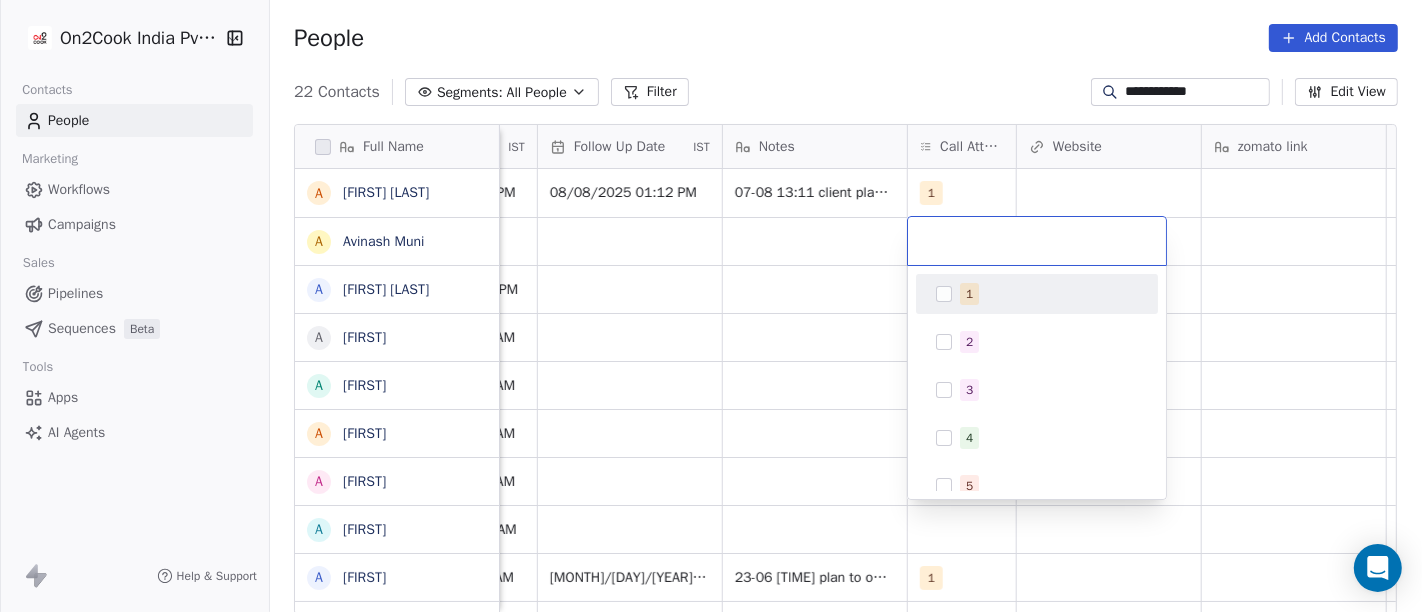 click on "**********" at bounding box center [711, 306] 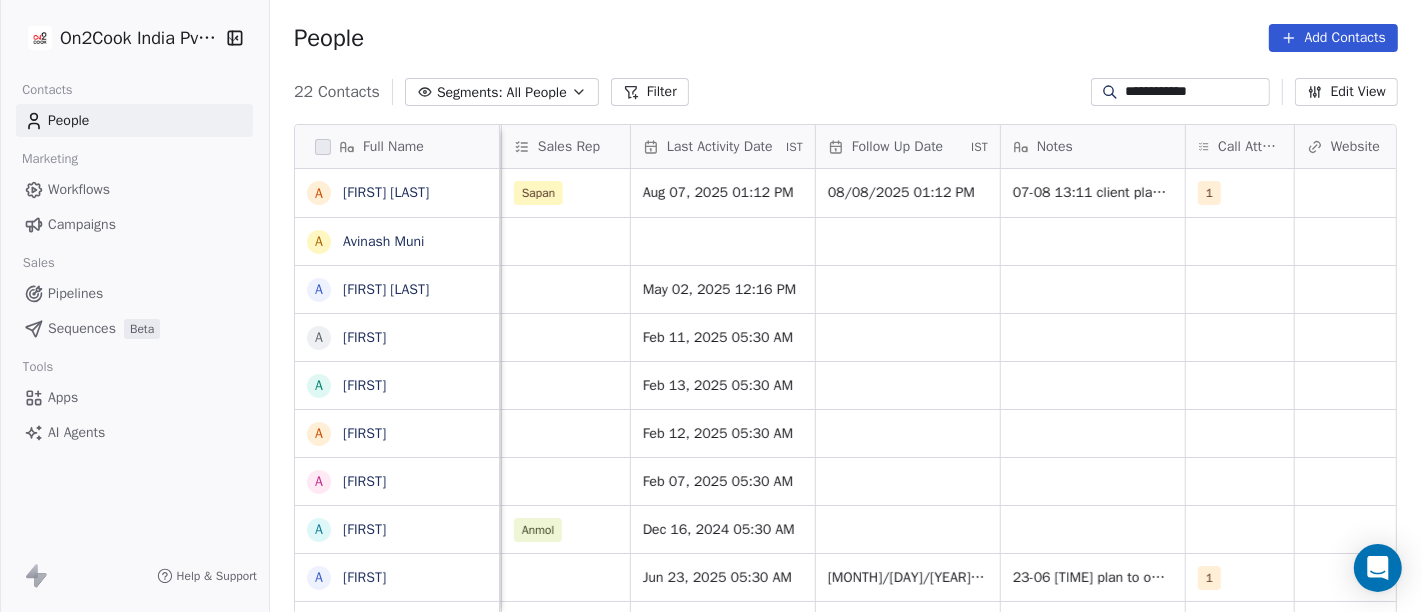 scroll, scrollTop: 0, scrollLeft: 1213, axis: horizontal 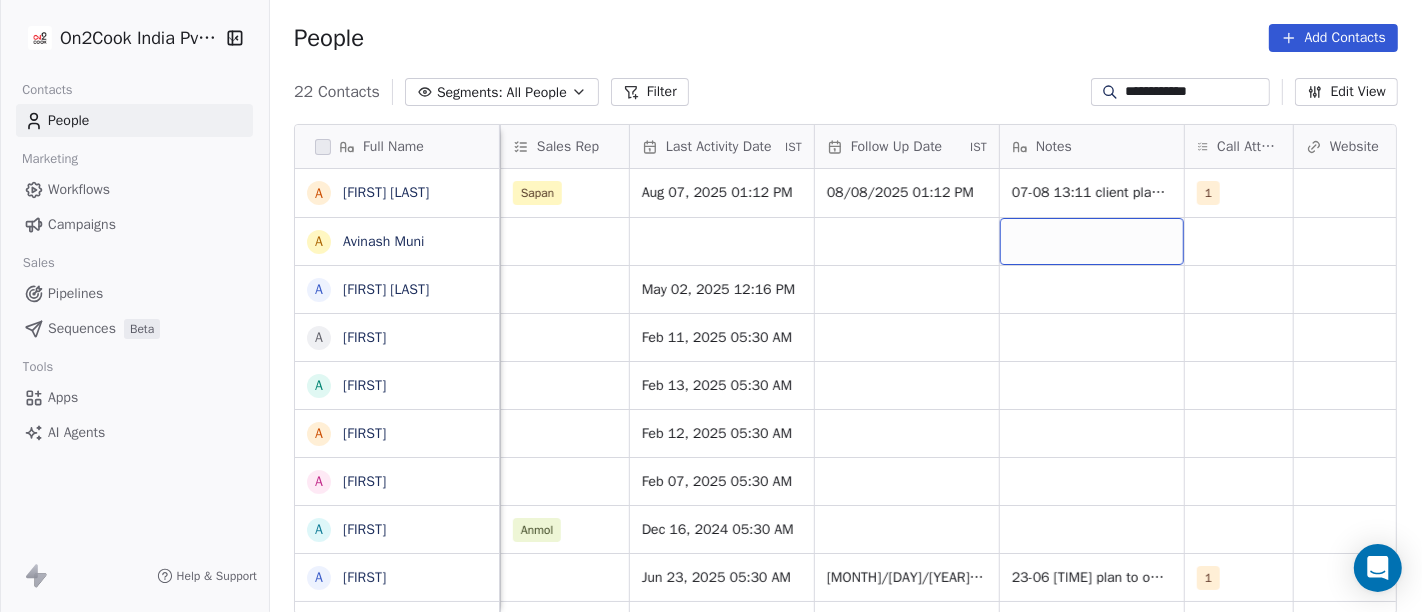 click at bounding box center [1092, 241] 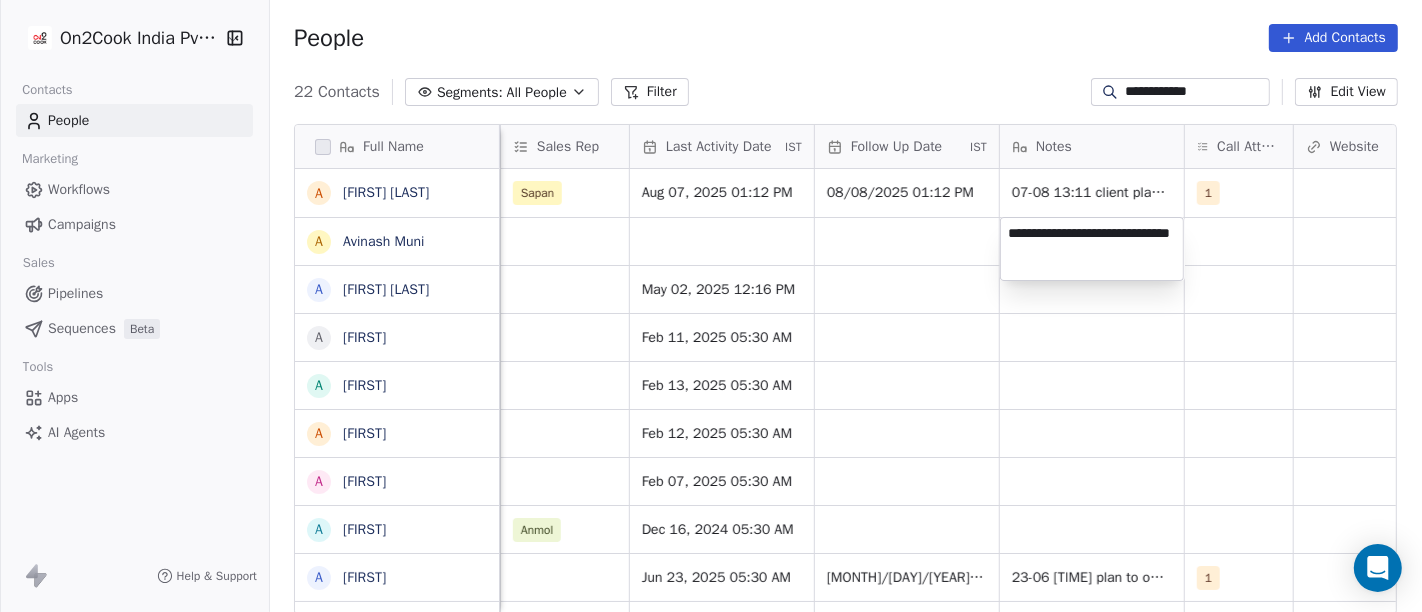 type on "**********" 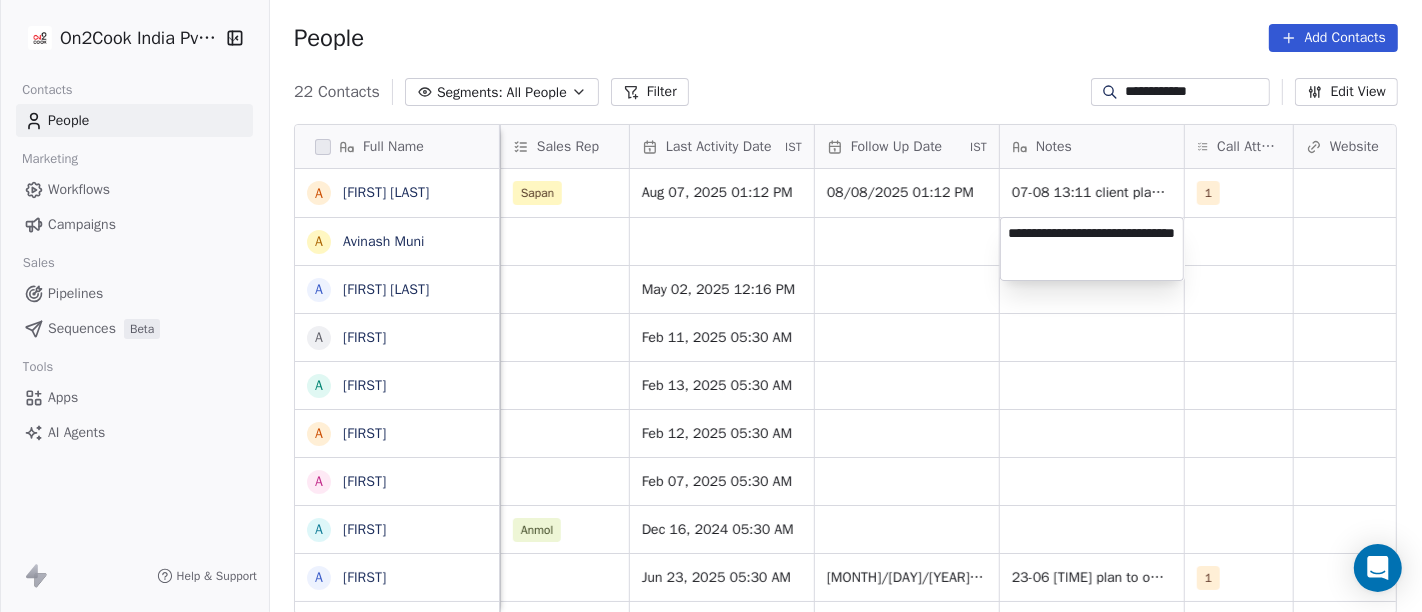 click on "**********" at bounding box center [711, 306] 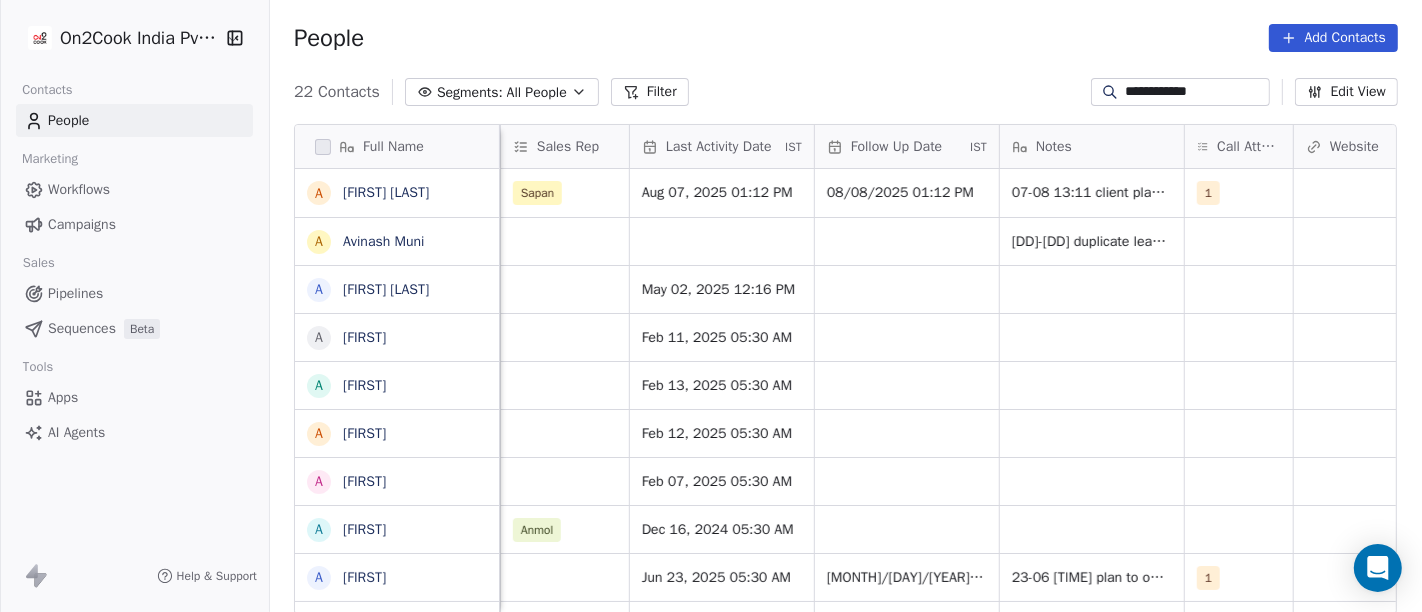scroll, scrollTop: 45, scrollLeft: 0, axis: vertical 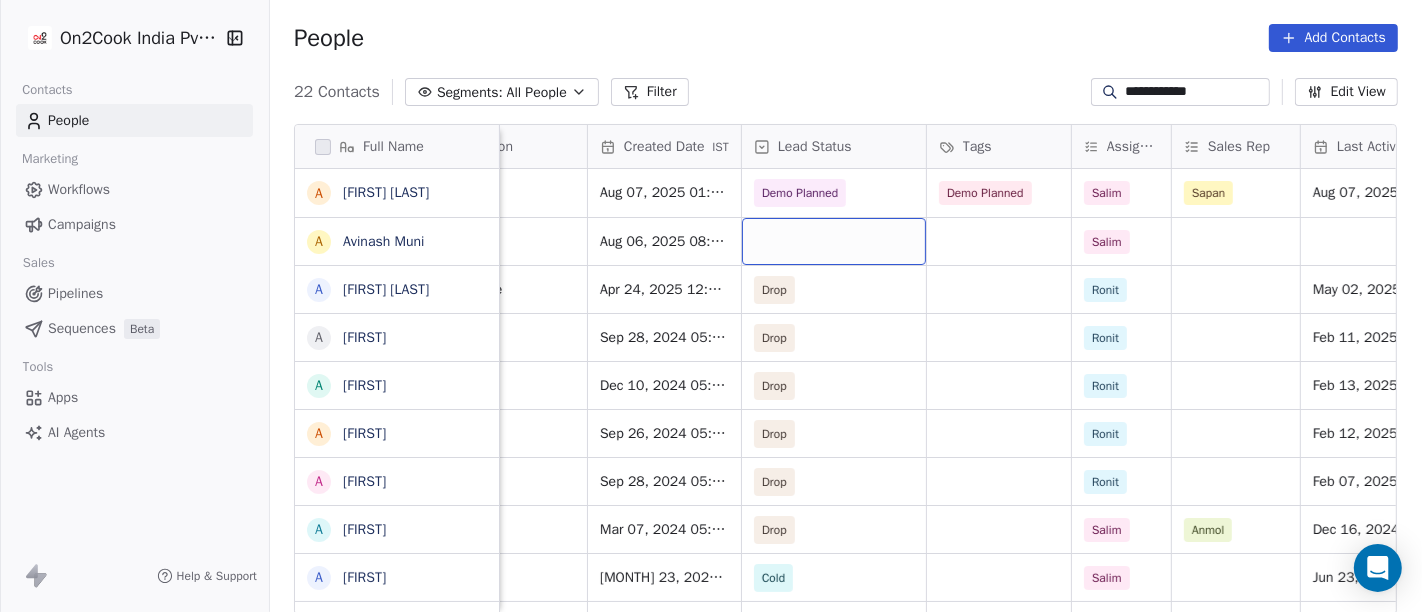 click at bounding box center [834, 241] 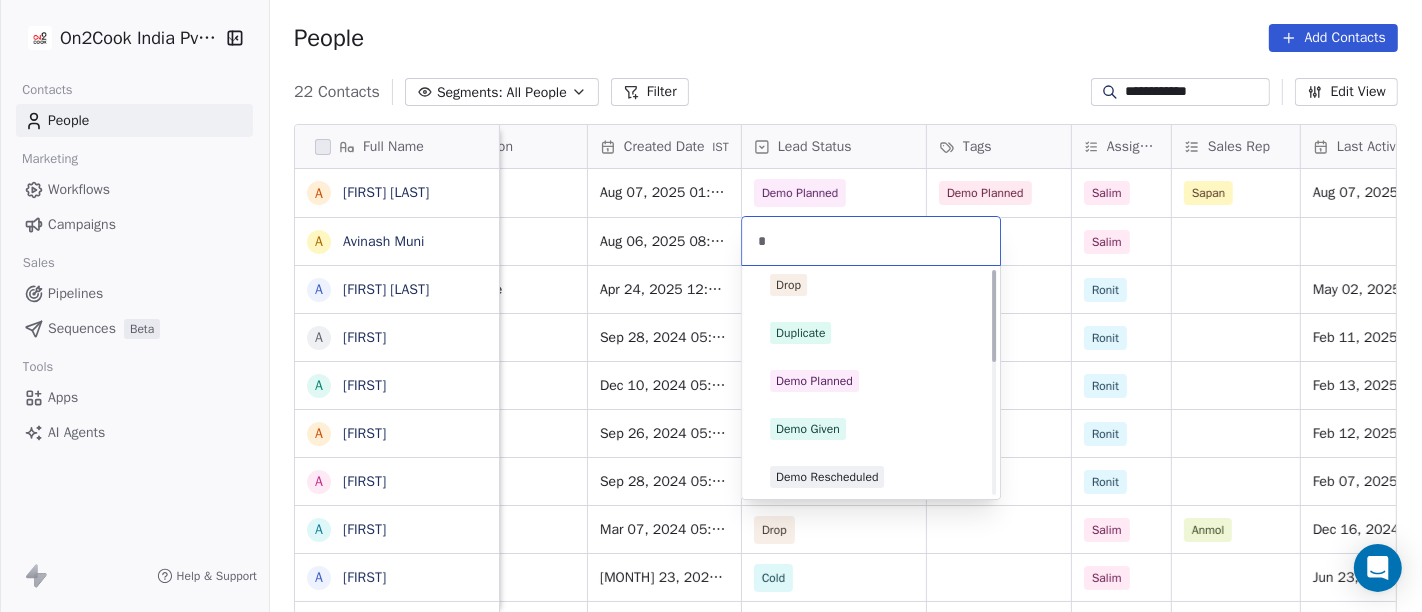 scroll, scrollTop: 0, scrollLeft: 0, axis: both 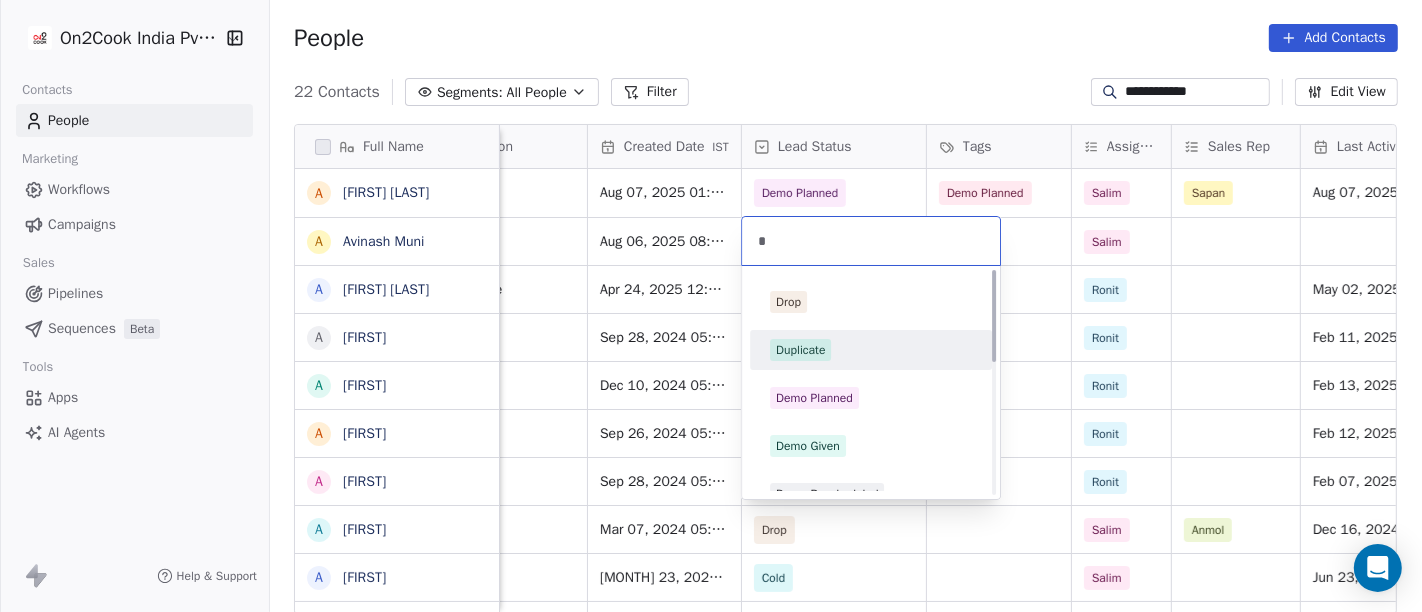 type on "*" 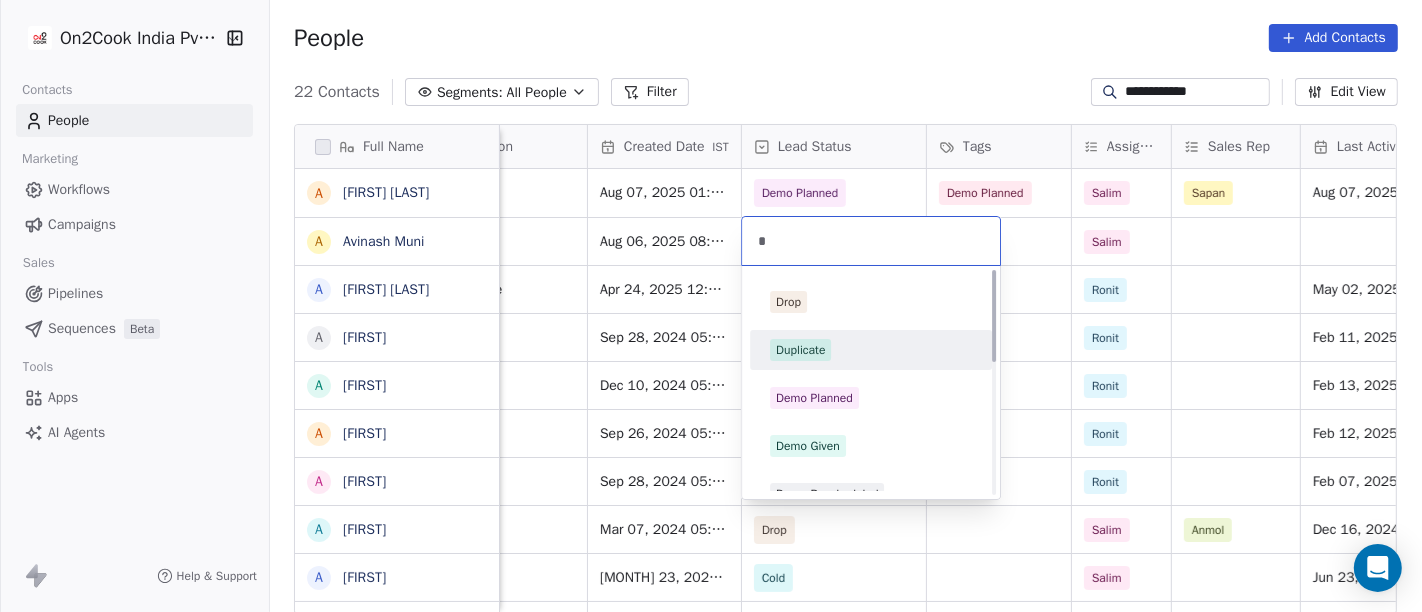 click on "Duplicate" at bounding box center [871, 350] 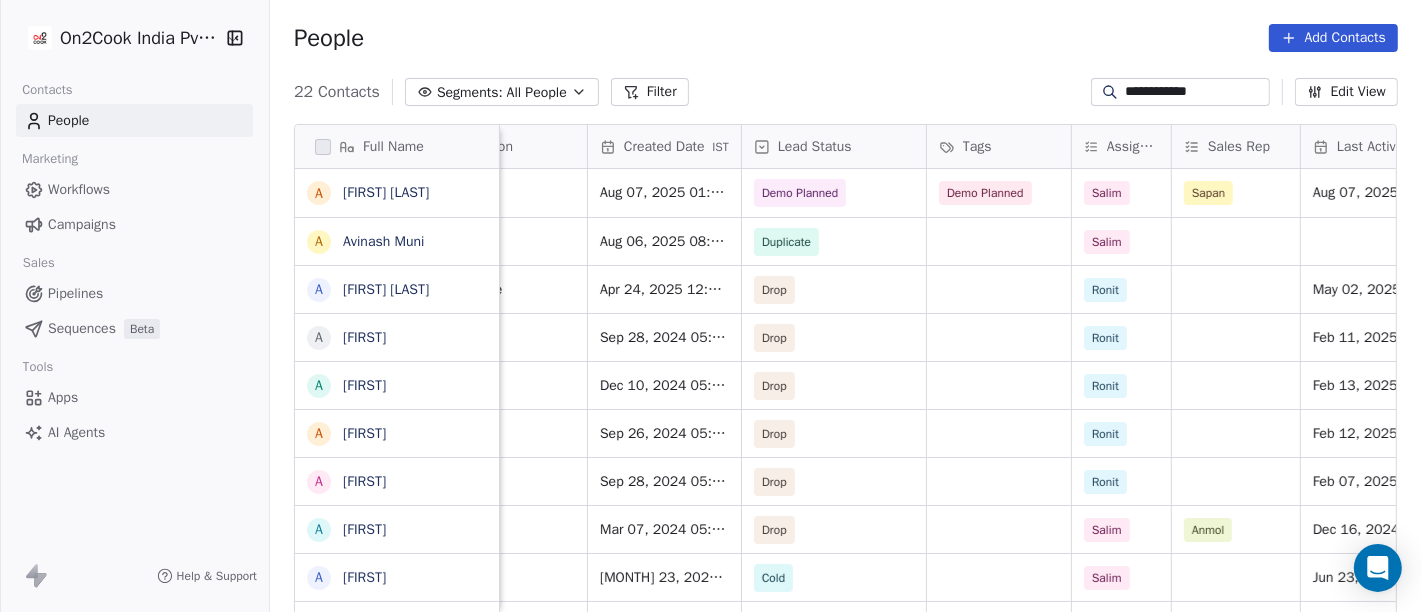 click on "People  Add Contacts" at bounding box center (846, 38) 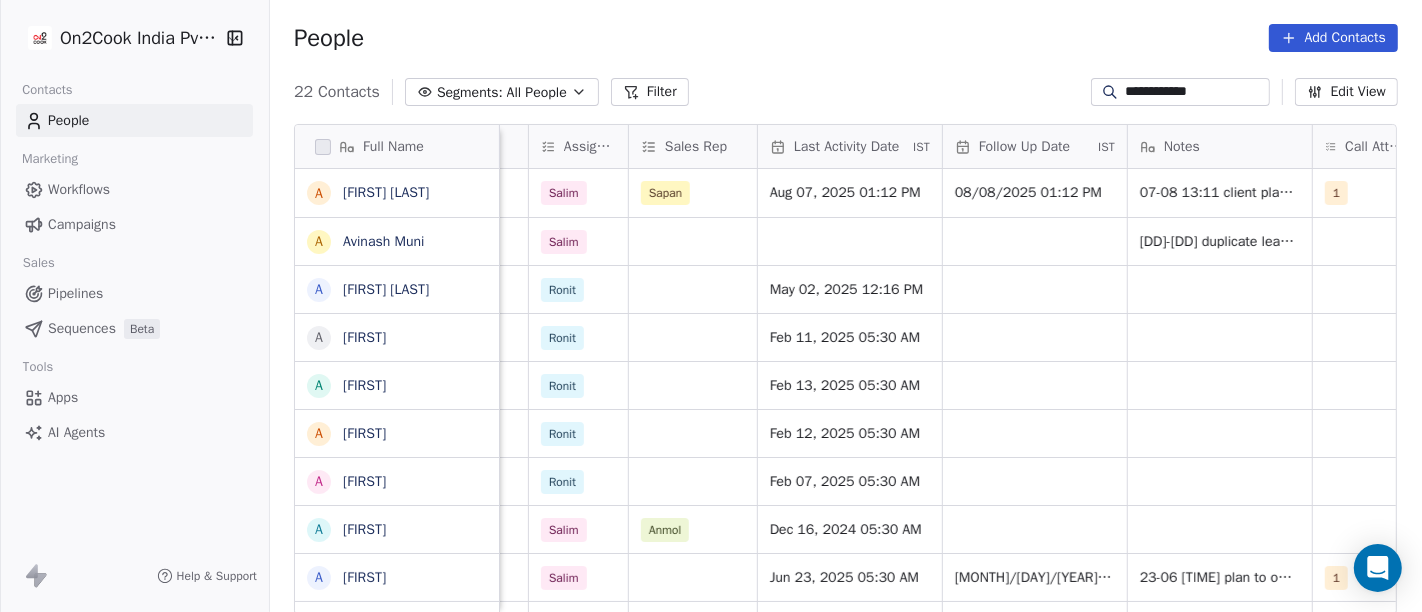 scroll, scrollTop: 0, scrollLeft: 1088, axis: horizontal 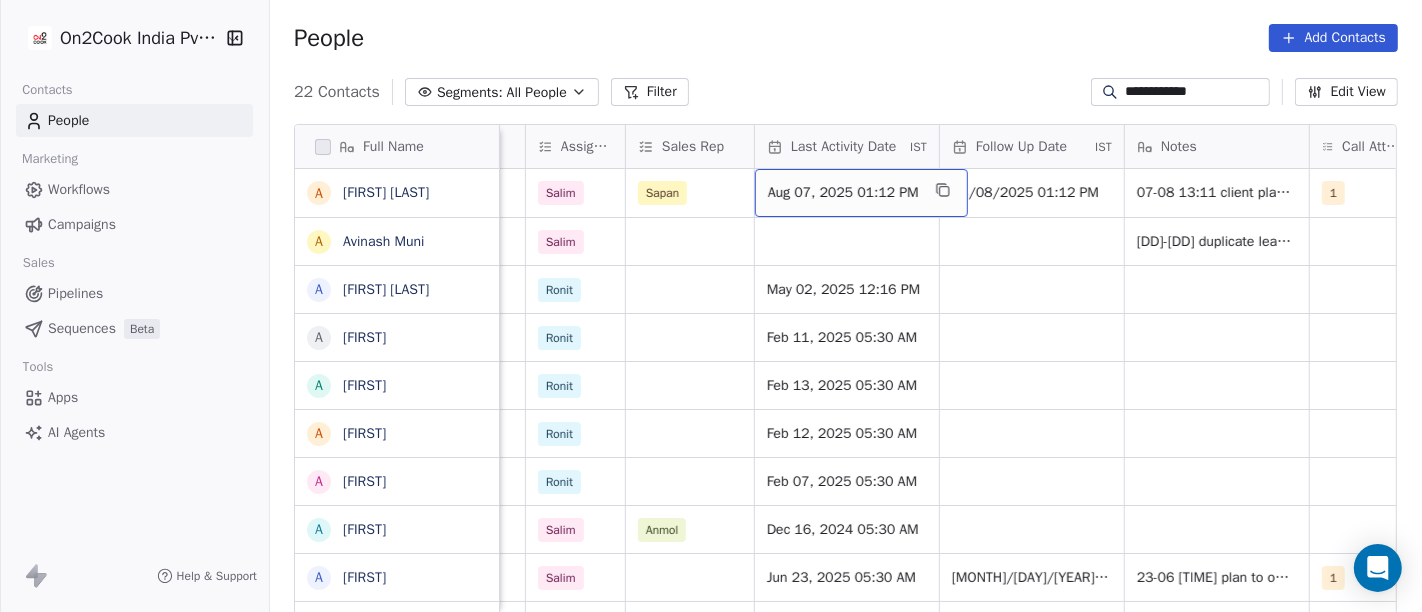 click on "Aug 07, 2025 01:12 PM" at bounding box center (843, 193) 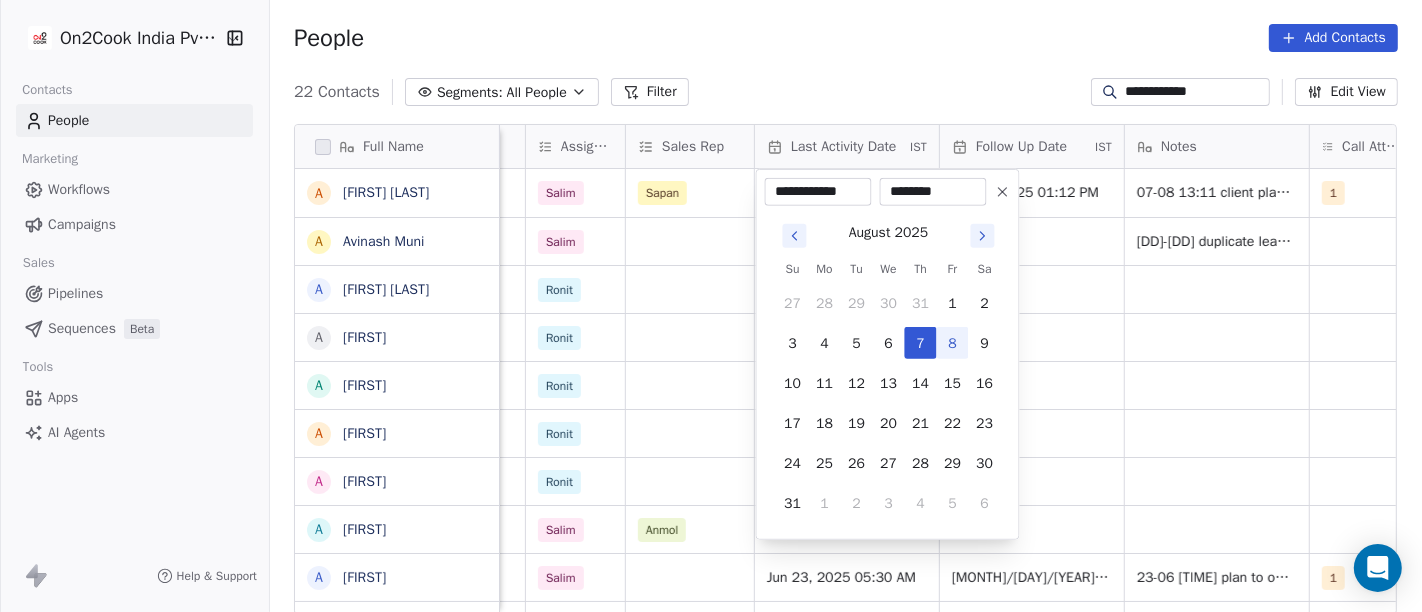 click on "8" at bounding box center (953, 343) 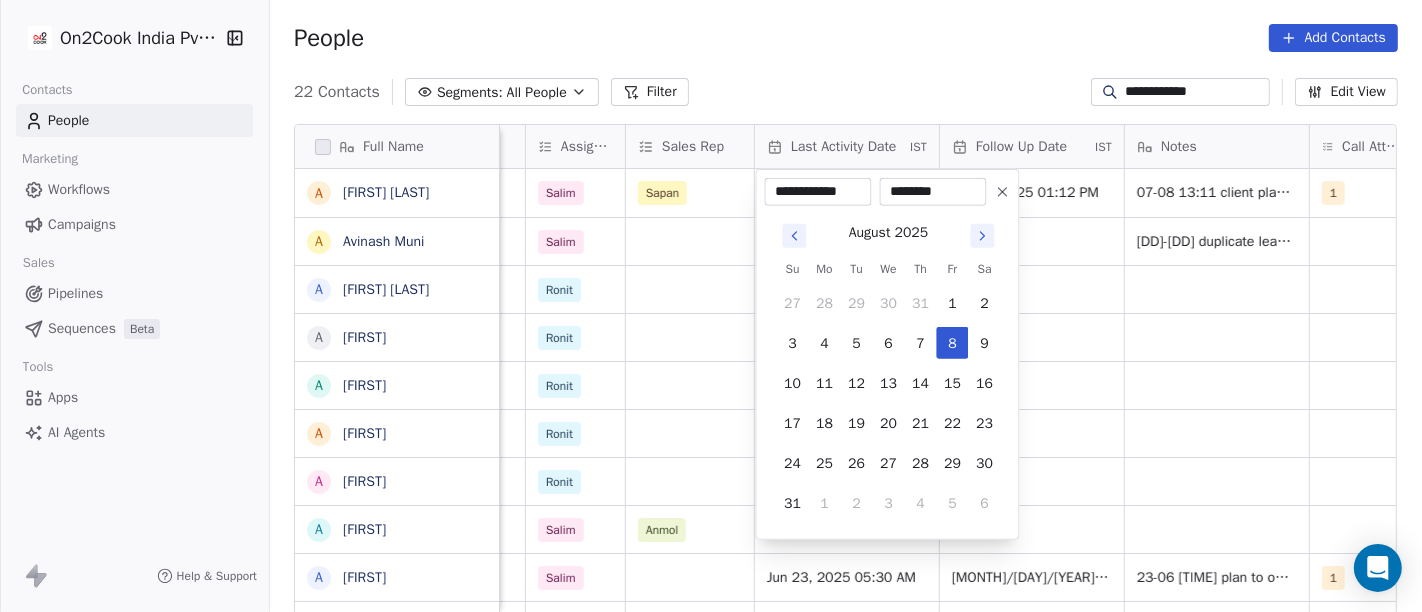 click on "**********" at bounding box center [711, 306] 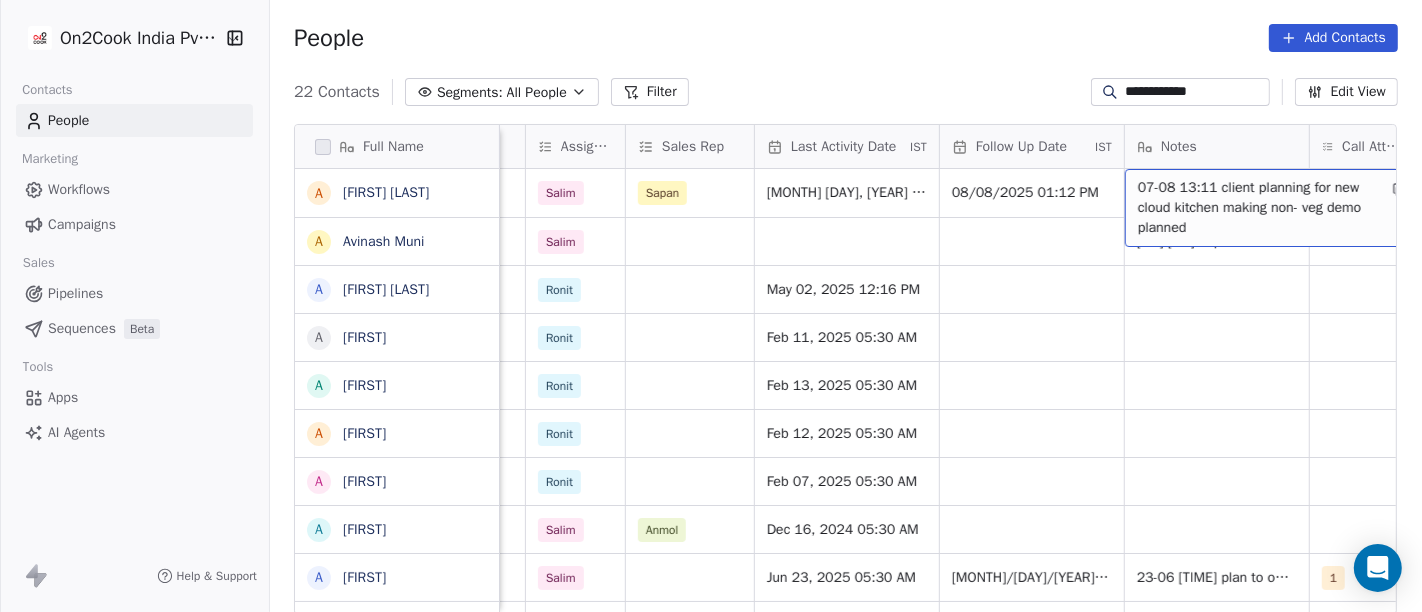 click on "07-08 13:11 client planning for new cloud kitchen making non- veg demo planned" at bounding box center (1257, 208) 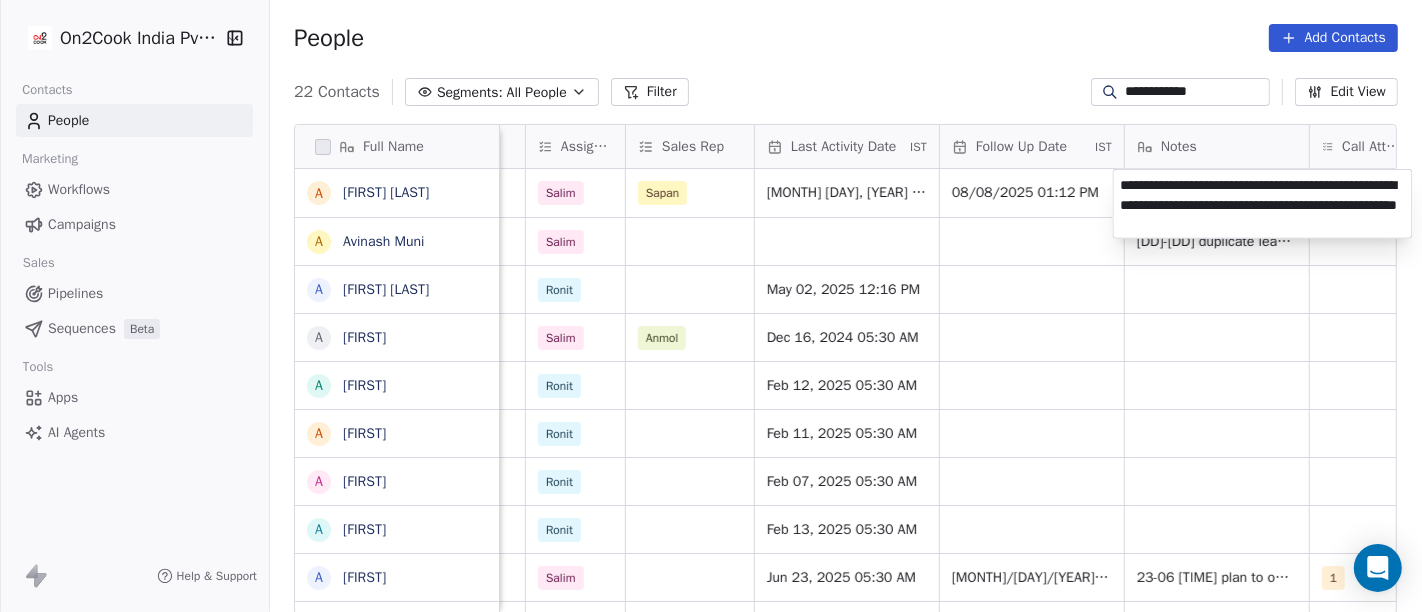 type on "**********" 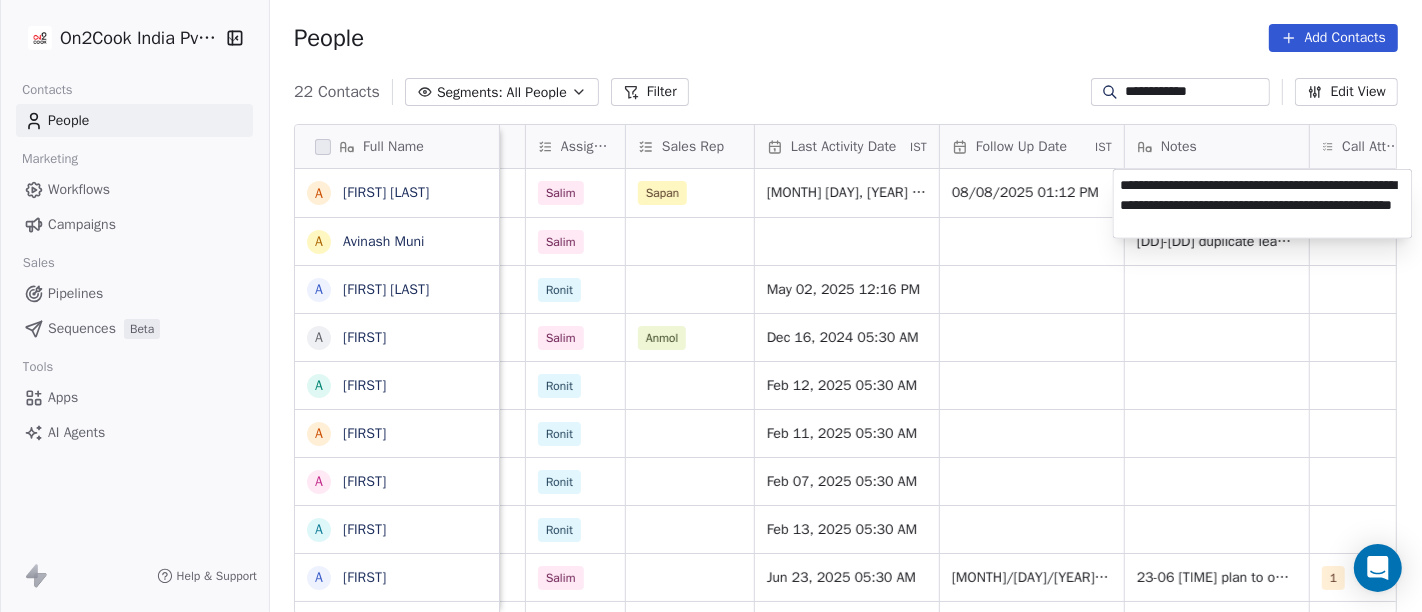 click on "**********" at bounding box center [711, 306] 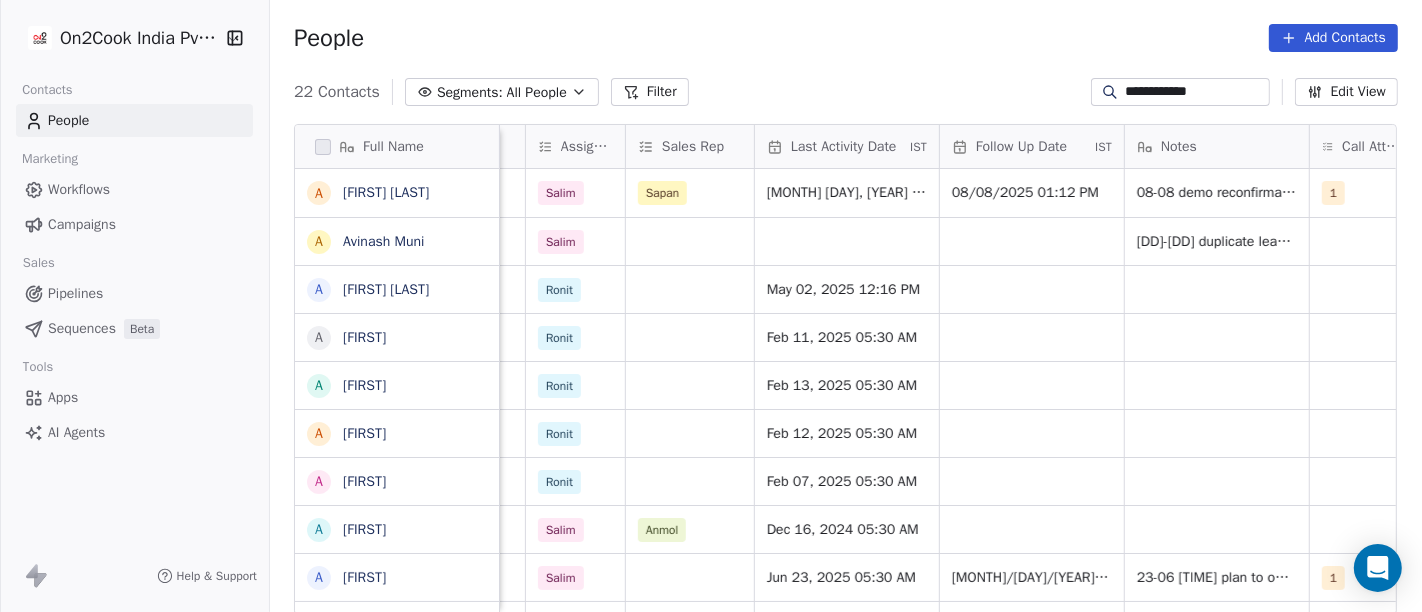 click on "People  Add Contacts" at bounding box center [846, 38] 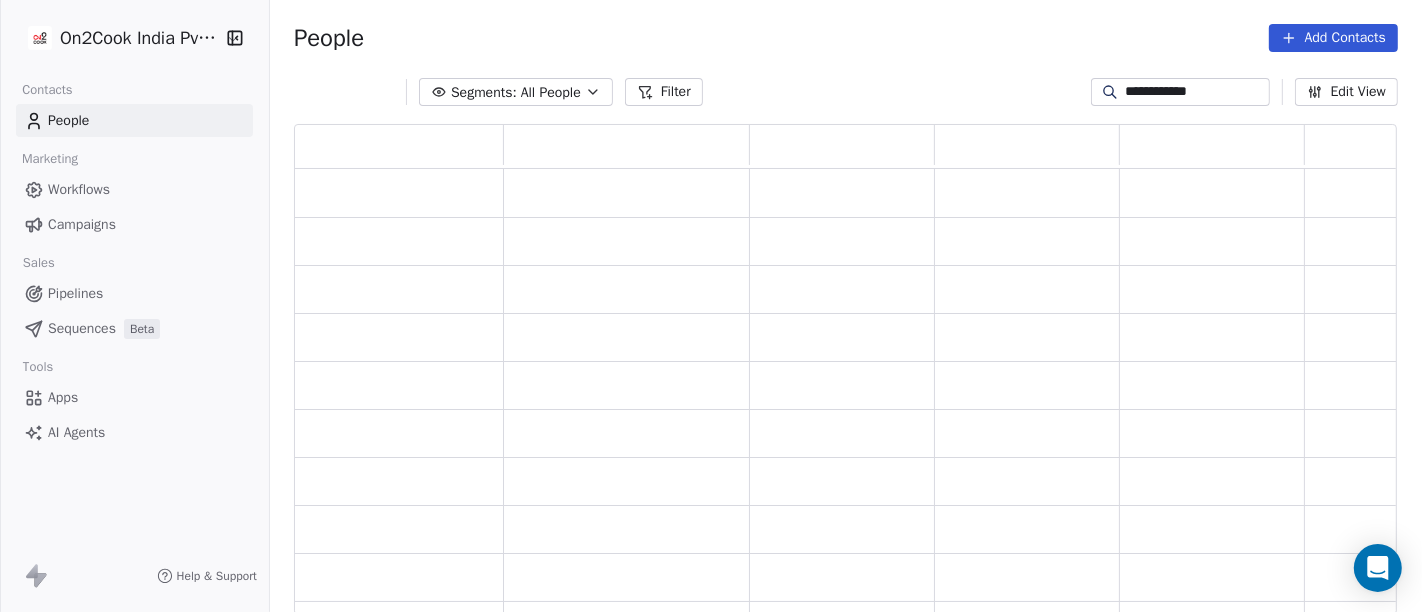 scroll, scrollTop: 17, scrollLeft: 17, axis: both 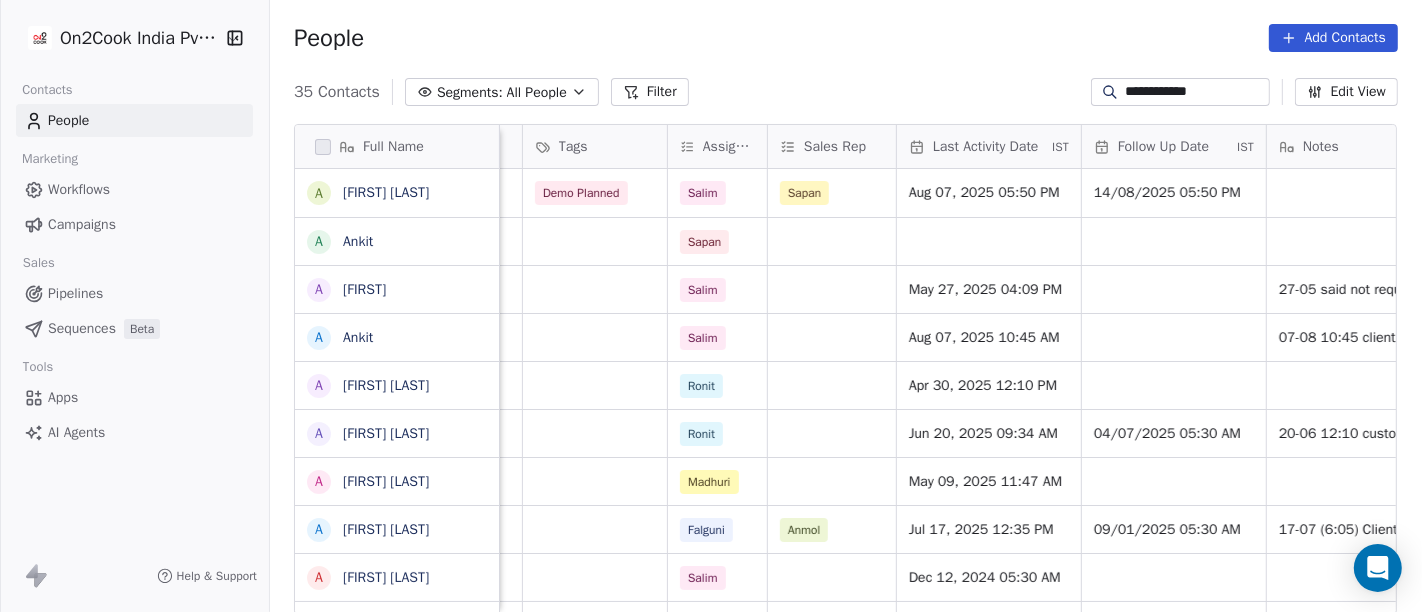 type on "**********" 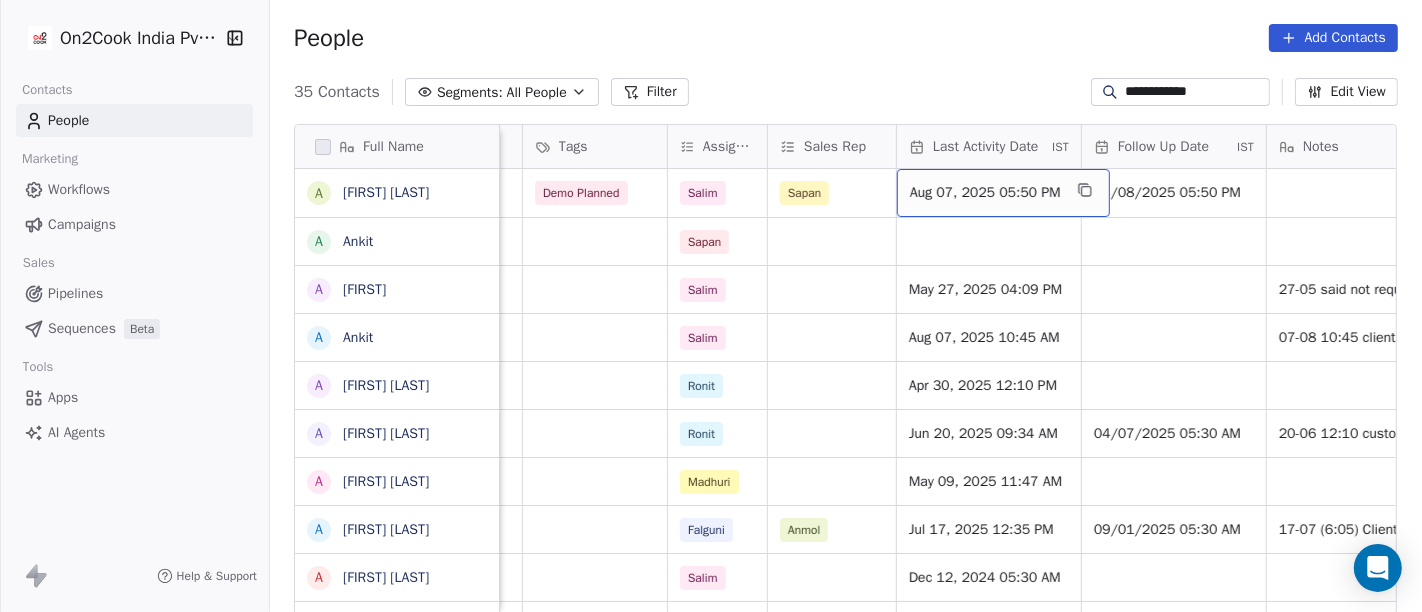 click on "Aug 07, 2025 05:50 PM" at bounding box center (985, 193) 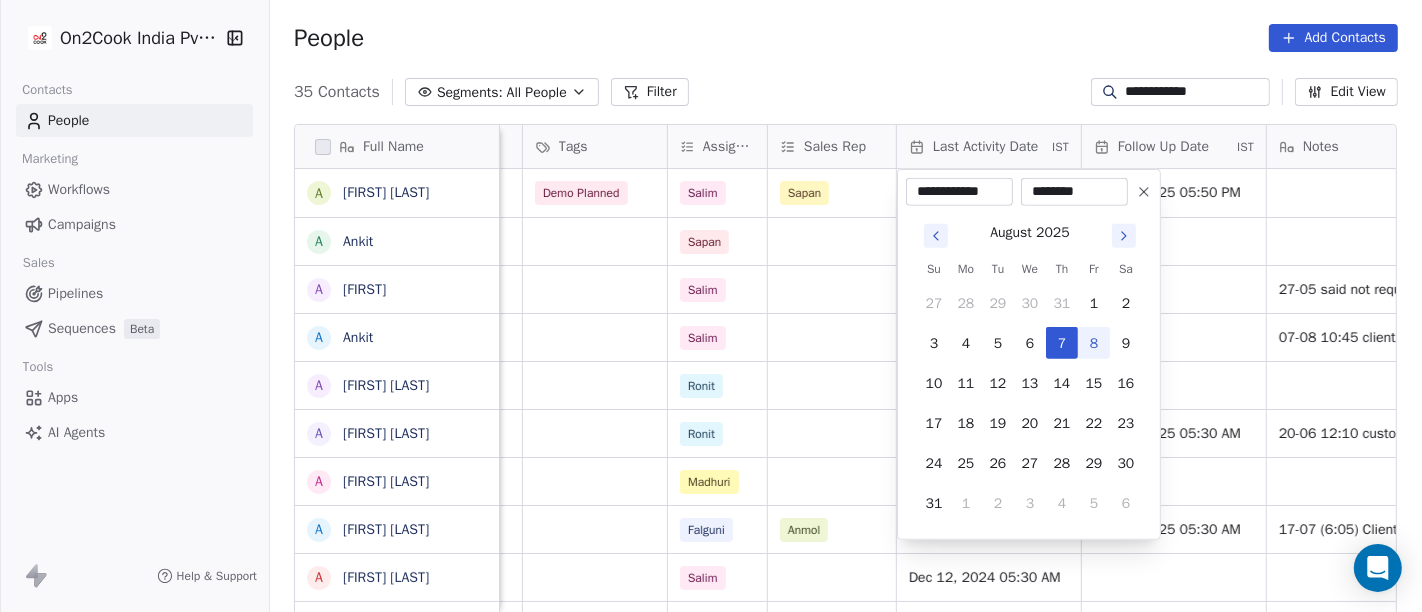 click on "8" at bounding box center (1094, 343) 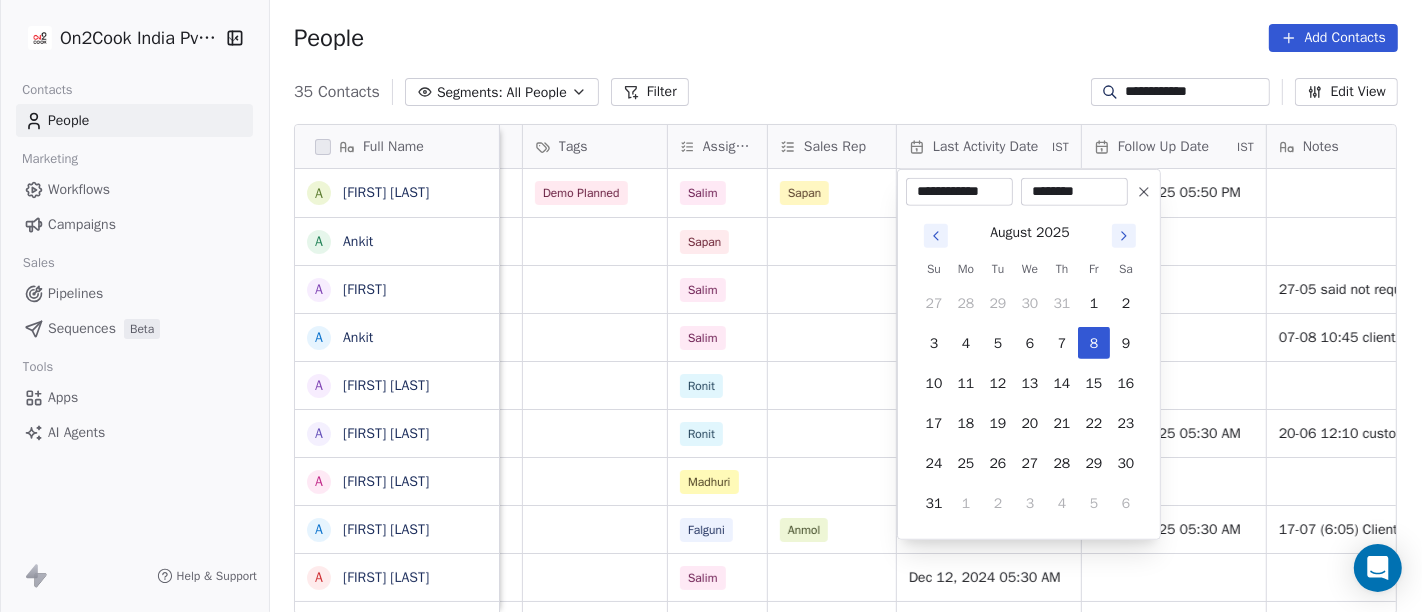 click on "**********" at bounding box center [711, 306] 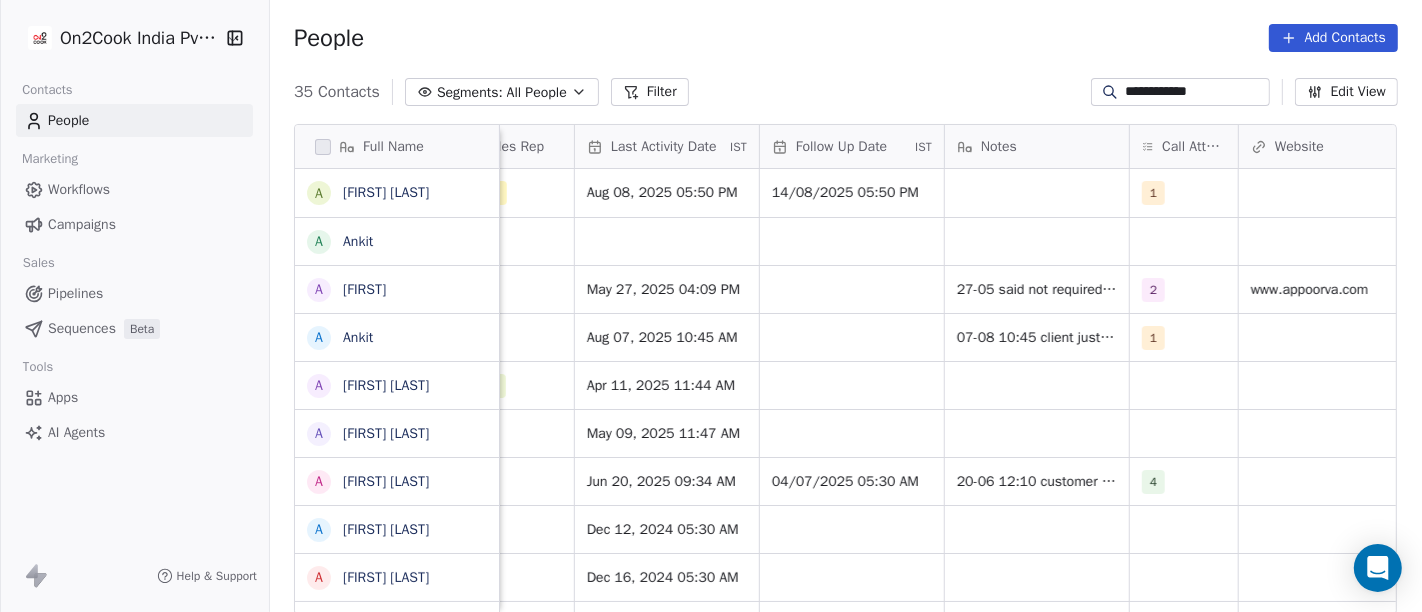 scroll, scrollTop: 0, scrollLeft: 1274, axis: horizontal 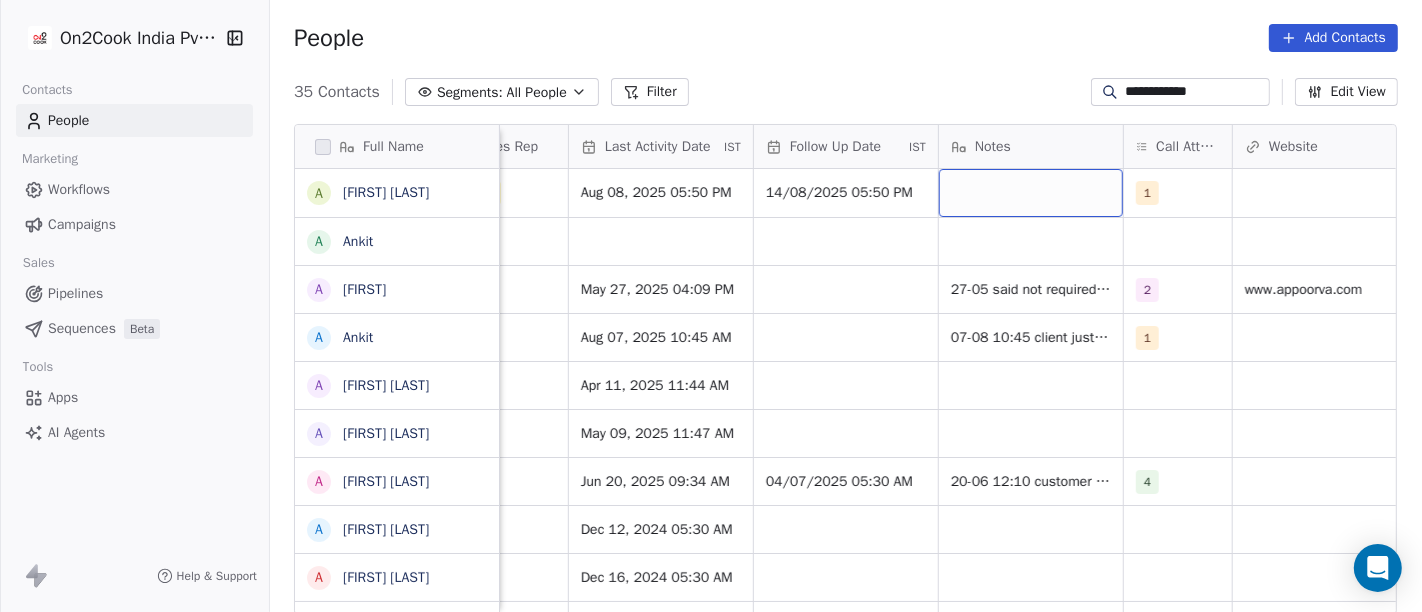 click at bounding box center [1031, 193] 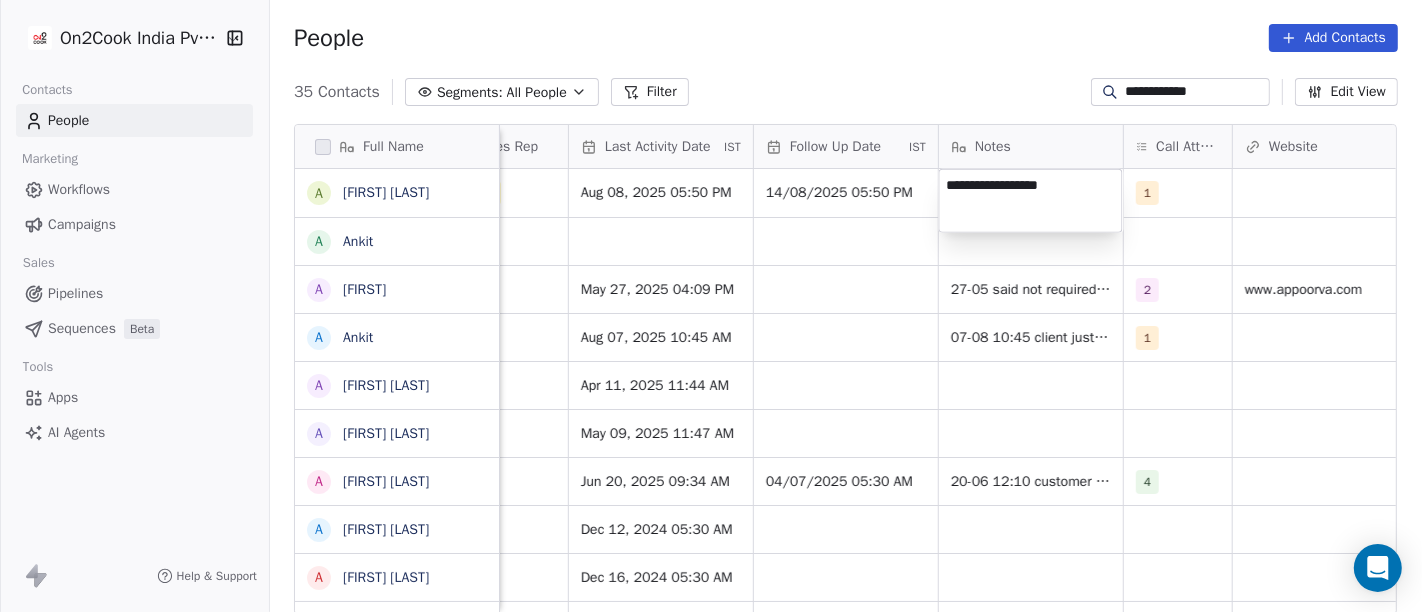 click on "**********" at bounding box center (1031, 201) 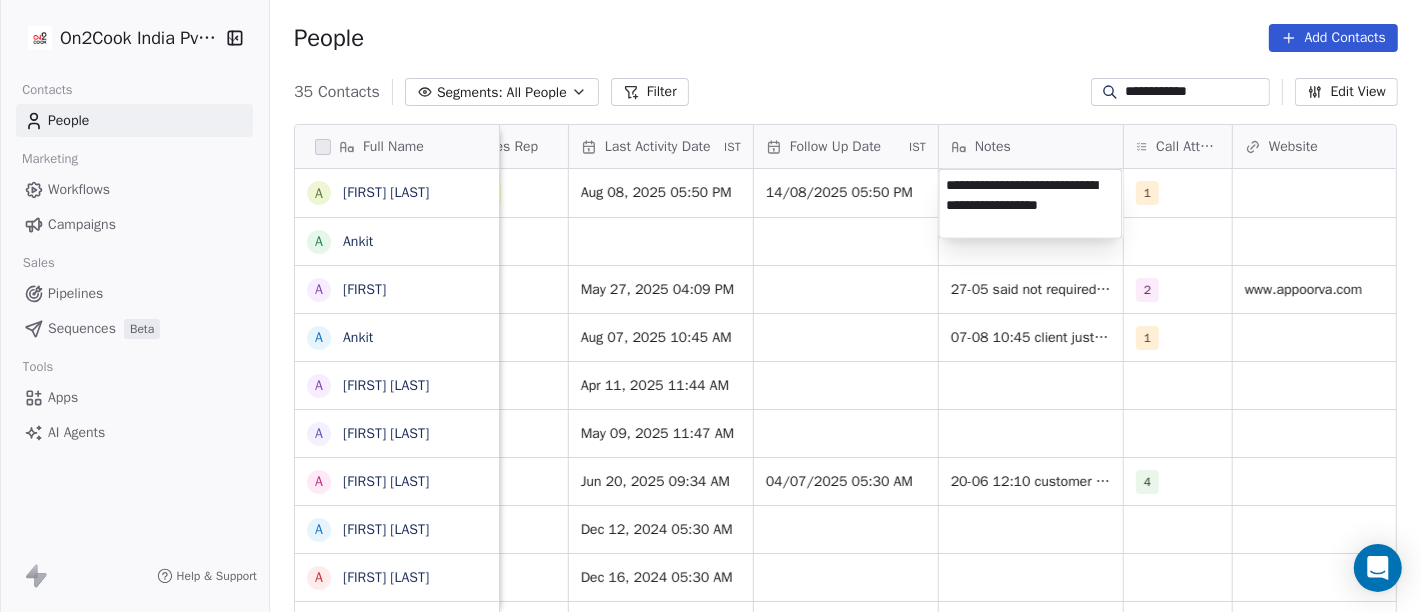 type on "**********" 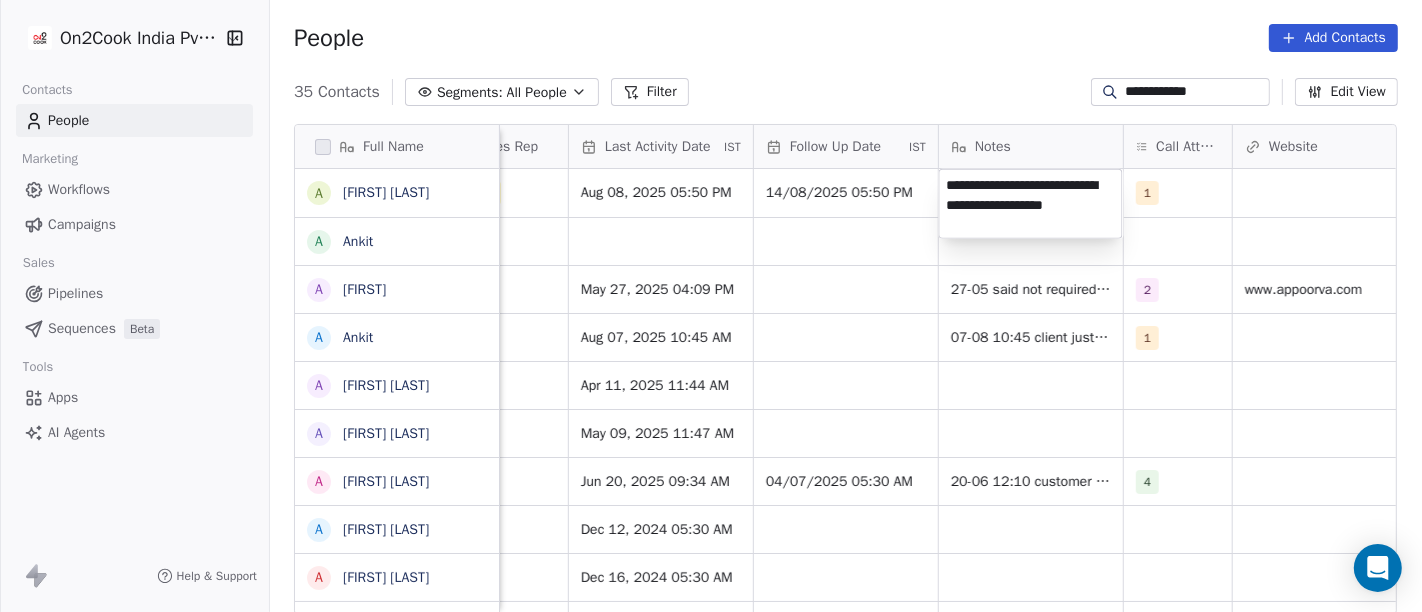 click on "**********" at bounding box center [711, 306] 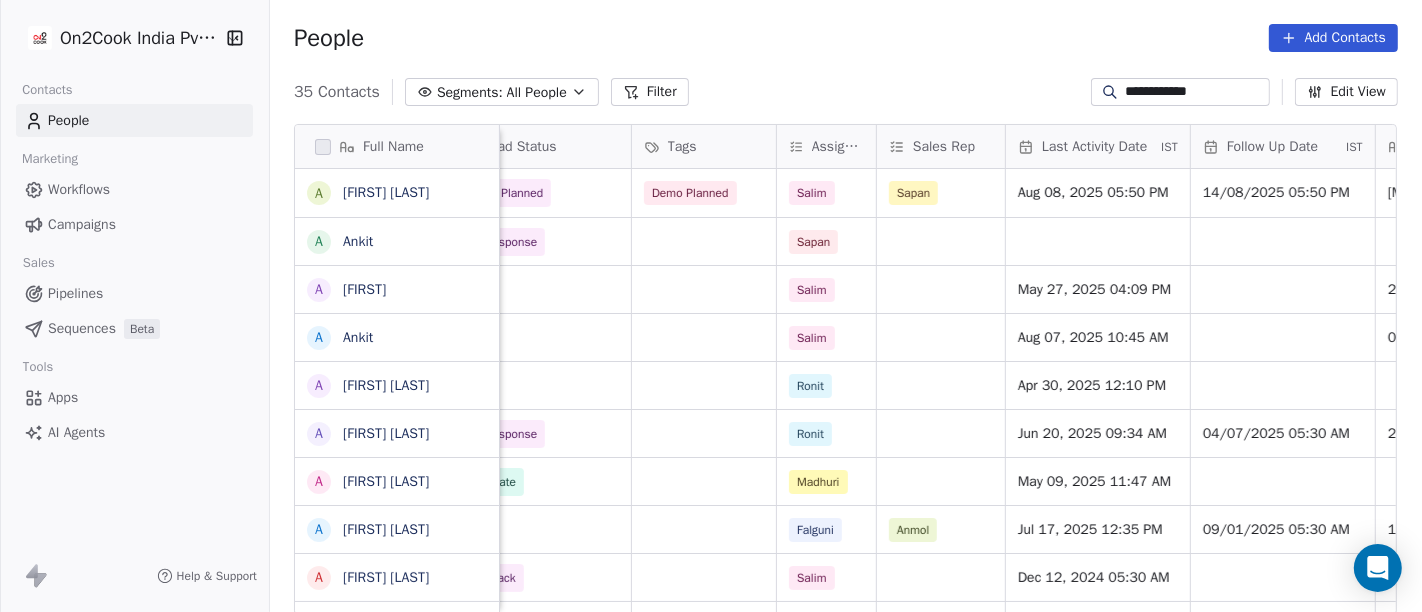 scroll, scrollTop: 0, scrollLeft: 931, axis: horizontal 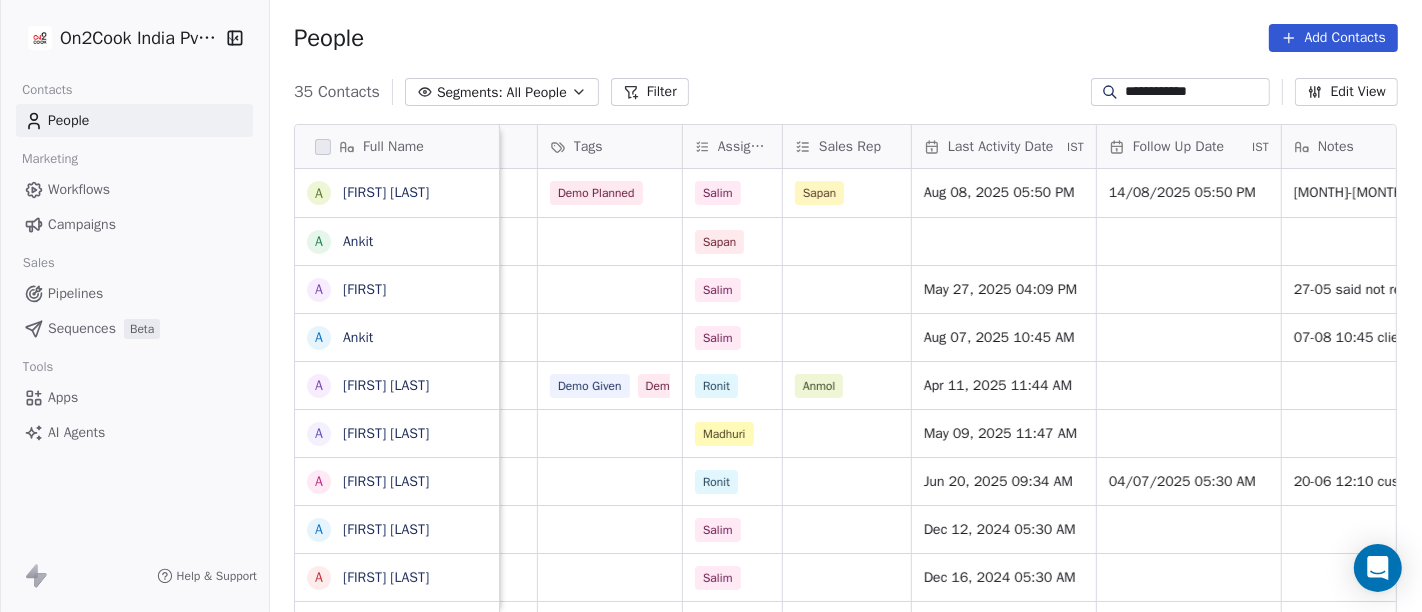 click on "**********" at bounding box center [1196, 92] 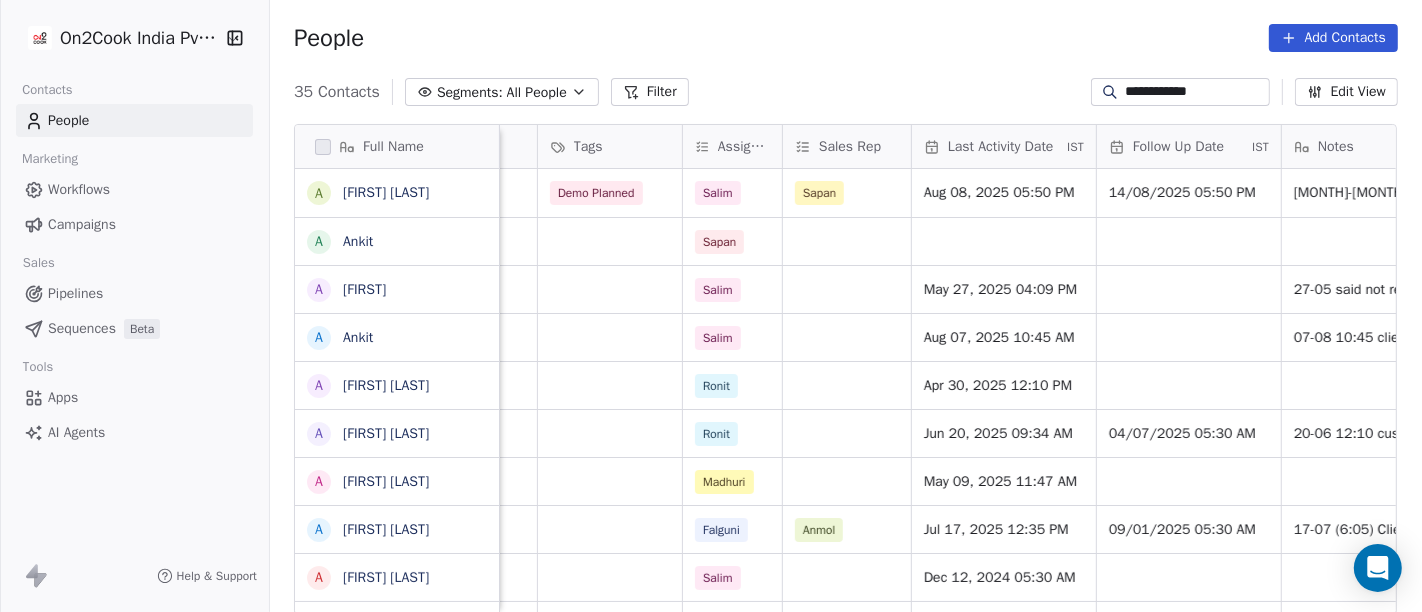paste on "**" 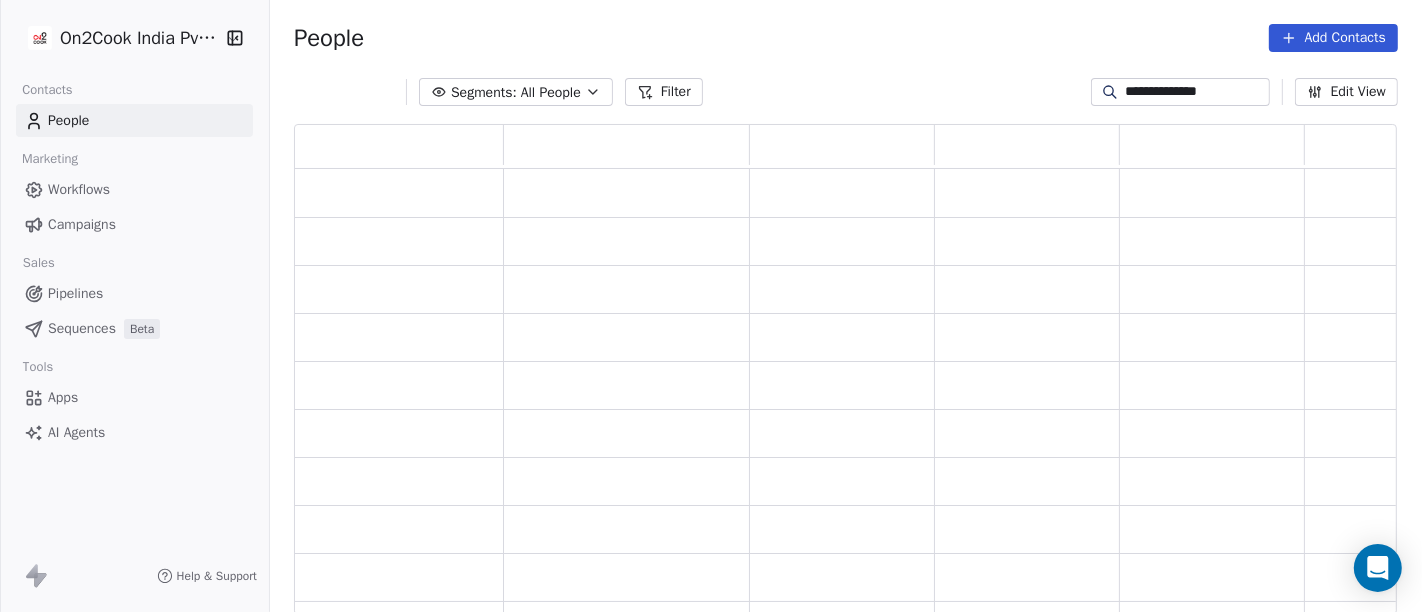 scroll, scrollTop: 17, scrollLeft: 17, axis: both 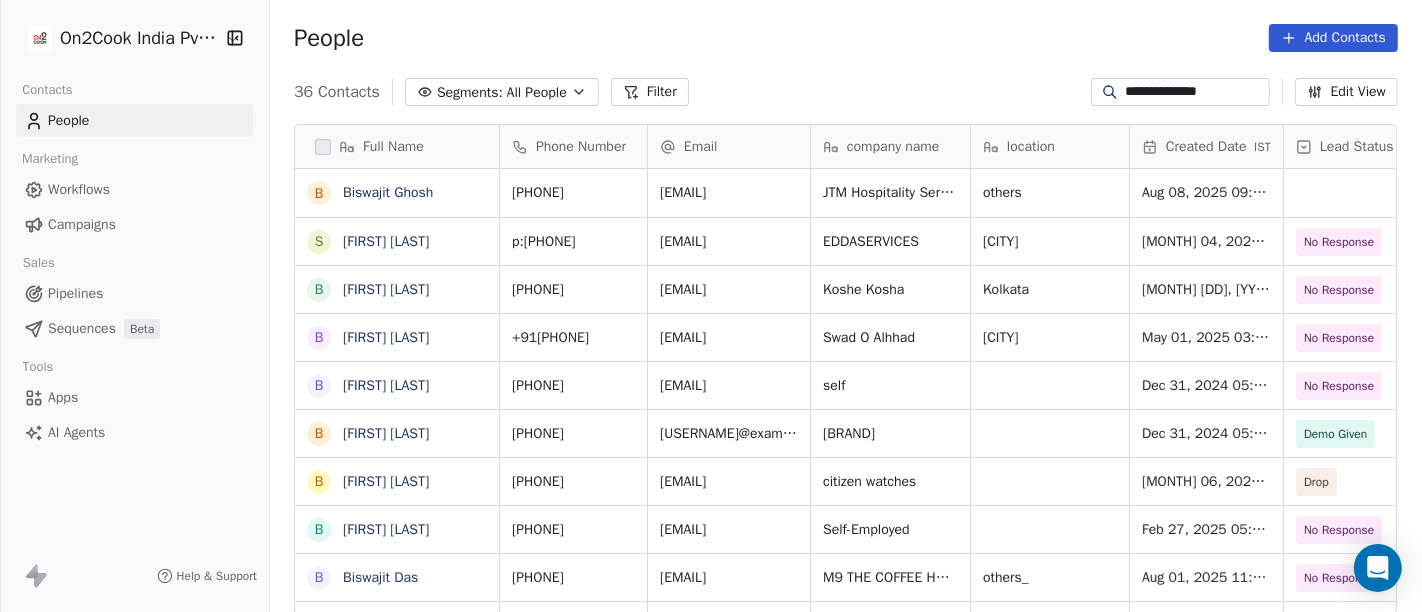 type on "**********" 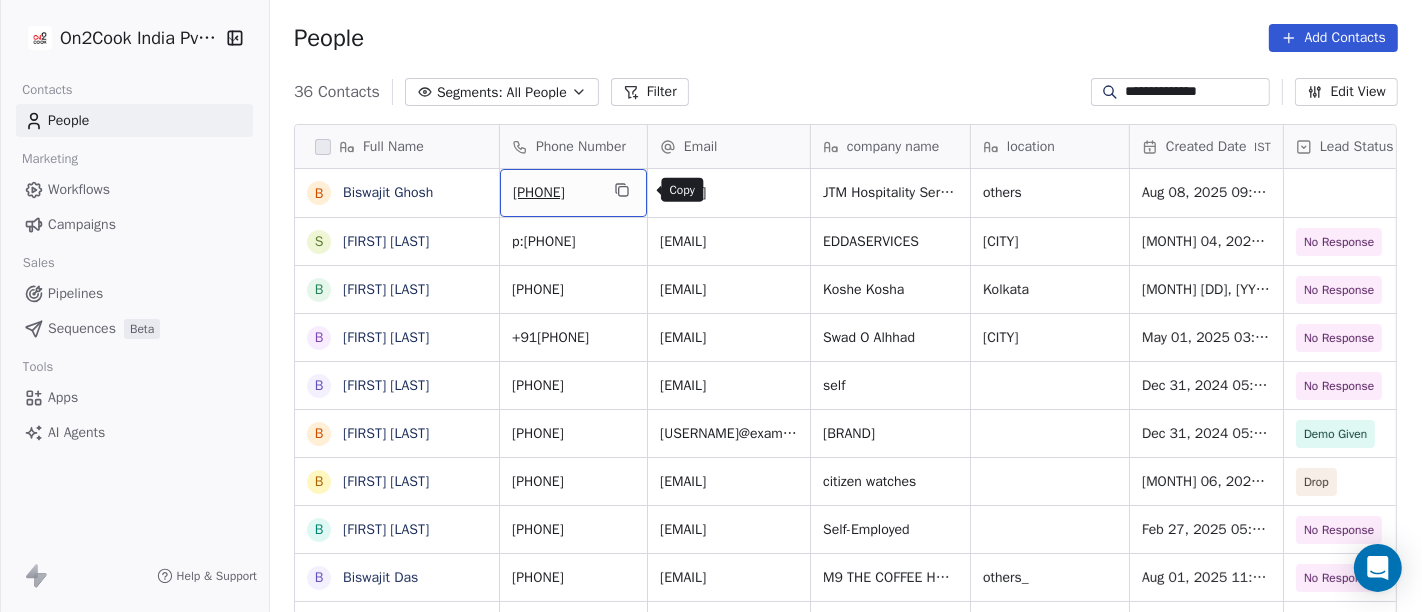 click 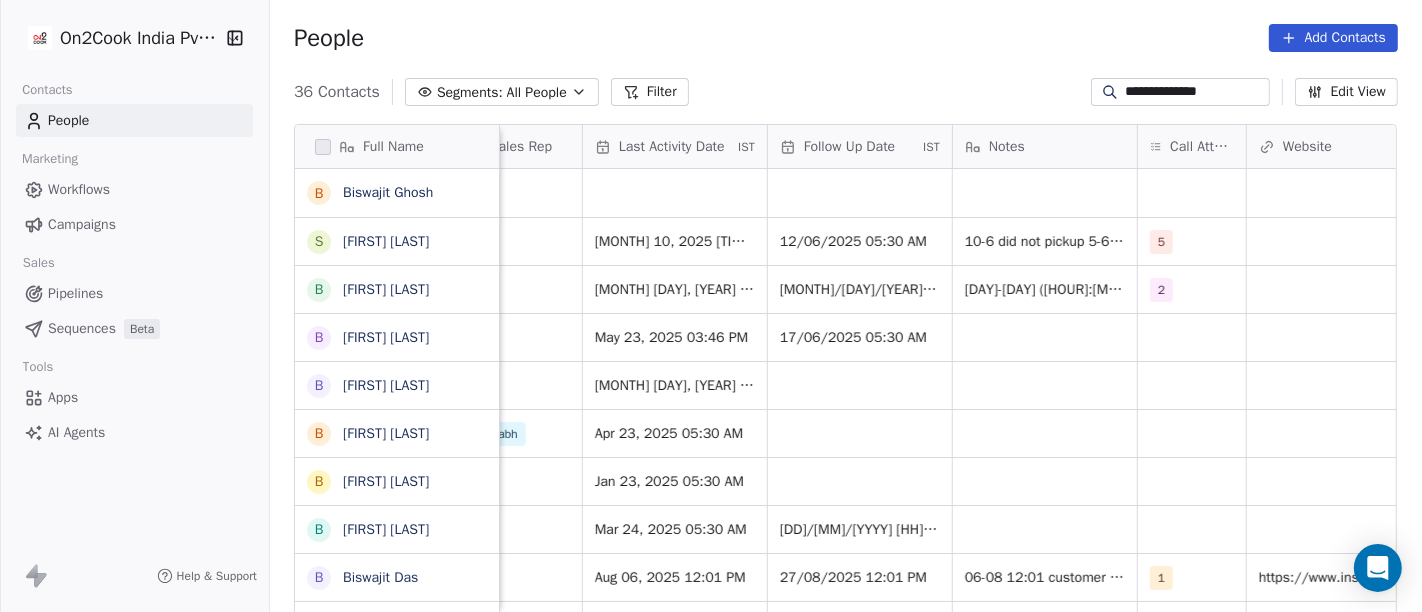 scroll, scrollTop: 0, scrollLeft: 1261, axis: horizontal 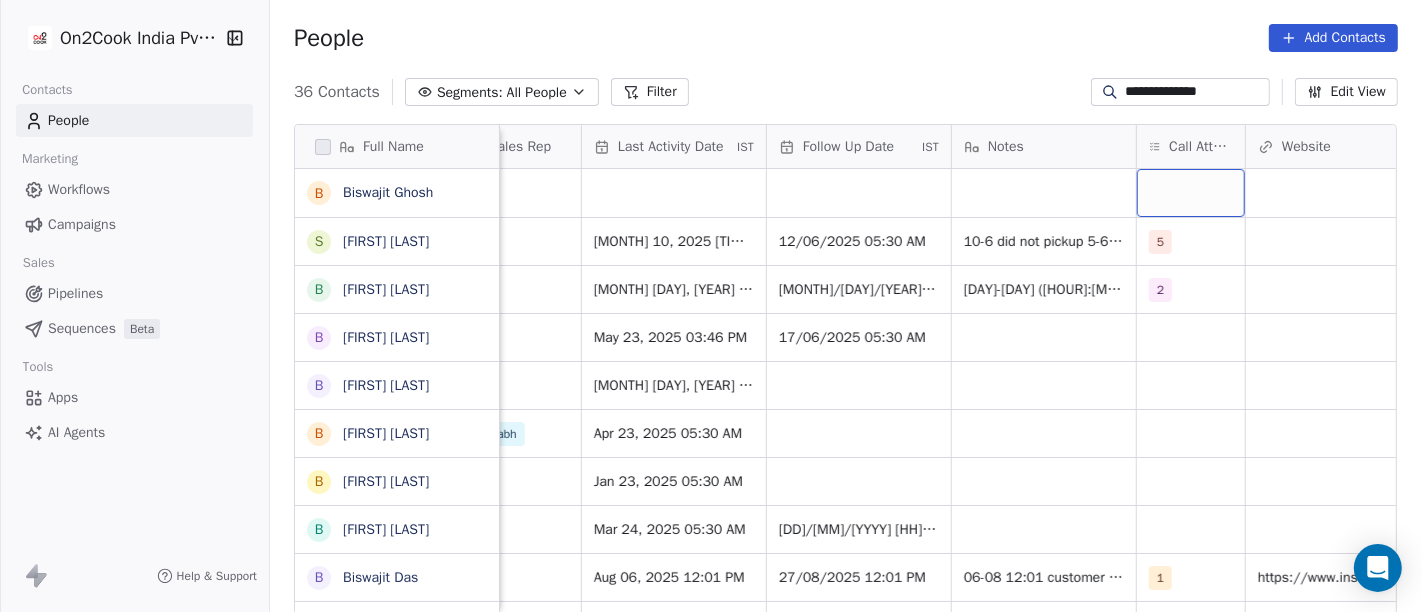 click at bounding box center (1191, 193) 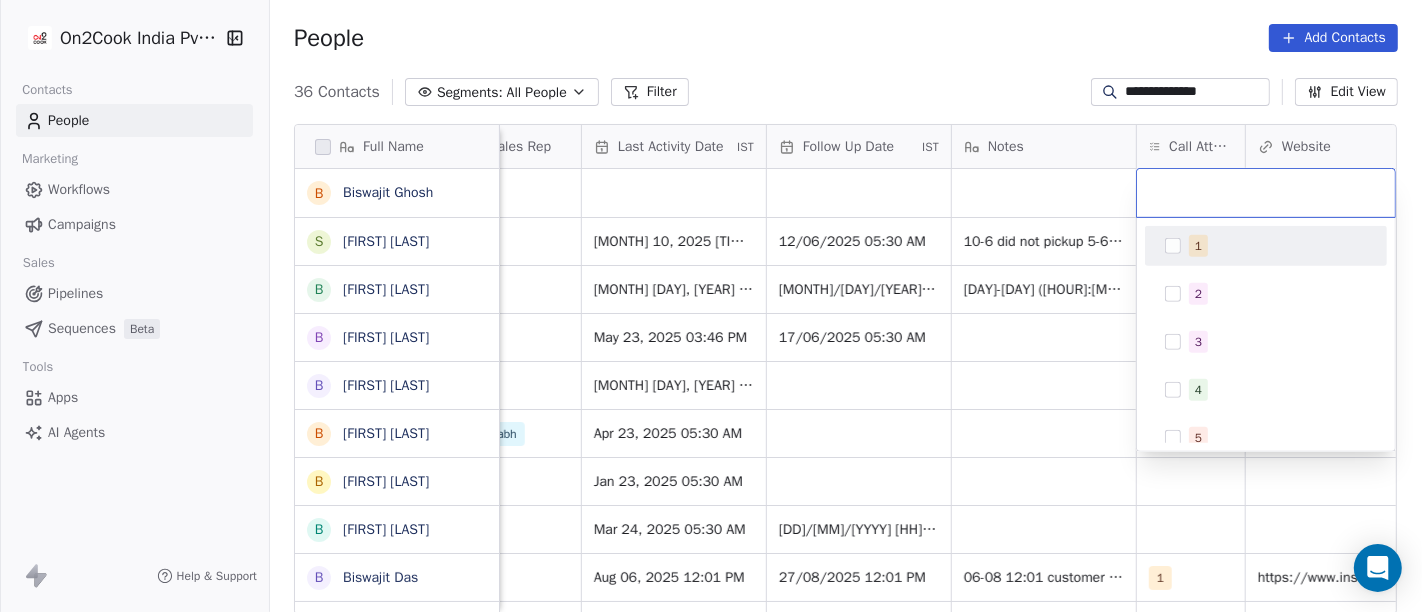 click on "1" at bounding box center (1266, 246) 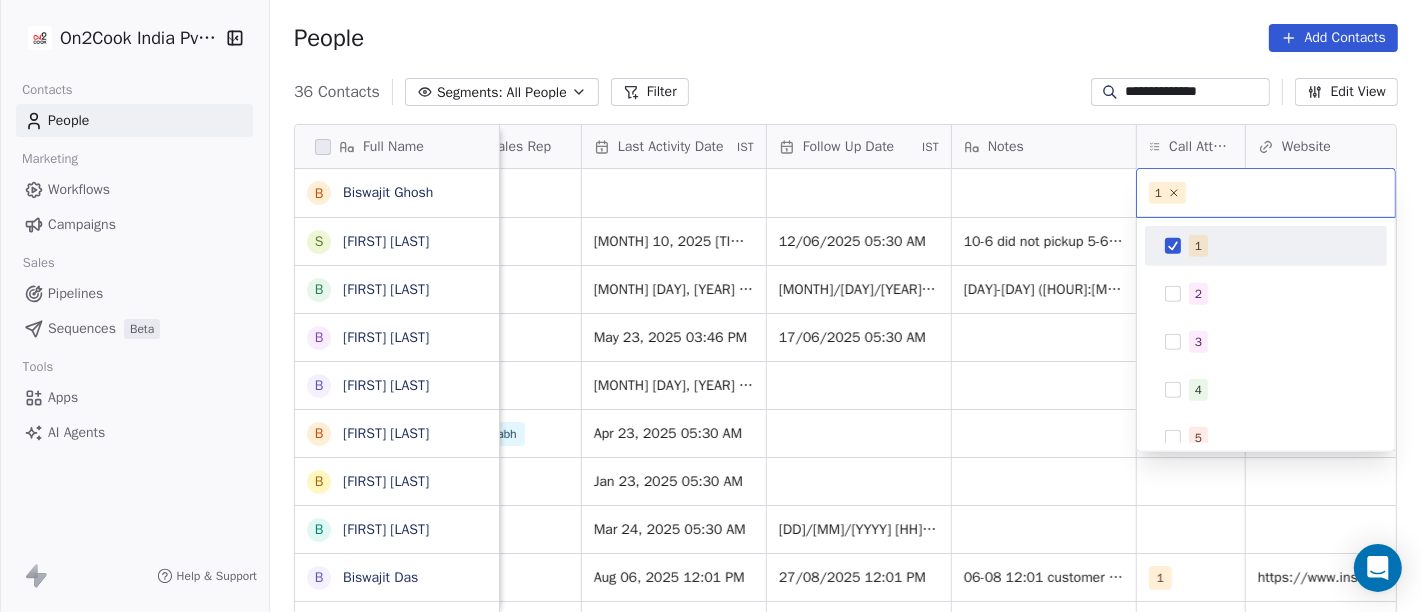 click on "**********" at bounding box center (711, 306) 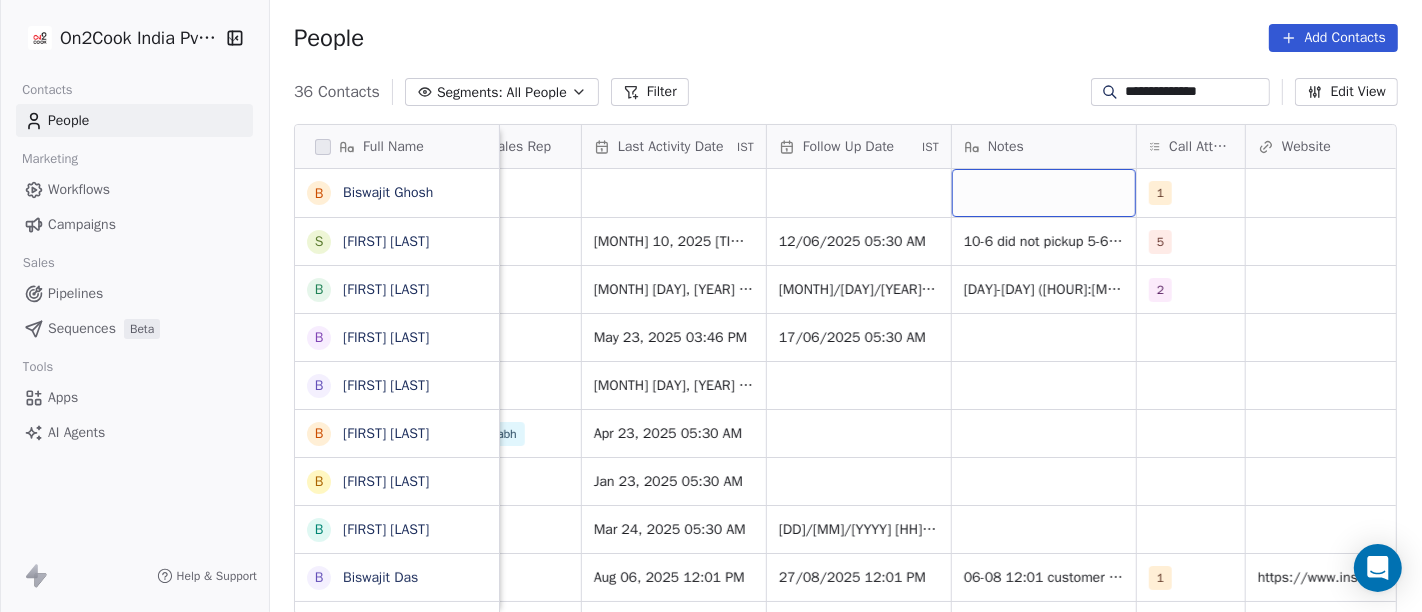 click at bounding box center (1044, 193) 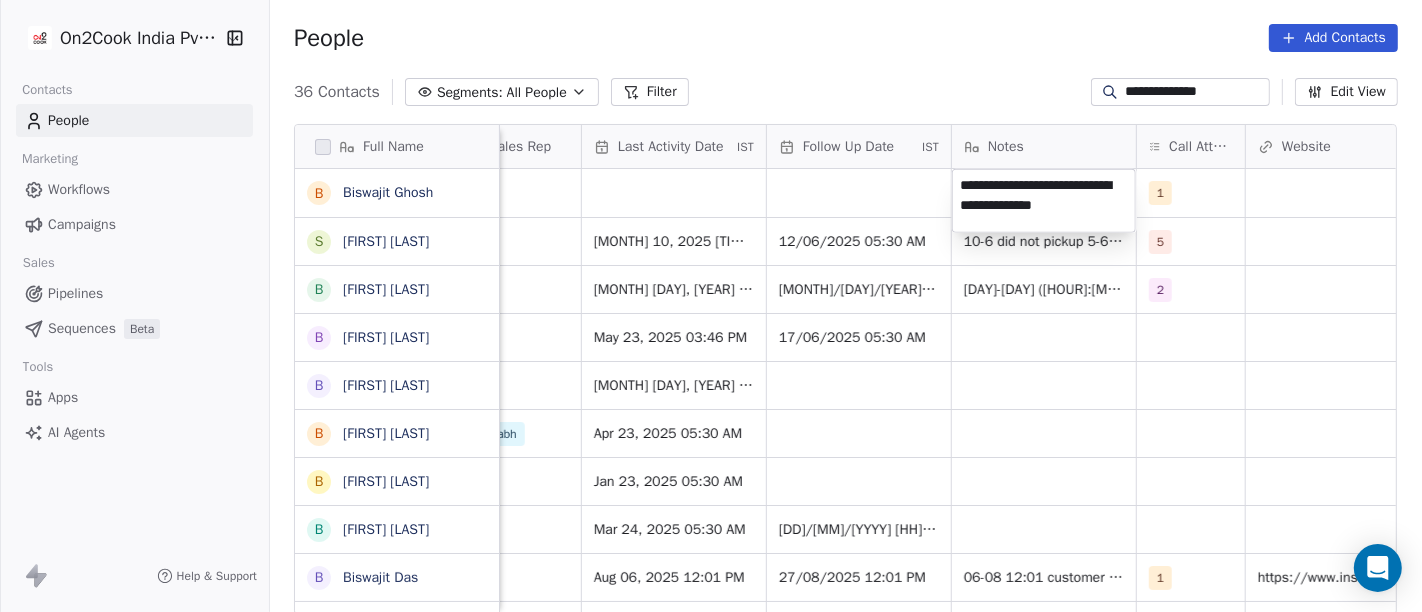 type on "**********" 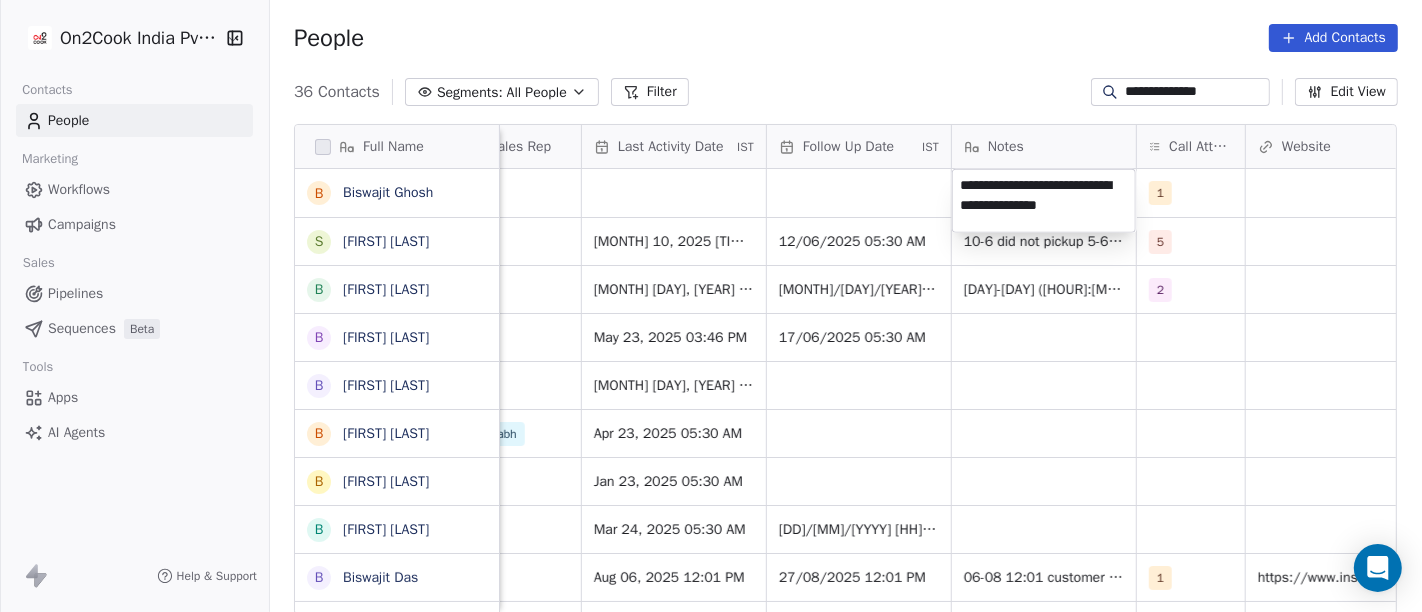 click on "**********" at bounding box center (711, 306) 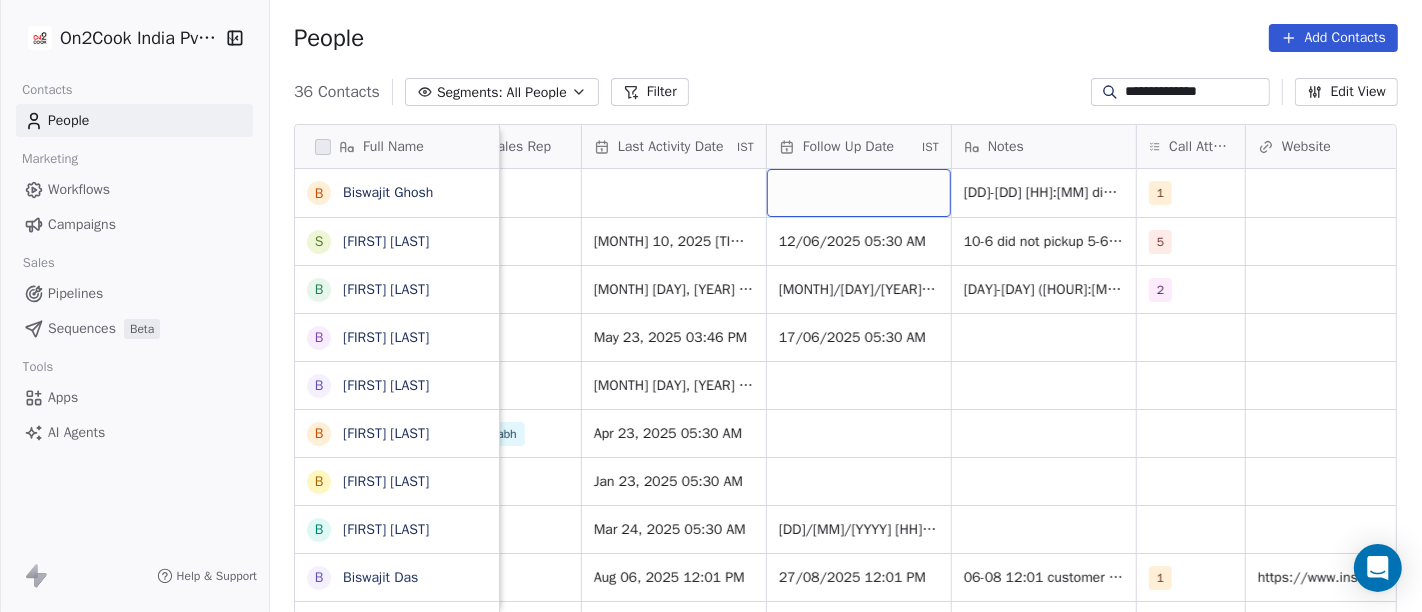 click at bounding box center [859, 193] 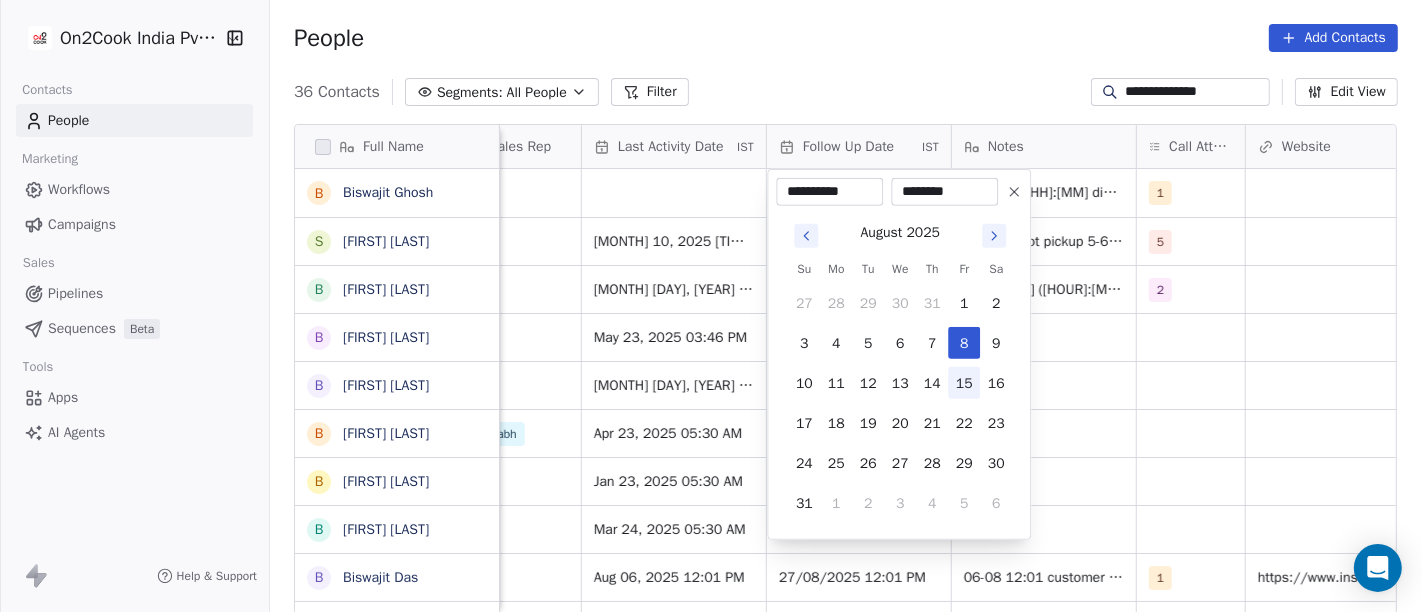 click on "15" at bounding box center [964, 383] 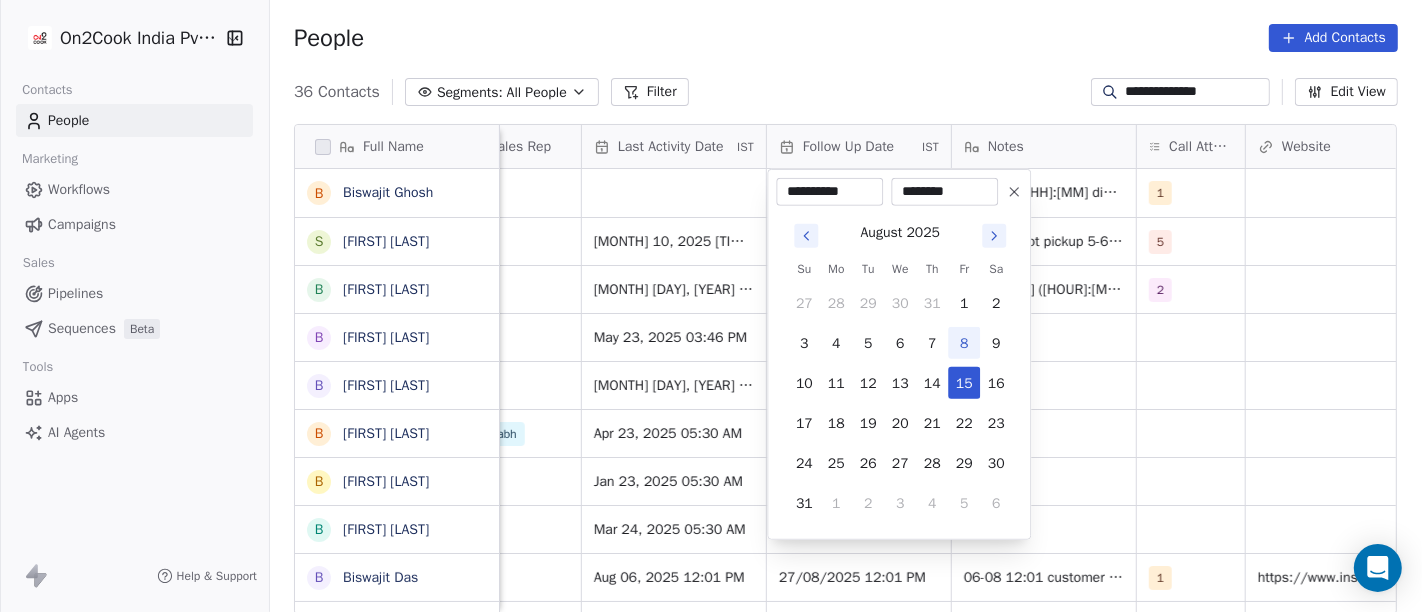 click on "**********" at bounding box center (711, 306) 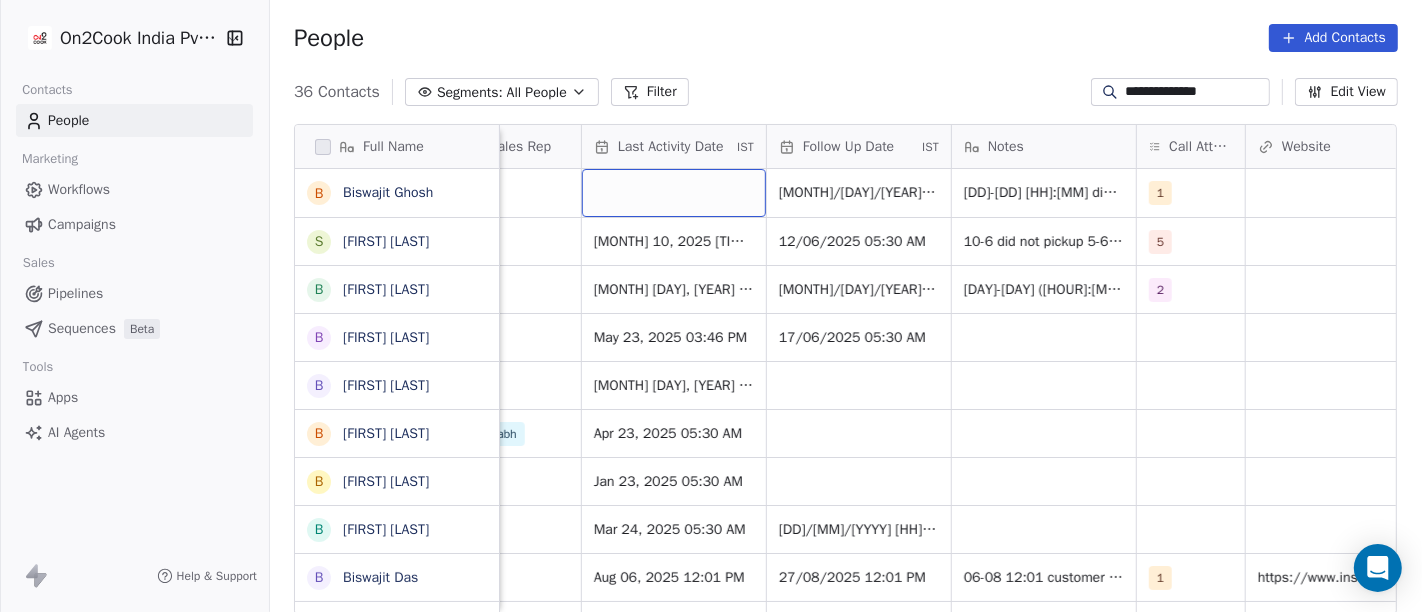 click at bounding box center (674, 193) 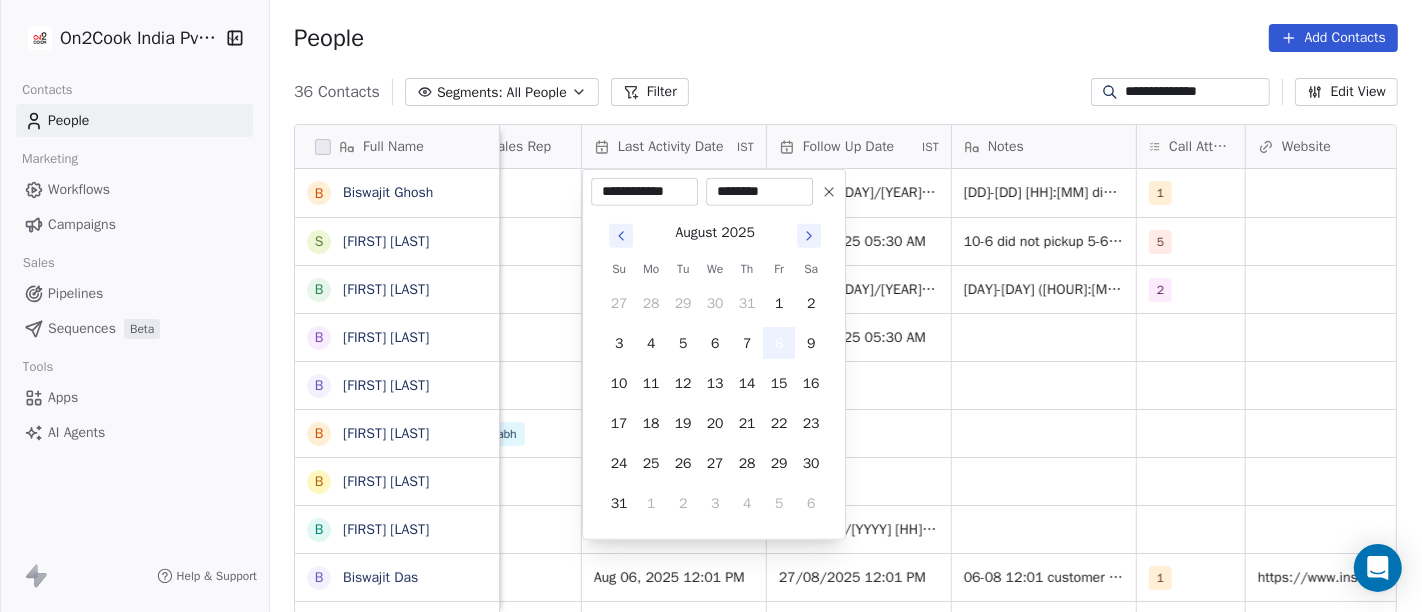 click on "8" at bounding box center (779, 343) 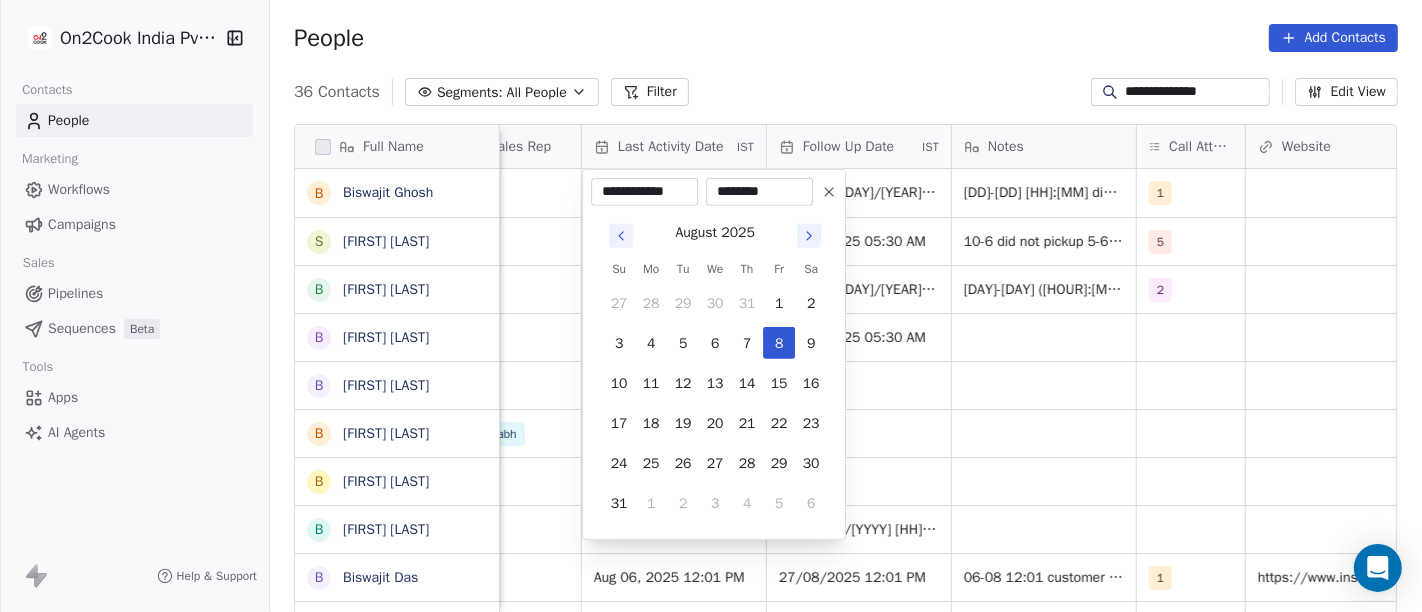 click on "**********" at bounding box center (711, 306) 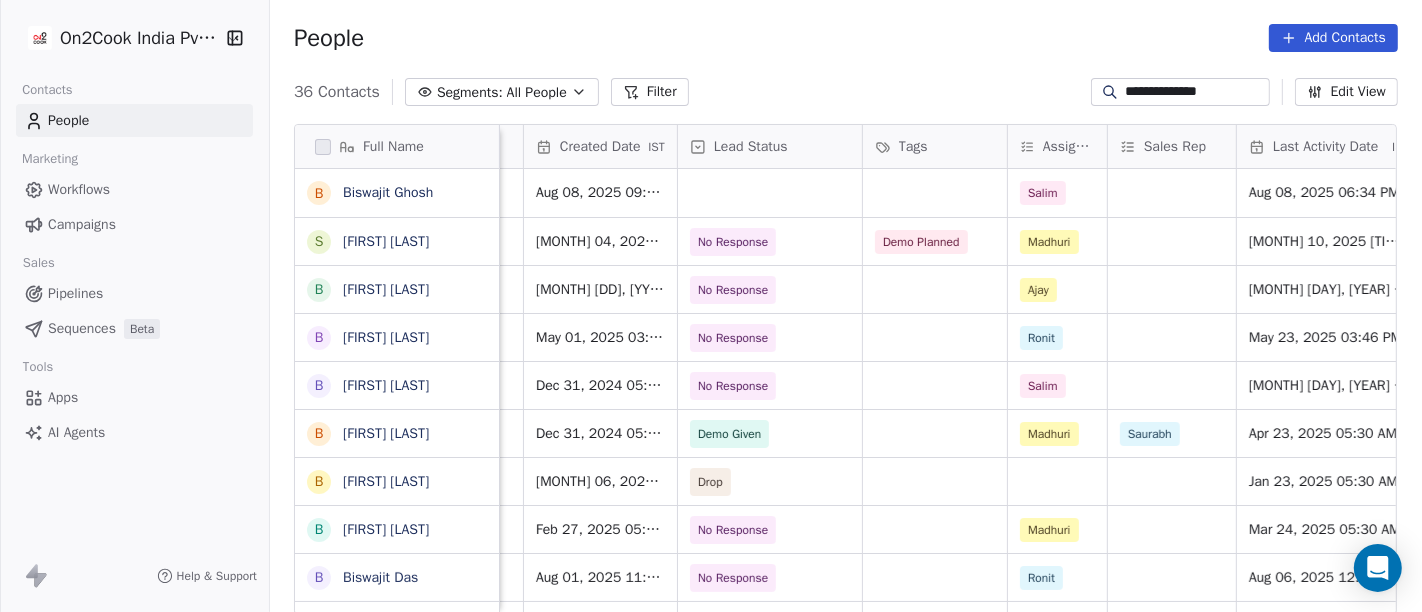 scroll, scrollTop: 0, scrollLeft: 608, axis: horizontal 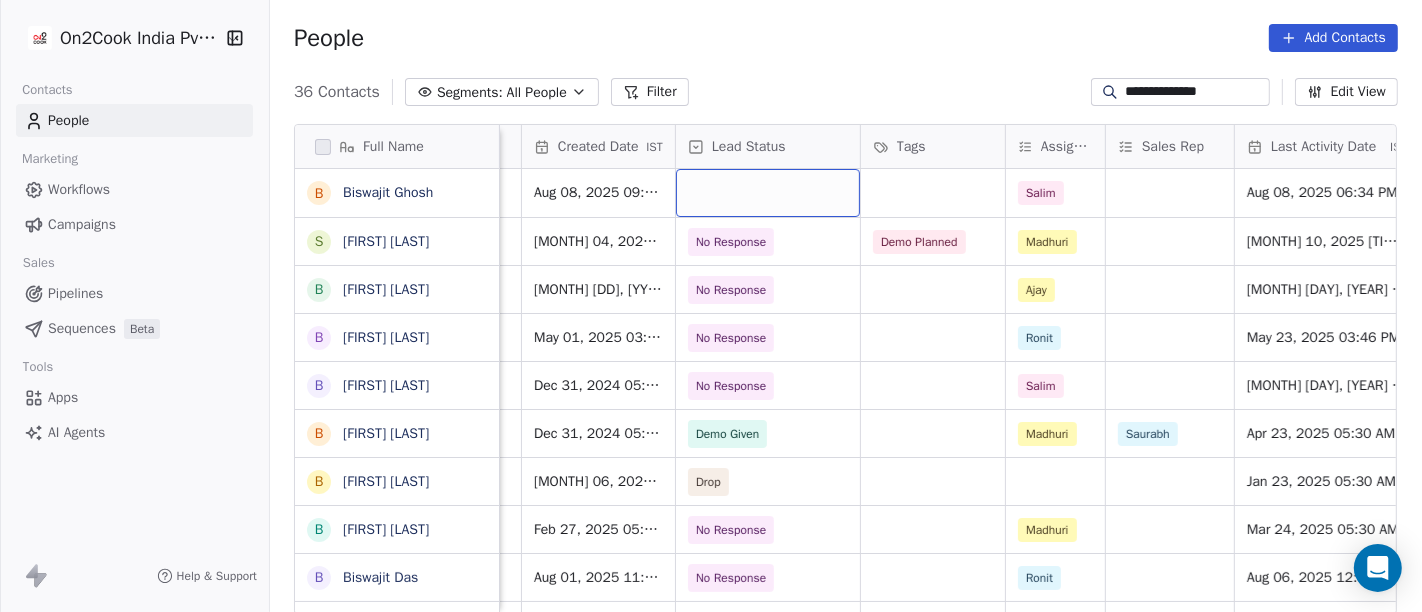click at bounding box center (768, 193) 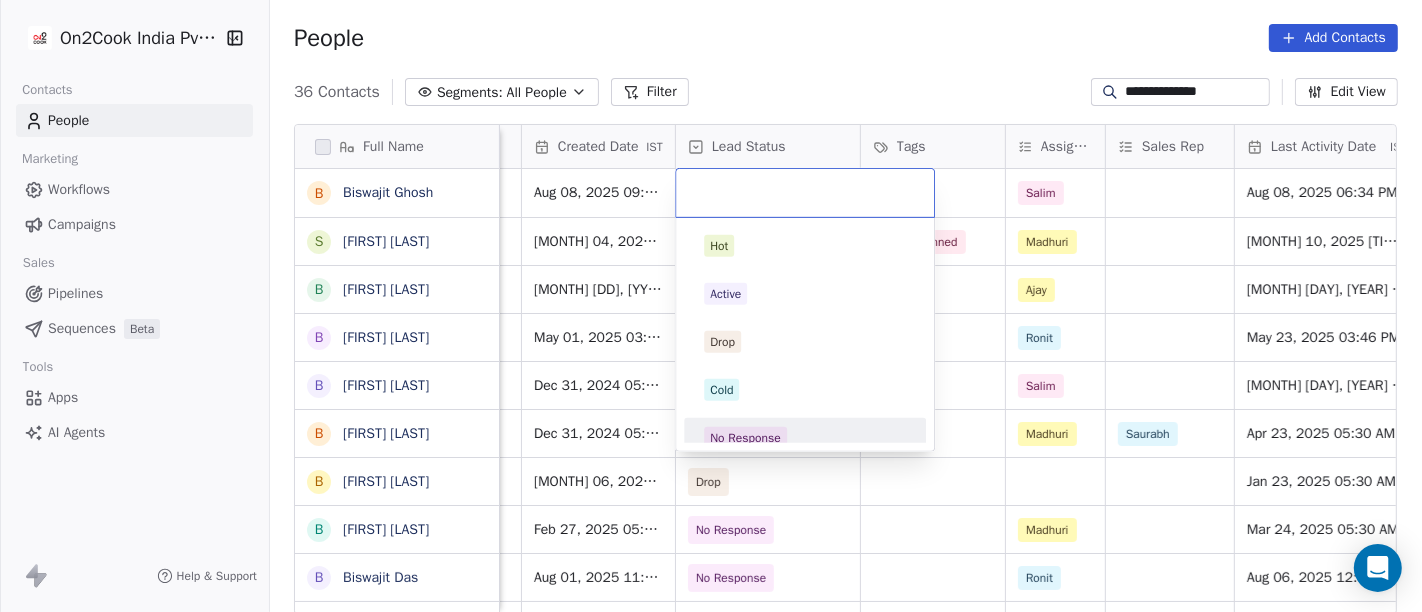 click on "No Response" at bounding box center (745, 438) 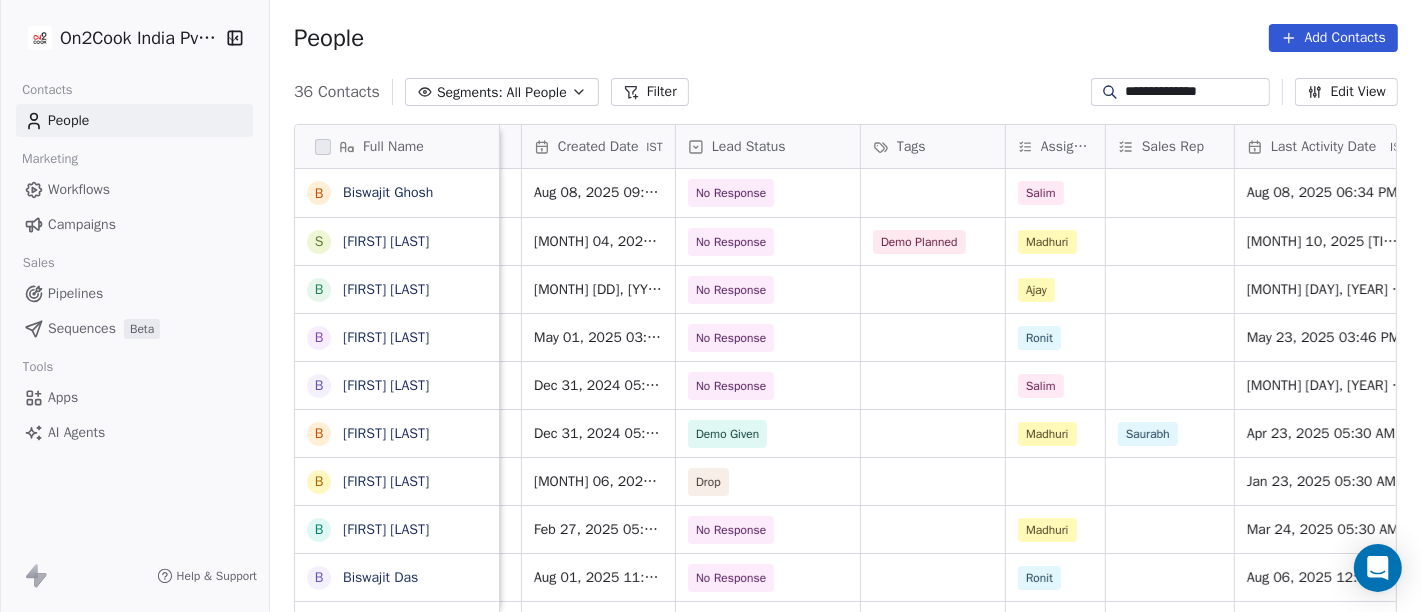 click on "People  Add Contacts" at bounding box center [846, 38] 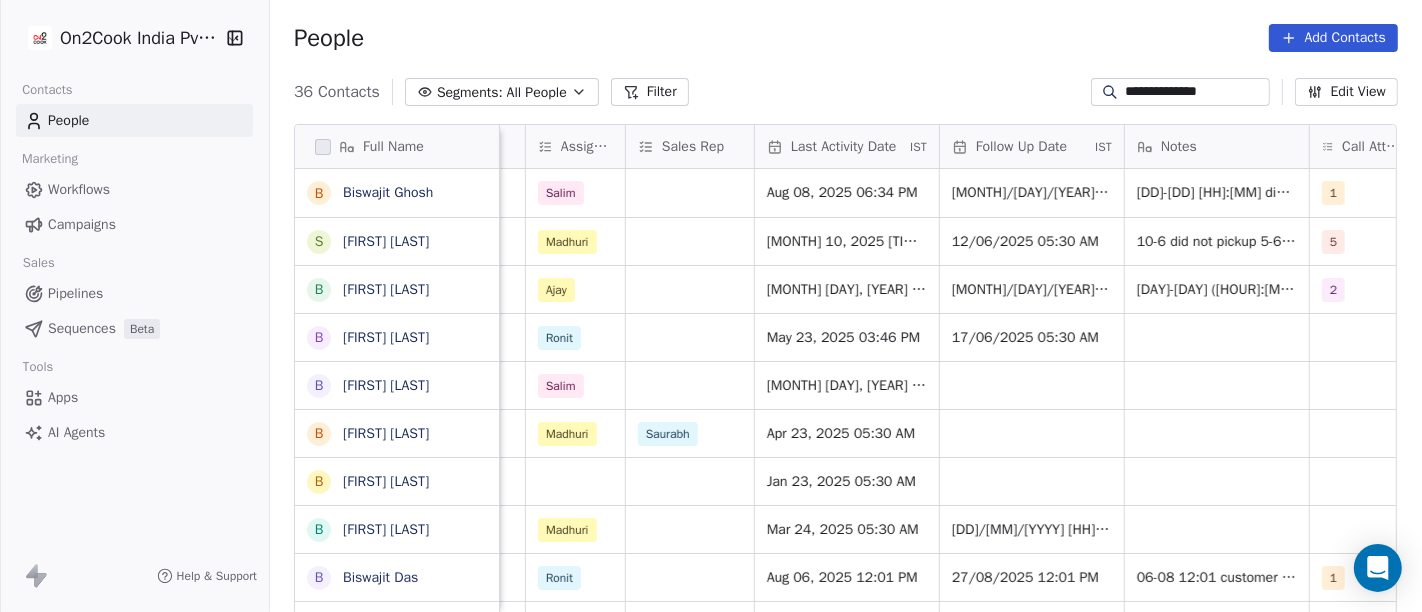 scroll, scrollTop: 0, scrollLeft: 1090, axis: horizontal 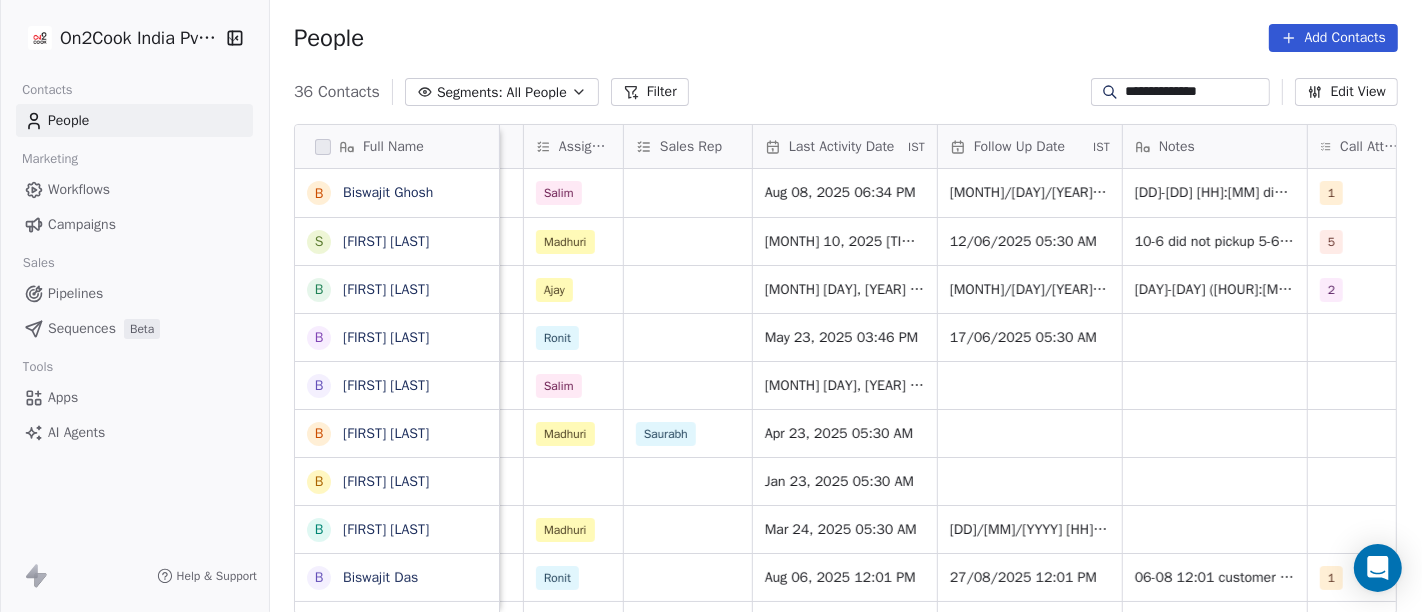 click on "People  Add Contacts" at bounding box center (846, 38) 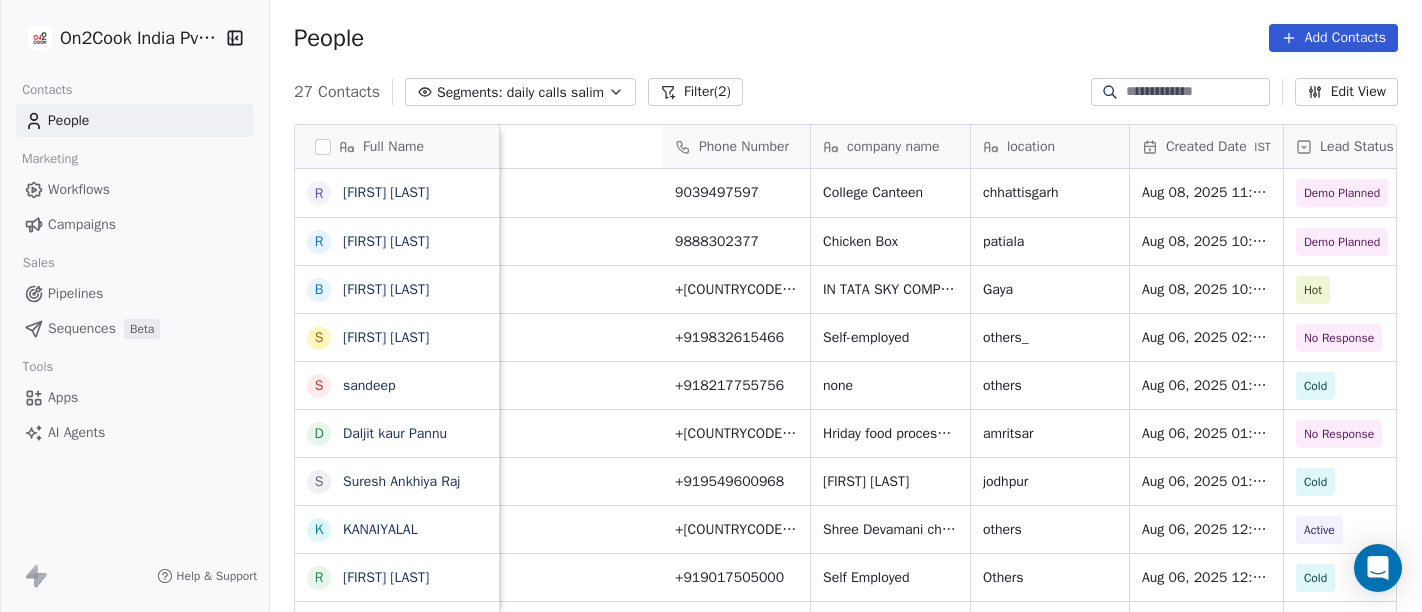 scroll, scrollTop: 0, scrollLeft: 0, axis: both 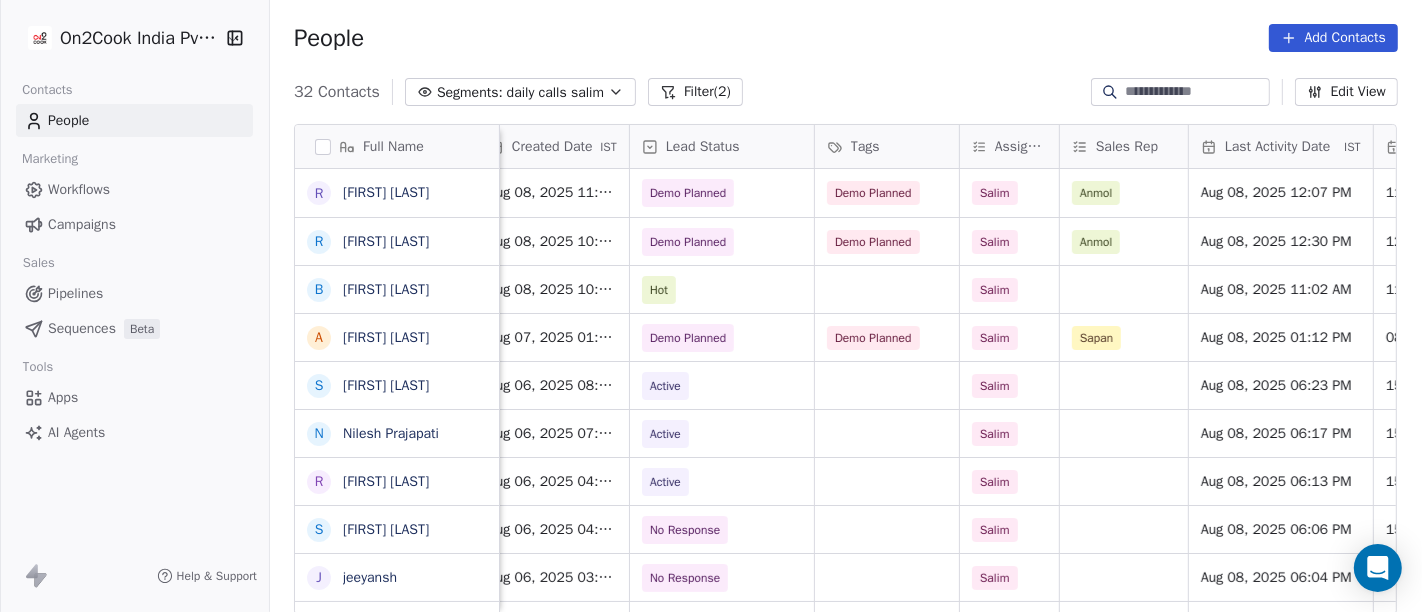 click on "People  Add Contacts" at bounding box center [846, 38] 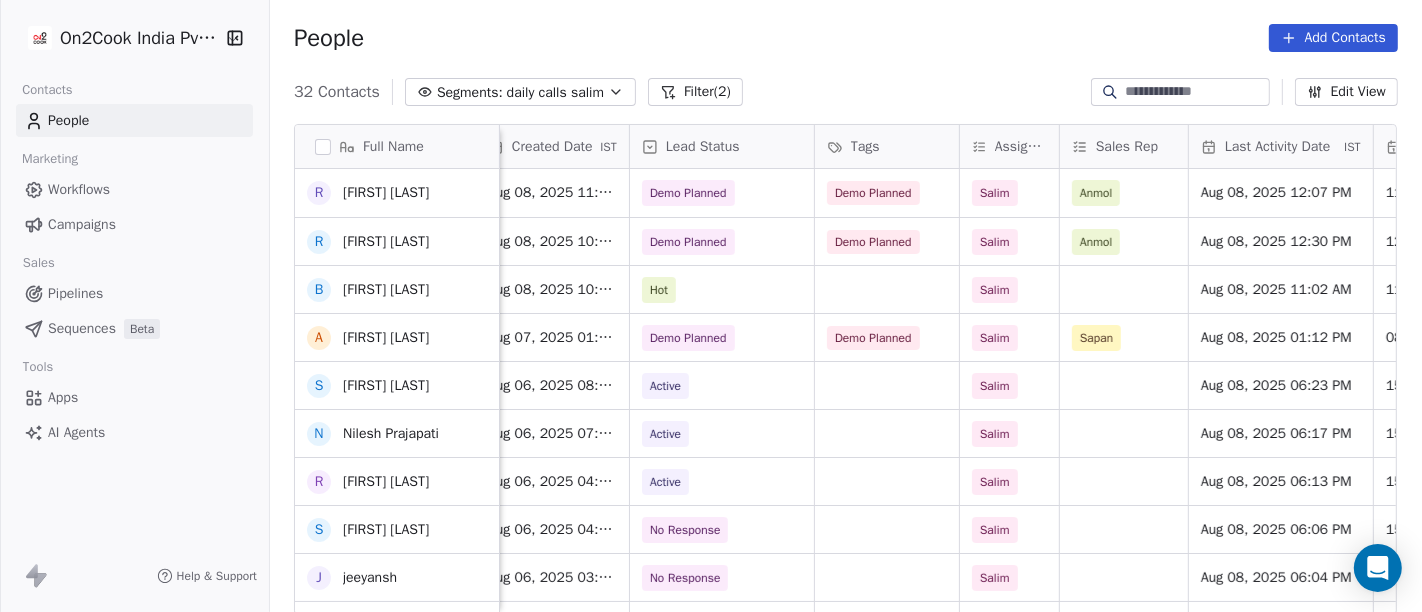 scroll, scrollTop: 0, scrollLeft: 0, axis: both 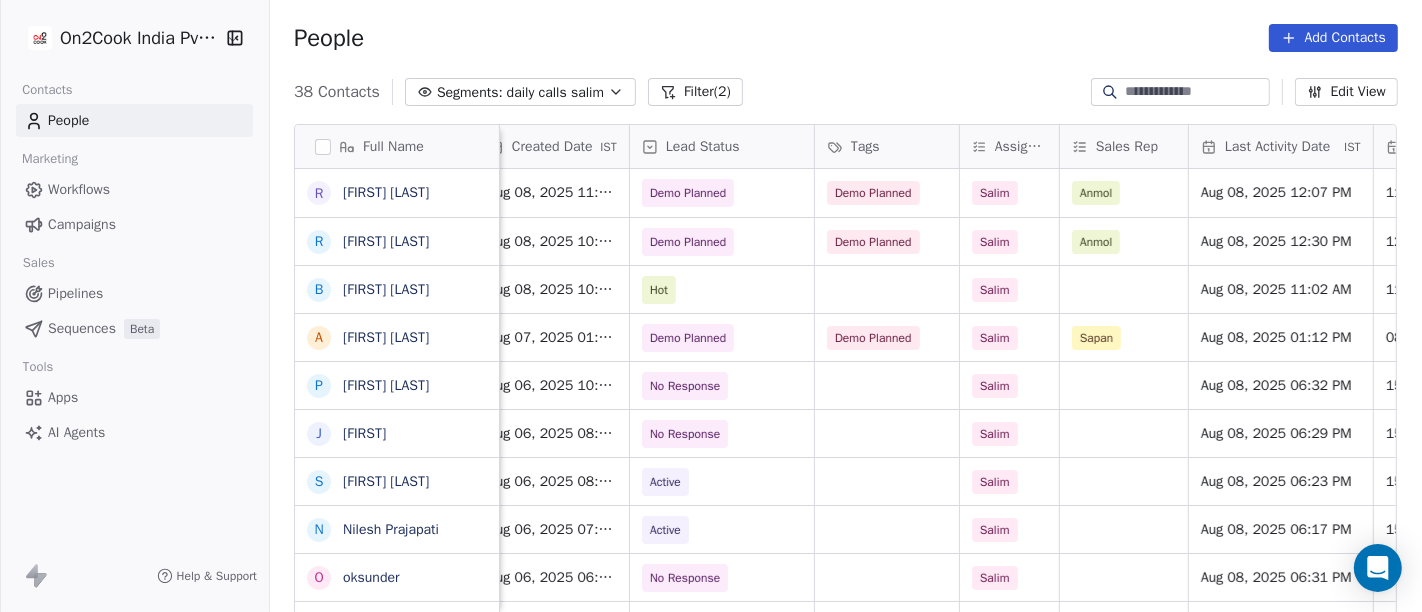 click on "People  Add Contacts" at bounding box center [846, 38] 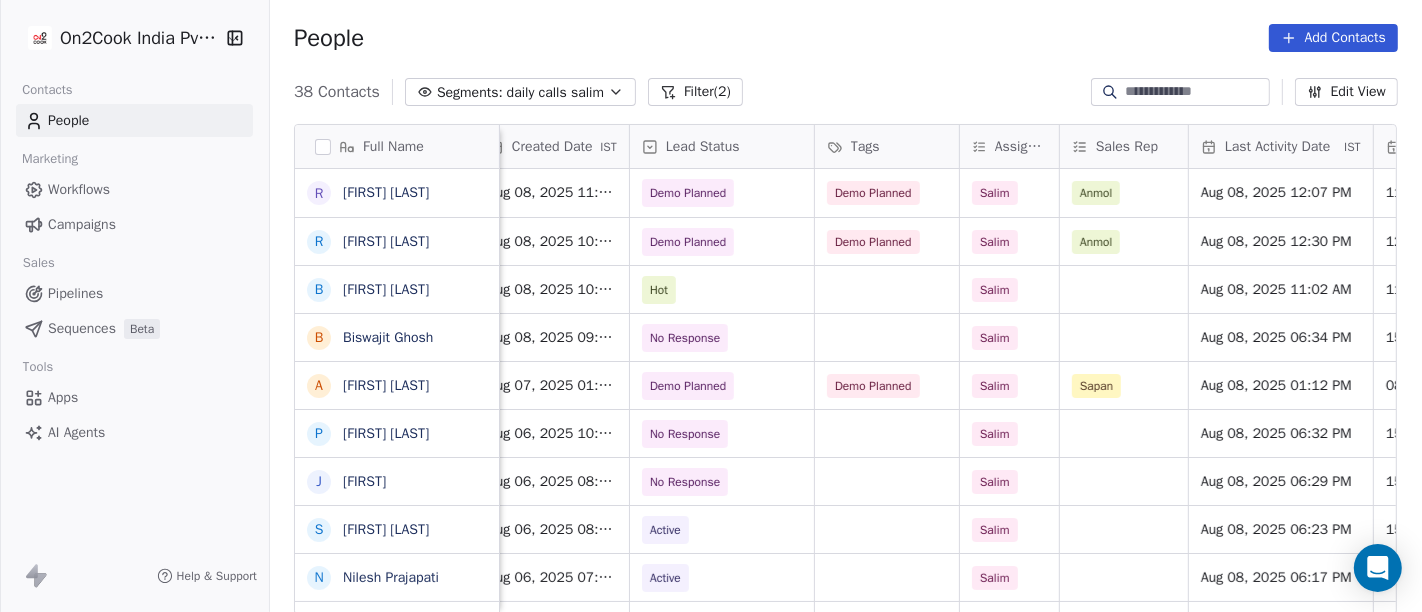 click on "People  Add Contacts" at bounding box center [846, 38] 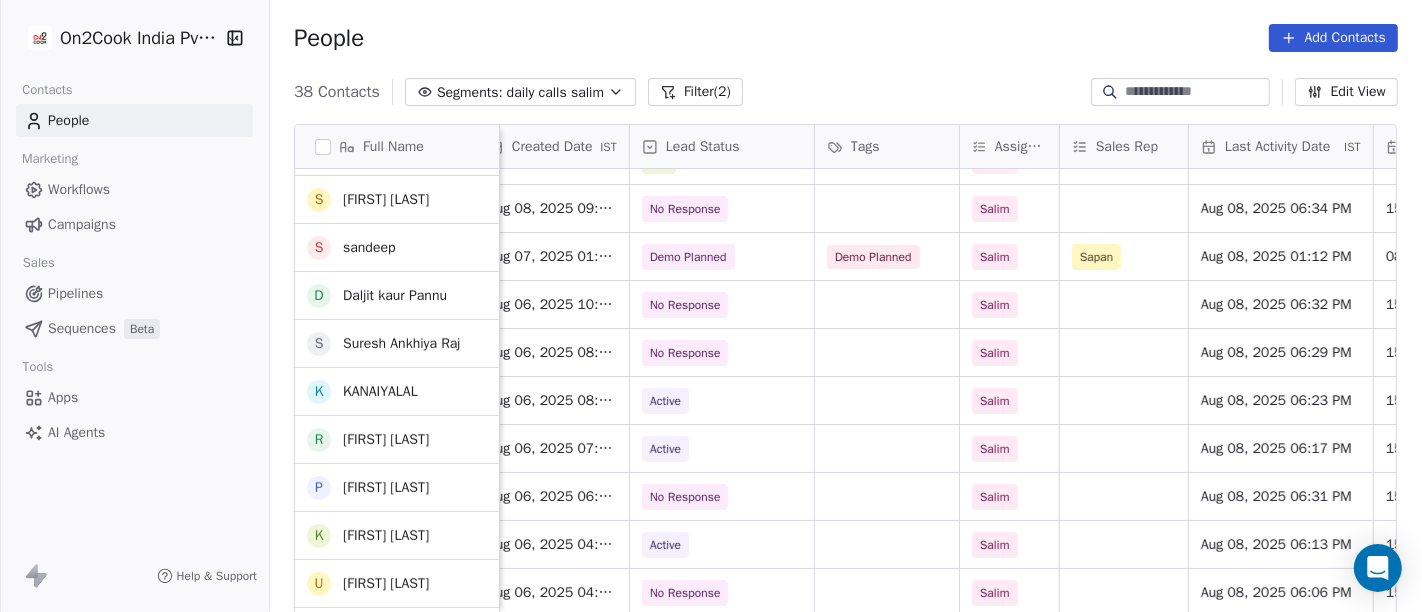 scroll, scrollTop: 0, scrollLeft: 0, axis: both 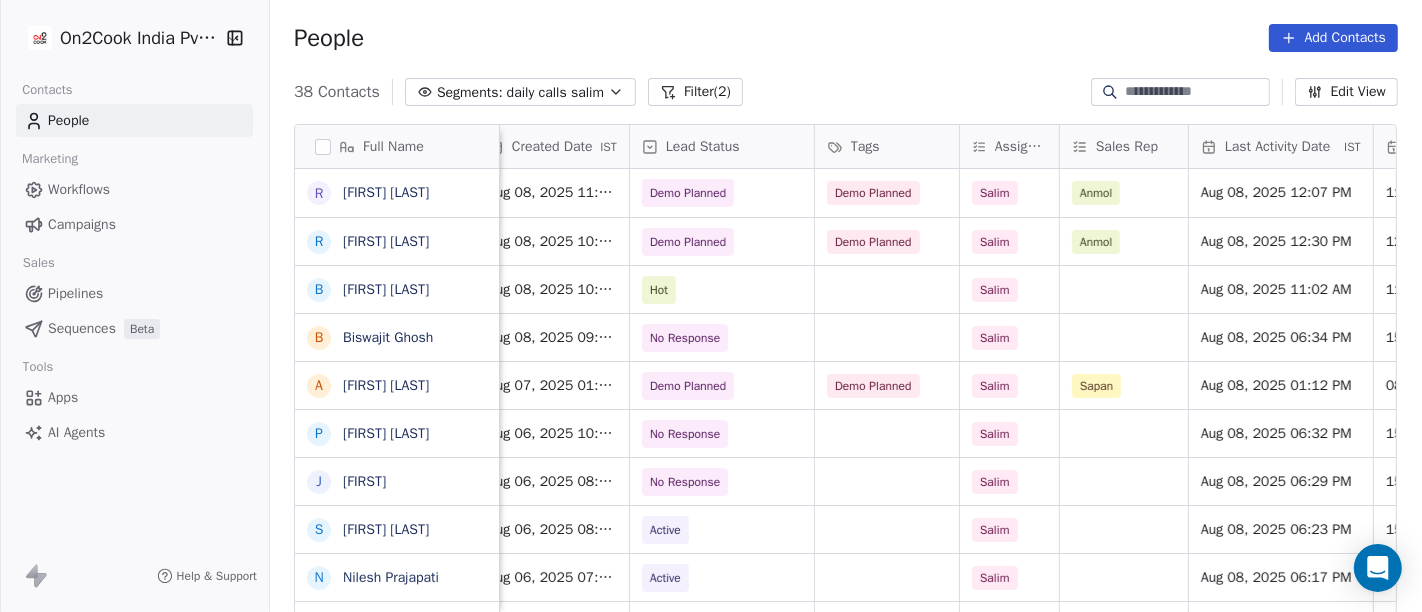 click on "Filter  (2)" at bounding box center (695, 92) 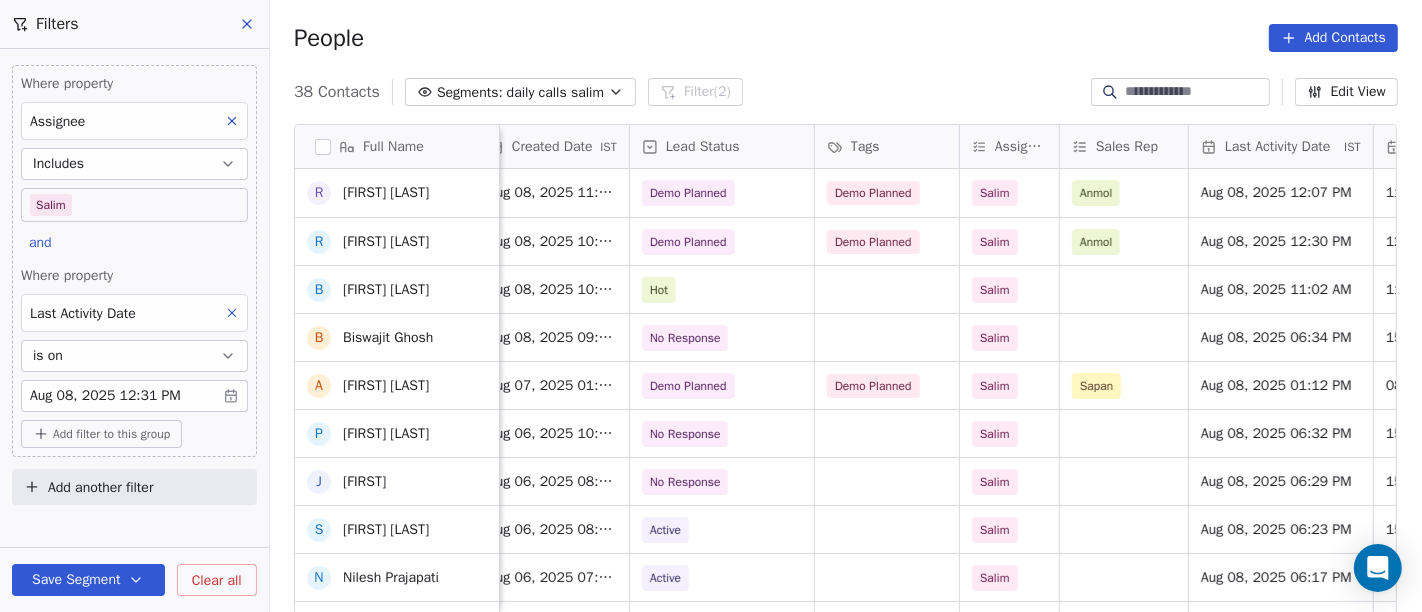 scroll, scrollTop: 555, scrollLeft: 0, axis: vertical 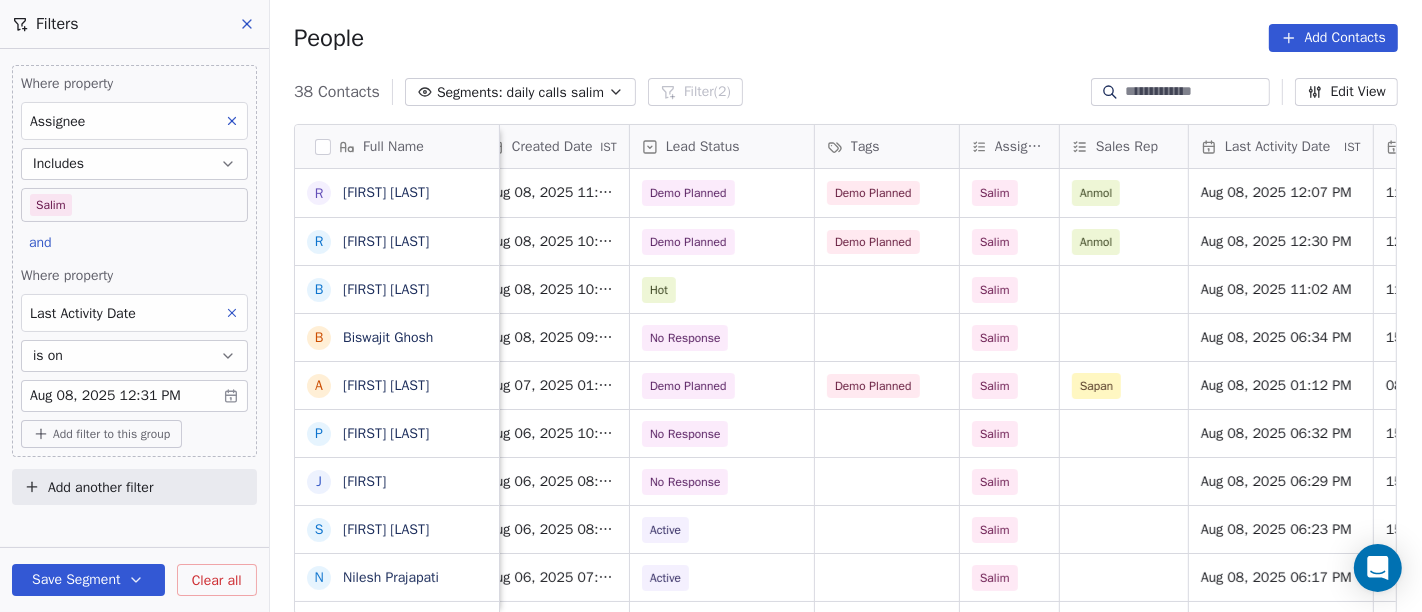 click on "Clear all" at bounding box center [217, 580] 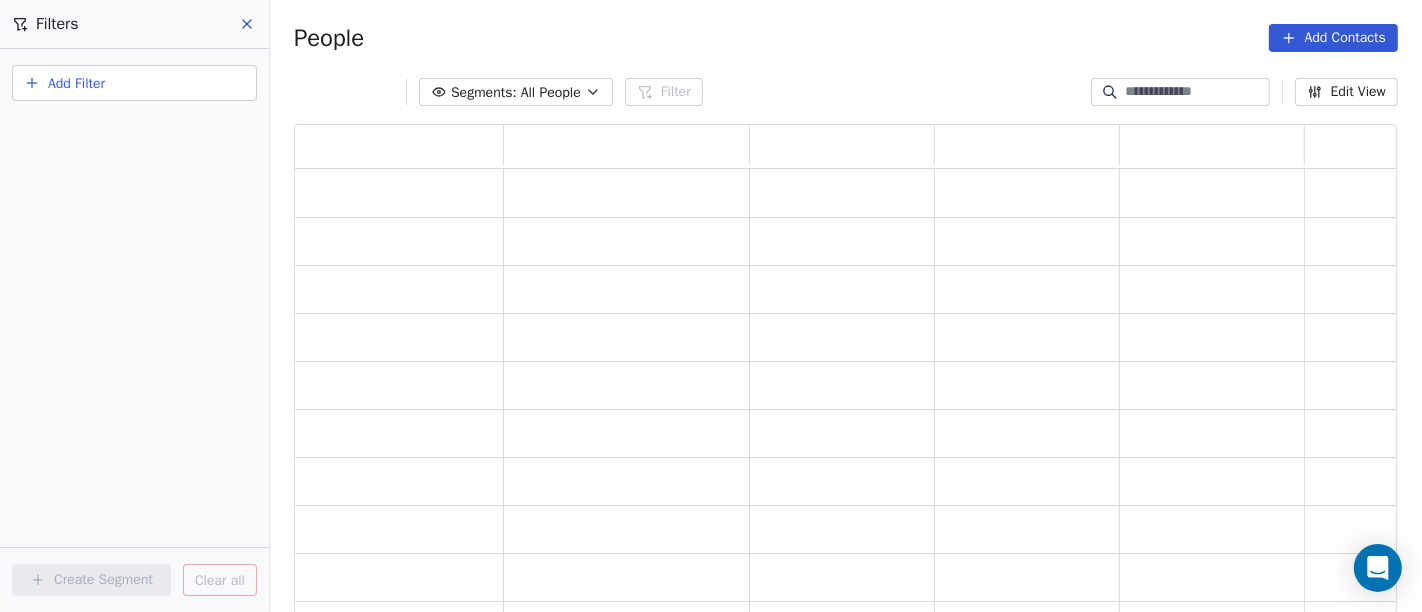 scroll, scrollTop: 17, scrollLeft: 17, axis: both 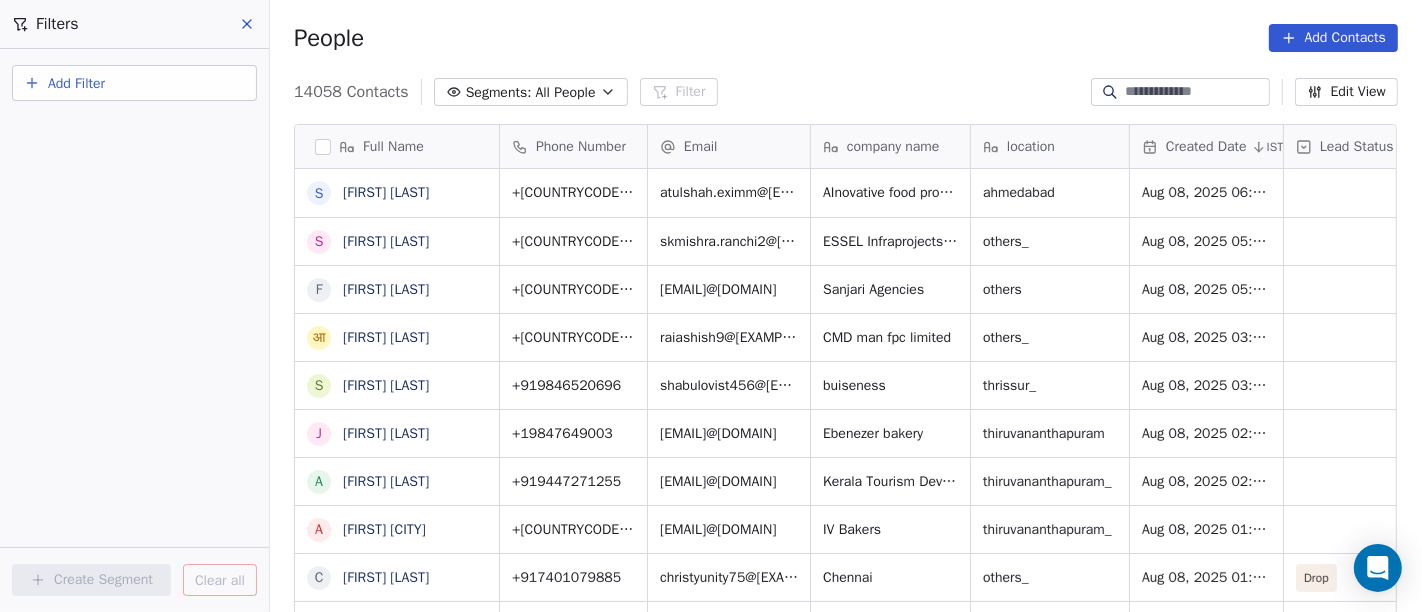 click on "All People" at bounding box center [565, 92] 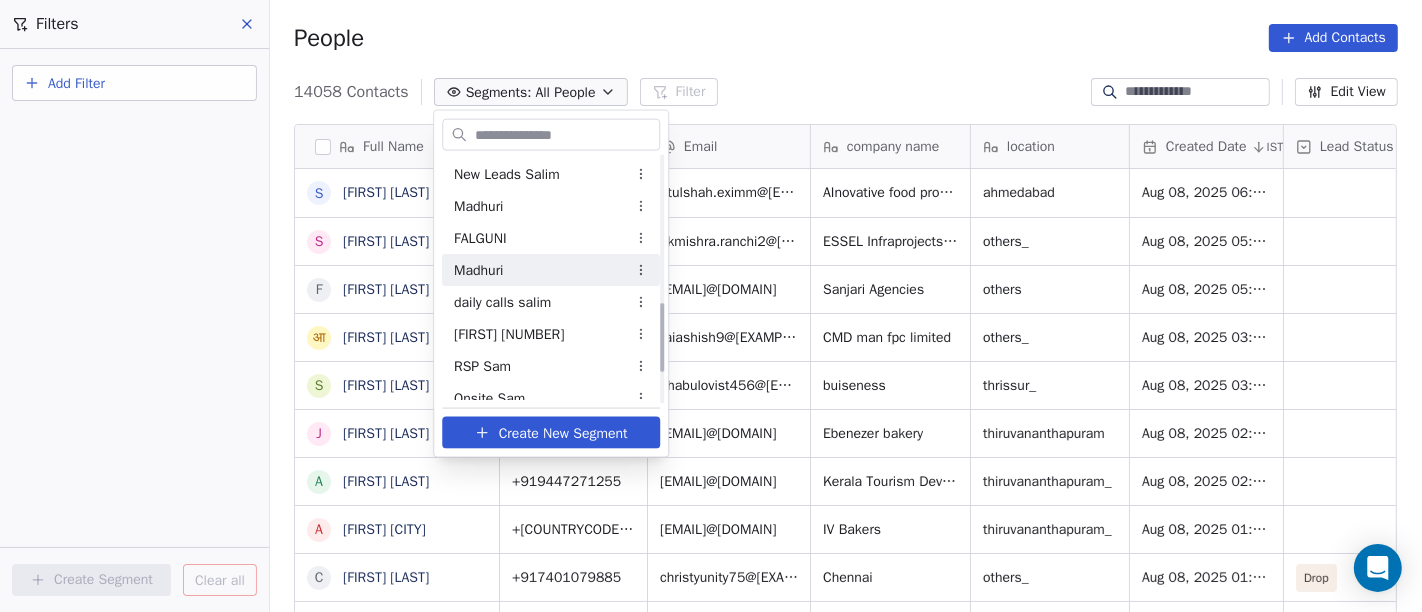 scroll, scrollTop: 511, scrollLeft: 0, axis: vertical 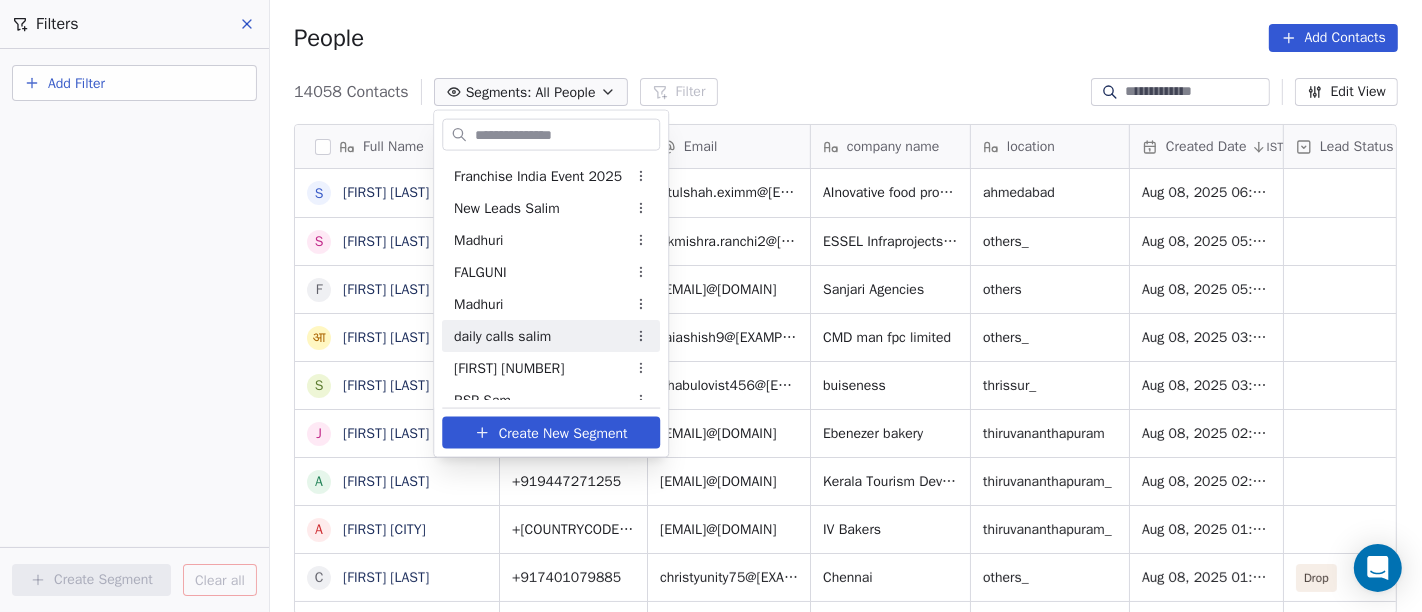click on "daily calls salim" at bounding box center (502, 335) 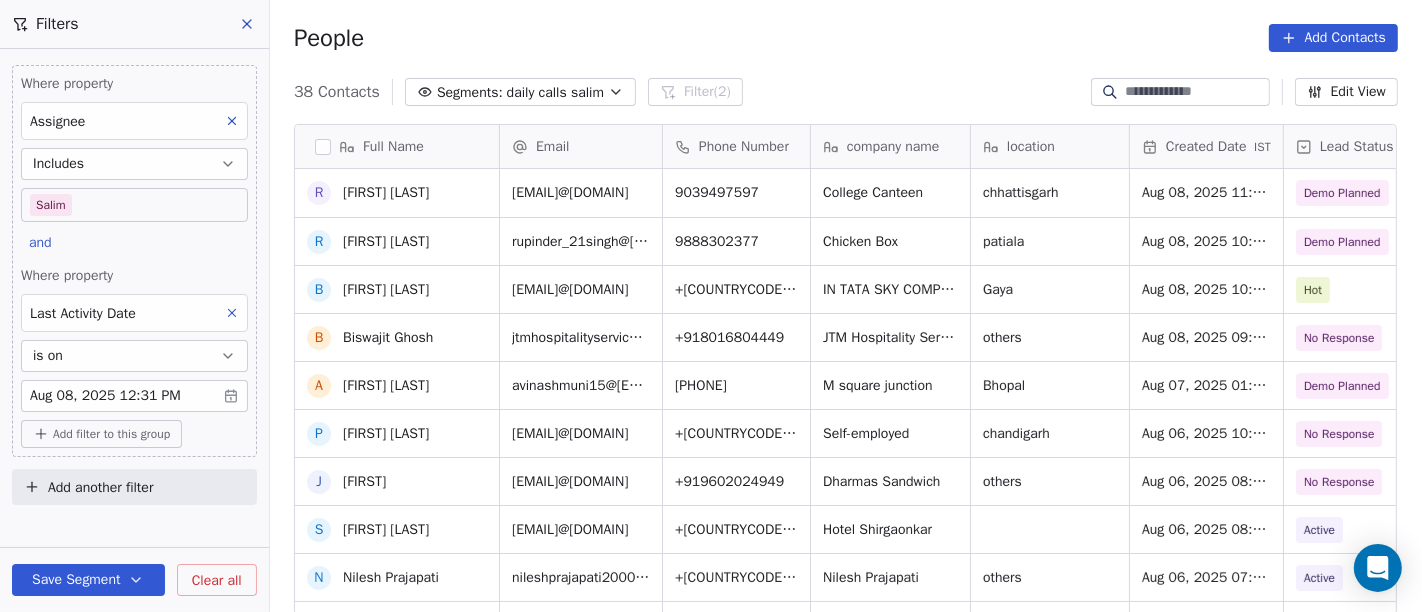 scroll, scrollTop: 444, scrollLeft: 0, axis: vertical 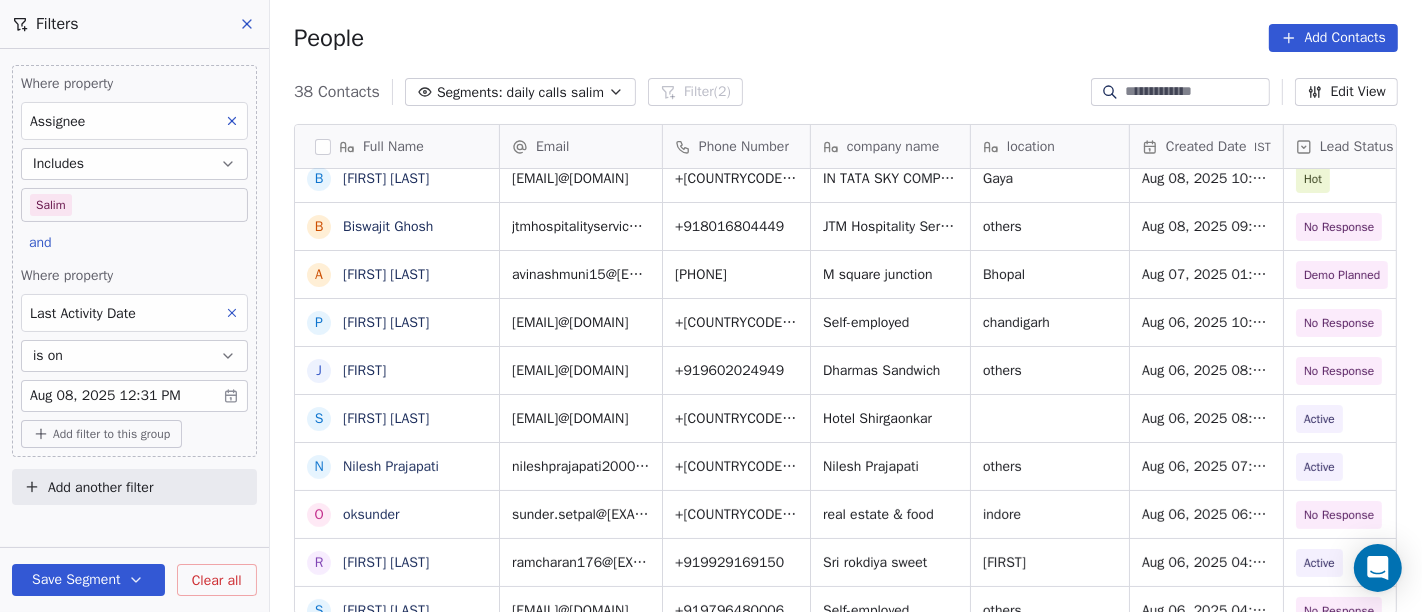 click on "Add filter to this group" at bounding box center (111, 434) 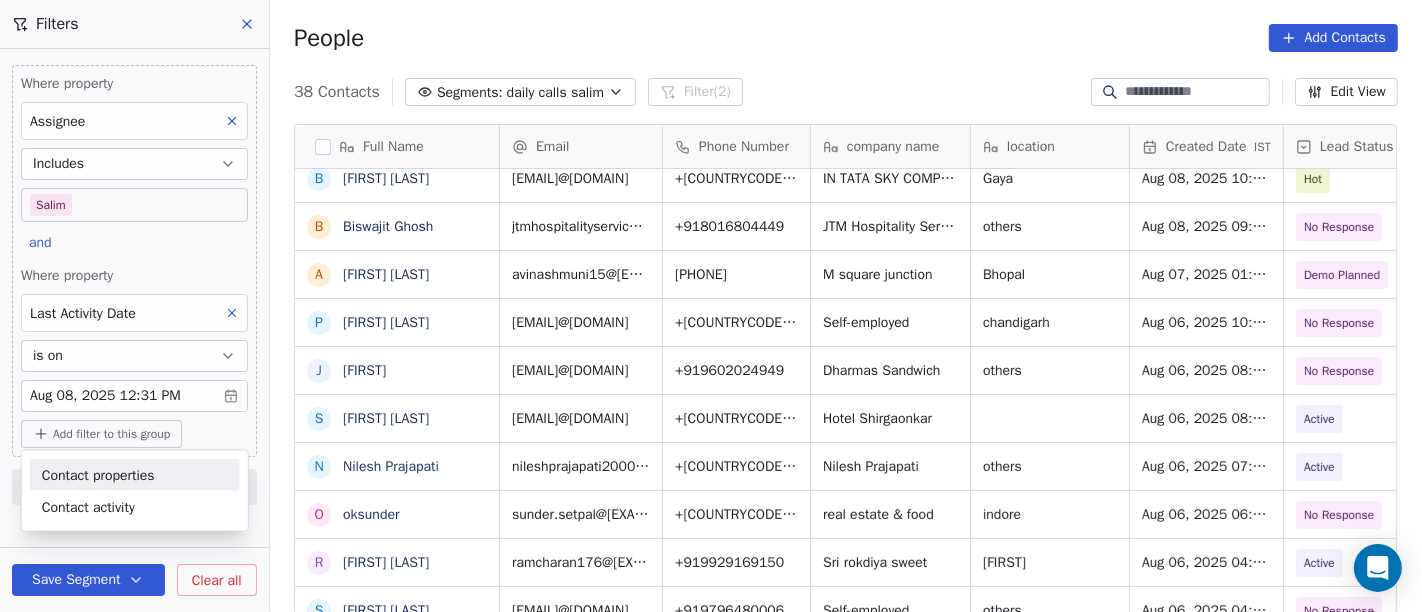 click on "Contact properties" at bounding box center [98, 474] 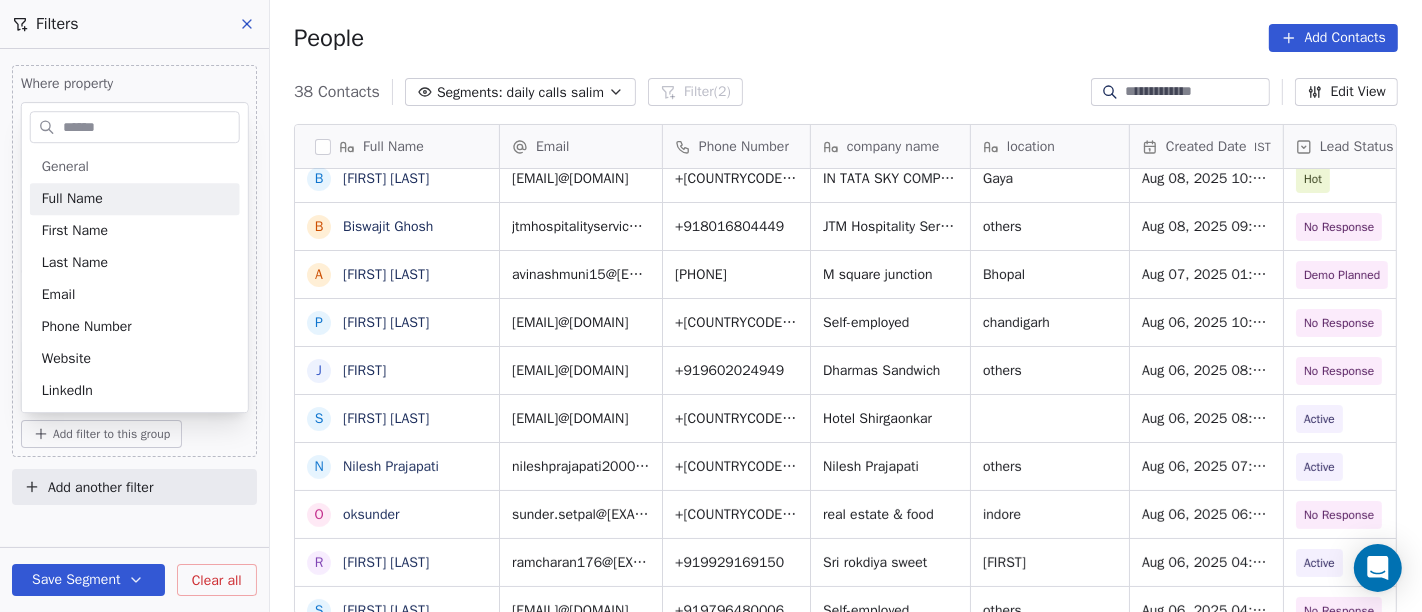 click at bounding box center (149, 127) 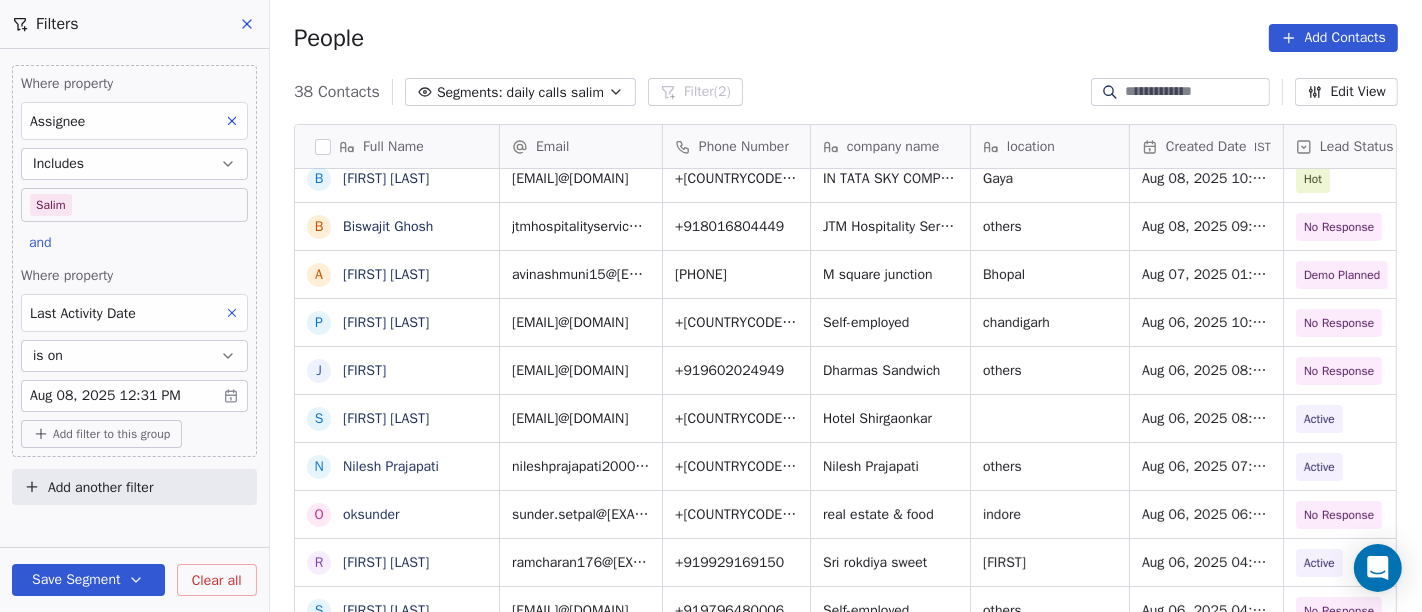 click on "Add filter to this group" at bounding box center (101, 434) 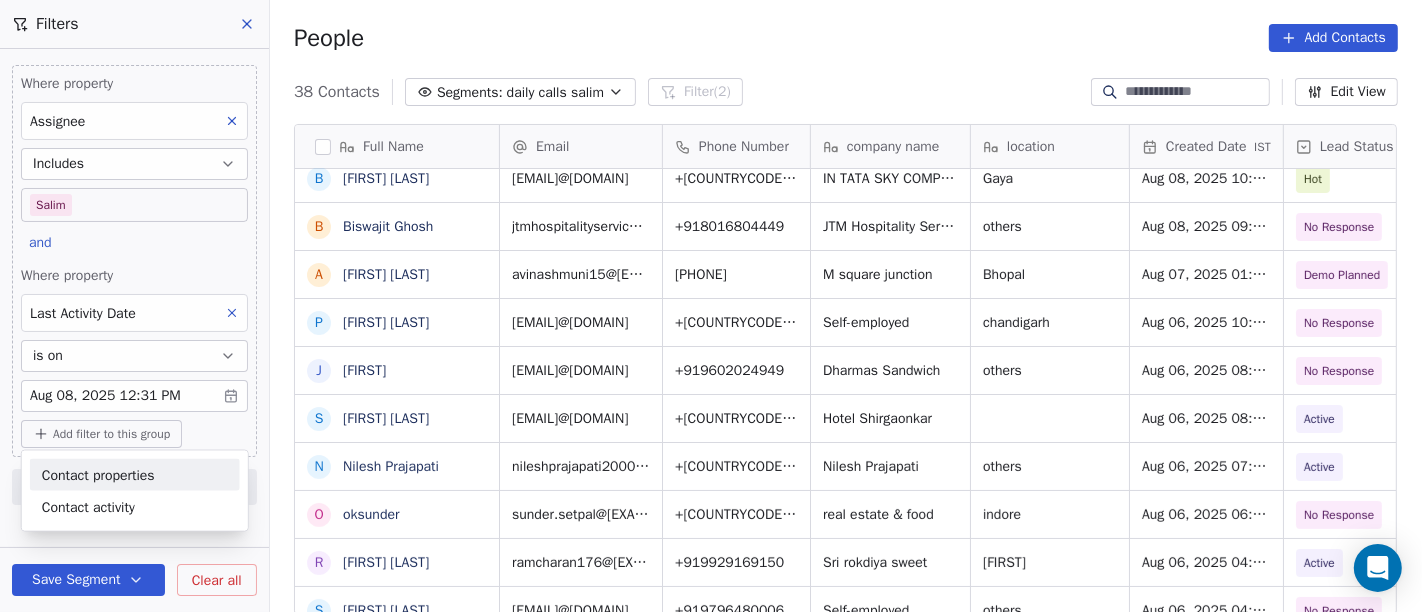 click on "Contact properties" at bounding box center [98, 474] 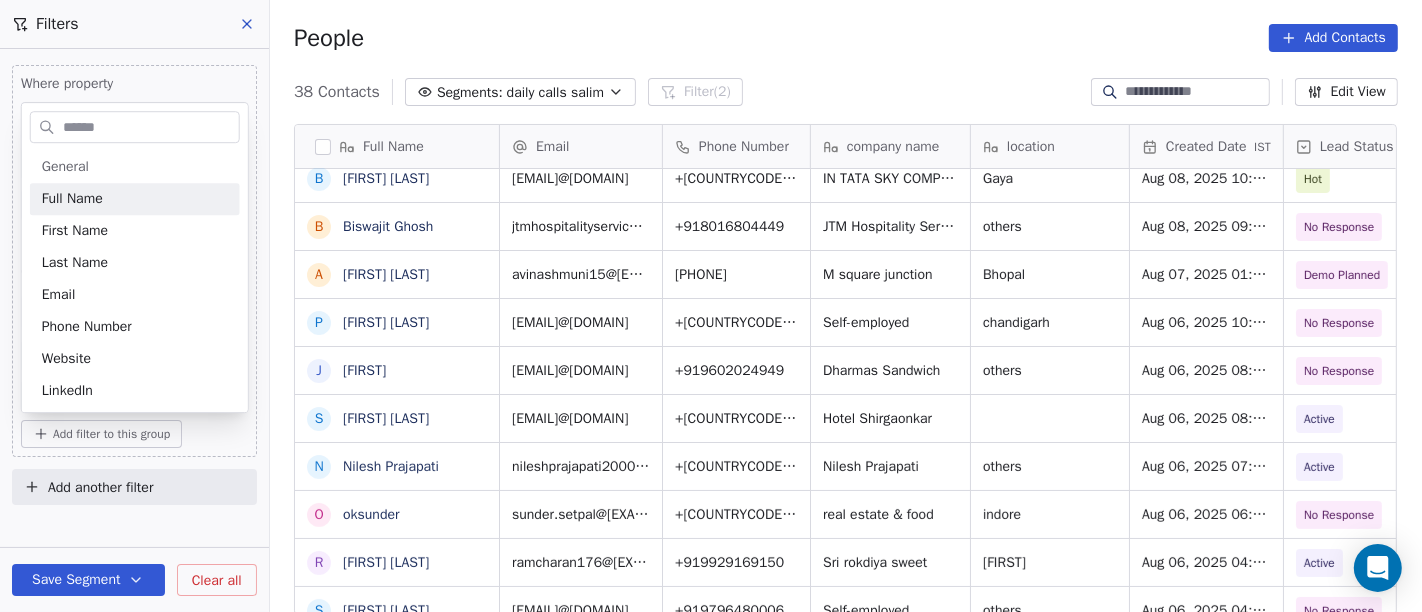 click at bounding box center (149, 127) 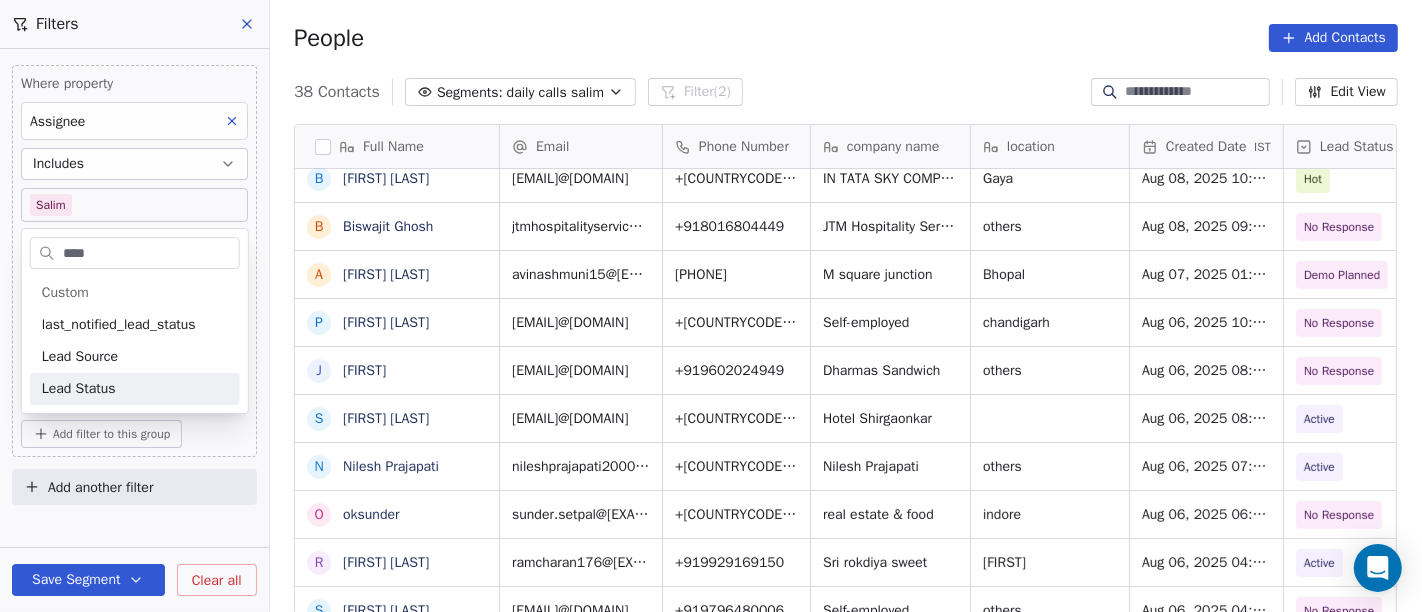 type on "****" 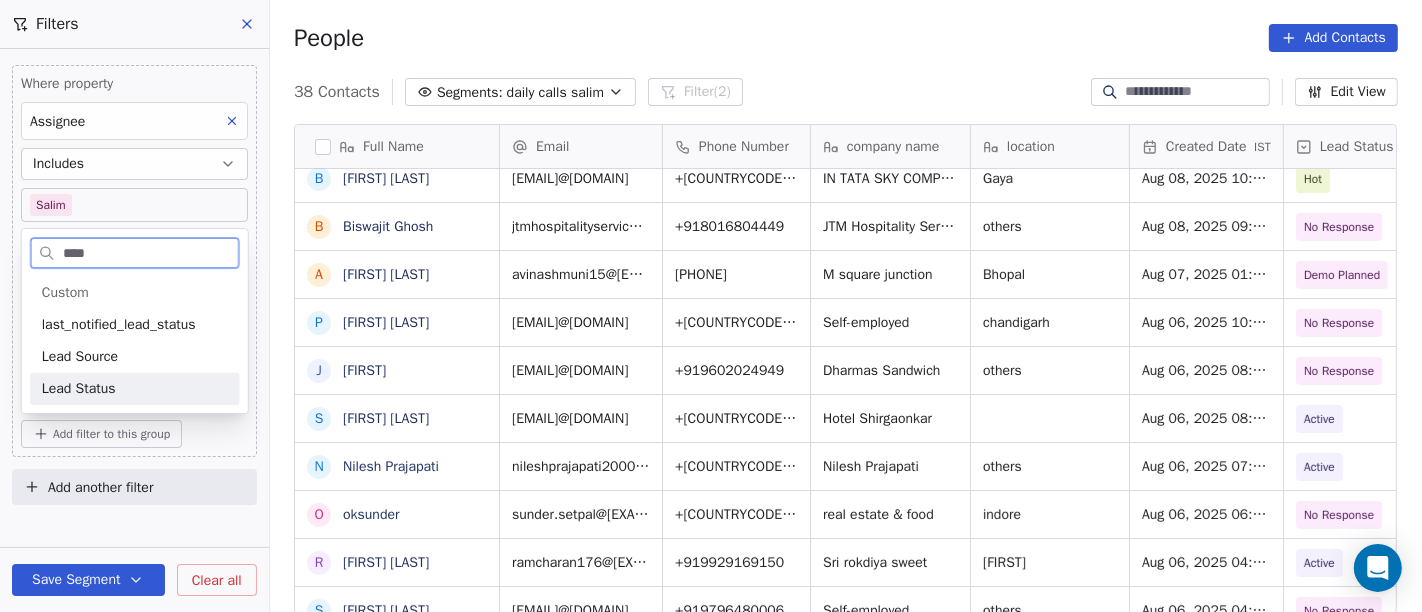 click on "Lead Status" at bounding box center [135, 389] 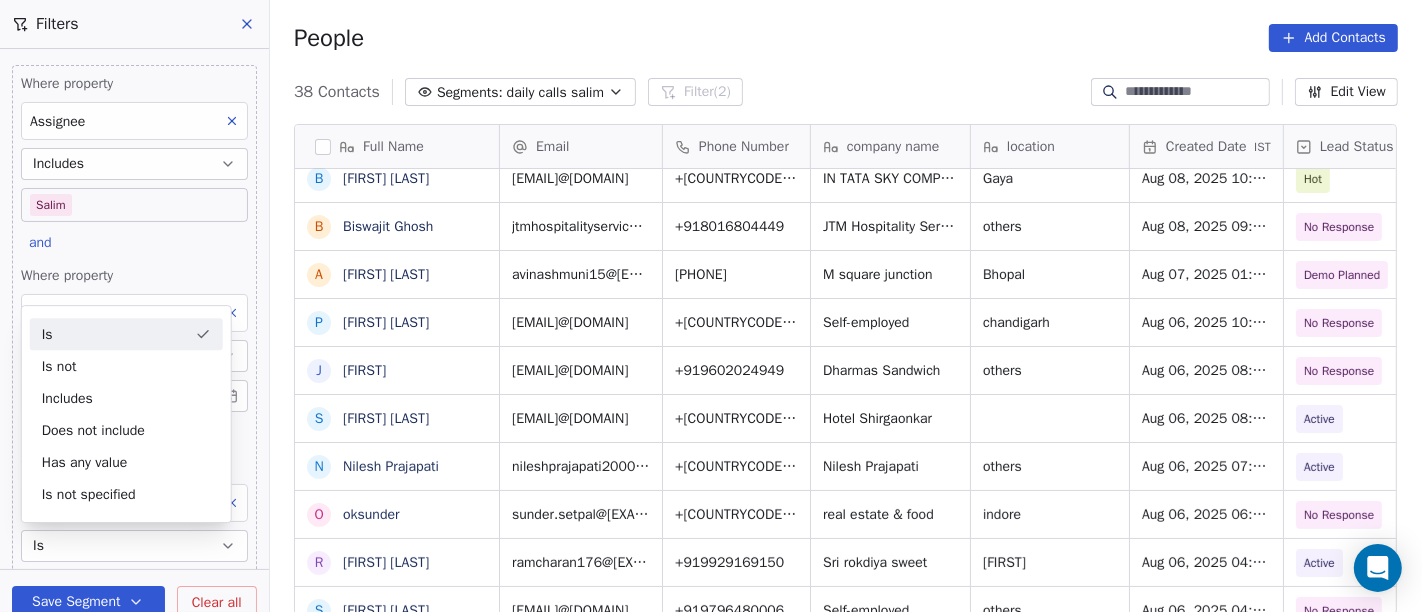 click on "Is" at bounding box center [126, 334] 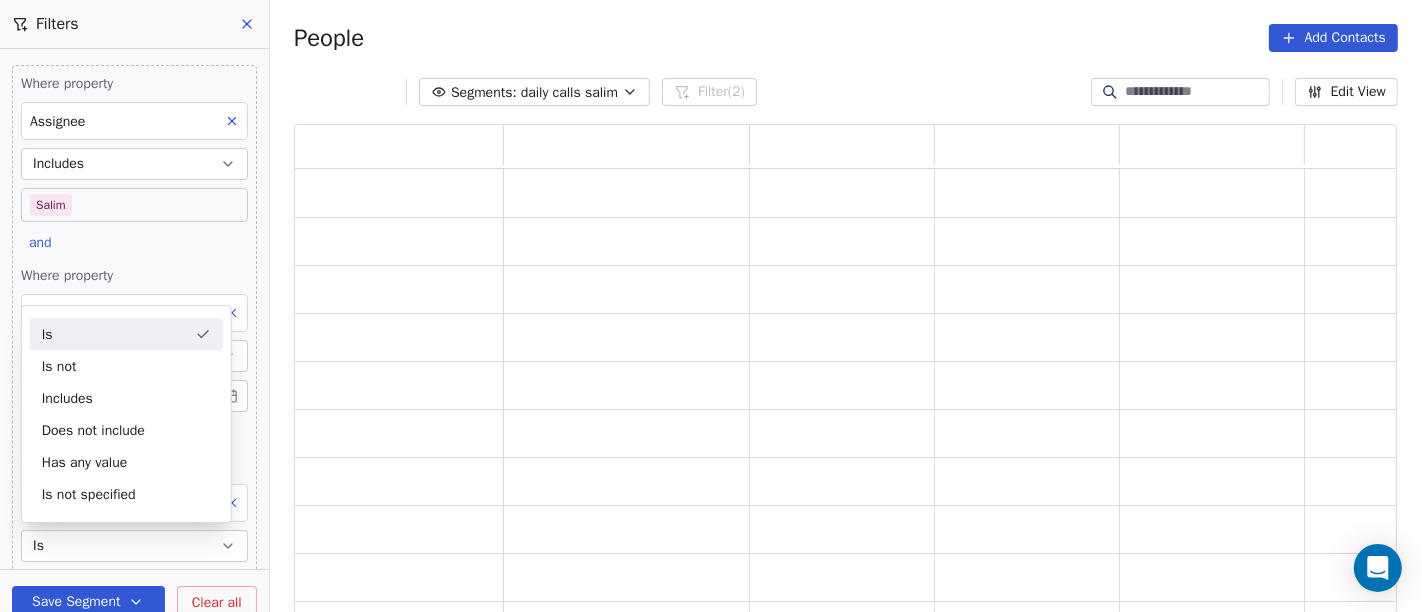 scroll, scrollTop: 17, scrollLeft: 17, axis: both 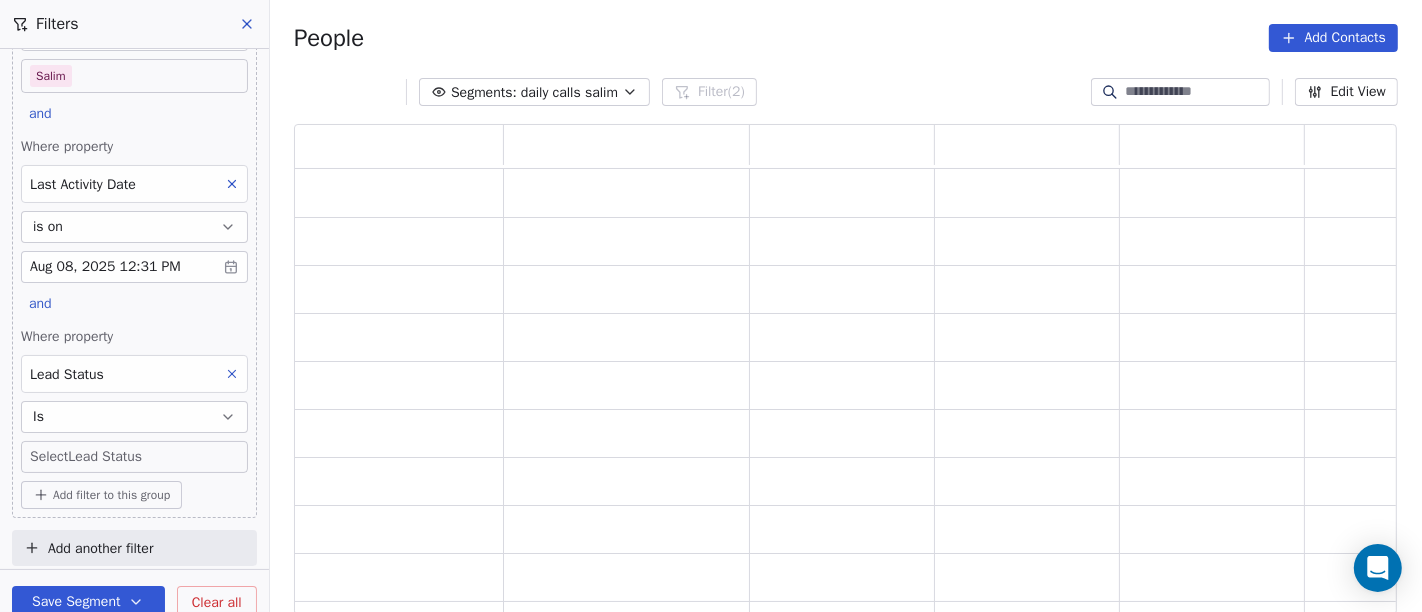 click on "On2Cook India Pvt. Ltd. Contacts People Marketing Workflows Campaigns Sales Pipelines Sequences Beta Tools Apps AI Agents Help & Support Filters Where property   Assignee   Includes Salim and Where property   Last Activity Date   is on Aug 08, 2025 12:31 PM and Where property   Lead Status   Is Select  Lead Status Add filter to this group Add another filter Save Segment Clear all People  Add Contacts Segments: daily calls salim  Filter  (2) Edit View Tag Add to Sequence" at bounding box center (711, 306) 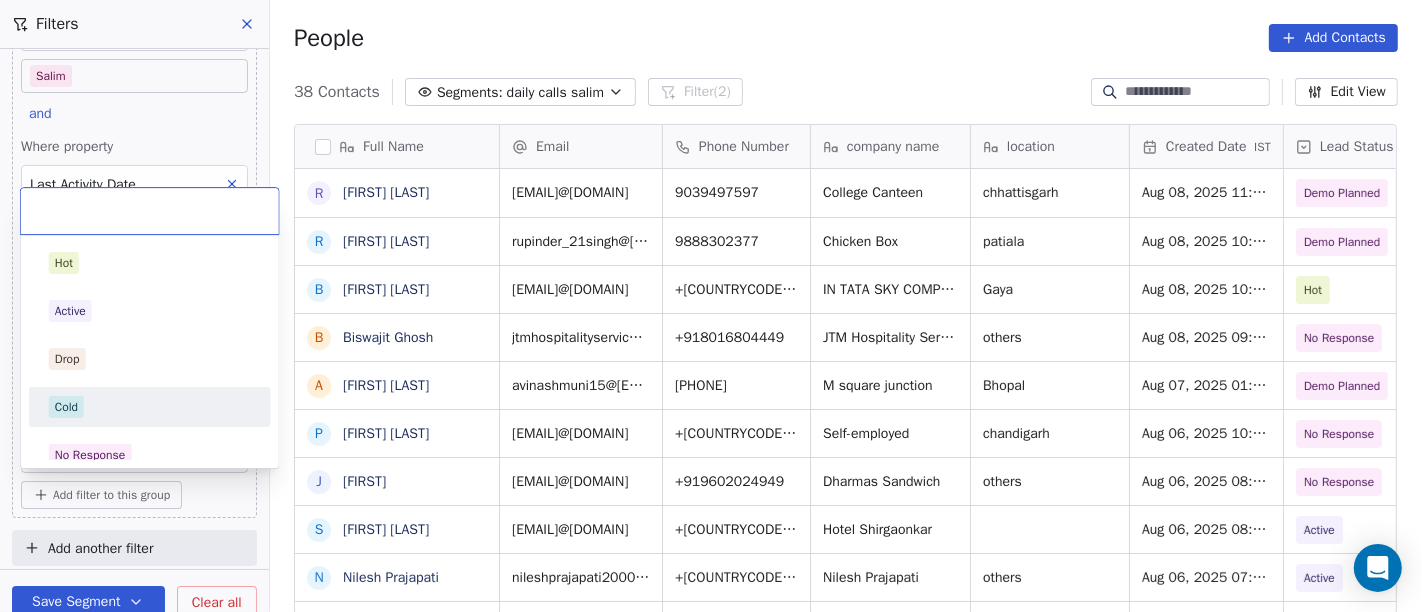 scroll, scrollTop: 17, scrollLeft: 17, axis: both 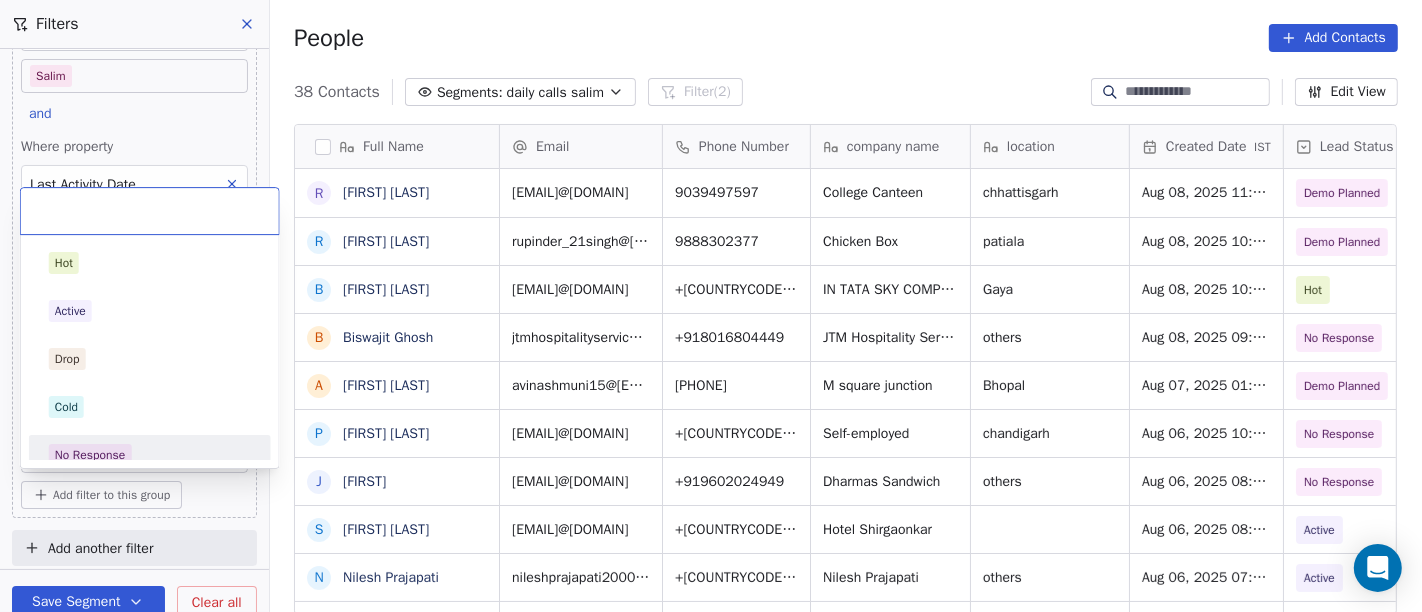click on "No Response" at bounding box center (150, 455) 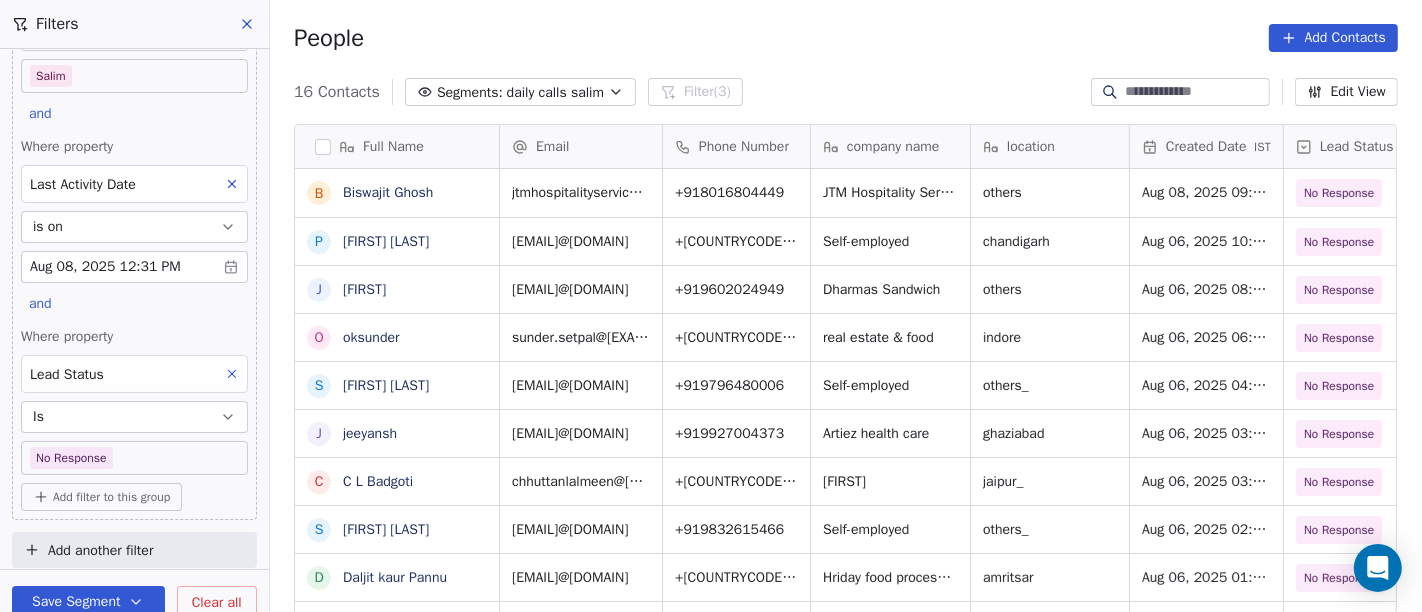 click on "People  Add Contacts" at bounding box center (846, 38) 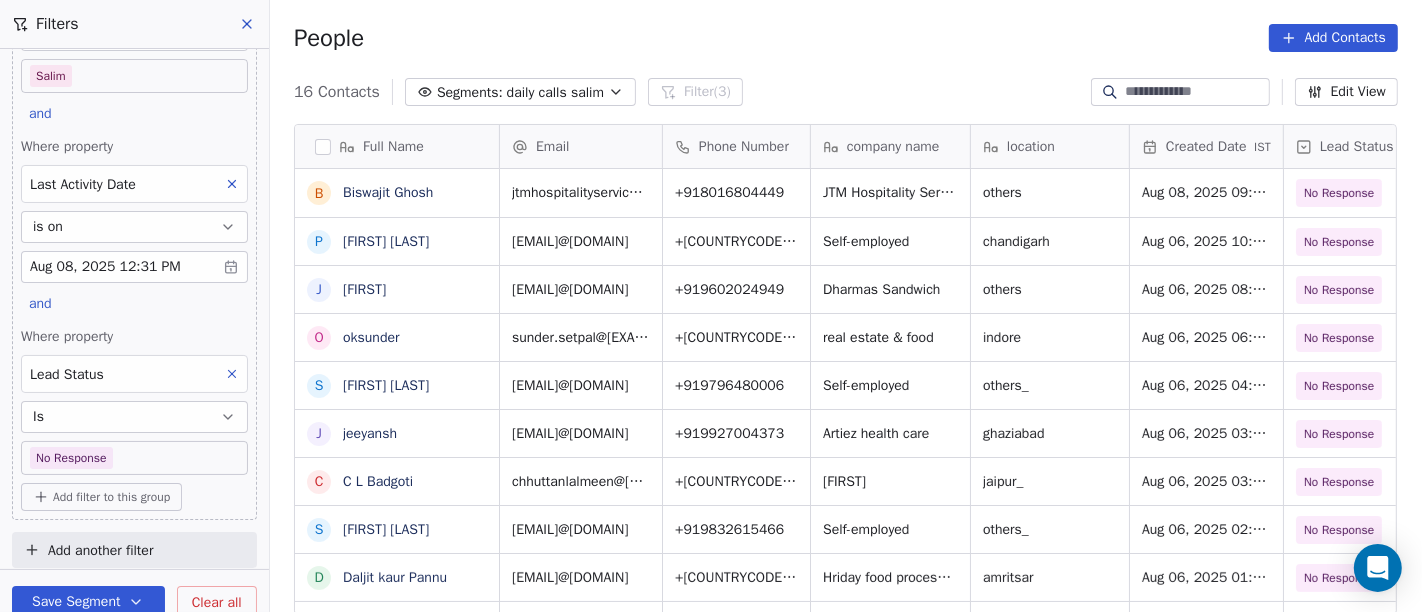 scroll, scrollTop: 131, scrollLeft: 0, axis: vertical 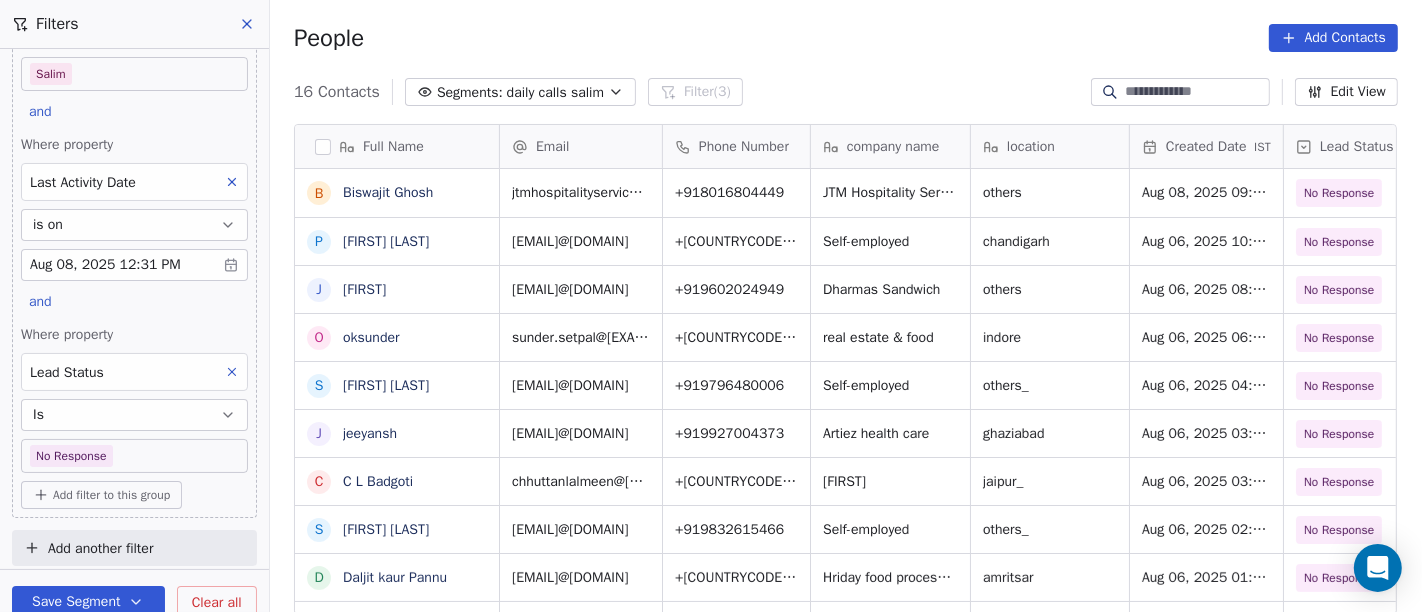 click on "On2Cook India Pvt. Ltd. Contacts People Marketing Workflows Campaigns Sales Pipelines Sequences Beta Tools Apps AI Agents Help & Support Filters Where property   Assignee   Includes Salim and Where property   Last Activity Date   is on Aug 08, 2025 12:31 PM and Where property   Lead Status   Is No Response Add filter to this group Add another filter Save Segment Clear all People  Add Contacts 16 Contacts Segments: daily calls salim  Filter  (3) Edit View Tag Add to Sequence Full Name B Biswajit Ghosh P Pankaj Sharma J Jigar o oksunder S Surinder Singh j jeeyansh C C L Badgoti S Sukamal Laskar D Daljit kaur Pannu U US Panda S Sita Ram Choudhary V Vijay Kumar S Sagar Narula s shoeb Bandi U Unny George A Ajoy Saha Email Phone Number company name location Created Date IST Lead Status Tags Assignee Sales Rep jtmhospitalityservices@mail.com +918016804449 JTM Hospitality Services others Aug 08, 2025 09:39 AM No Response Salim vijaychanpankaj@gmail.com +919166905888 Self-employed chandigarh Aug 06, 2025 10:30 PM" at bounding box center (711, 306) 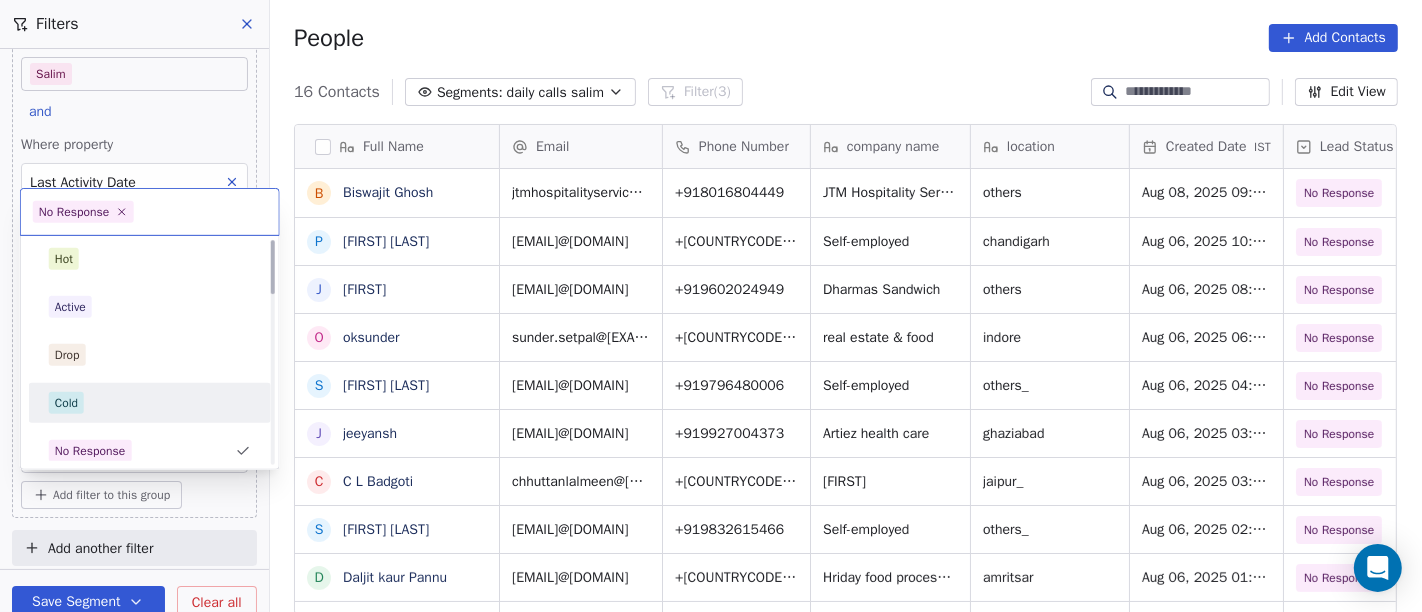 scroll, scrollTop: 0, scrollLeft: 0, axis: both 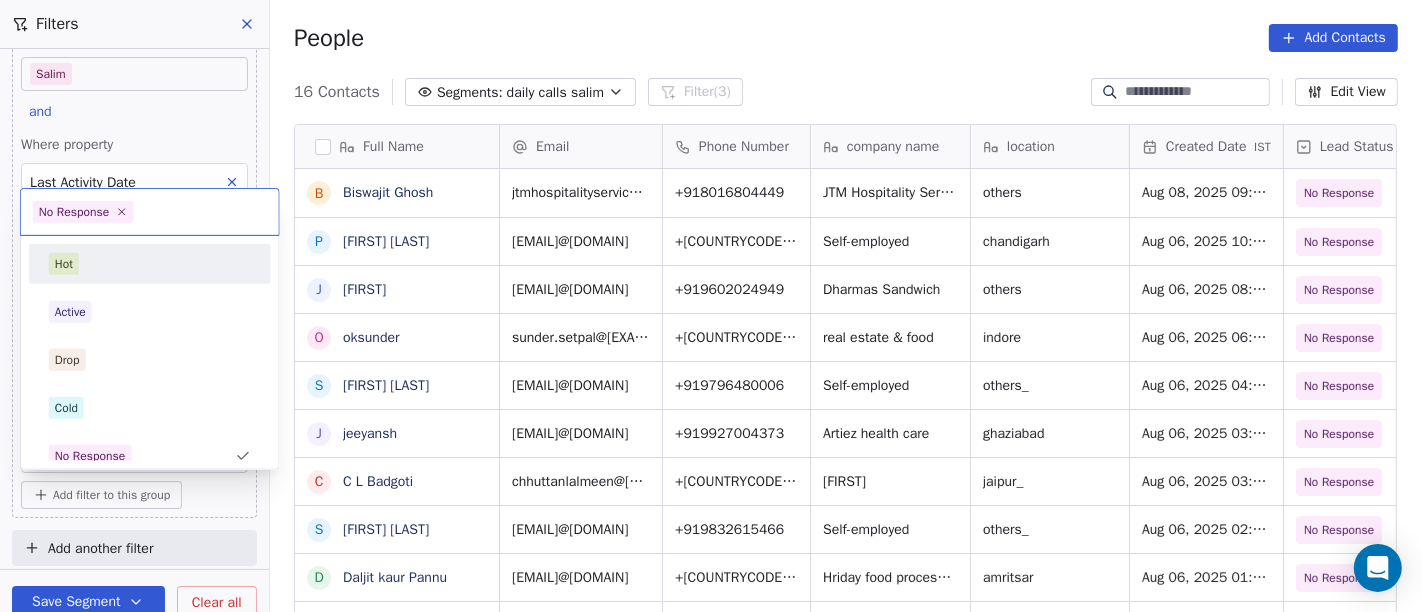 click on "Hot" at bounding box center [150, 264] 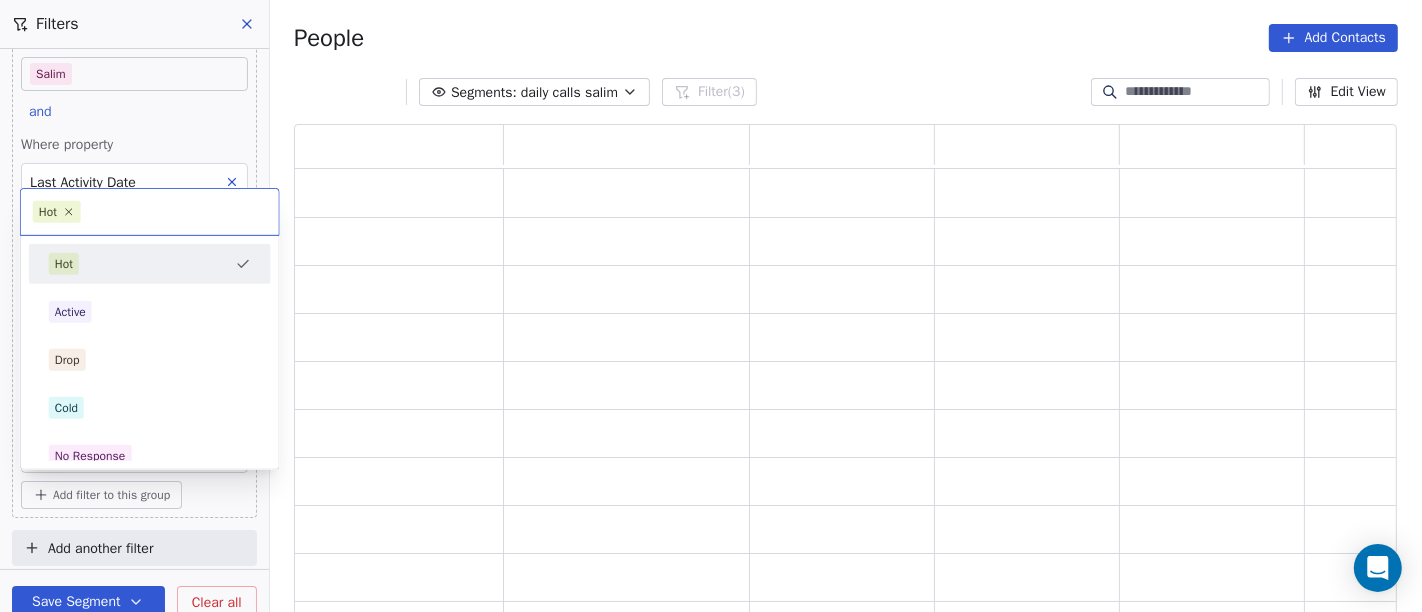 scroll, scrollTop: 17, scrollLeft: 17, axis: both 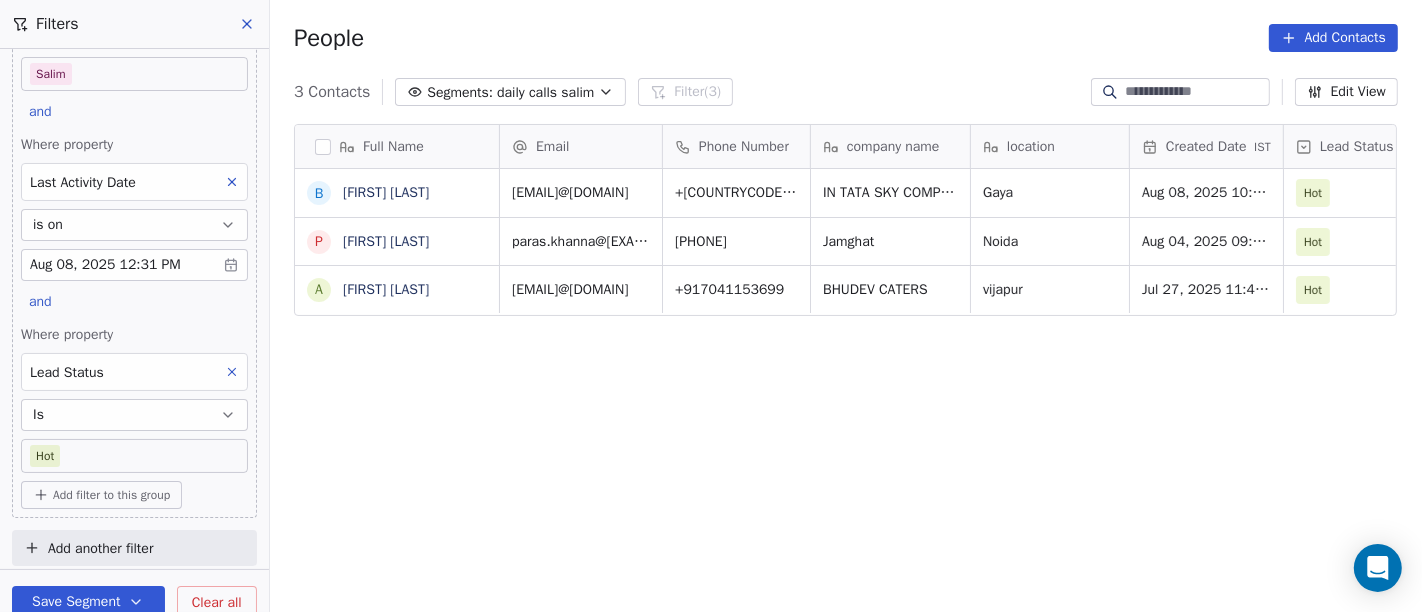 click on "On2Cook India Pvt. Ltd. Contacts People Marketing Workflows Campaigns Sales Pipelines Sequences Beta Tools Apps AI Agents Help & Support Filters Where property   Assignee   Includes Salim and Where property   Last Activity Date   is on Aug 08, 2025 12:31 PM and Where property   Lead Status   Is Hot Add filter to this group Add another filter Save Segment Clear all People  Add Contacts 3 Contacts Segments: daily calls salim  Filter  (3) Edit View Tag Add to Sequence Full Name B Birendra Kumar P Parass Khanna A Amit Joshi Email Phone Number company name location Created Date IST Lead Status Tags Assignee Sales Rep birendrasai007@gmail.com +919308080432 IN TATA SKY COMPANY Gaya Aug 08, 2025 10:27 AM Hot Salim paras.khanna@yahoo.co.in 8383843003 Jamghat Noida Aug 04, 2025 09:35 PM Hot Salim amitparasar1971@gmail.com +917041153699 BHUDEV CATERS vijapur Jul 27, 2025 11:46 AM Hot Salim" at bounding box center [711, 306] 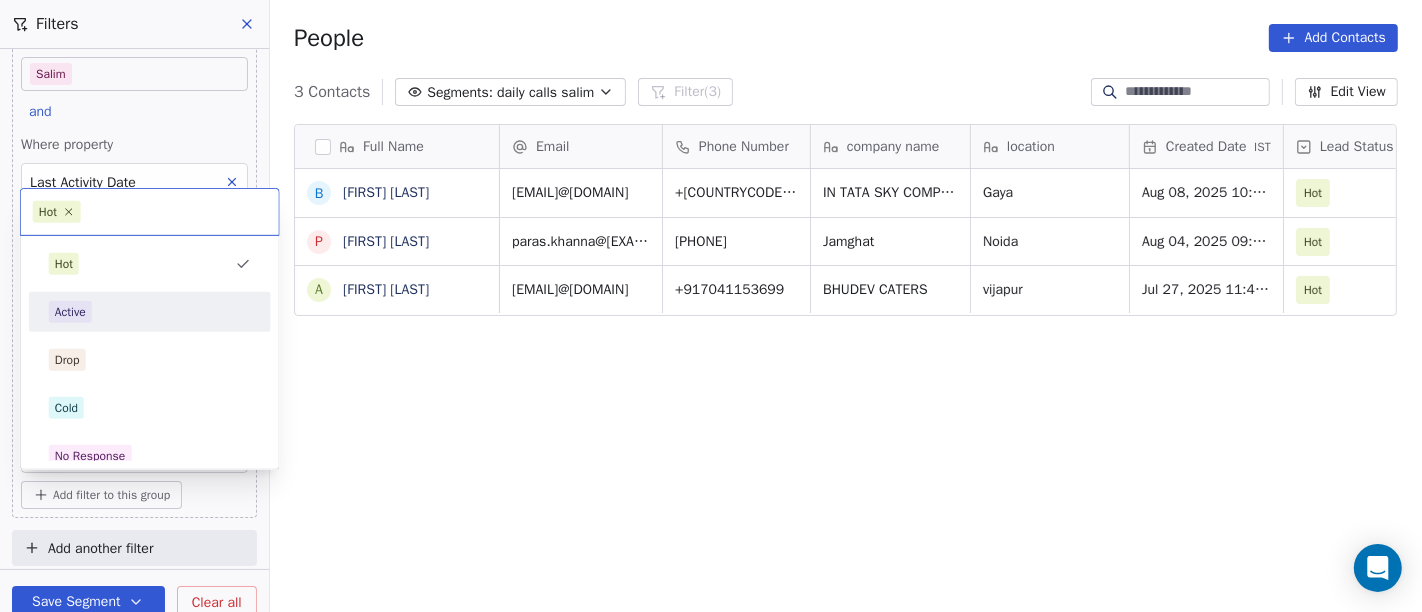 click on "Active" at bounding box center [150, 312] 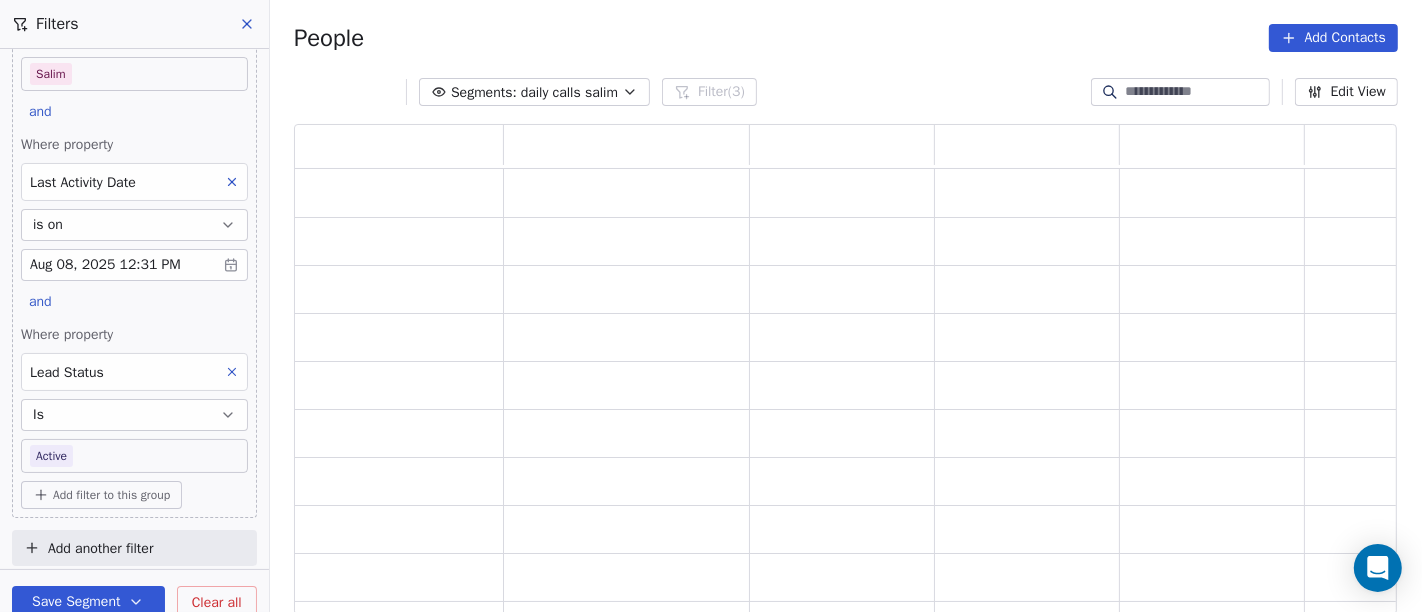scroll, scrollTop: 0, scrollLeft: 0, axis: both 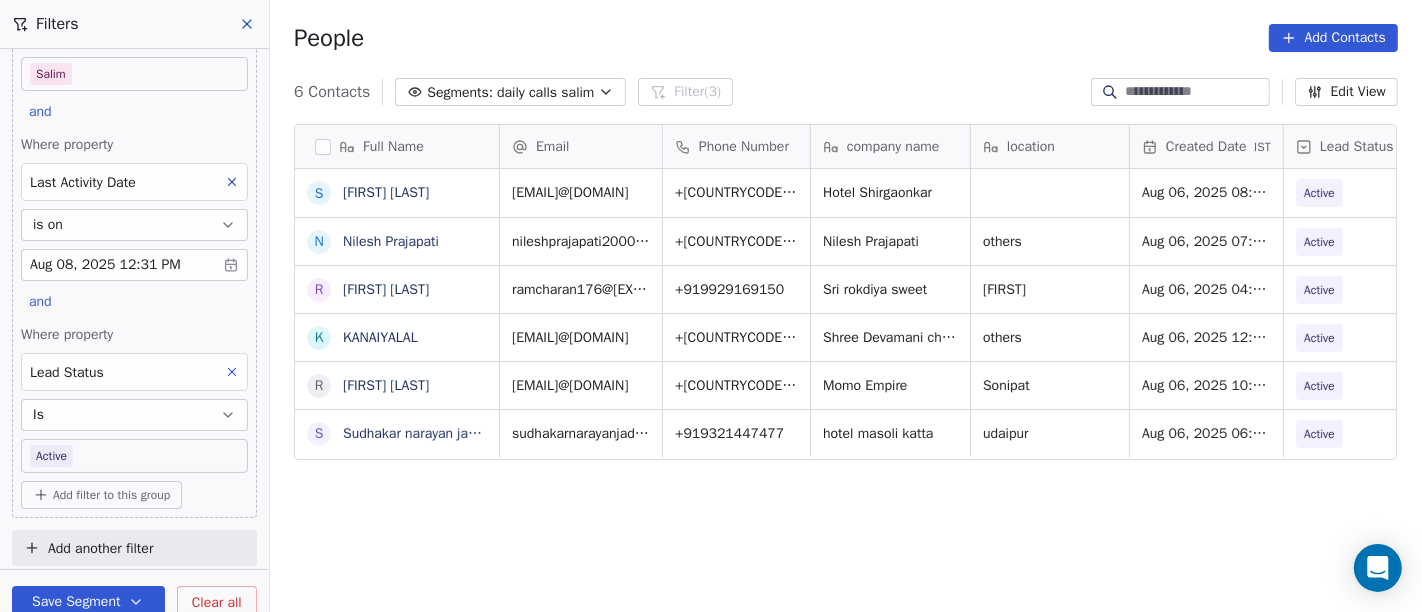 click on "On2Cook India Pvt. Ltd. Contacts People Marketing Workflows Campaigns Sales Pipelines Sequences Beta Tools Apps AI Agents Help & Support Filters Where property   Assignee   Includes Salim and Where property   Last Activity Date   is on Aug 08, 2025 12:31 PM and Where property   Lead Status   Is Active Add filter to this group Add another filter Save Segment Clear all People  Add Contacts 6 Contacts Segments: daily calls salim  Filter  (3) Edit View Tag Add to Sequence Full Name S Santosh Shirgaonkar N Nilesh Prajapati R Ramchran Sharma K KANAIYALAL R Rajesh Verma S Sudhakar  narayan jadhav Email Phone Number company name location Created Date IST Lead Status Tags Assignee Sales Rep shirgavkarsantosh0@gmail.com +919422583240 Hotel Shirgaonkar Aug 06, 2025 08:05 PM Active Salim nileshprajapati2000@gmail.com +919825741900 Nilesh Prajapati others Aug 06, 2025 07:02 PM Active Salim ramcharan176@gml.com +919929169150 Sri rokdiya sweet dhuli Aug 06, 2025 04:51 PM Active Salim drvekaria@gmail.com +919824142357" at bounding box center [711, 306] 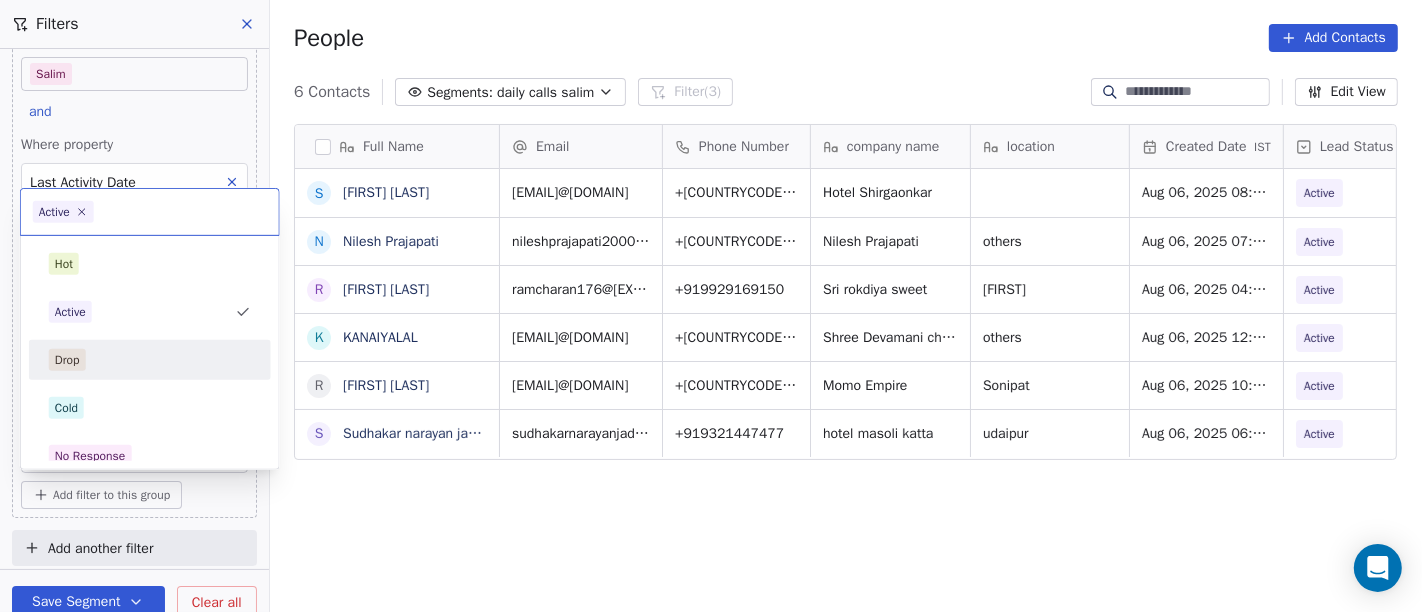 click on "Drop" at bounding box center (150, 360) 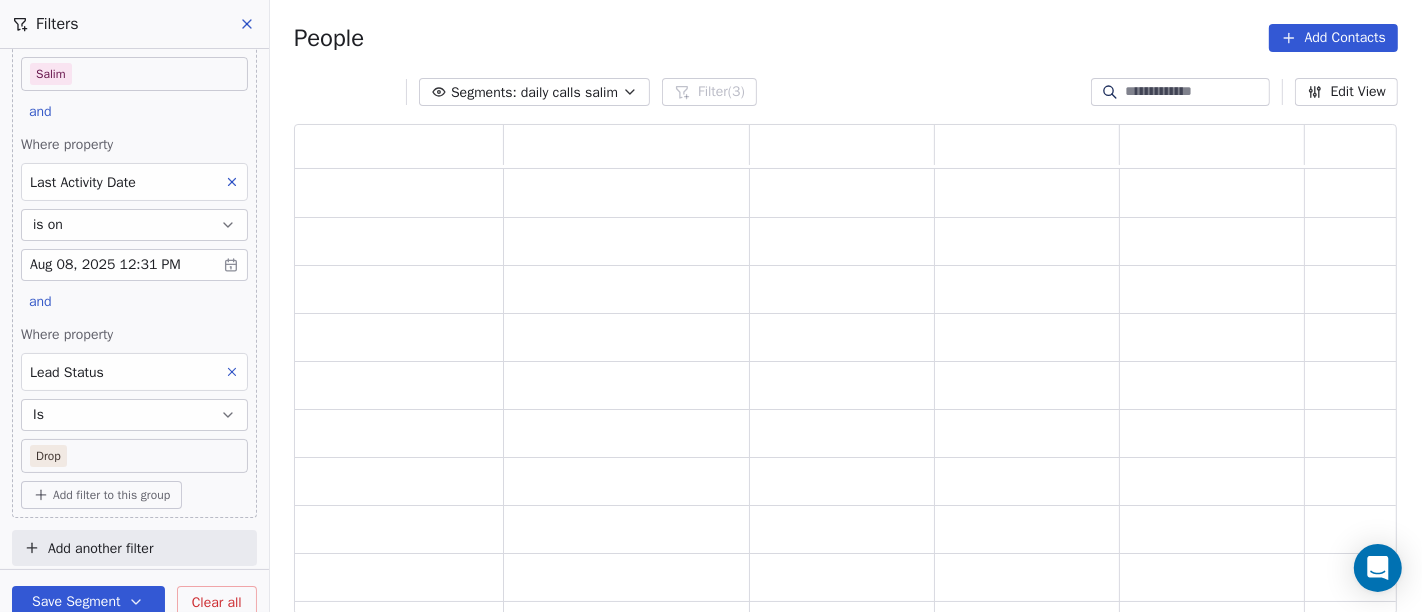 scroll, scrollTop: 0, scrollLeft: 0, axis: both 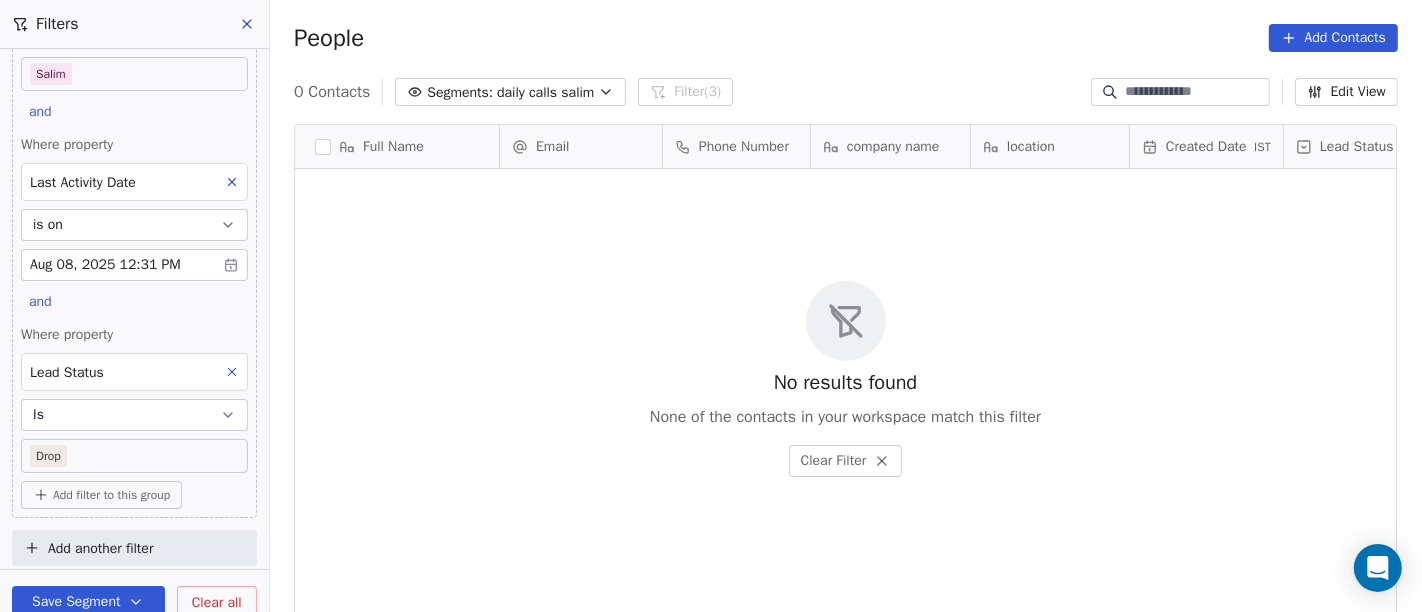 click on "On2Cook India Pvt. Ltd. Contacts People Marketing Workflows Campaigns Sales Pipelines Sequences Beta Tools Apps AI Agents Help & Support Filters Where property   Assignee   Includes Salim and Where property   Last Activity Date   is on Aug 08, 2025 12:31 PM and Where property   Lead Status   Is Drop Add filter to this group Add another filter Save Segment Clear all People  Add Contacts 0 Contacts Segments: daily calls salim  Filter  (3) Edit View Tag Add to Sequence Full Name Email Phone Number company name location Created Date IST Lead Status Tags Assignee Sales Rep
To pick up a draggable item, press the space bar.
While dragging, use the arrow keys to move the item.
Press space again to drop the item in its new position, or press escape to cancel.
No results found None of the contacts in your workspace match this filter Clear Filter" at bounding box center (711, 306) 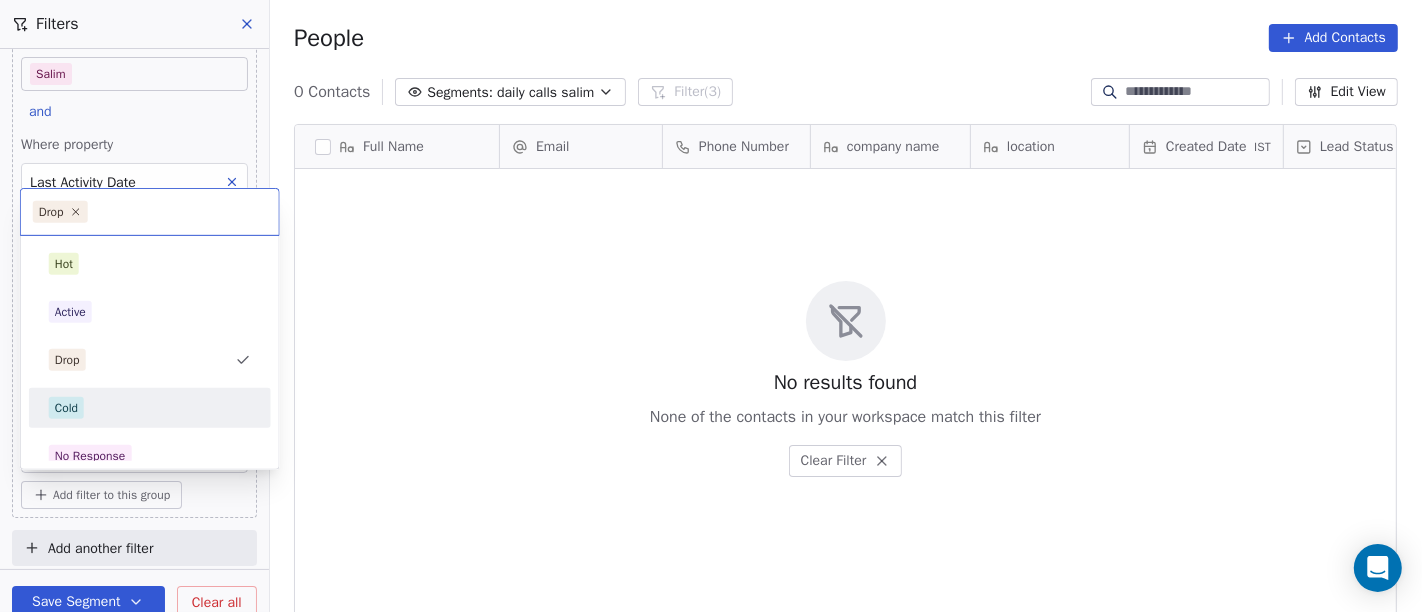 click on "Cold" at bounding box center [150, 408] 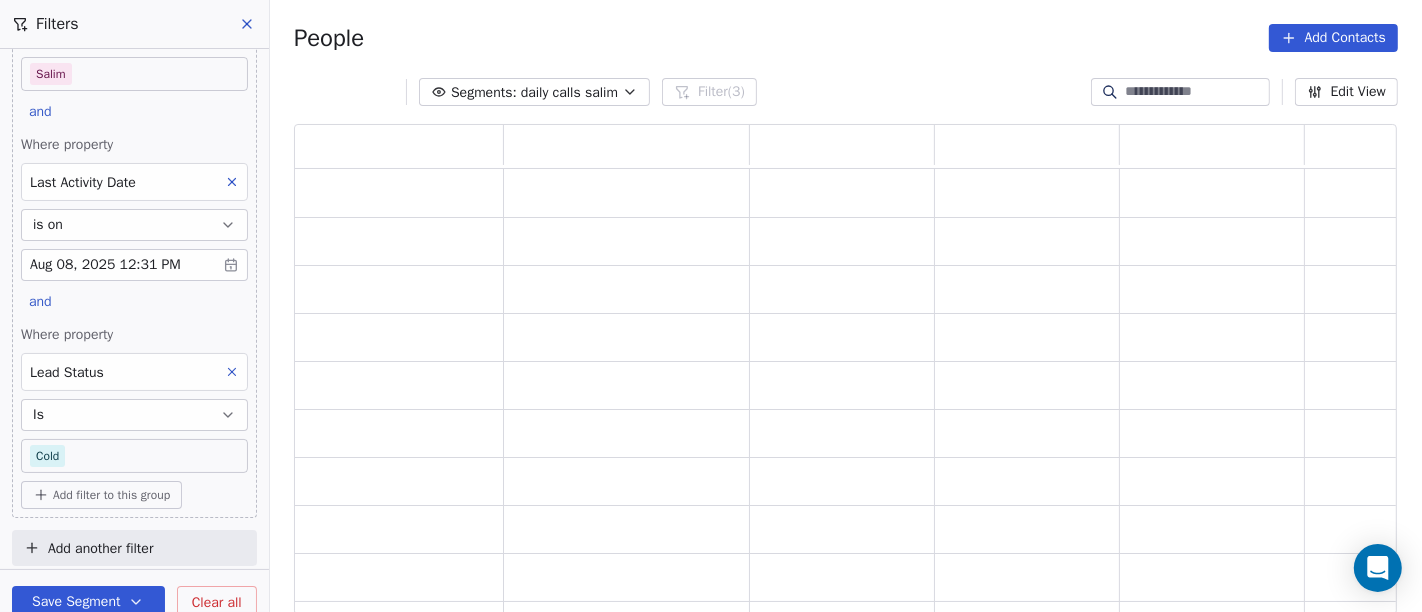 scroll, scrollTop: 17, scrollLeft: 17, axis: both 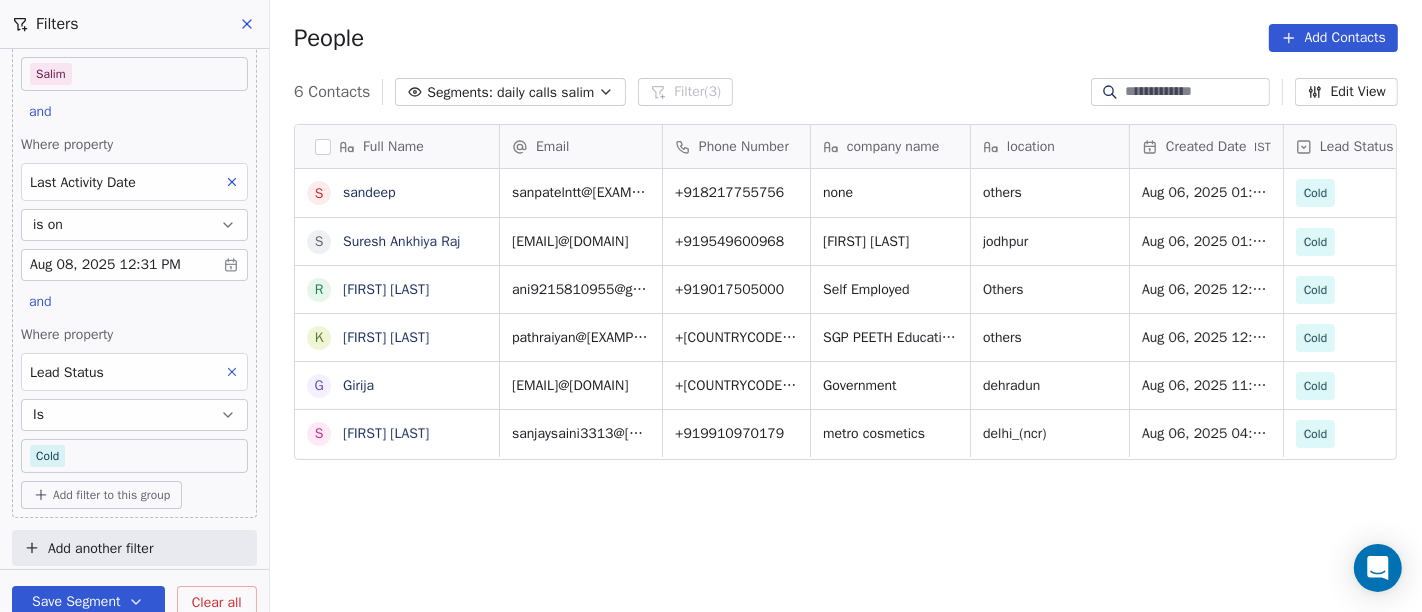 click on "On2Cook India Pvt. Ltd. Contacts People Marketing Workflows Campaigns Sales Pipelines Sequences Beta Tools Apps AI Agents Help & Support Filters Where property   Assignee   Includes Salim and Where property   Last Activity Date   is on Aug 08, 2025 12:31 PM and Where property   Lead Status   Is Cold Add filter to this group Add another filter Save Segment Clear all People  Add Contacts 6 Contacts Segments: daily calls salim  Filter  (3) Edit View Tag Add to Sequence Full Name s sandeep S Suresh Ankhiya Raj R Rajesh Mohunta K Kokila Pathraiyan G Girija S Sanjay Saini Email Phone Number company name location Created Date IST Lead Status Tags Assignee Sales Rep sanpatelntt@gmail.com +918217755756 none others Aug 06, 2025 01:51 PM Cold B2C Salim ankhoyasuresh@gmail.com +919549600968 Suresh Kumar jodhpur Aug 06, 2025 01:04 PM Cold Salim ani9215810955@gmail.com +919017505000 Self Employed Others Aug 06, 2025 12:29 PM Cold B2C Salim pathraiyan@gmail.com +919650079214 SGP PEETH Educational and Charitable Trust Cold" at bounding box center (711, 306) 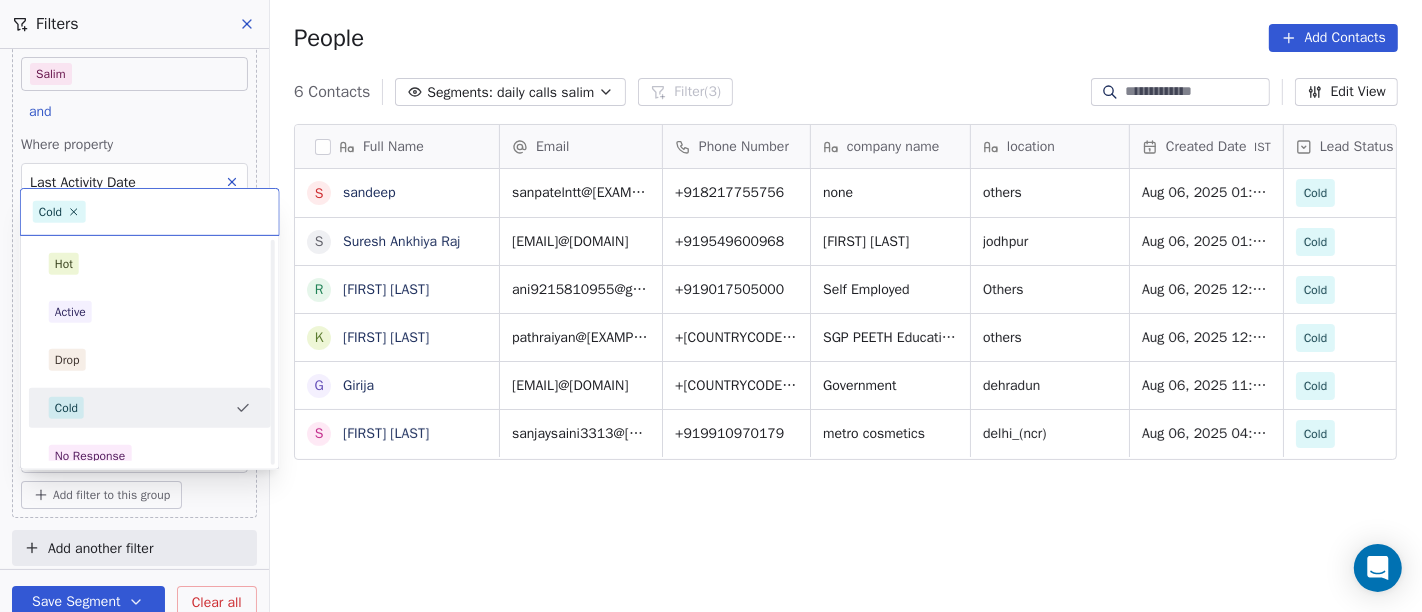 scroll, scrollTop: 111, scrollLeft: 0, axis: vertical 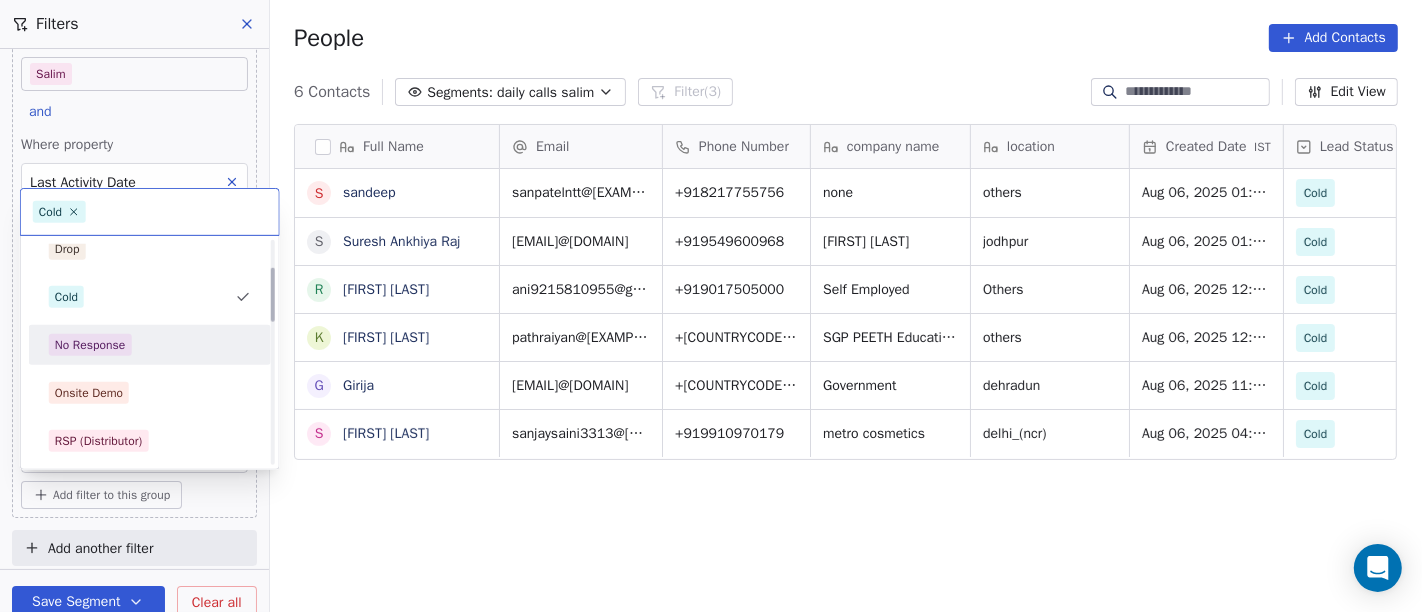 click on "No Response" at bounding box center (150, 345) 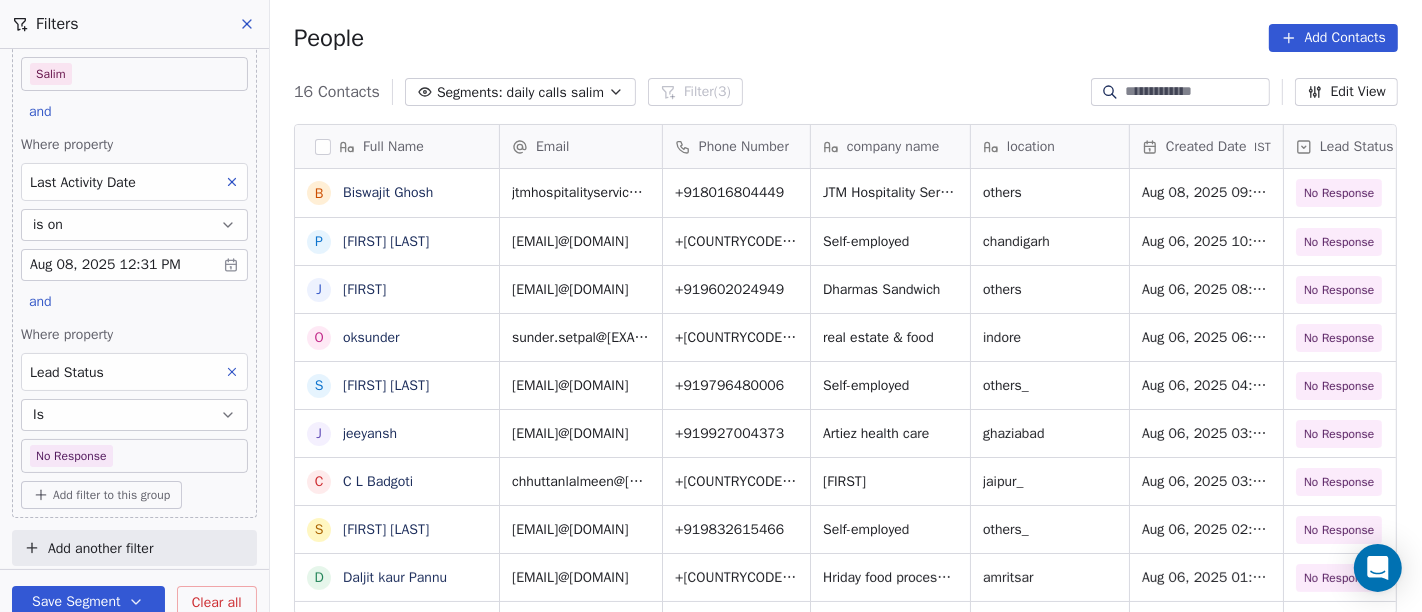 click on "On2Cook India Pvt. Ltd. Contacts People Marketing Workflows Campaigns Sales Pipelines Sequences Beta Tools Apps AI Agents Help & Support Filters Where property   Assignee   Includes Salim and Where property   Last Activity Date   is on Aug 08, 2025 12:31 PM and Where property   Lead Status   Is No Response Add filter to this group Add another filter Save Segment Clear all People  Add Contacts 16 Contacts Segments: daily calls salim  Filter  (3) Edit View Tag Add to Sequence Full Name B Biswajit Ghosh P Pankaj Sharma J Jigar o oksunder S Surinder Singh j jeeyansh C C L Badgoti S Sukamal Laskar D Daljit kaur Pannu U US Panda S Sita Ram Choudhary V Vijay Kumar S Sagar Narula s shoeb Bandi U Unny George A Ajoy Saha Email Phone Number company name location Created Date IST Lead Status Tags Assignee Sales Rep jtmhospitalityservices@mail.com +918016804449 JTM Hospitality Services others Aug 08, 2025 09:39 AM No Response Salim vijaychanpankaj@gmail.com +919166905888 Self-employed chandigarh Aug 06, 2025 10:30 PM" at bounding box center (711, 306) 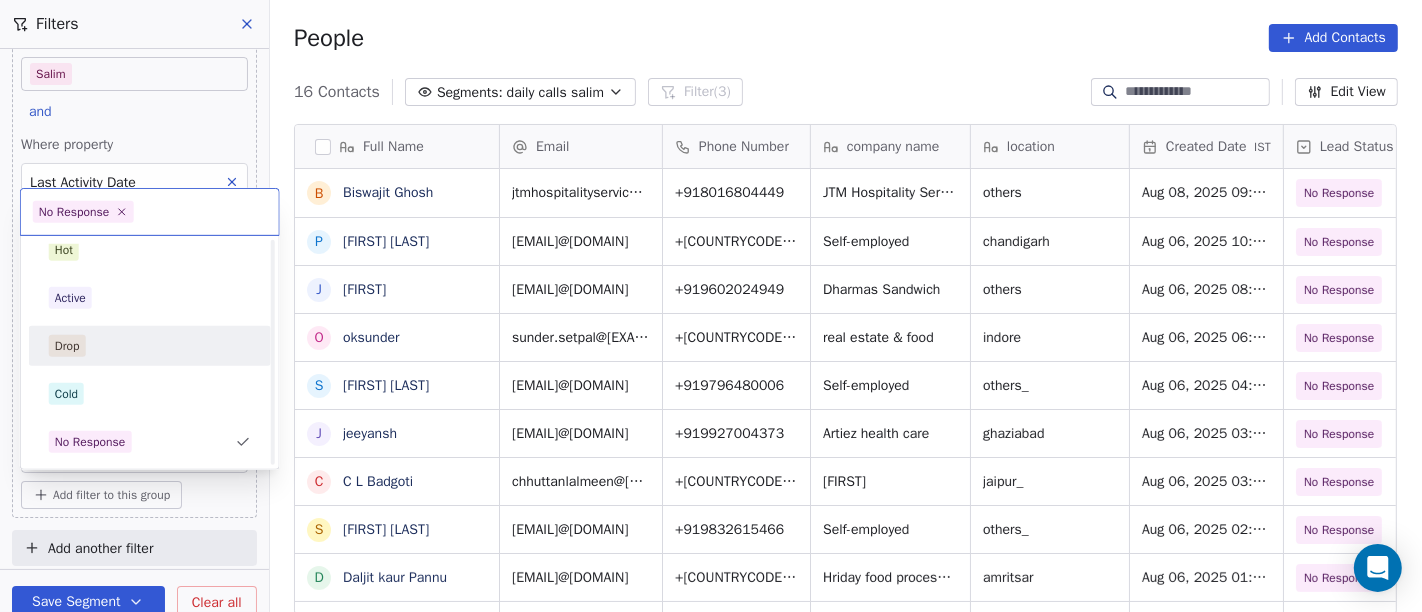 scroll, scrollTop: 125, scrollLeft: 0, axis: vertical 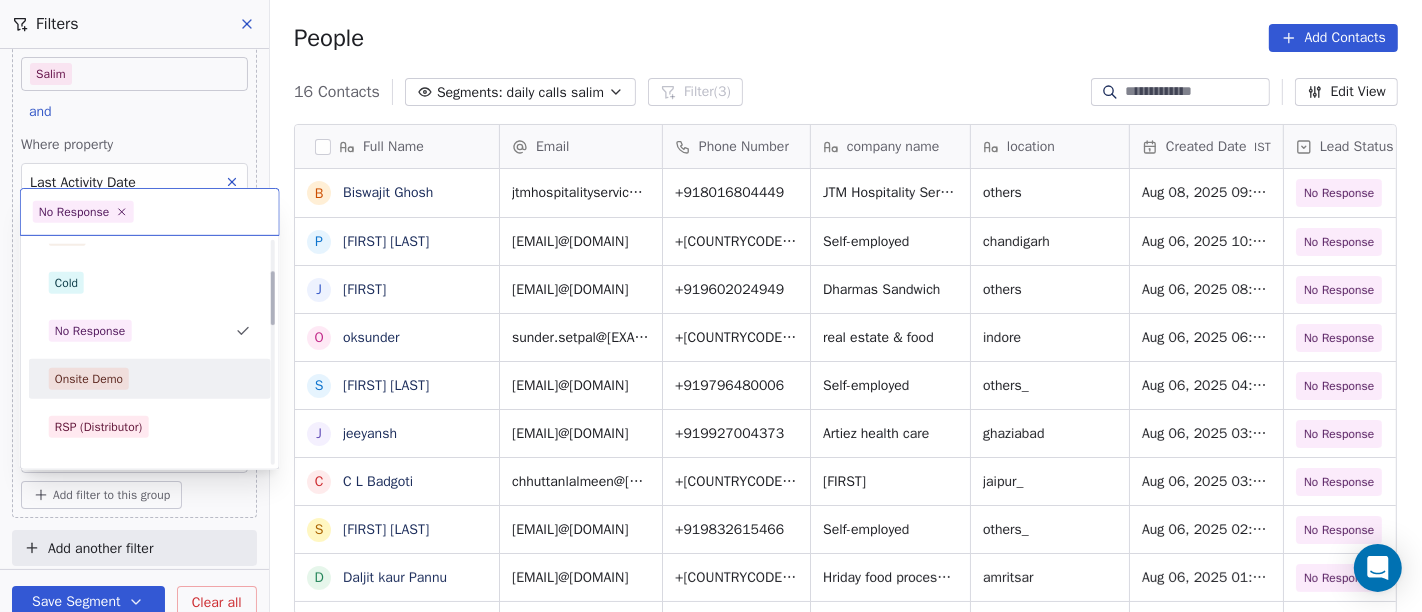 click on "Onsite Demo" at bounding box center (150, 379) 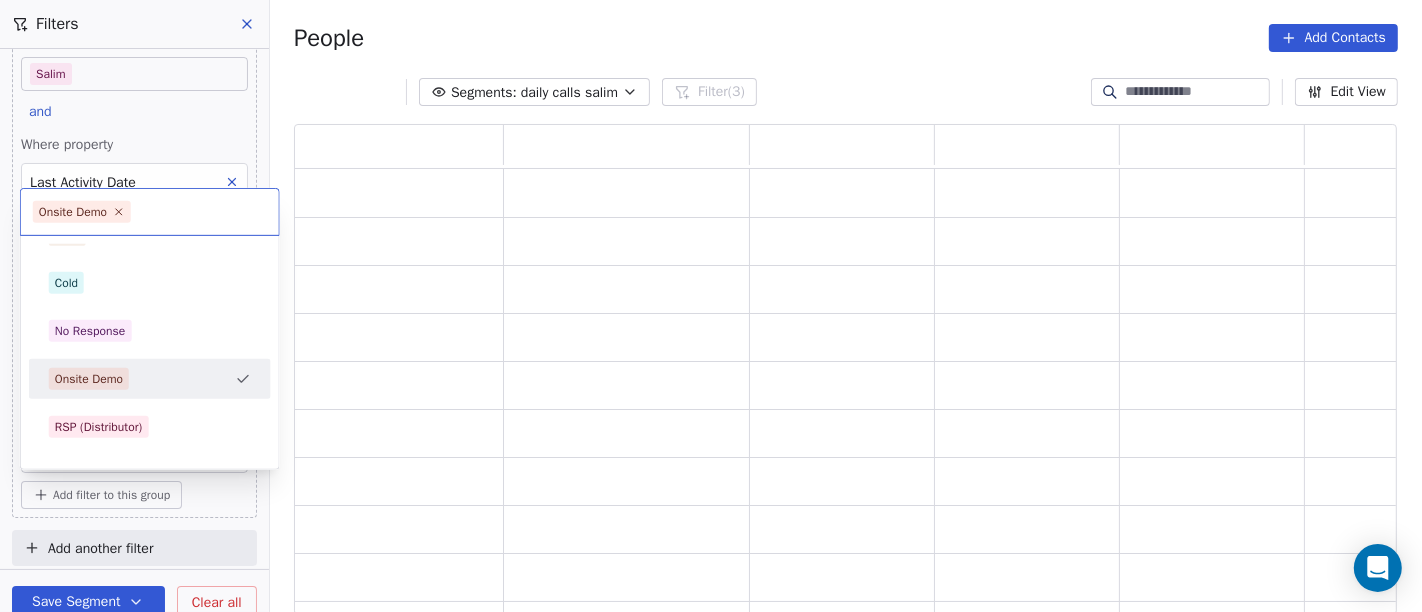 scroll, scrollTop: 17, scrollLeft: 17, axis: both 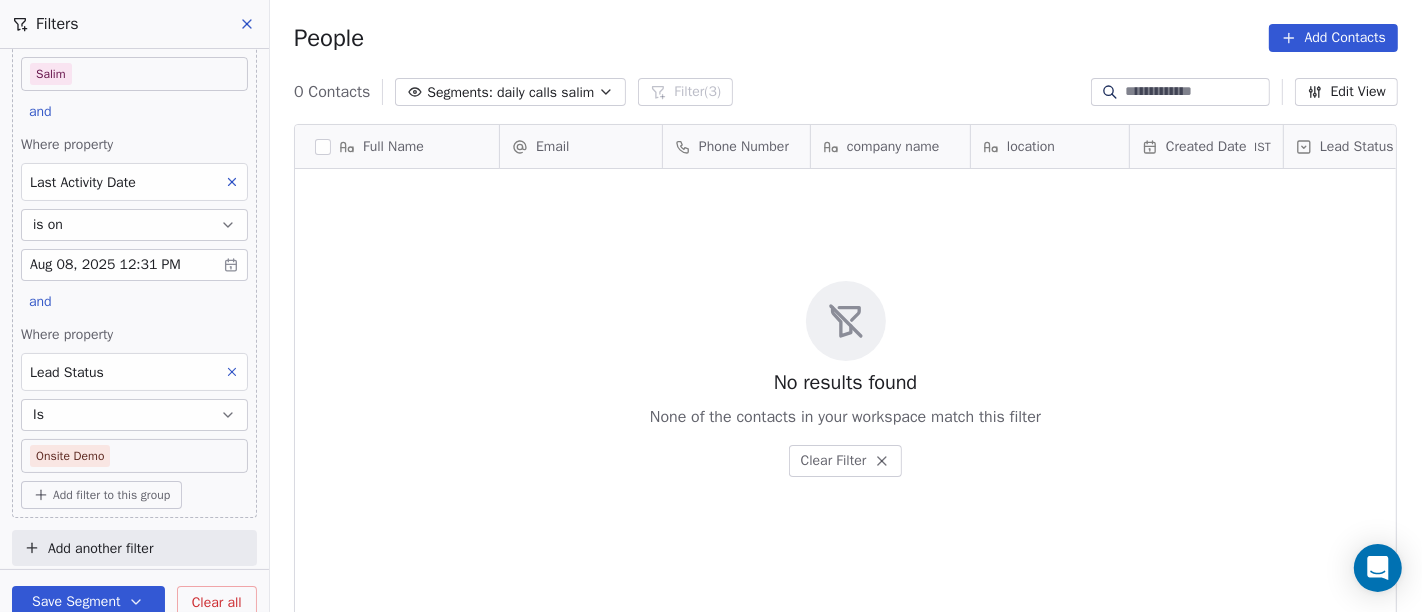 click on "On2Cook India Pvt. Ltd. Contacts People Marketing Workflows Campaigns Sales Pipelines Sequences Beta Tools Apps AI Agents Help & Support Filters Where property   Assignee   Includes Salim and Where property   Last Activity Date   is on Aug 08, 2025 12:31 PM and Where property   Lead Status   Is Onsite Demo Add filter to this group Add another filter Save Segment Clear all People  Add Contacts 0 Contacts Segments: daily calls salim  Filter  (3) Edit View Tag Add to Sequence Full Name Email Phone Number company name location Created Date IST Lead Status Tags Assignee Sales Rep
To pick up a draggable item, press the space bar.
While dragging, use the arrow keys to move the item.
Press space again to drop the item in its new position, or press escape to cancel.
No results found None of the contacts in your workspace match this filter Clear Filter" at bounding box center [711, 306] 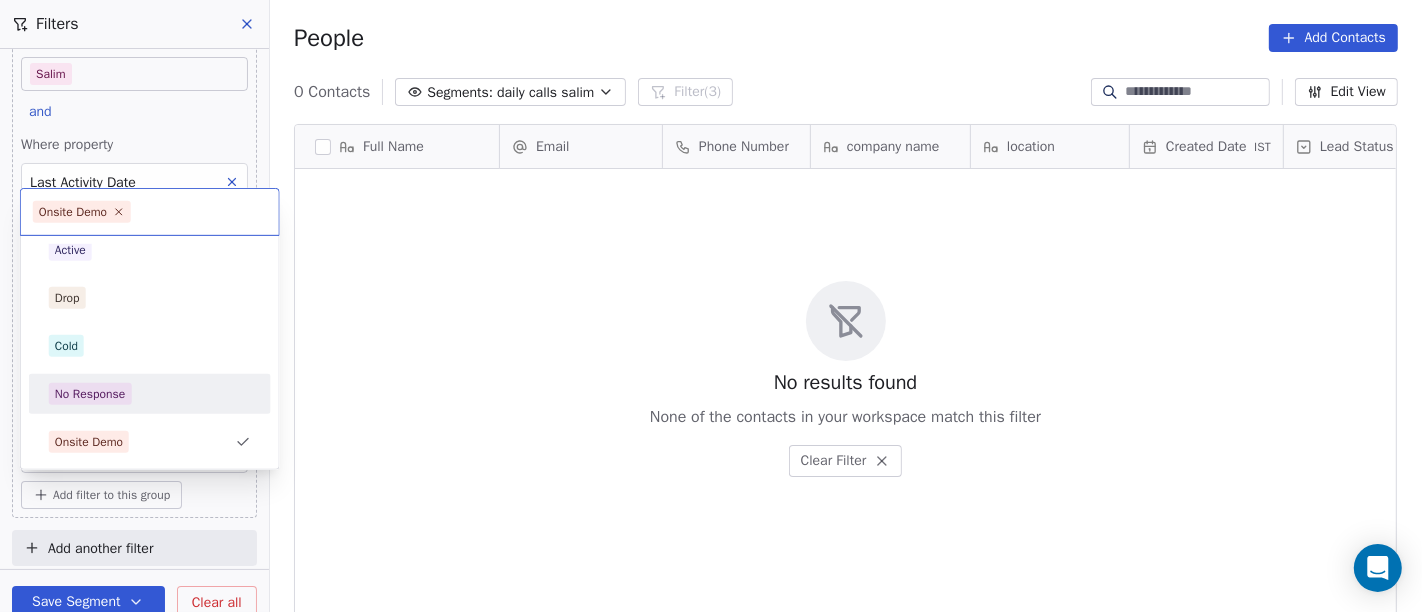 scroll, scrollTop: 174, scrollLeft: 0, axis: vertical 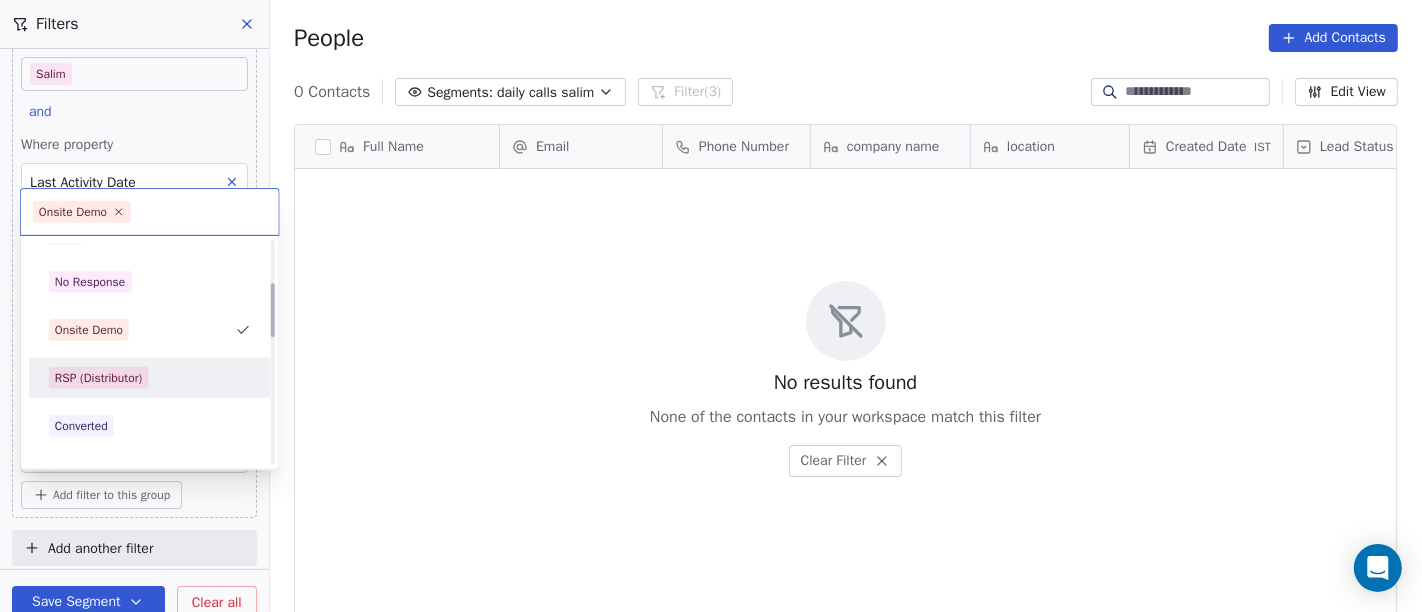 click on "RSP (Distributor)" at bounding box center (150, 378) 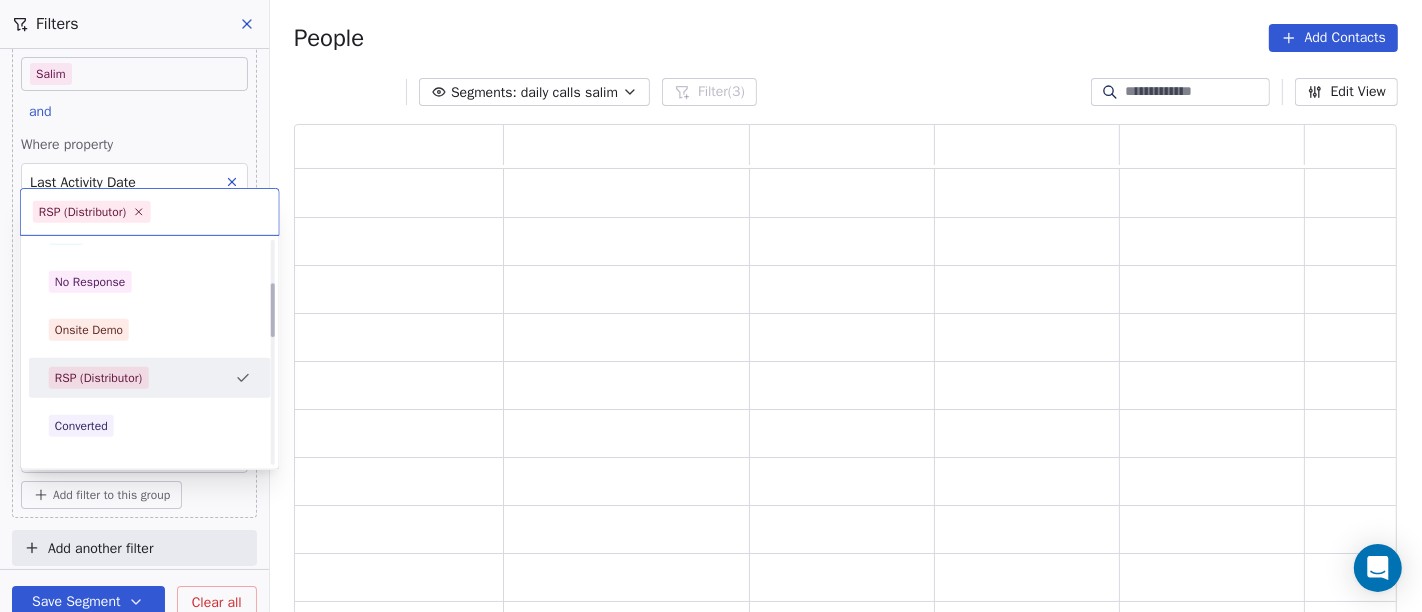 scroll, scrollTop: 0, scrollLeft: 0, axis: both 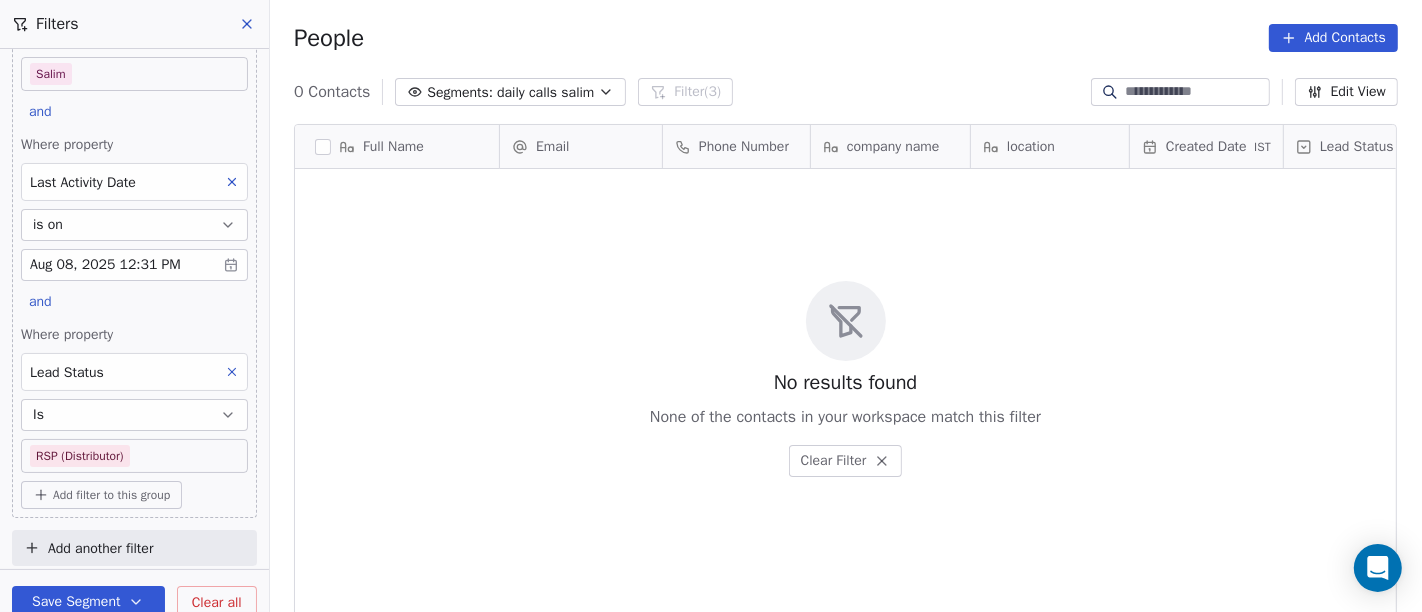 click on "On2Cook India Pvt. Ltd. Contacts People Marketing Workflows Campaigns Sales Pipelines Sequences Beta Tools Apps AI Agents Help & Support Filters Where property   Assignee   Includes Salim and Where property   Last Activity Date   is on Aug 08, 2025 12:31 PM and Where property   Lead Status   Is RSP (Distributor) Add filter to this group Add another filter Save Segment Clear all People  Add Contacts 0 Contacts Segments: daily calls salim  Filter  (3) Edit View Tag Add to Sequence Full Name Email Phone Number company name location Created Date IST Lead Status Tags Assignee Sales Rep
To pick up a draggable item, press the space bar.
While dragging, use the arrow keys to move the item.
Press space again to drop the item in its new position, or press escape to cancel.
No results found None of the contacts in your workspace match this filter Clear Filter" at bounding box center (711, 306) 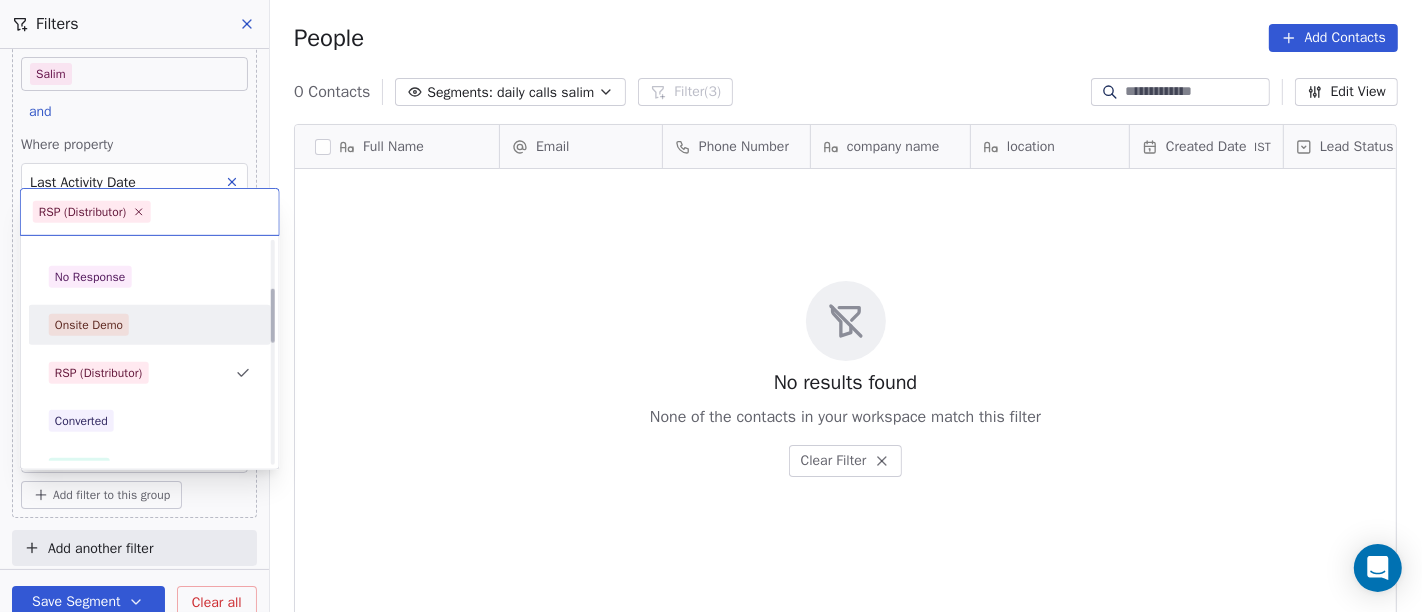 scroll, scrollTop: 222, scrollLeft: 0, axis: vertical 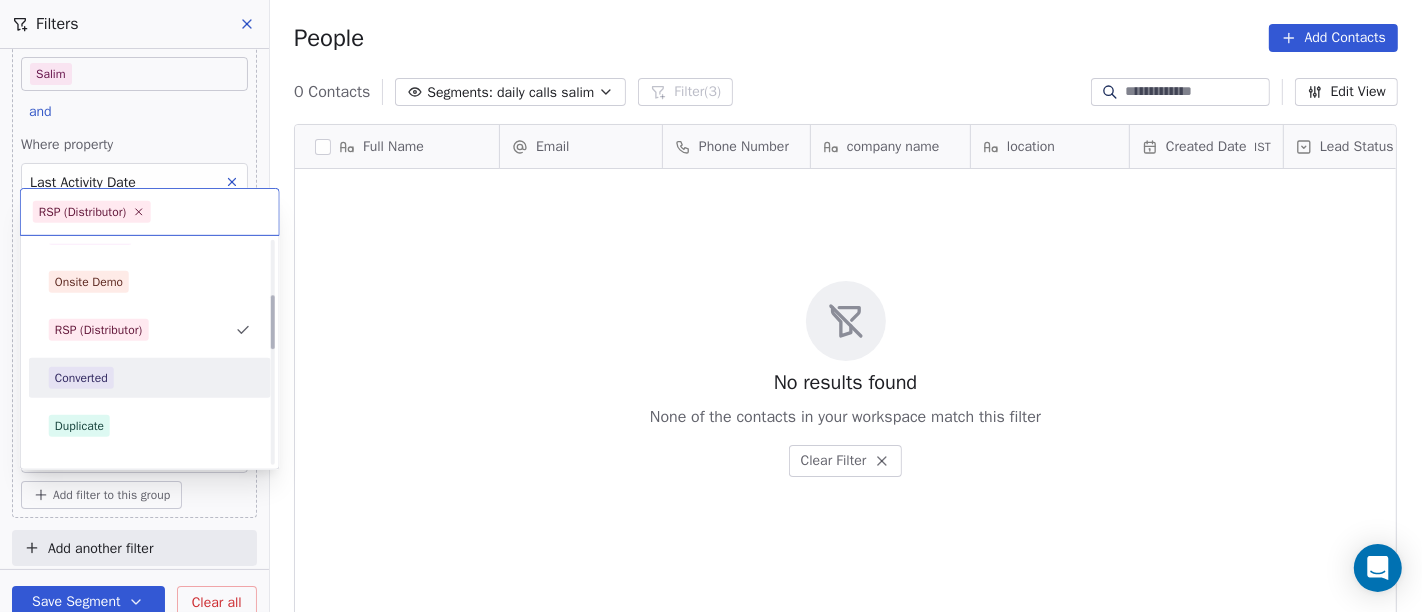 click on "Converted" at bounding box center (150, 378) 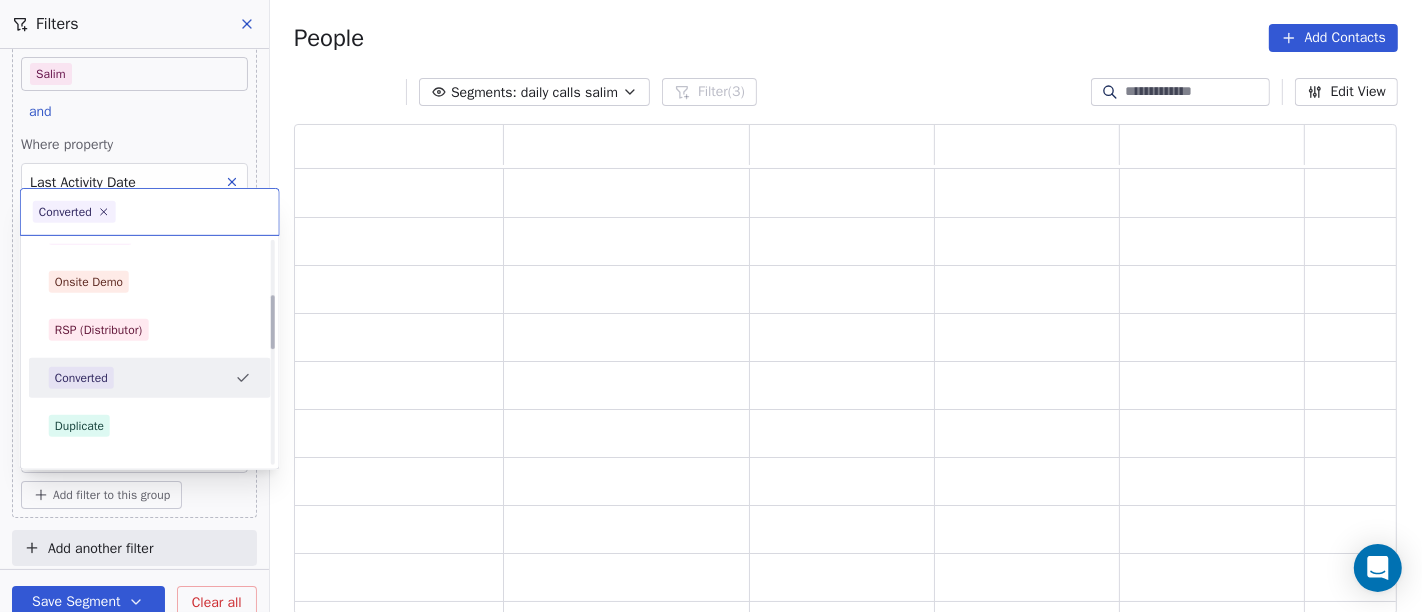 scroll, scrollTop: 17, scrollLeft: 17, axis: both 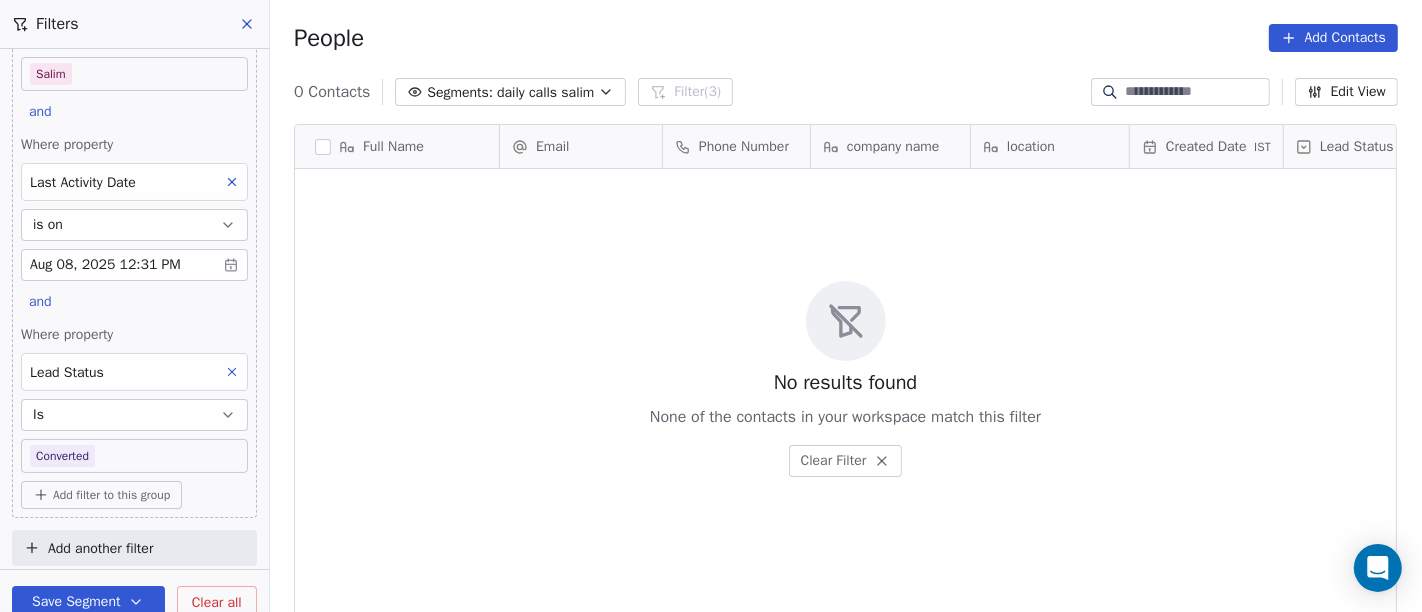 click on "On2Cook India Pvt. Ltd. Contacts People Marketing Workflows Campaigns Sales Pipelines Sequences Beta Tools Apps AI Agents Help & Support Filters Where property   Assignee   Includes Salim and Where property   Last Activity Date   is on Aug 08, 2025 12:31 PM and Where property   Lead Status   Is Converted Add filter to this group Add another filter Save Segment Clear all People  Add Contacts 0 Contacts Segments: daily calls salim  Filter  (3) Edit View Tag Add to Sequence Full Name Email Phone Number company name location Created Date IST Lead Status Tags Assignee Sales Rep
To pick up a draggable item, press the space bar.
While dragging, use the arrow keys to move the item.
Press space again to drop the item in its new position, or press escape to cancel.
No results found None of the contacts in your workspace match this filter Clear Filter" at bounding box center (711, 306) 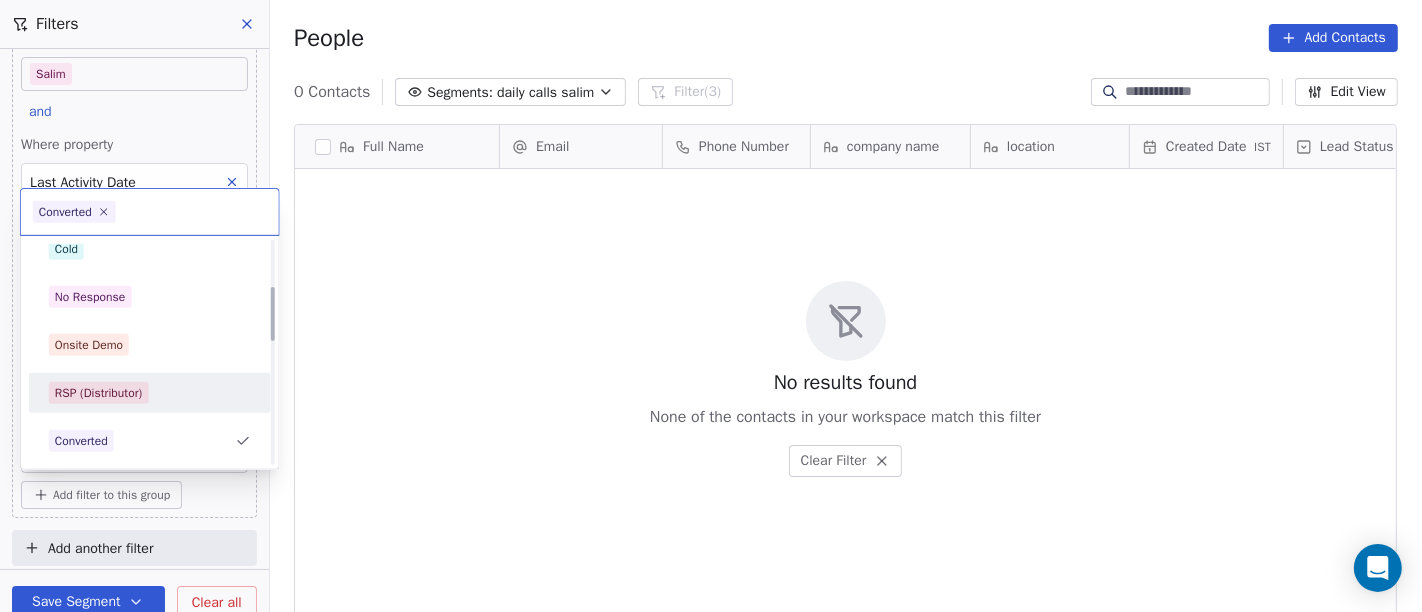 scroll, scrollTop: 270, scrollLeft: 0, axis: vertical 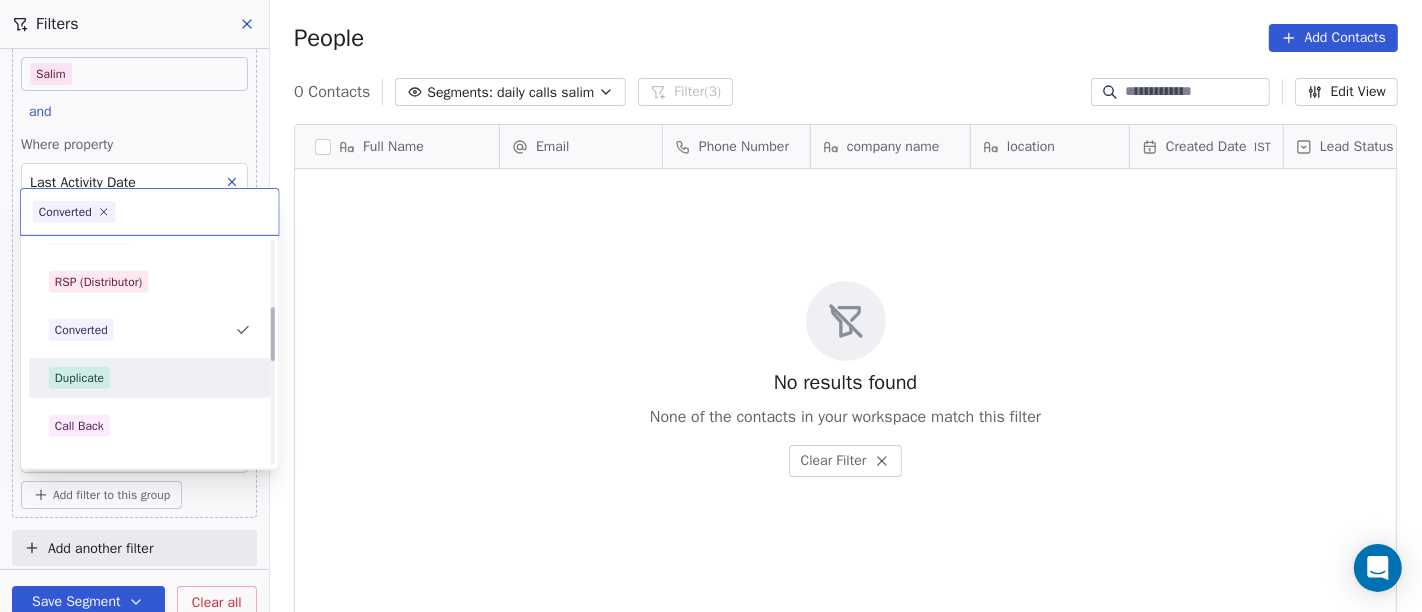 click on "Duplicate" at bounding box center [150, 378] 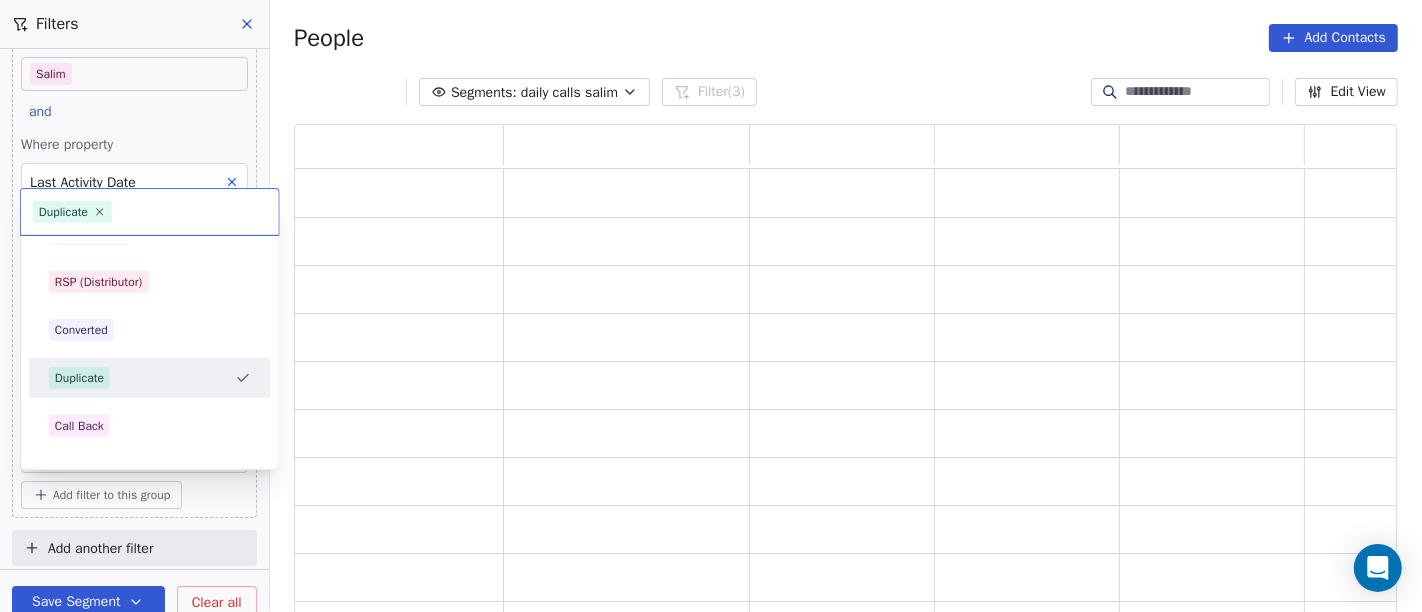 scroll, scrollTop: 0, scrollLeft: 0, axis: both 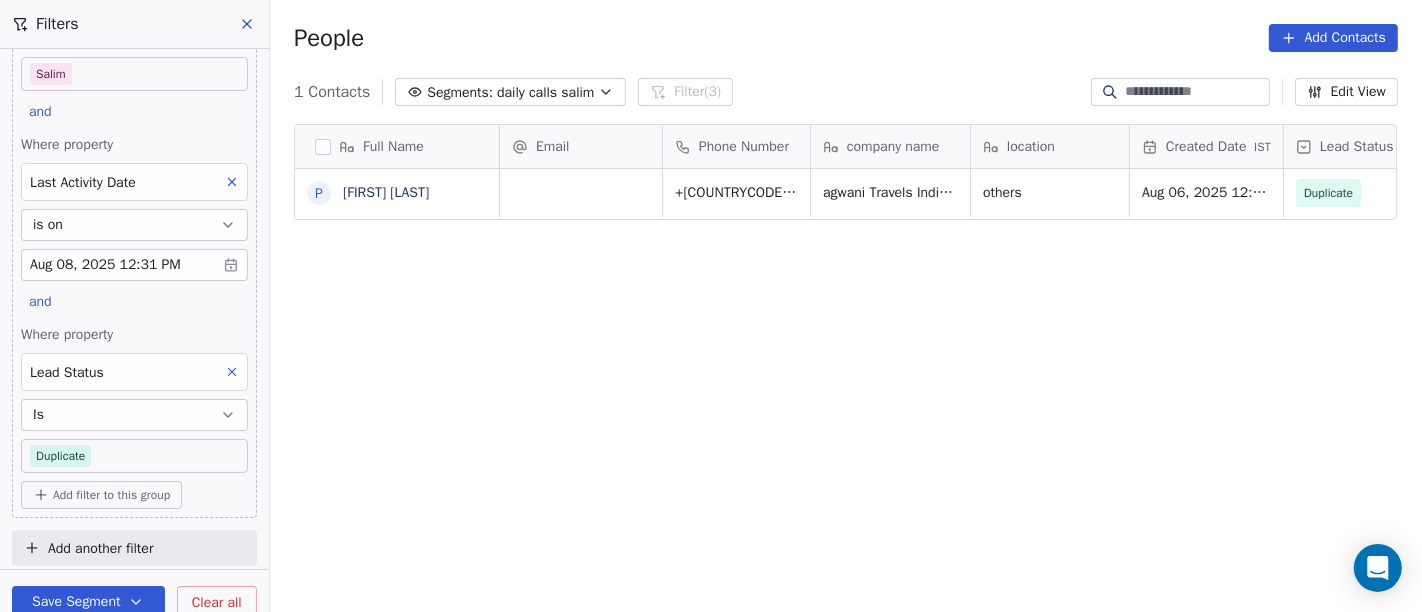 click on "On2Cook India Pvt. Ltd. Contacts People Marketing Workflows Campaigns Sales Pipelines Sequences Beta Tools Apps AI Agents Help & Support Filters Where property   Assignee   Includes Salim and Where property   Last Activity Date   is on Aug 08, 2025 12:31 PM and Where property   Lead Status   Is Duplicate Add filter to this group Add another filter Save Segment Clear all People  Add Contacts 1 Contacts Segments: daily calls salim  Filter  (3) Edit View Tag Add to Sequence Full Name P Pradeep Sharma Email Phone Number company name location Created Date IST Lead Status Tags Assignee Sales Rep +919831019679 agwani Travels India Pvt Ltd others Aug 06, 2025 12:27 PM Duplicate Salim
To pick up a draggable item, press the space bar.
While dragging, use the arrow keys to move the item.
Press space again to drop the item in its new position, or press escape to cancel." at bounding box center (711, 306) 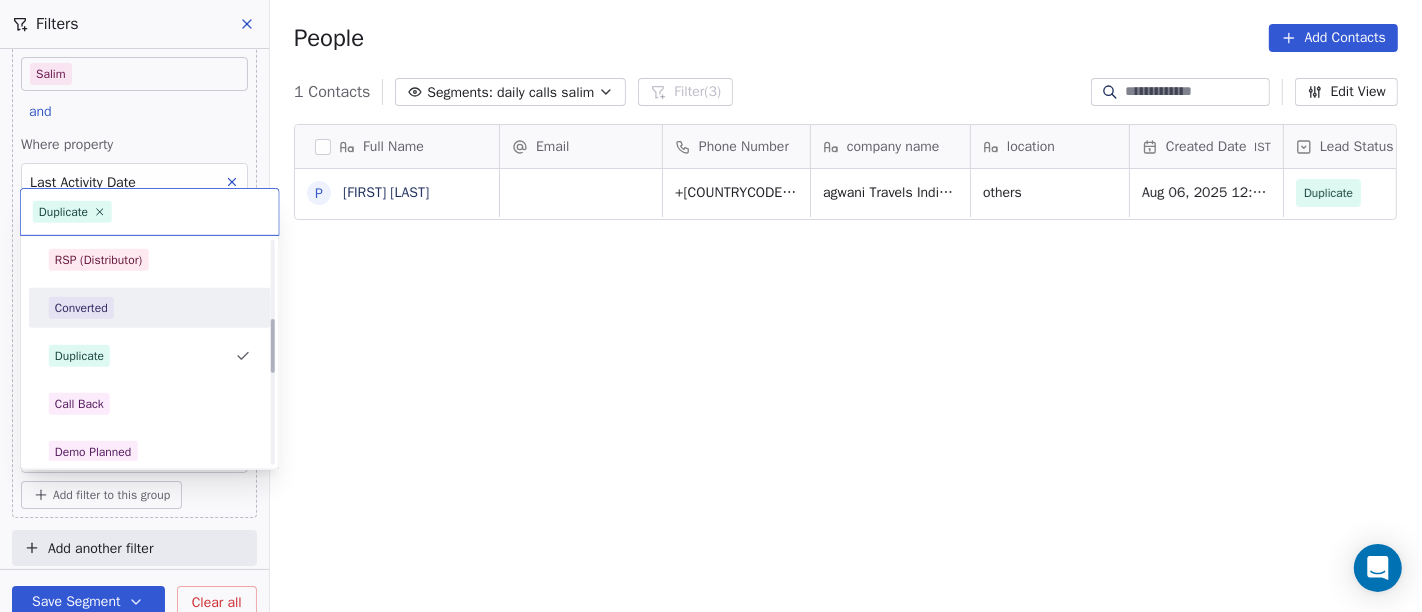 scroll, scrollTop: 317, scrollLeft: 0, axis: vertical 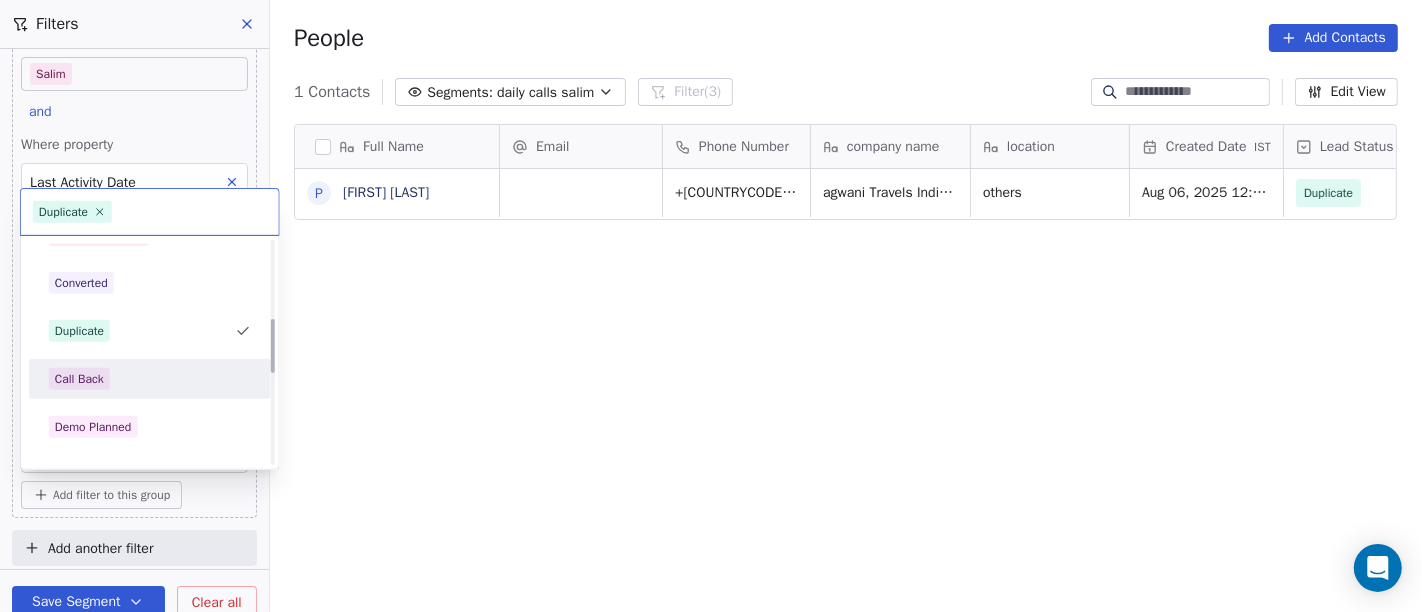 click on "Call Back" at bounding box center [150, 379] 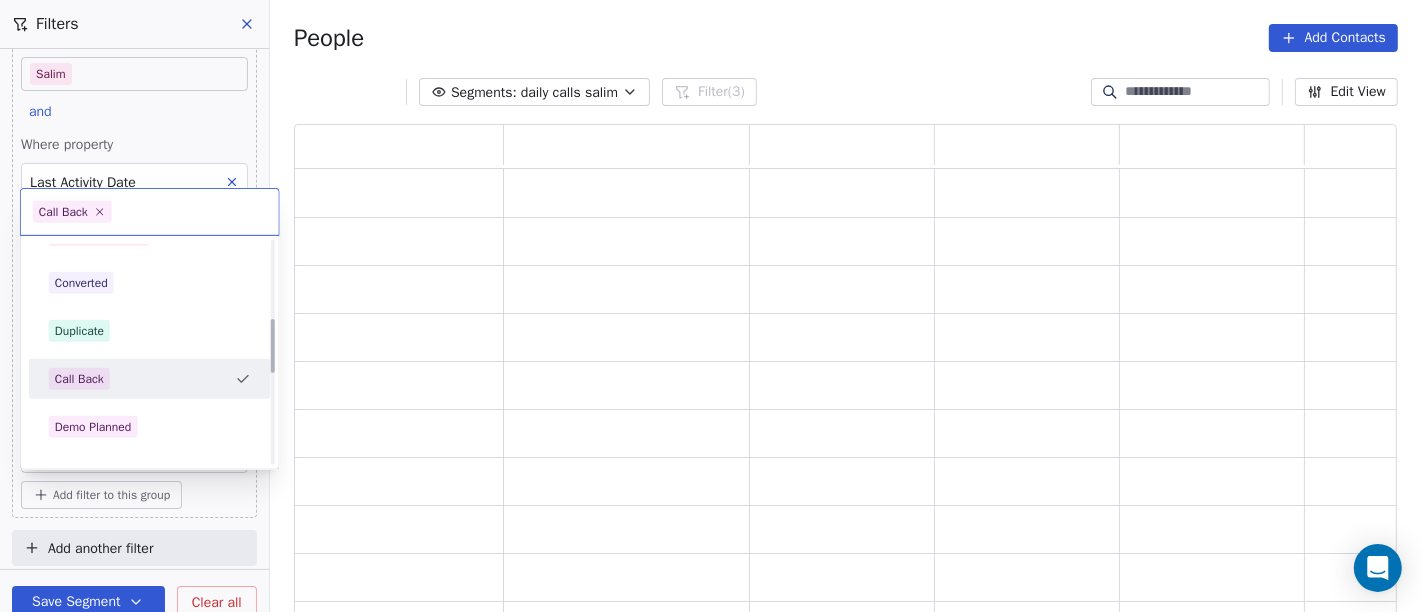 scroll, scrollTop: 17, scrollLeft: 17, axis: both 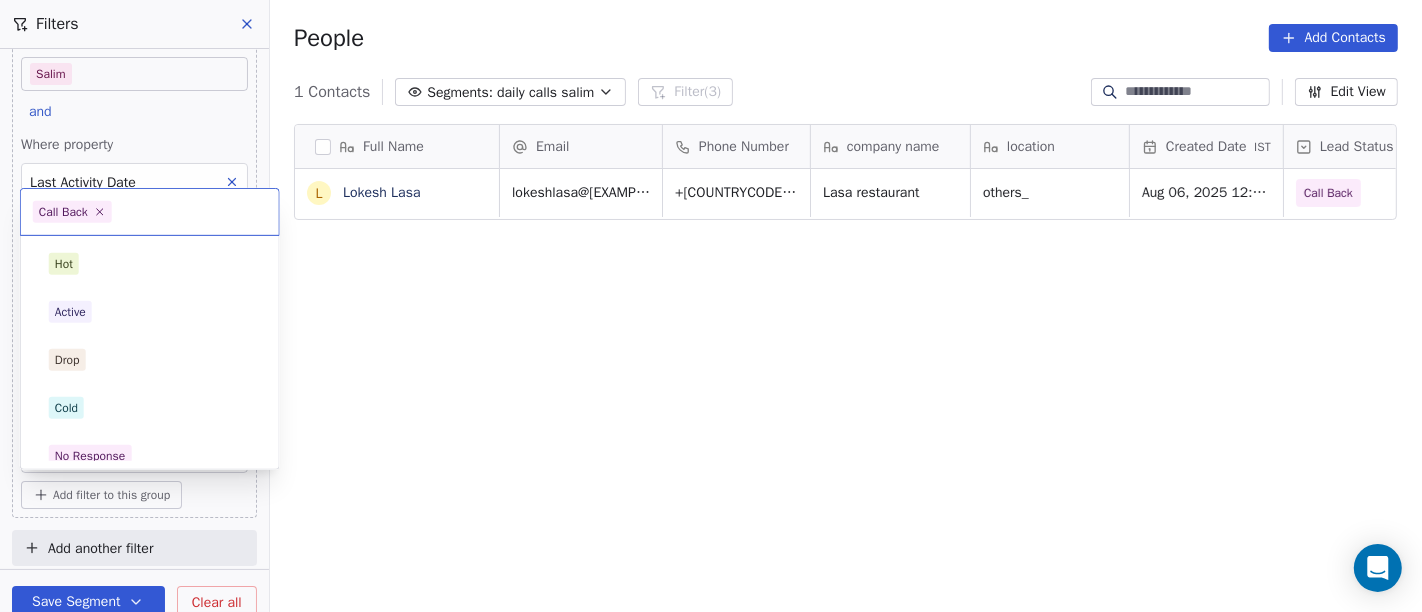 click on "On2Cook India Pvt. Ltd. Contacts People Marketing Workflows Campaigns Sales Pipelines Sequences Beta Tools Apps AI Agents Help & Support Filters Where property   Assignee   Includes Salim and Where property   Last Activity Date   is on Aug 08, 2025 12:31 PM and Where property   Lead Status   Is Call Back Add filter to this group Add another filter Save Segment Clear all People  Add Contacts 1 Contacts Segments: daily calls salim  Filter  (3) Edit View Tag Add to Sequence Full Name L Lokesh Lasa Email Phone Number company name location Created Date IST Lead Status Tags Assignee Sales Rep lokeshlasa@gmail.com +919291333906 Lasa restaurant others_ Aug 06, 2025 12:01 AM Call Back Salim
To pick up a draggable item, press the space bar.
While dragging, use the arrow keys to move the item.
Press space again to drop the item in its new position, or press escape to cancel.
Call Back Hot Active Drop Cold No Response Onsite Demo RSP (Distributor) Converted Duplicate Call Back Demo Planned Low" at bounding box center [711, 306] 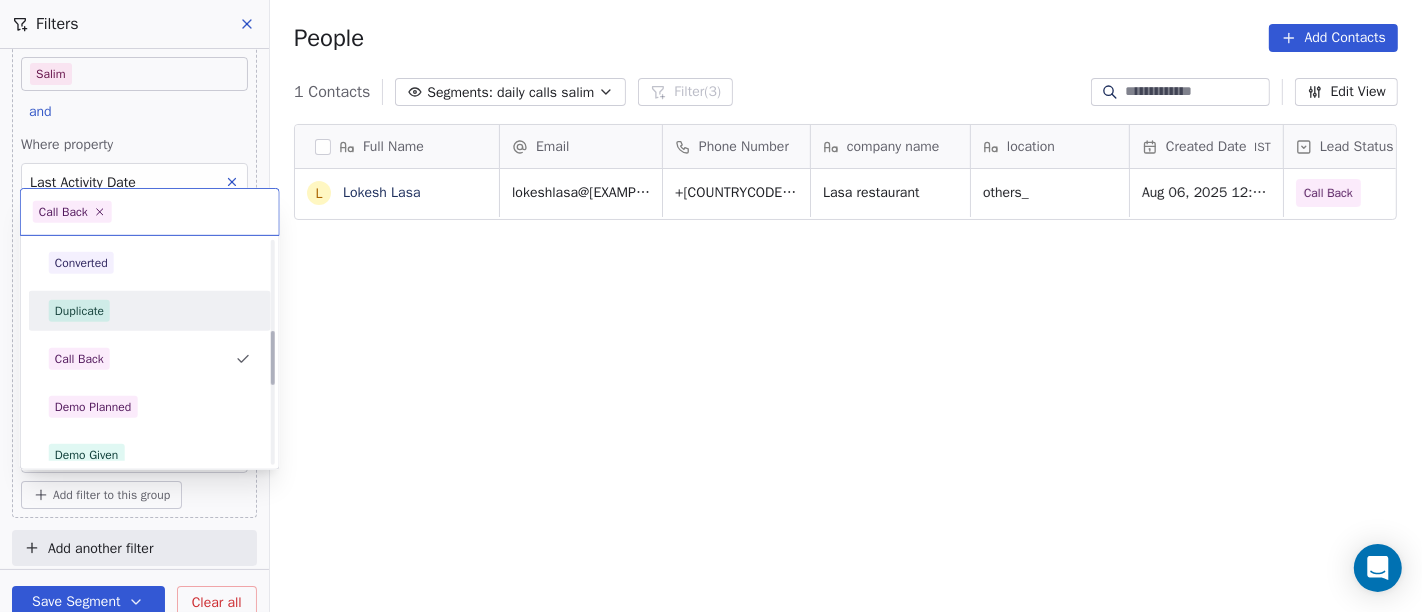 scroll, scrollTop: 365, scrollLeft: 0, axis: vertical 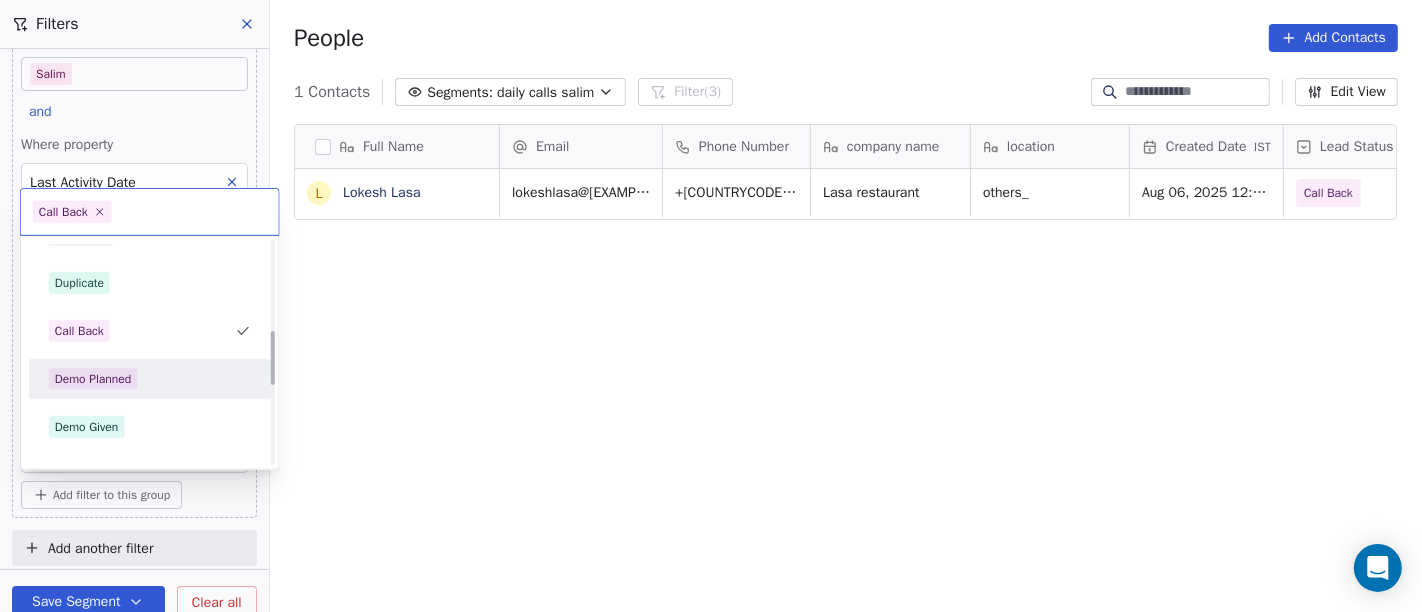 click on "Demo Planned" at bounding box center [93, 379] 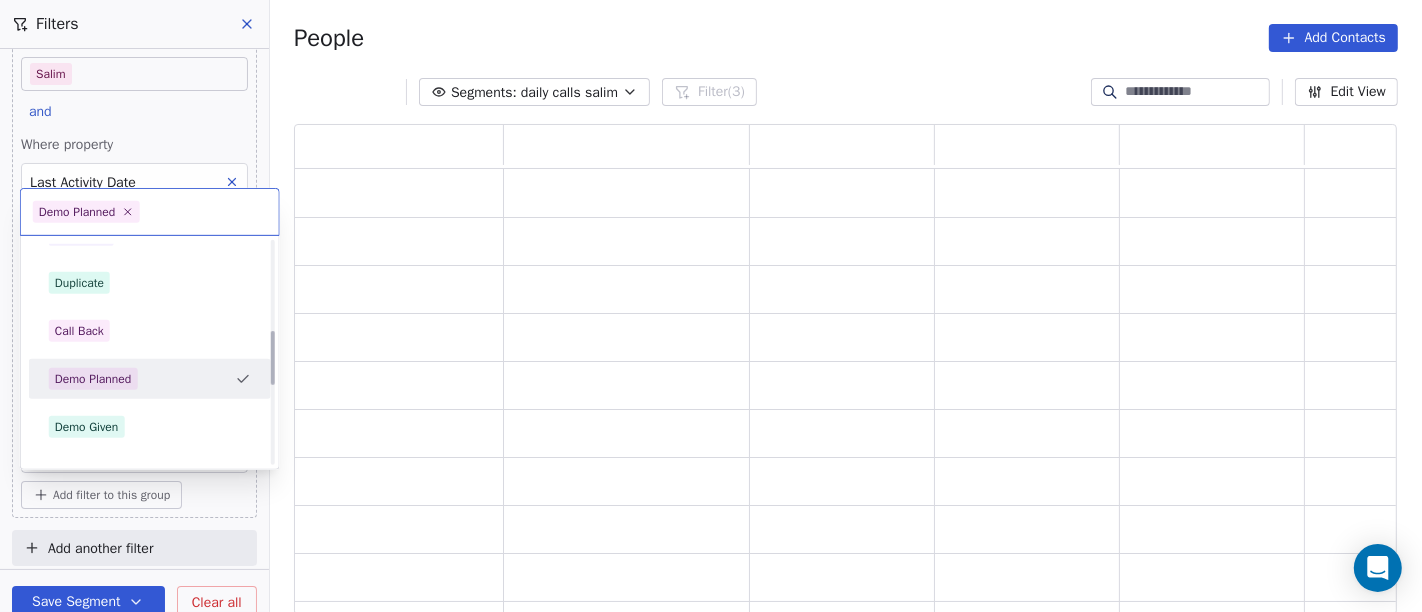 scroll, scrollTop: 17, scrollLeft: 17, axis: both 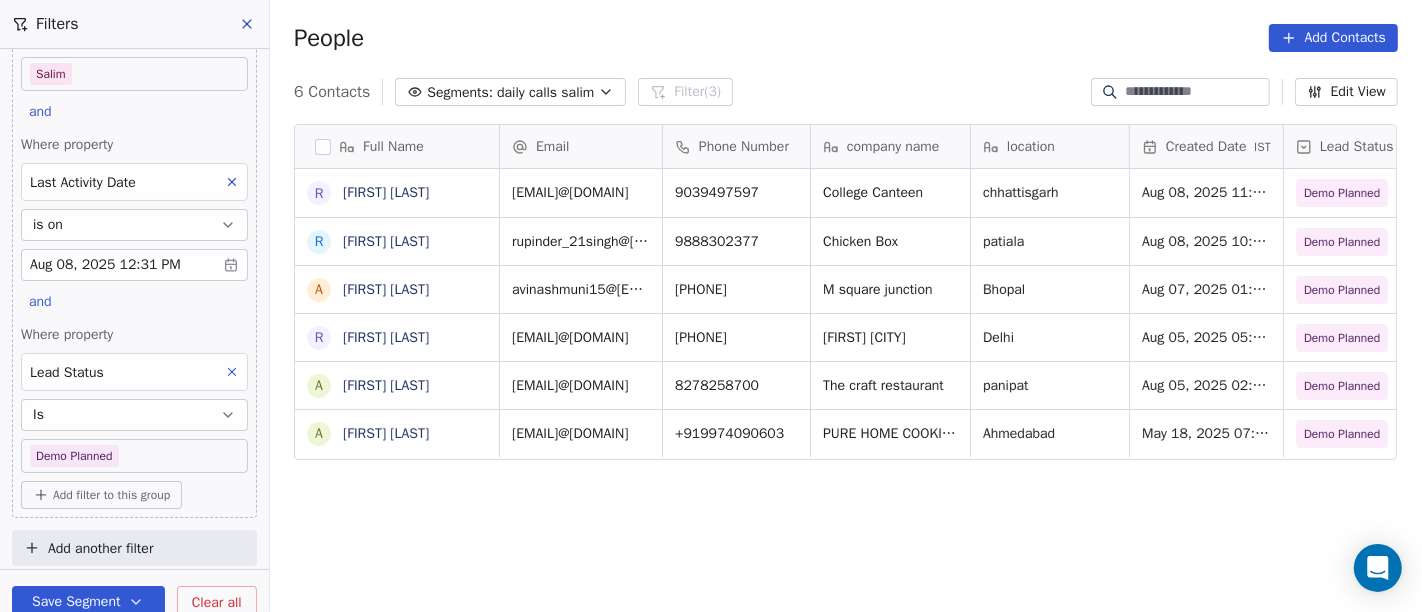 click on "On2Cook India Pvt. Ltd. Contacts People Marketing Workflows Campaigns Sales Pipelines Sequences Beta Tools Apps AI Agents Help & Support Filters Where property   Assignee   Includes Salim and Where property   Last Activity Date   is on Aug 08, 2025 12:31 PM and Where property   Lead Status   Is Demo Planned Add filter to this group Add another filter Save Segment Clear all People  Add Contacts 6 Contacts Segments: daily calls salim  Filter  (3) Edit View Tag Add to Sequence Full Name R Ramniklal Manghnani R Rupinder Singh A Avinash muni R Ravi Kumar A Ankit nandal A Ankur Vaidh Email Phone Number company name location Created Date IST Lead Status Tags Assignee Sales Rep ramniklal2511@gmail.com 9039497597 College Canteen chhattisgarh Aug 08, 2025 11:07 AM Demo Planned Demo Planned Salim Anmol rupinder_21singh@yahoo.com 9888302377 Chicken Box patiala Aug 08, 2025 10:55 AM Demo Planned Demo Planned Salim Anmol avinashmuni15@gmail.com 9584939495 M square junction Bhopal Aug 07, 2025 01:40 AM Demo Planned Salim" at bounding box center [711, 306] 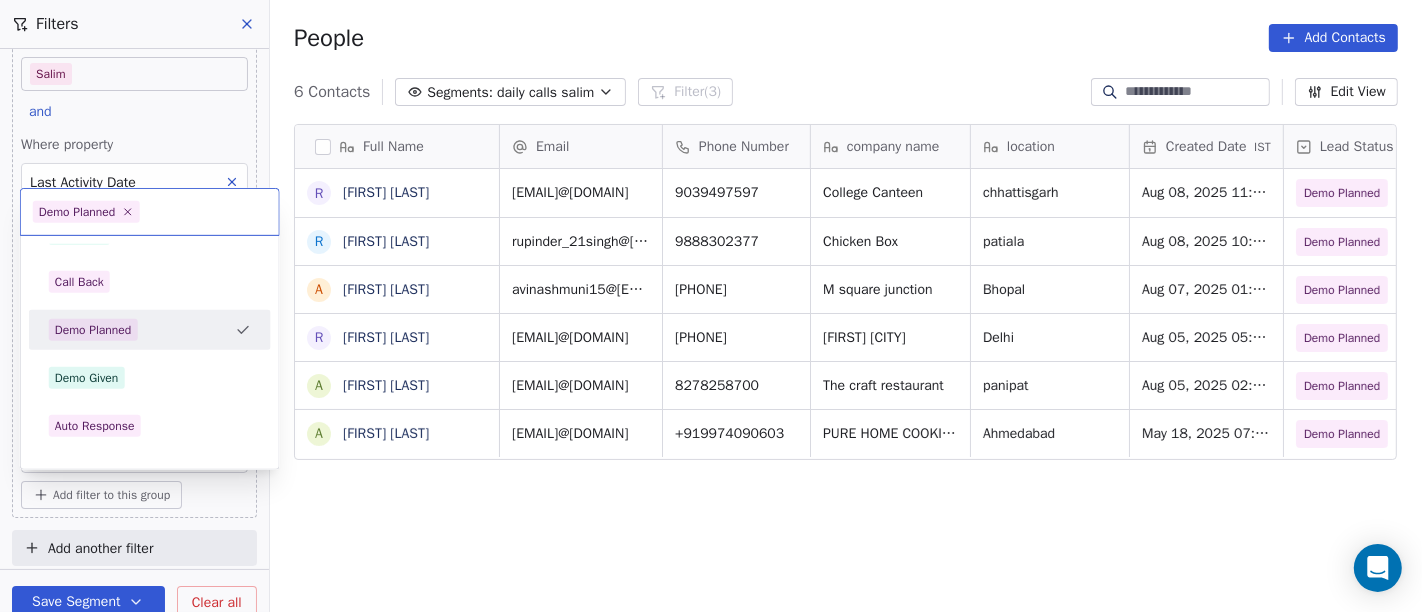 click on "On2Cook India Pvt. Ltd. Contacts People Marketing Workflows Campaigns Sales Pipelines Sequences Beta Tools Apps AI Agents Help & Support Filters Where property   Assignee   Includes Salim and Where property   Last Activity Date   is on Aug 08, 2025 12:31 PM and Where property   Lead Status   Is Demo Planned Add filter to this group Add another filter Save Segment Clear all People  Add Contacts 6 Contacts Segments: daily calls salim  Filter  (3) Edit View Tag Add to Sequence Full Name R Ramniklal Manghnani R Rupinder Singh A Avinash muni R Ravi Kumar A Ankit nandal A Ankur Vaidh Email Phone Number company name location Created Date IST Lead Status Tags Assignee Sales Rep ramniklal2511@gmail.com 9039497597 College Canteen chhattisgarh Aug 08, 2025 11:07 AM Demo Planned Demo Planned Salim Anmol rupinder_21singh@yahoo.com 9888302377 Chicken Box patiala Aug 08, 2025 10:55 AM Demo Planned Demo Planned Salim Anmol avinashmuni15@gmail.com 9584939495 M square junction Bhopal Aug 07, 2025 01:40 AM Demo Planned Salim" at bounding box center [711, 306] 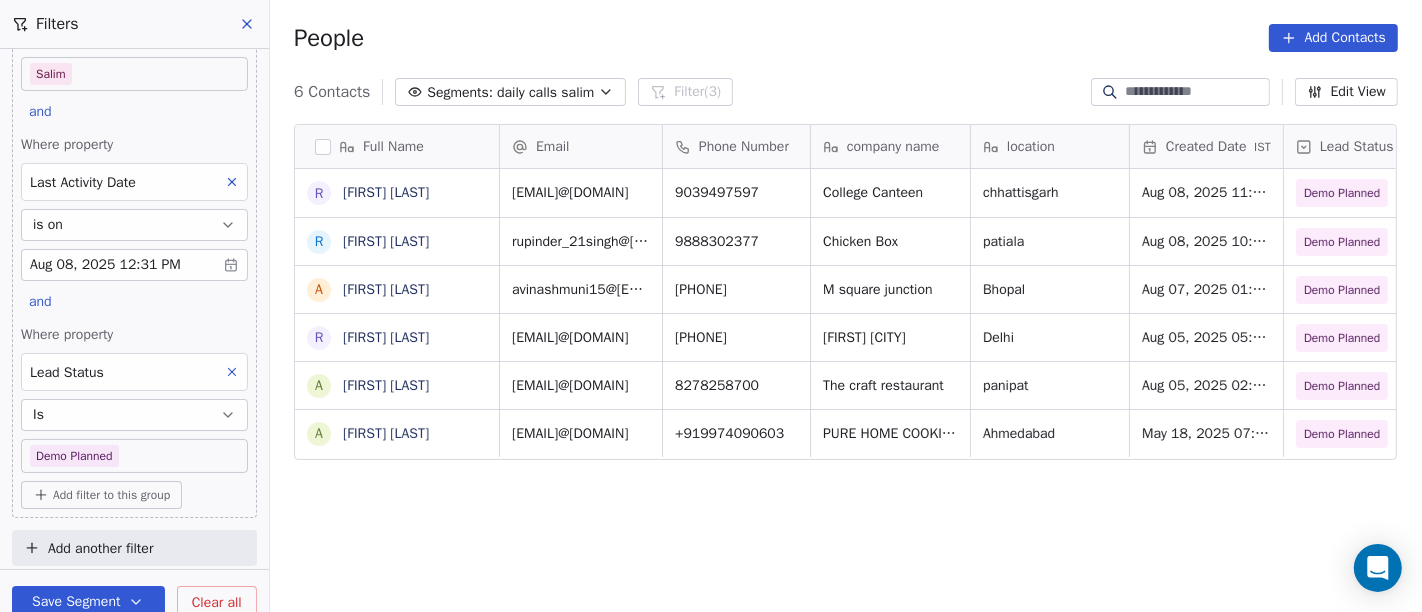 click on "Clear all" at bounding box center [217, 602] 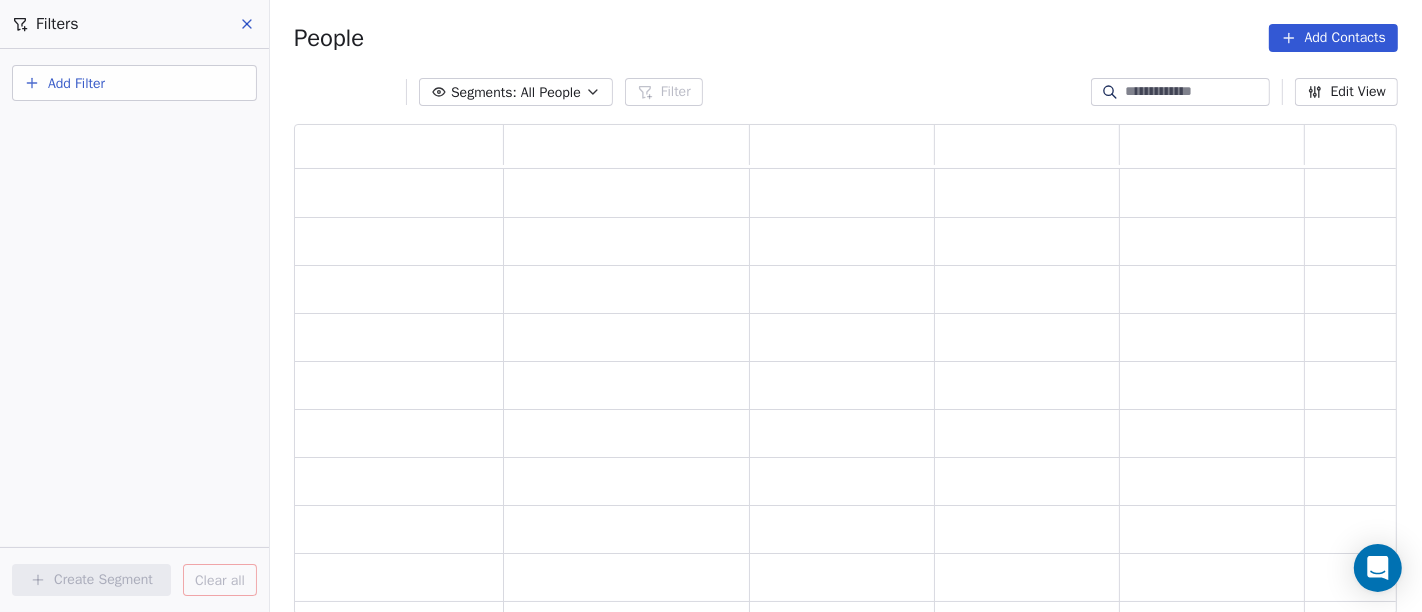 scroll, scrollTop: 0, scrollLeft: 0, axis: both 